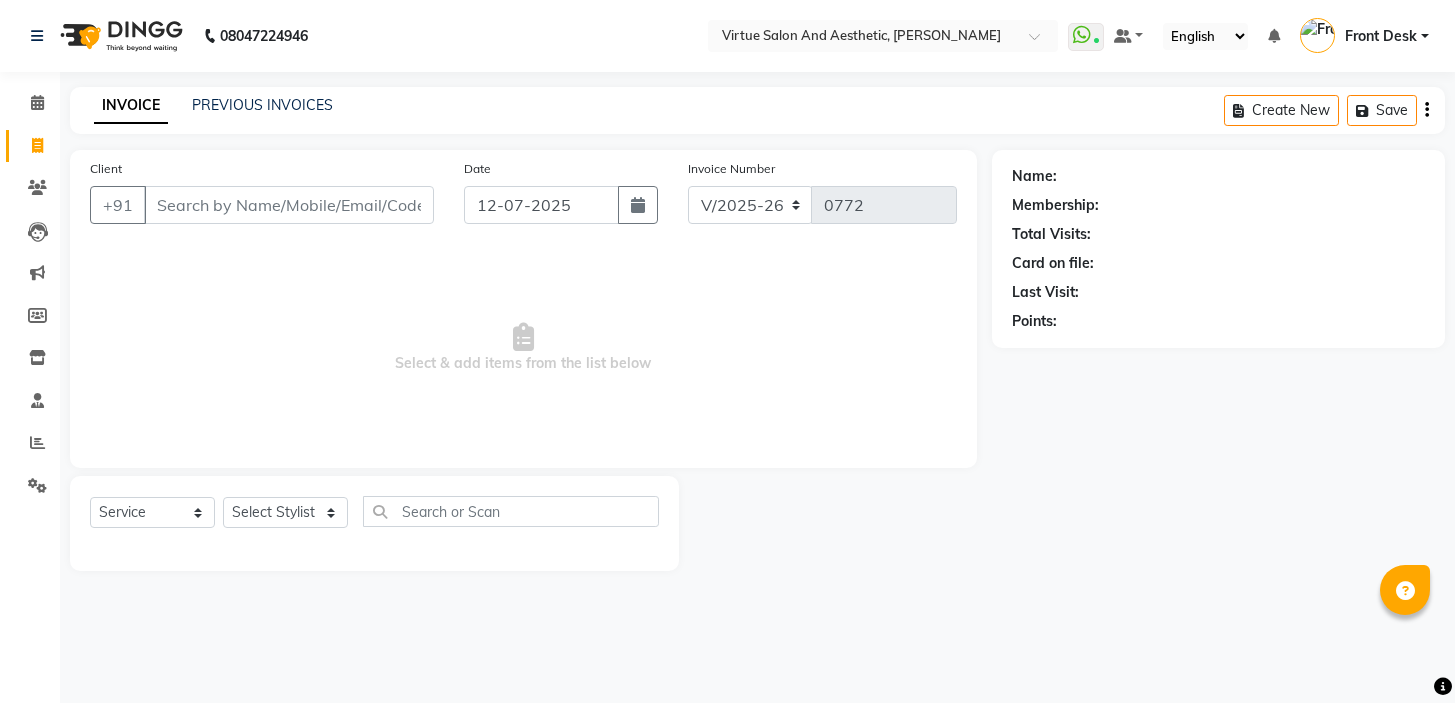 select on "7053" 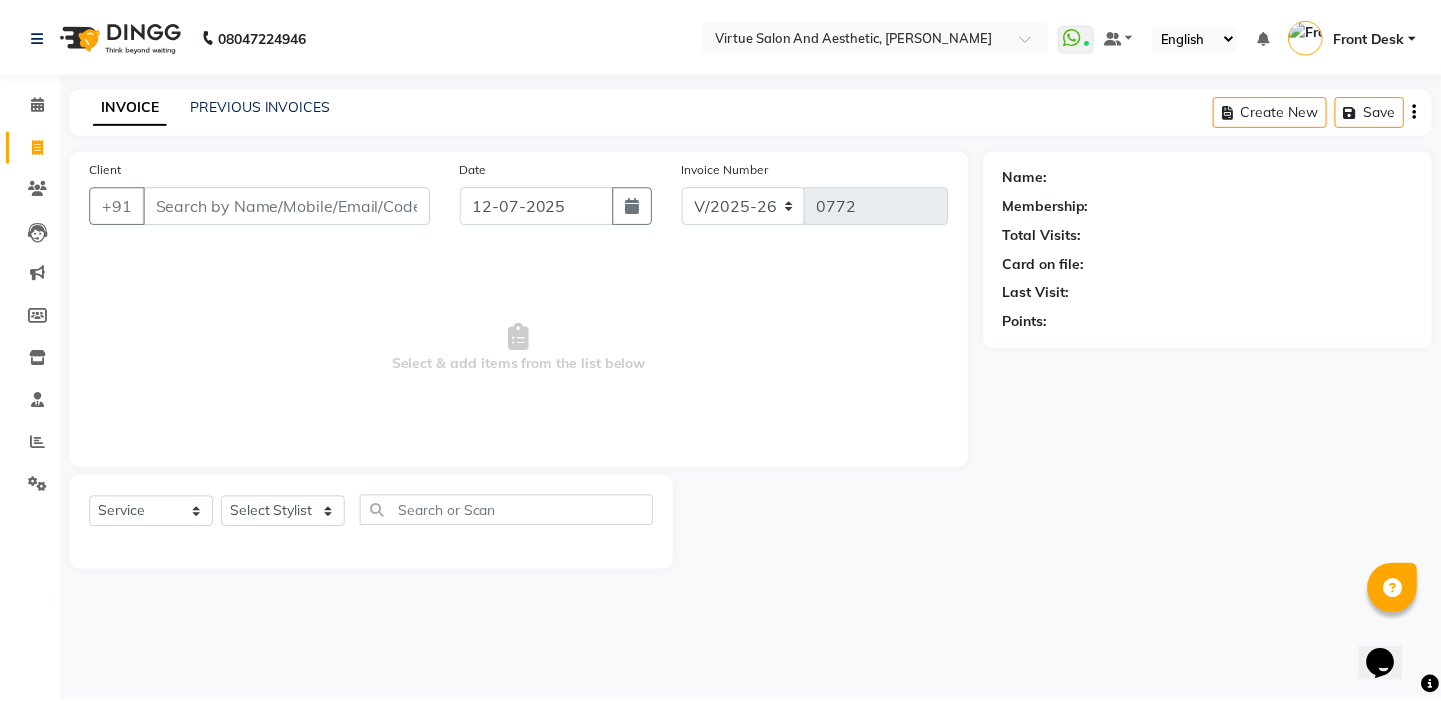 scroll, scrollTop: 0, scrollLeft: 0, axis: both 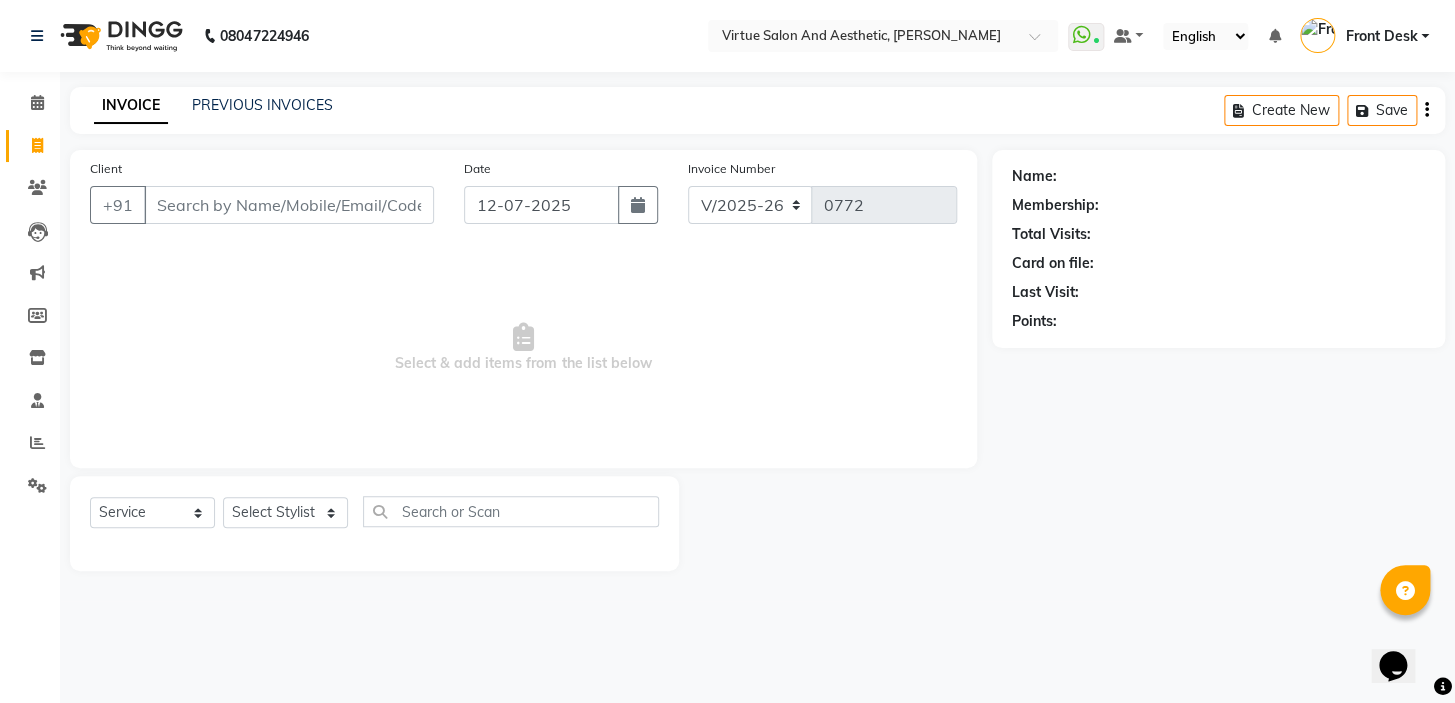 click on "Client" at bounding box center (289, 205) 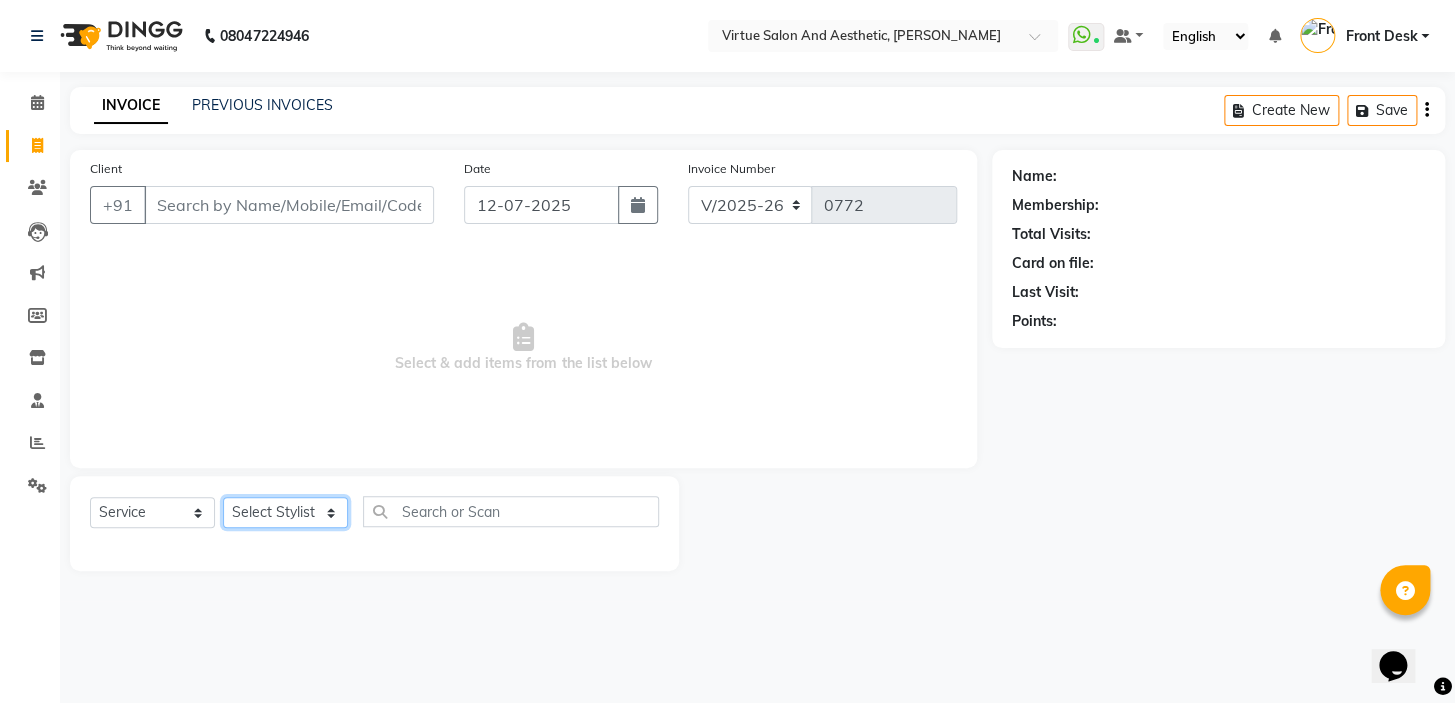 click on "Select Stylist BALAJI DIVYA FAMITHA Front Desk ILAKKIYA [PERSON_NAME] MILLI [PERSON_NAME]" 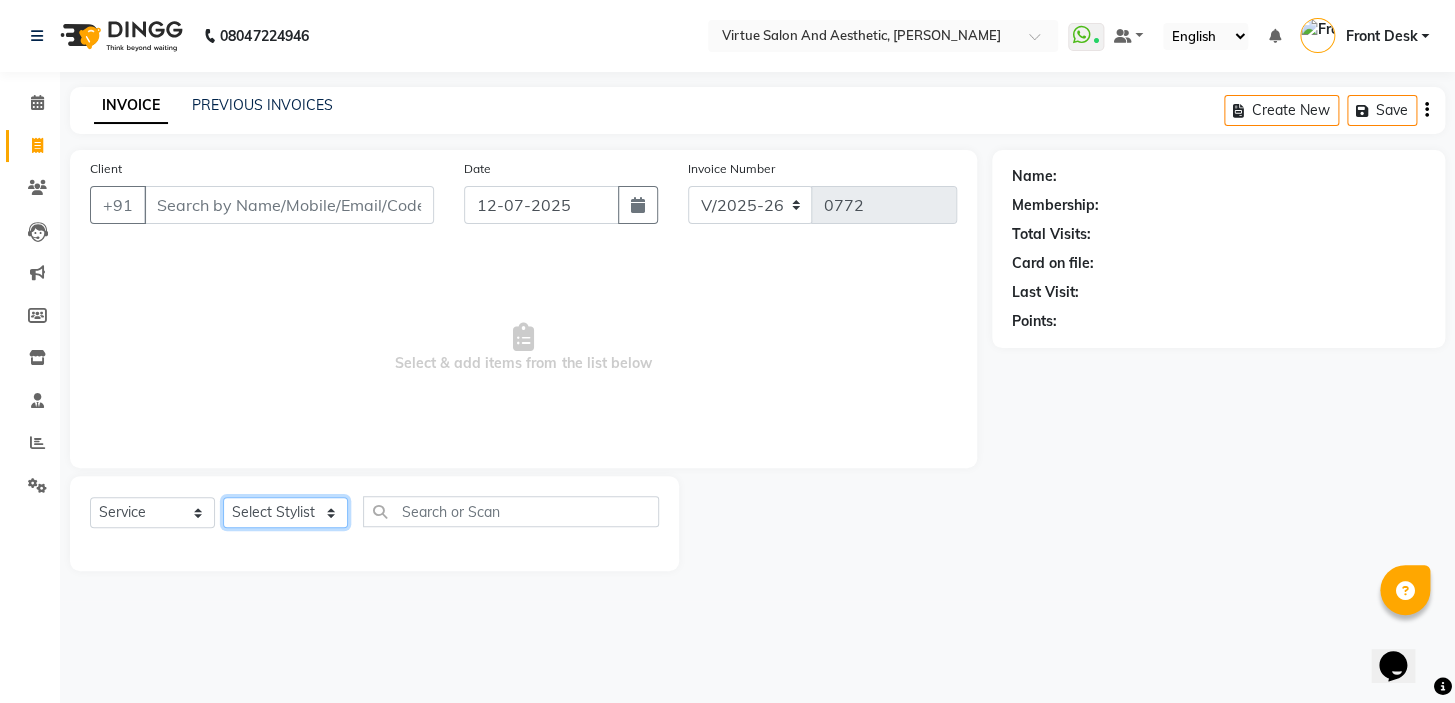 select on "62506" 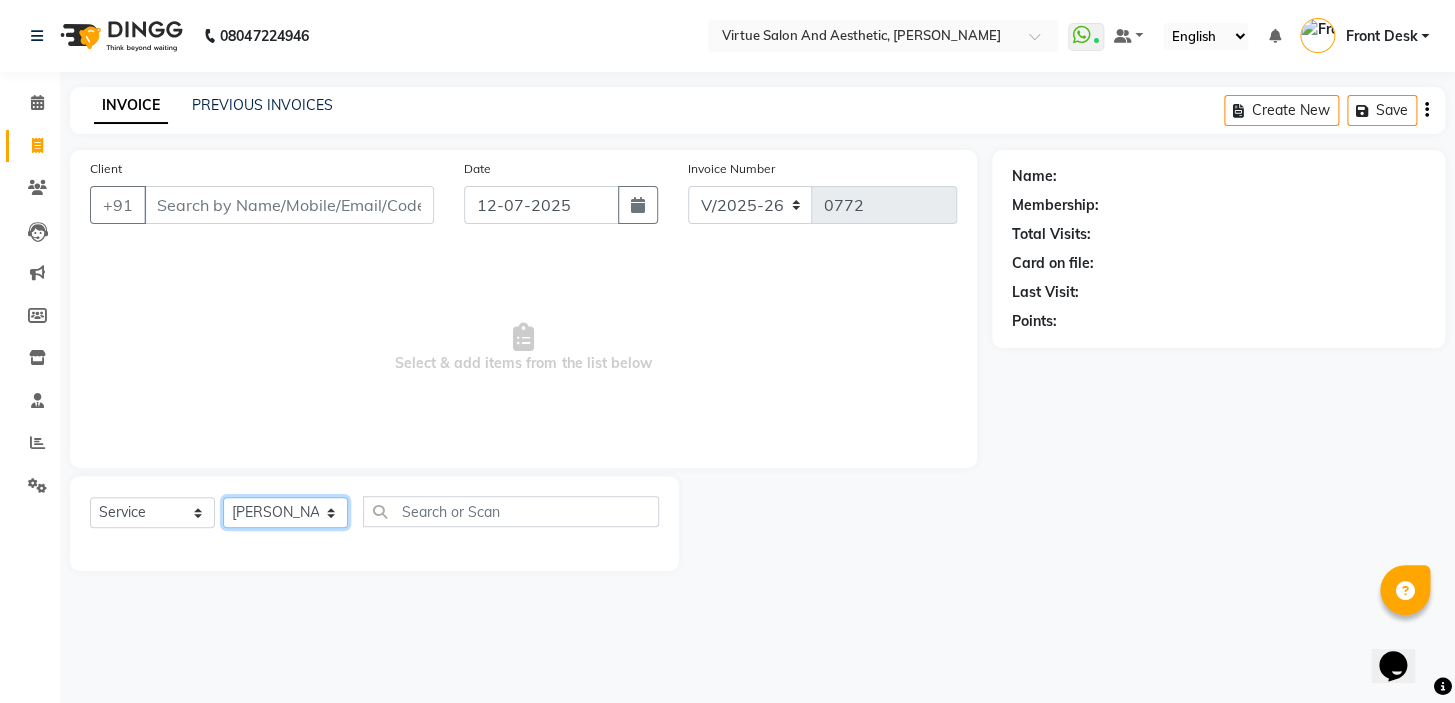click on "Select Stylist BALAJI DIVYA FAMITHA Front Desk ILAKKIYA [PERSON_NAME] MILLI [PERSON_NAME]" 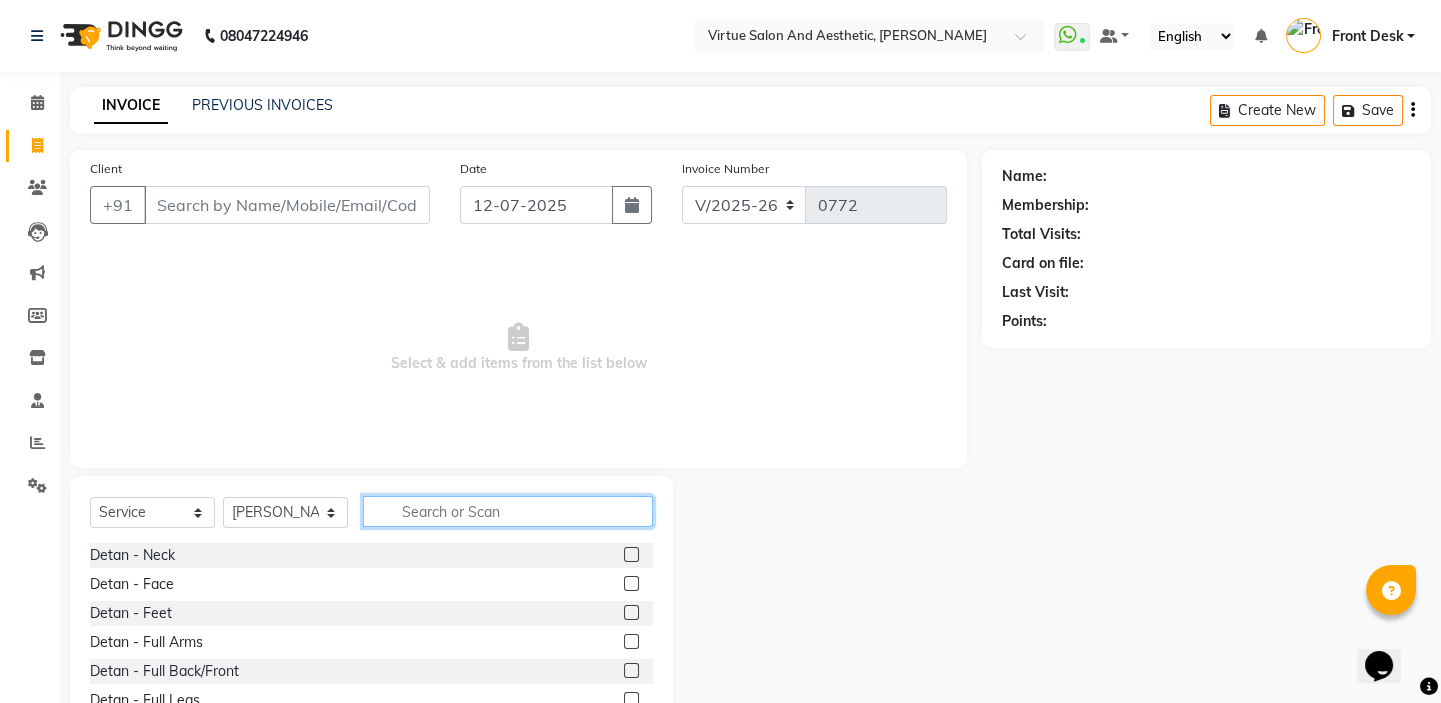 click 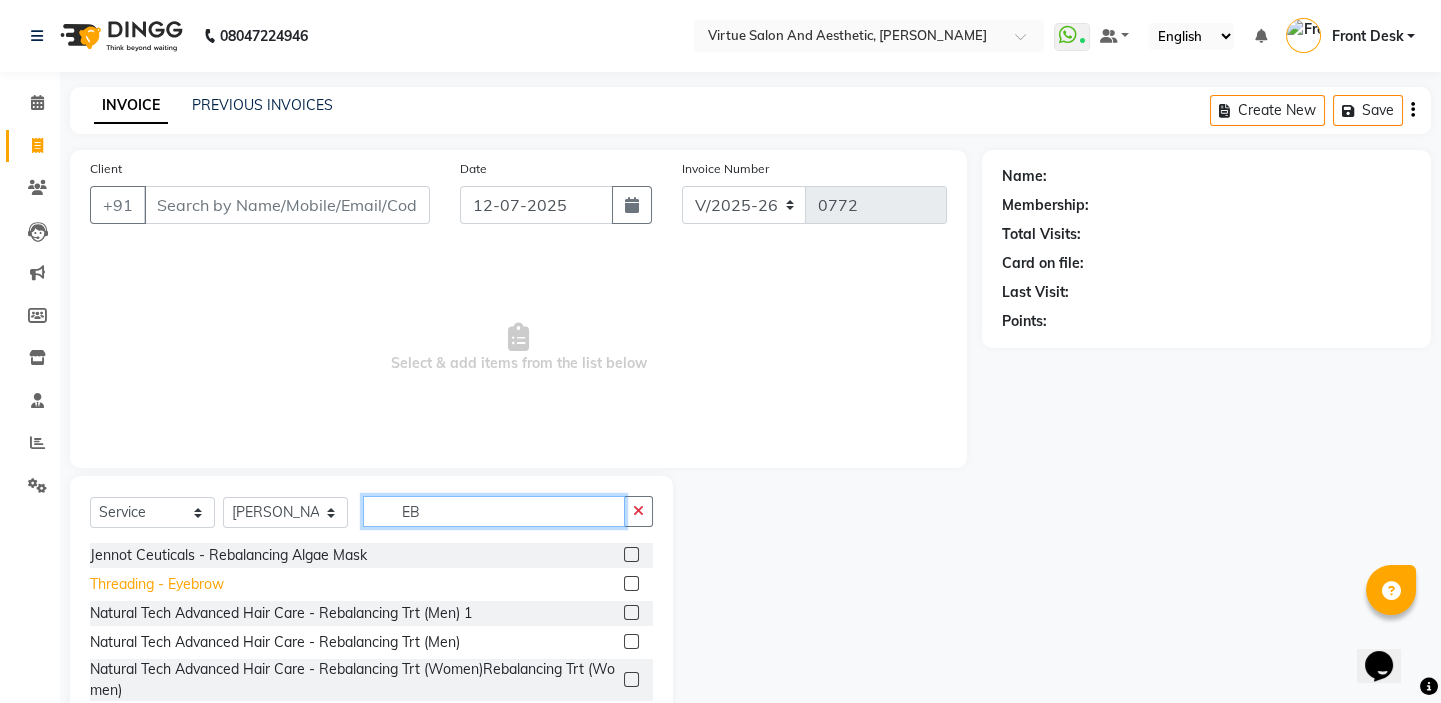 type on "EB" 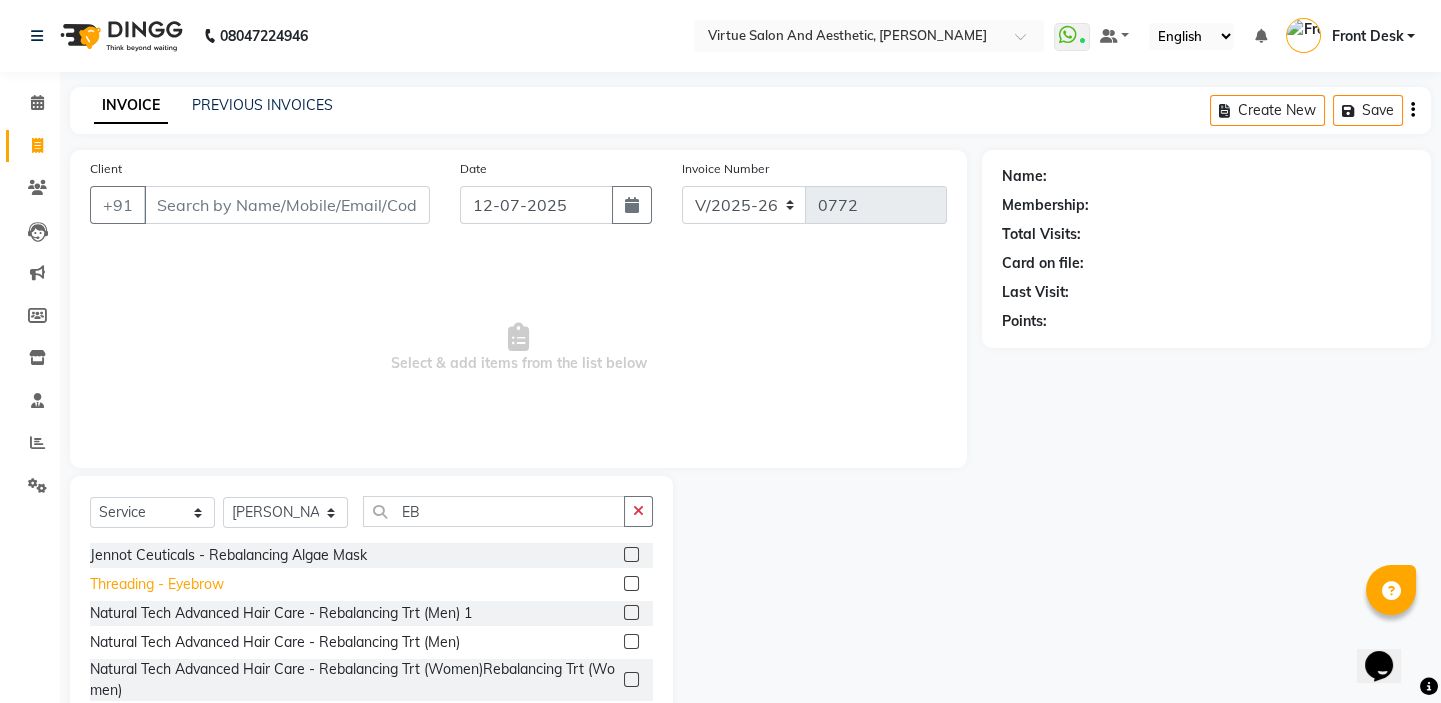 click on "Threading - Eyebrow" 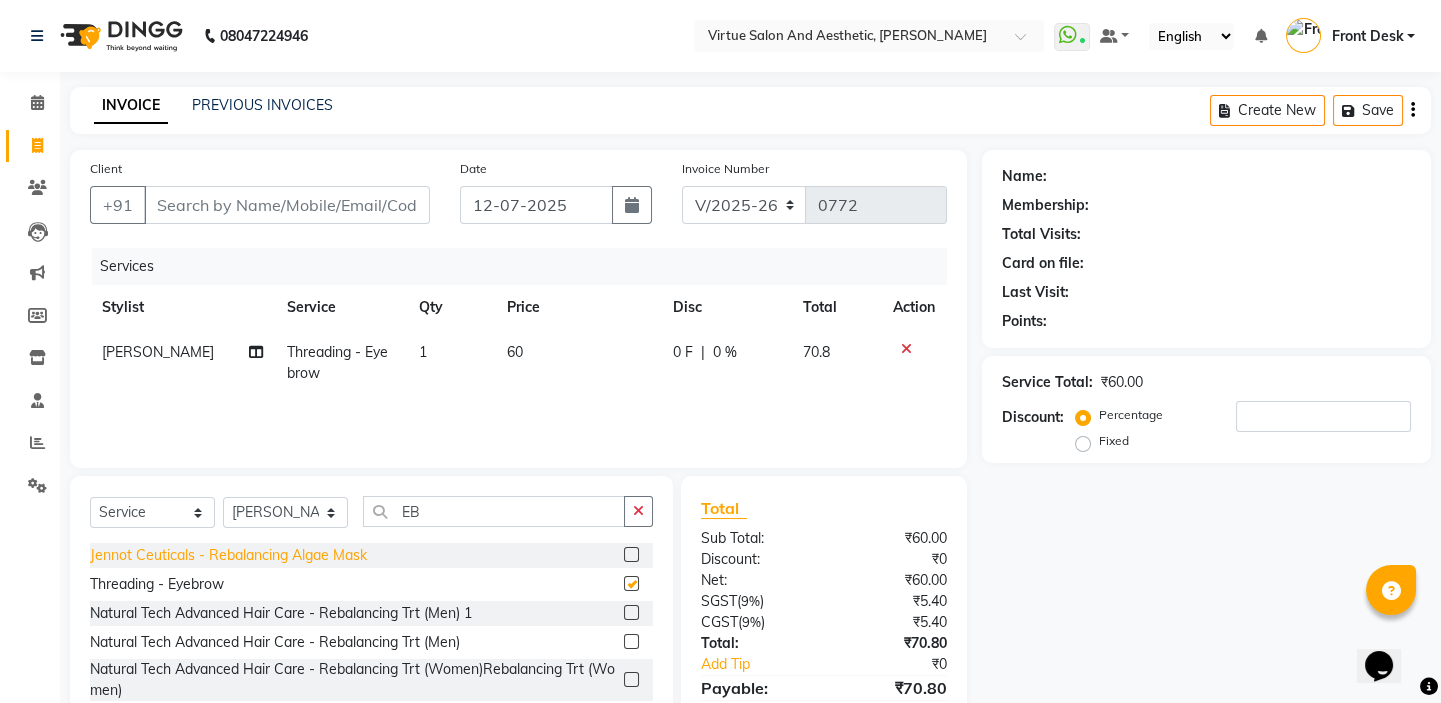 checkbox on "false" 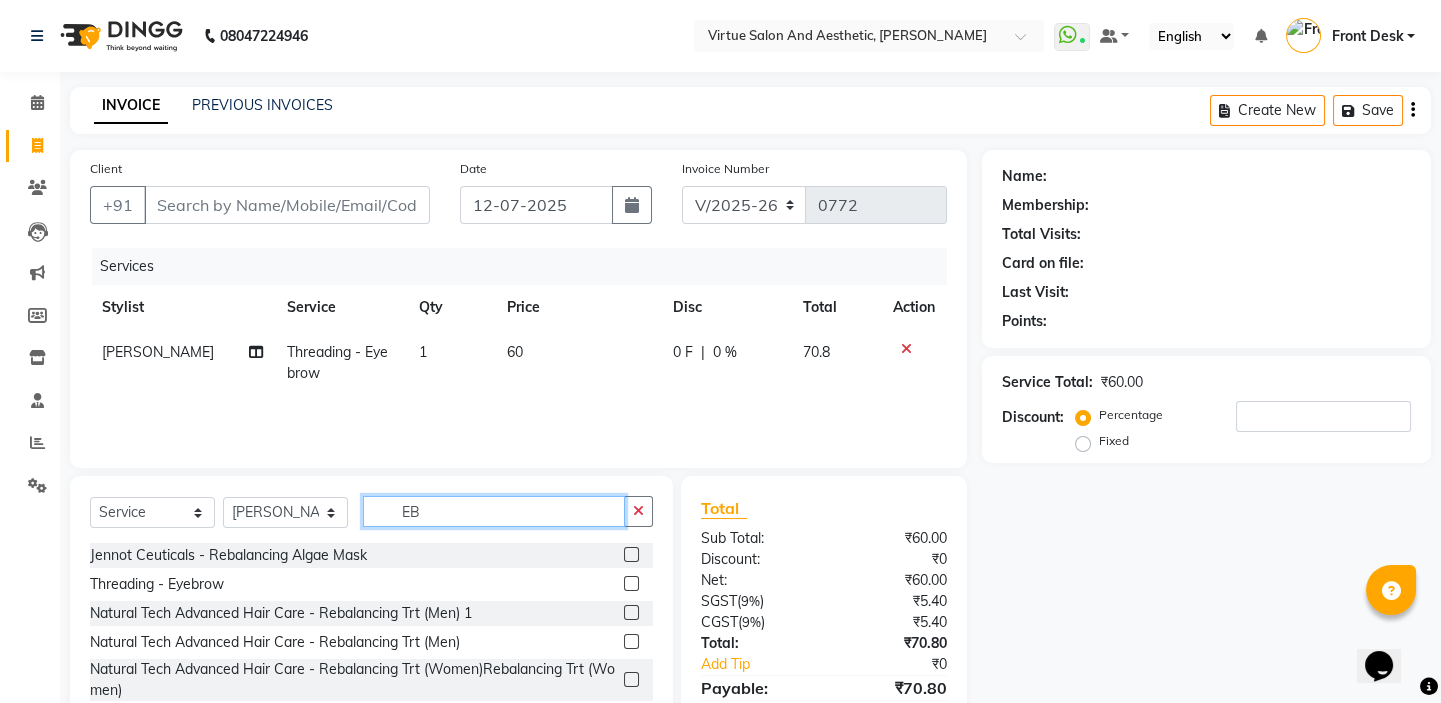 drag, startPoint x: 439, startPoint y: 509, endPoint x: 345, endPoint y: 485, distance: 97.015465 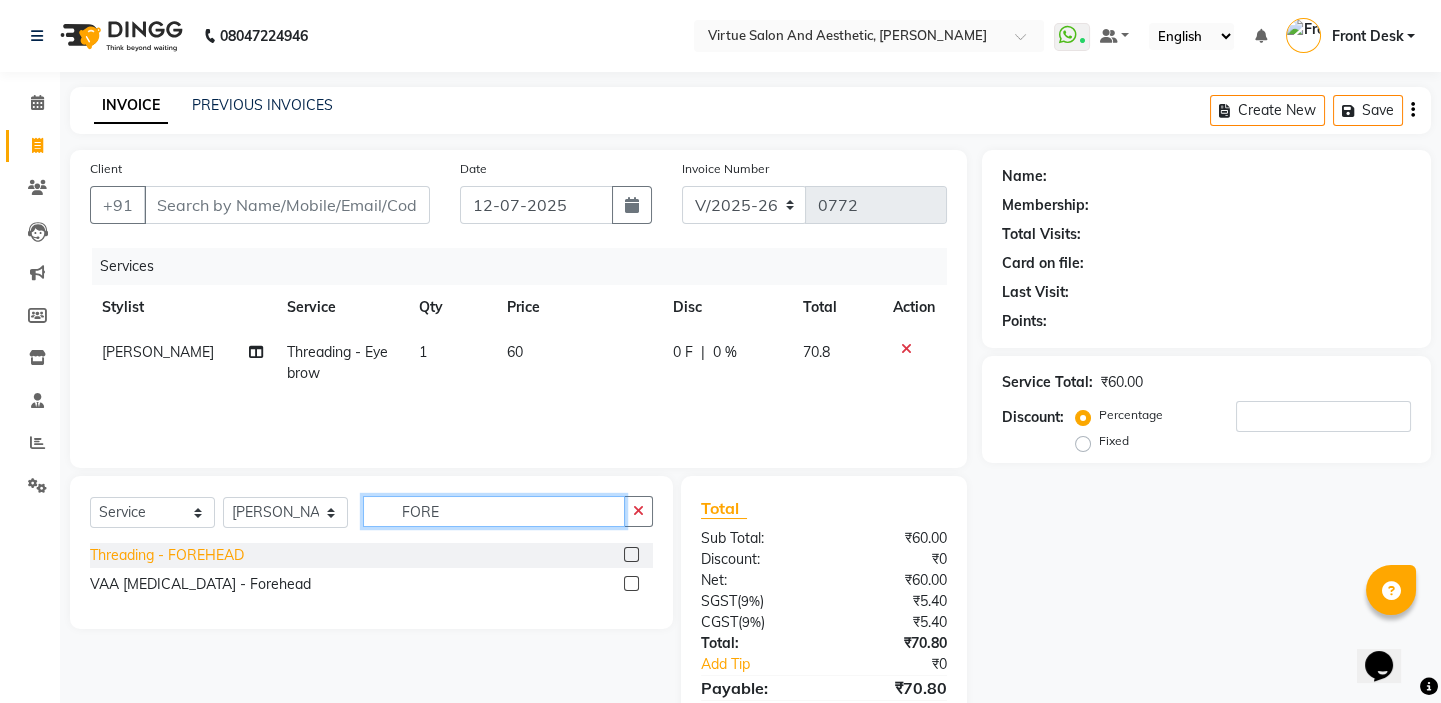 type on "FORE" 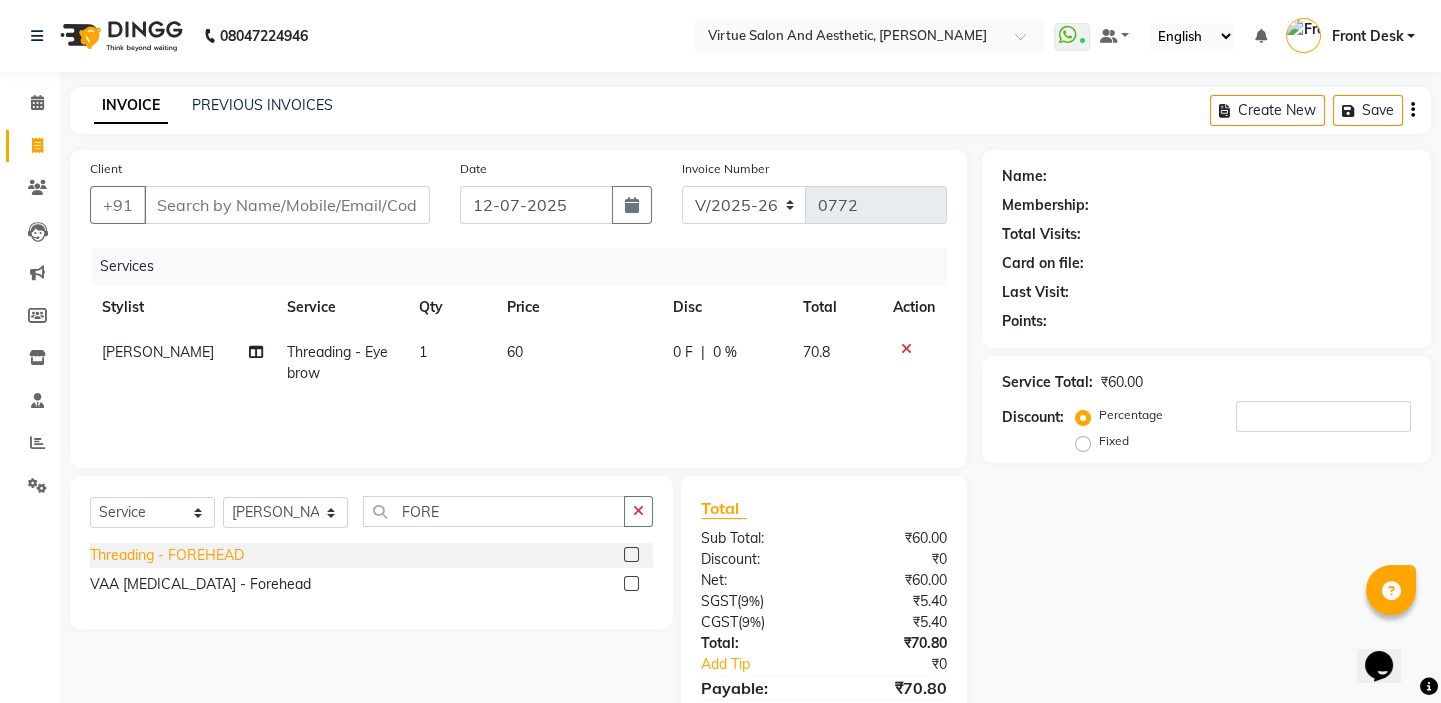 click on "Threading - FOREHEAD" 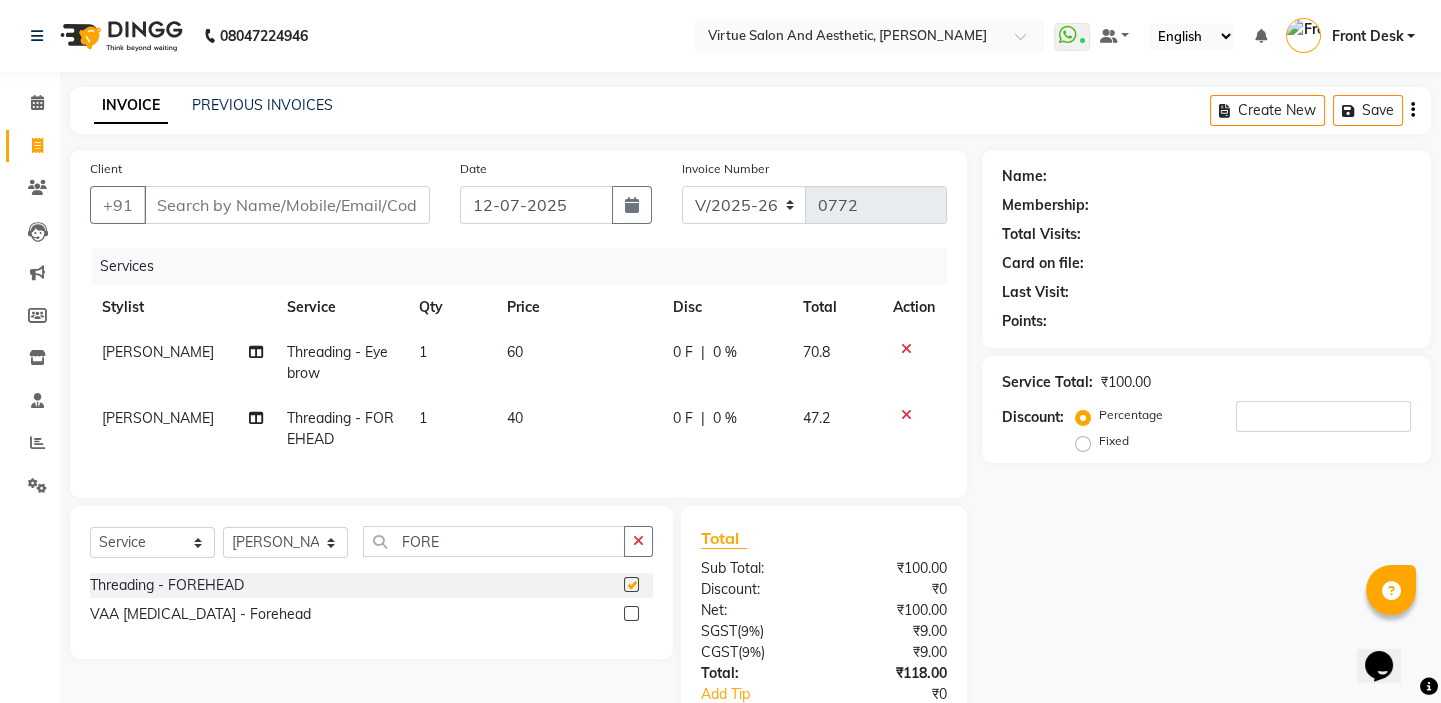 checkbox on "false" 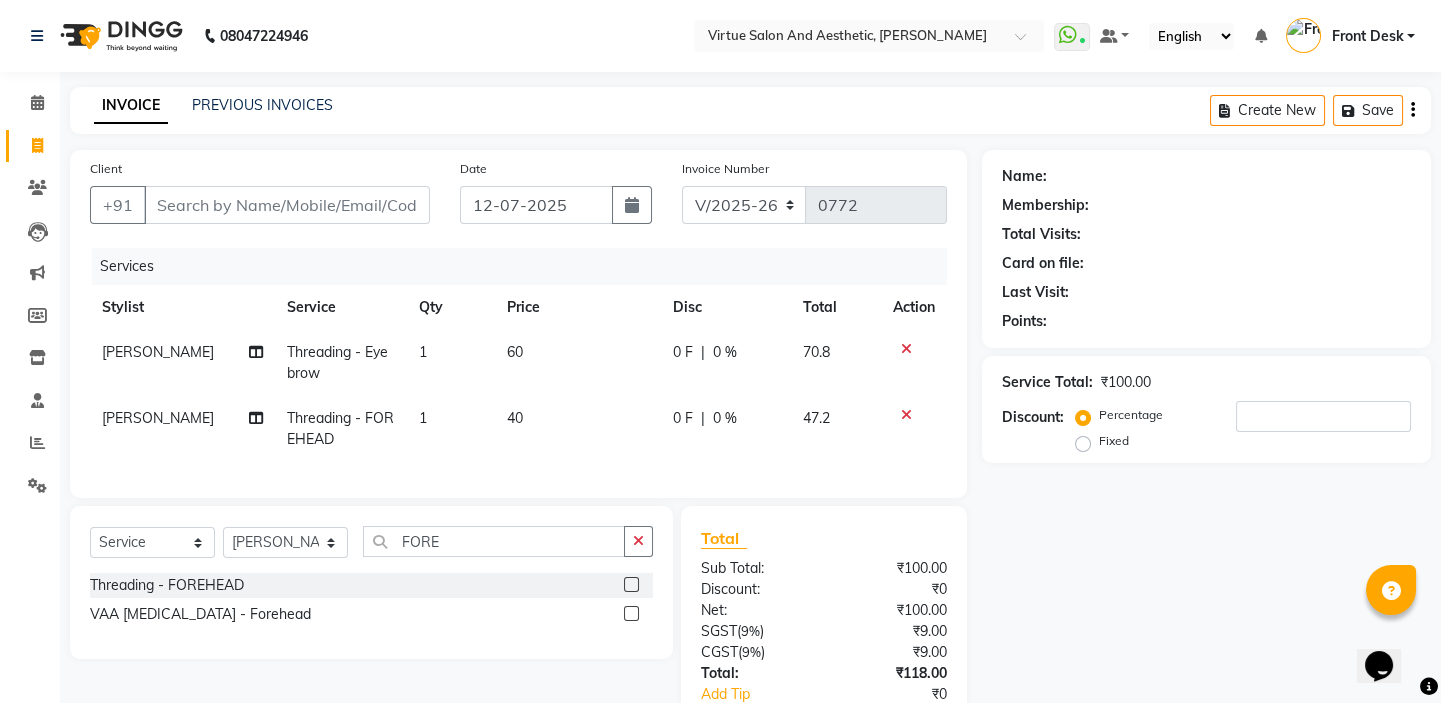 scroll, scrollTop: 141, scrollLeft: 0, axis: vertical 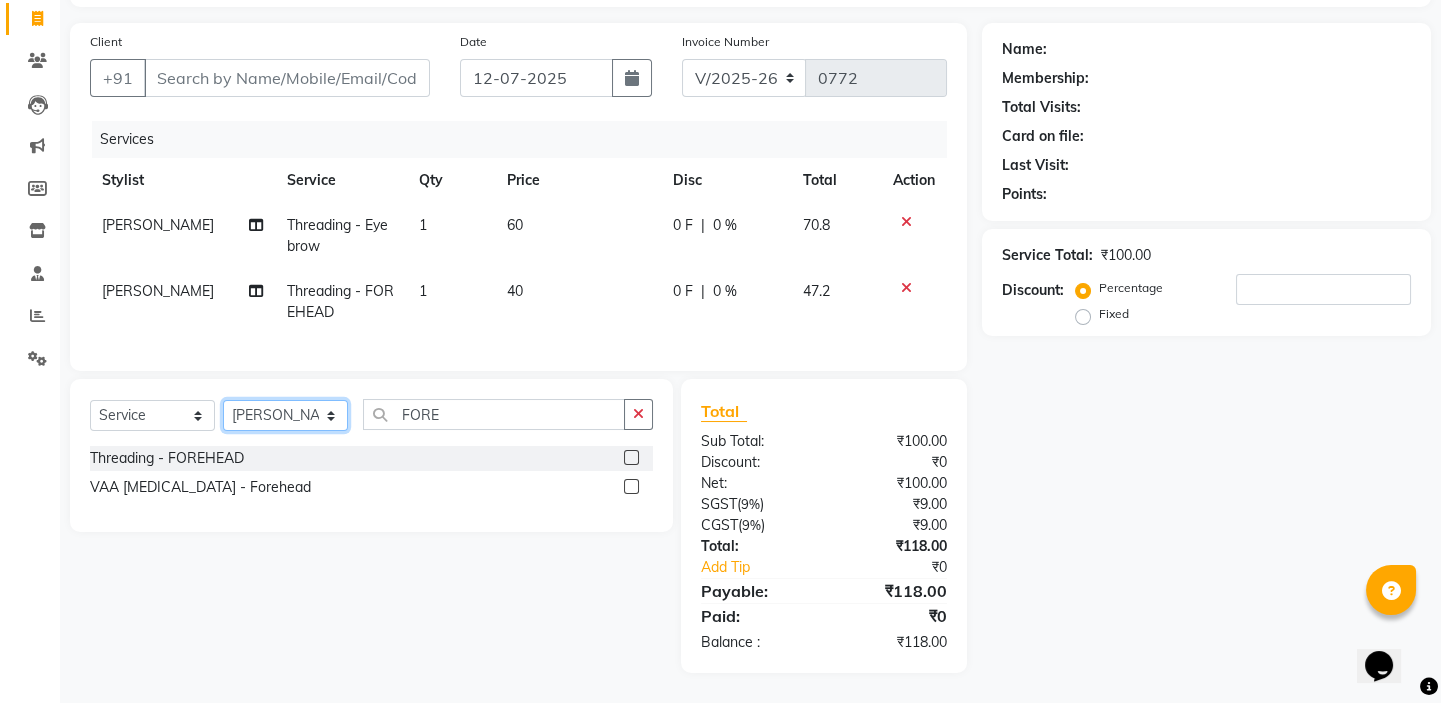 click on "Select Stylist BALAJI DIVYA FAMITHA Front Desk ILAKKIYA ISHWARYA MANISHA MILLI RAJAN RAMESH" 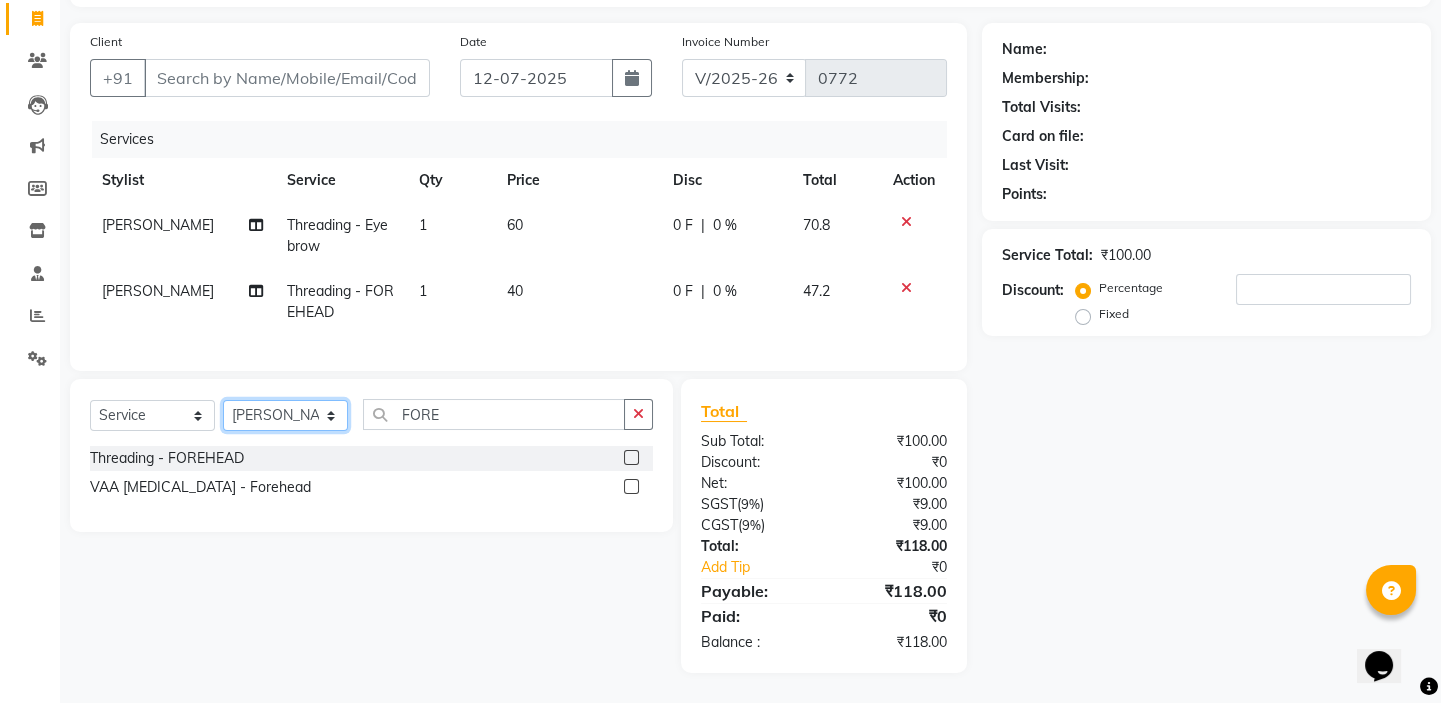 click on "Select Stylist BALAJI DIVYA FAMITHA Front Desk ILAKKIYA [PERSON_NAME] MILLI [PERSON_NAME]" 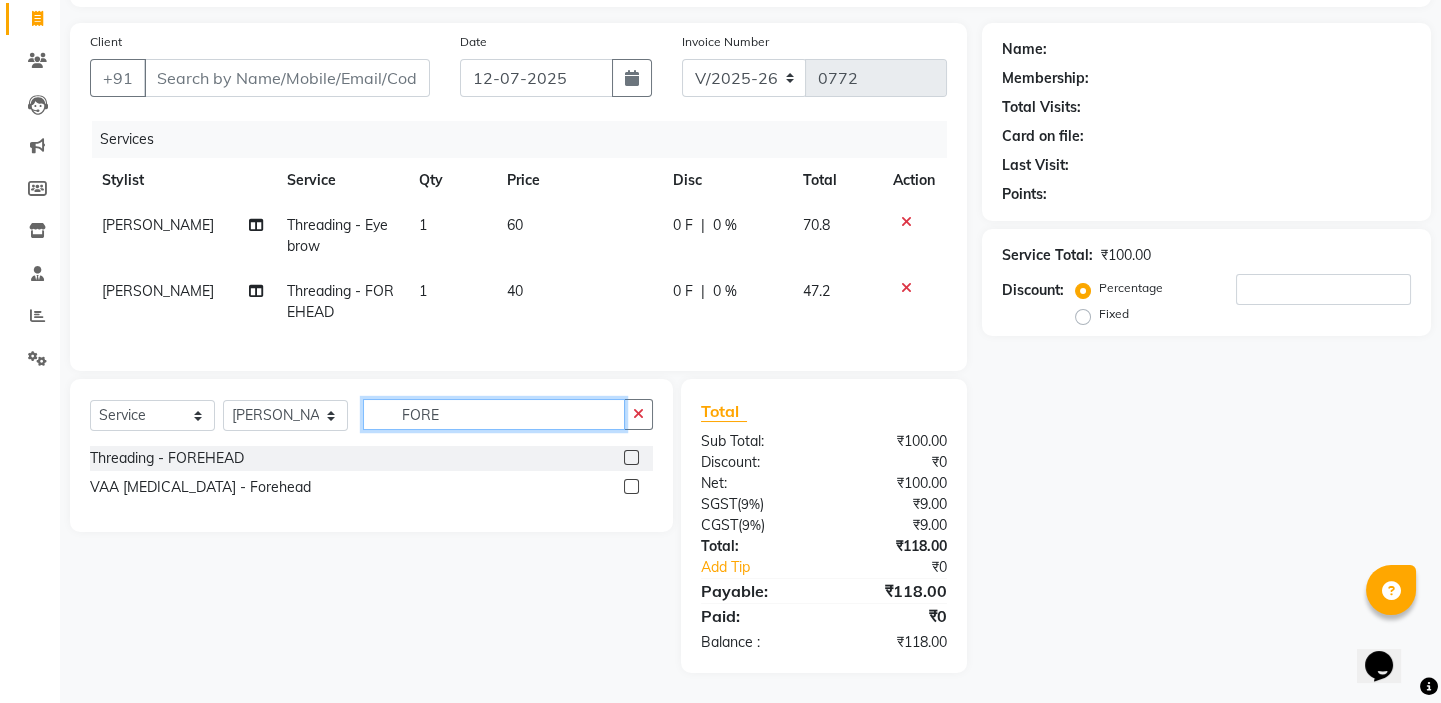 drag, startPoint x: 450, startPoint y: 404, endPoint x: 311, endPoint y: 411, distance: 139.17615 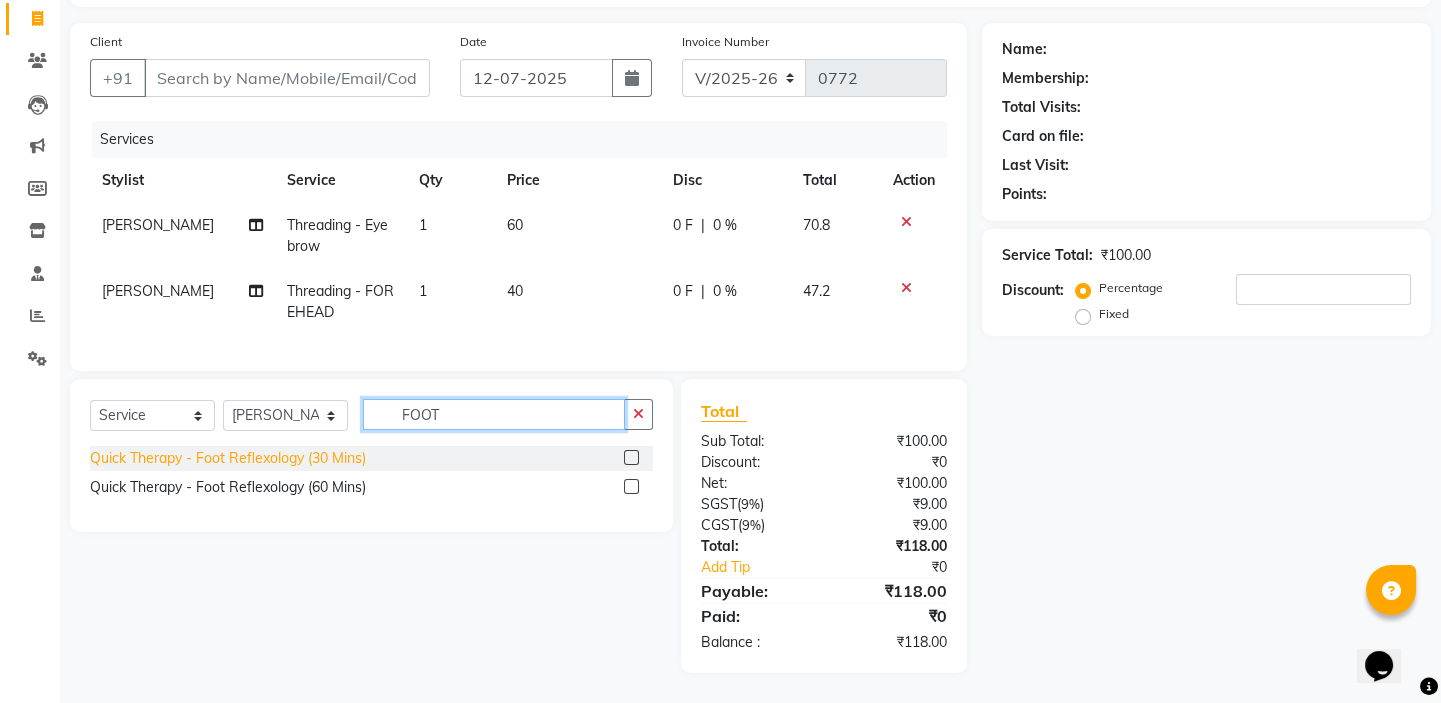 type on "FOOT" 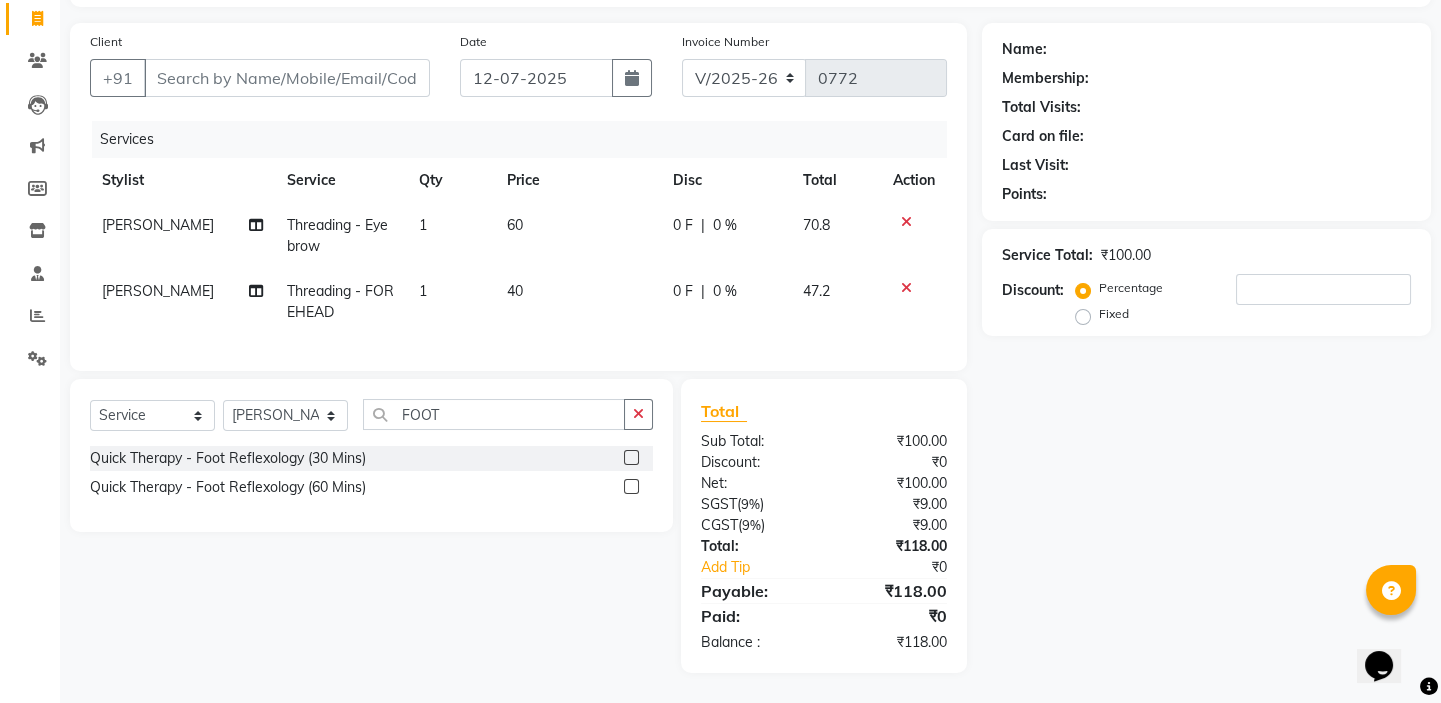 drag, startPoint x: 307, startPoint y: 457, endPoint x: 285, endPoint y: 452, distance: 22.561028 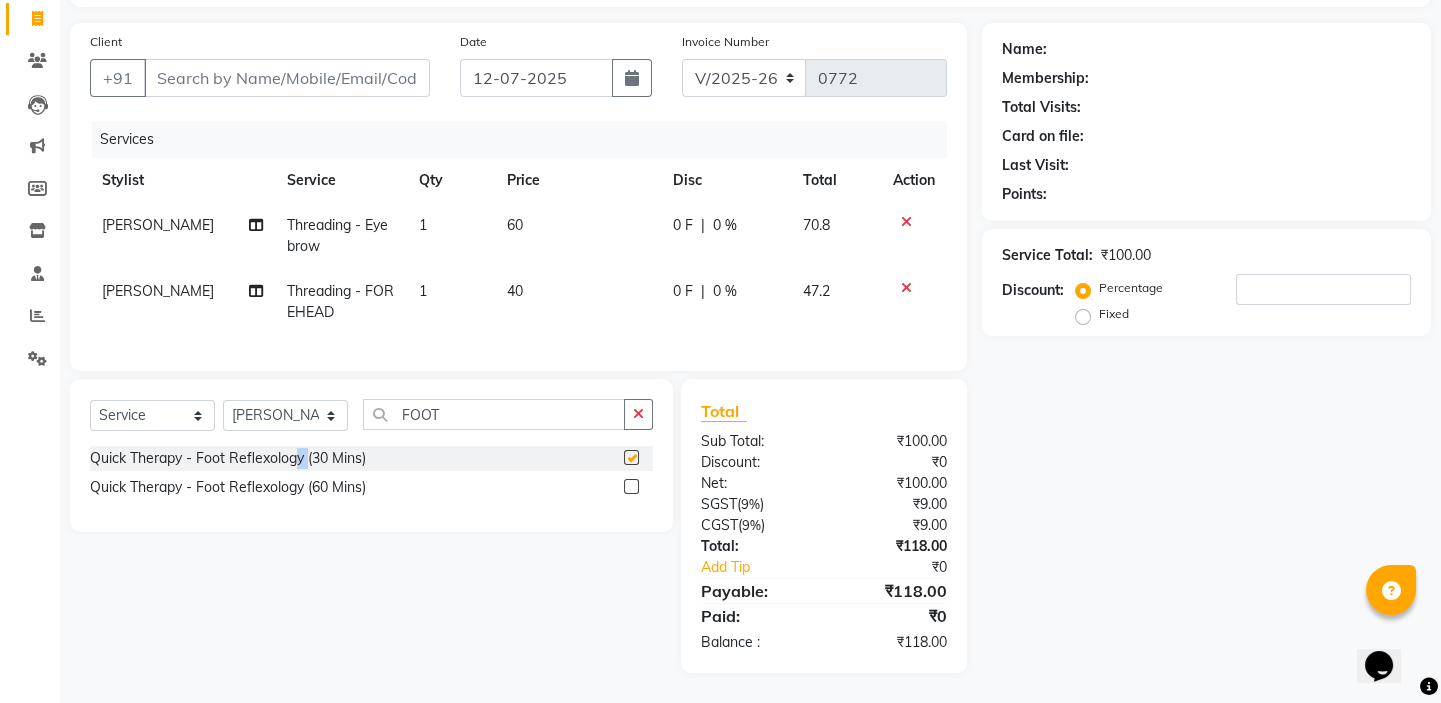 checkbox on "false" 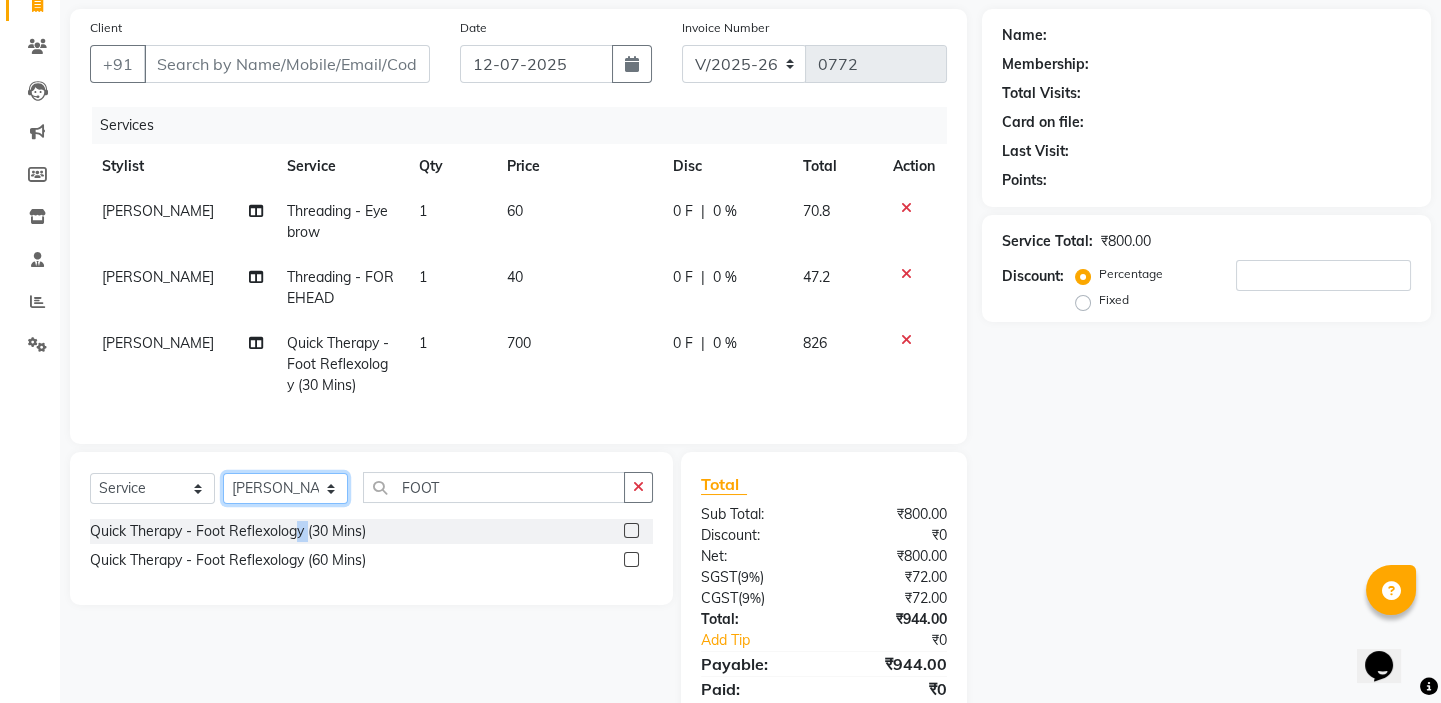 click on "Select Stylist BALAJI DIVYA FAMITHA Front Desk ILAKKIYA ISHWARYA MANISHA MILLI RAJAN RAMESH" 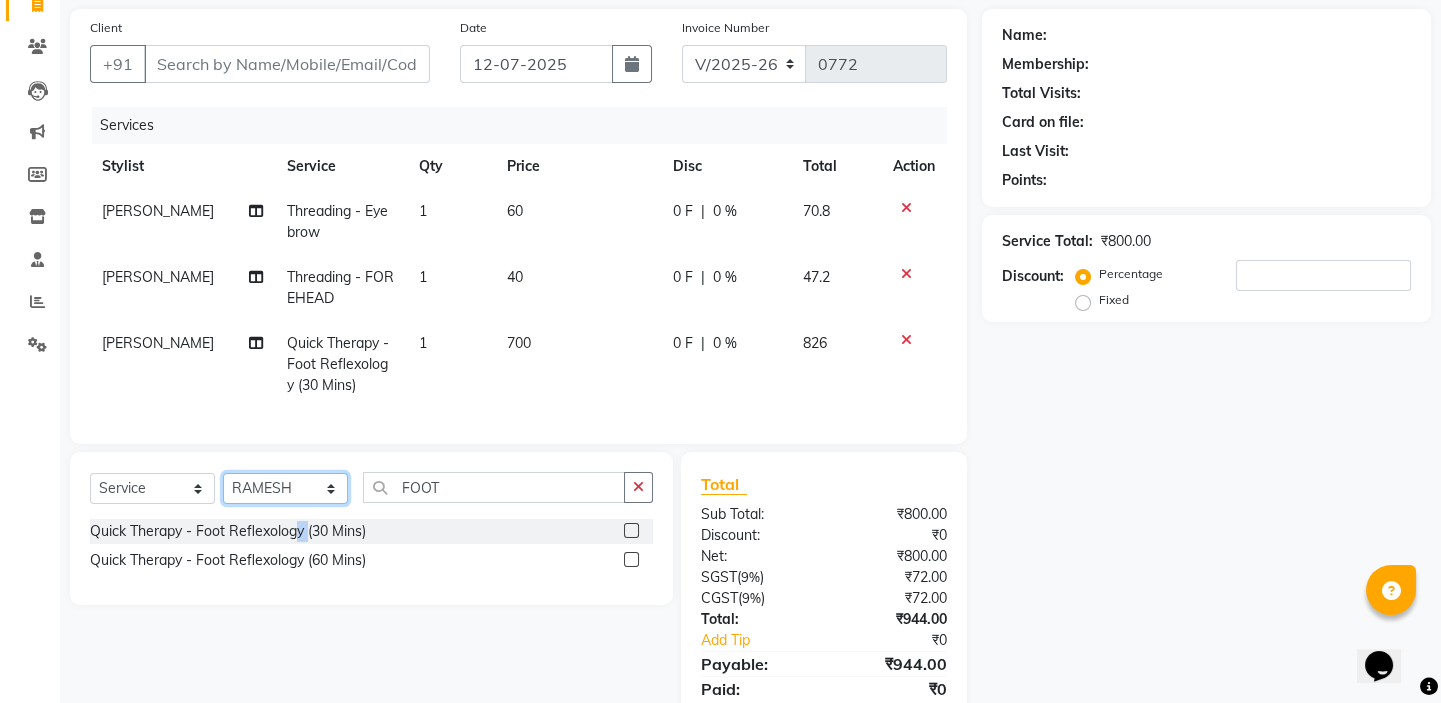 click on "Select Stylist BALAJI DIVYA FAMITHA Front Desk ILAKKIYA ISHWARYA MANISHA MILLI RAJAN RAMESH" 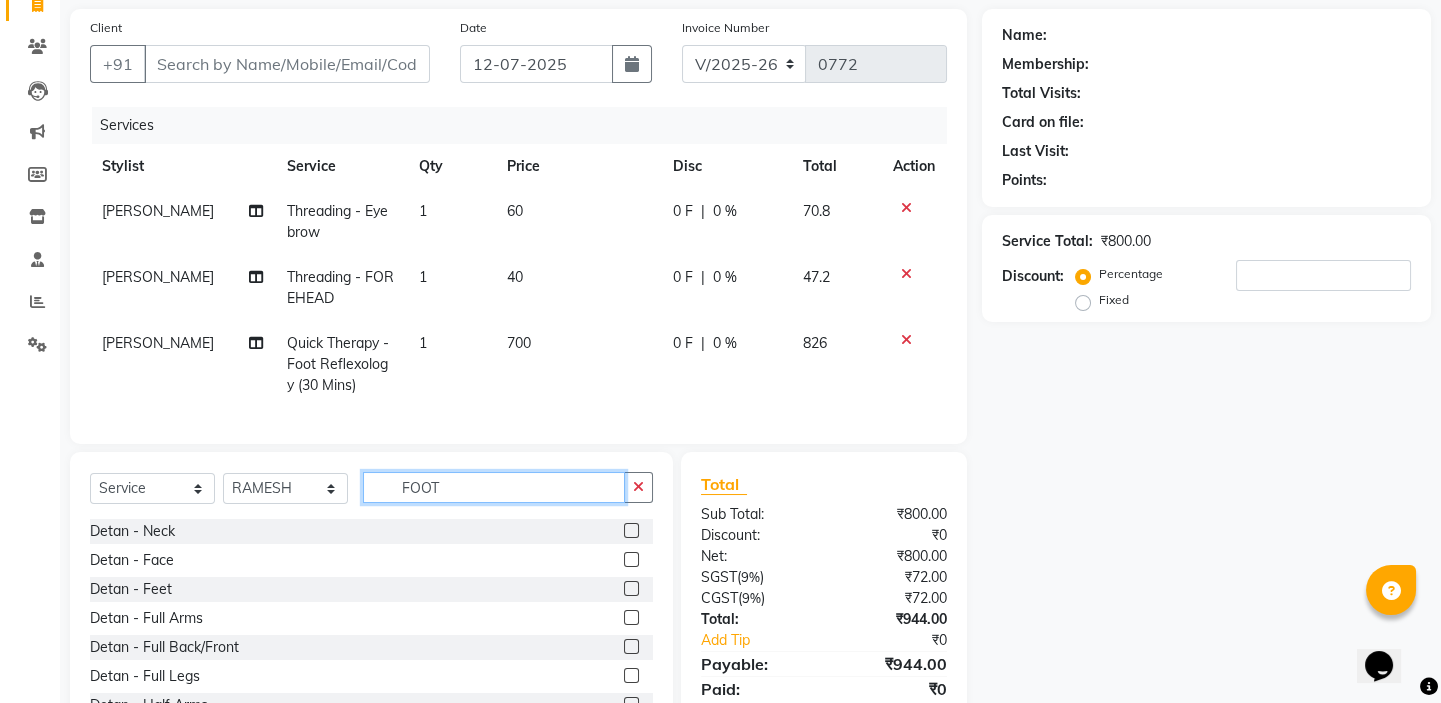 click on "Client +91 Date 12-07-2025 Invoice Number V/2025 V/2025-26 0772 Services Stylist Service Qty Price Disc Total Action MANISHA Threading - Eyebrow 1 60 0 F | 0 % 70.8 MANISHA Threading - FOREHEAD 1 40 0 F | 0 % 47.2 MANISHA Quick Therapy - Foot Reflexology (30 Mins) 1 700 0 F | 0 % 826 Select  Service  Product  Membership  Package Voucher Prepaid Gift Card  Select Stylist BALAJI DIVYA FAMITHA Front Desk ILAKKIYA ISHWARYA MANISHA MILLI RAJAN RAMESH FOOT Detan -  Neck  Detan - Face  Detan - Feet  Detan - Full Arms  Detan - Full Back/Front  Detan - Full Legs  Detan - Half Arms  Detan - Half Back/Front  Detan - Half Legs  Detan - Midriff  Detan - Under Arms  Detan - Upperlip  HAIR EXTENSION-CLIPPING  ADD ON - PEEL OFF MASK  TEXTURE - KERA DOUX  THREADING - UPPERLIP  FULL FACE WAXING  Pro Bio Peel facial  Schwarzkopf Nourishing Hair spa  Beard colour  Creative haircut and Fibre clinix Combo  Blow styling  Hand polish  Makeup - Advance payment  Makeup - Trial  Chin - Waxing  Pedicure and hairspa 1999  MEHANDI BASIC" 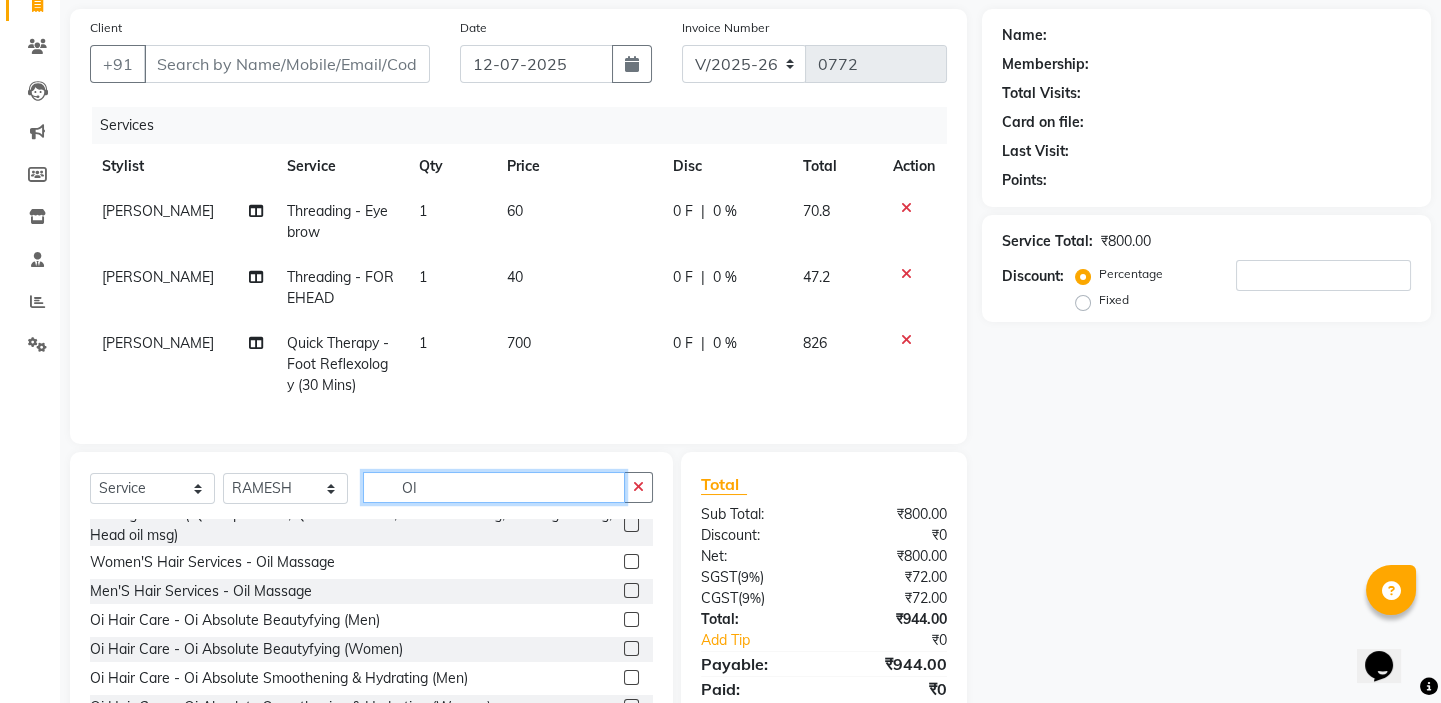 scroll, scrollTop: 19, scrollLeft: 0, axis: vertical 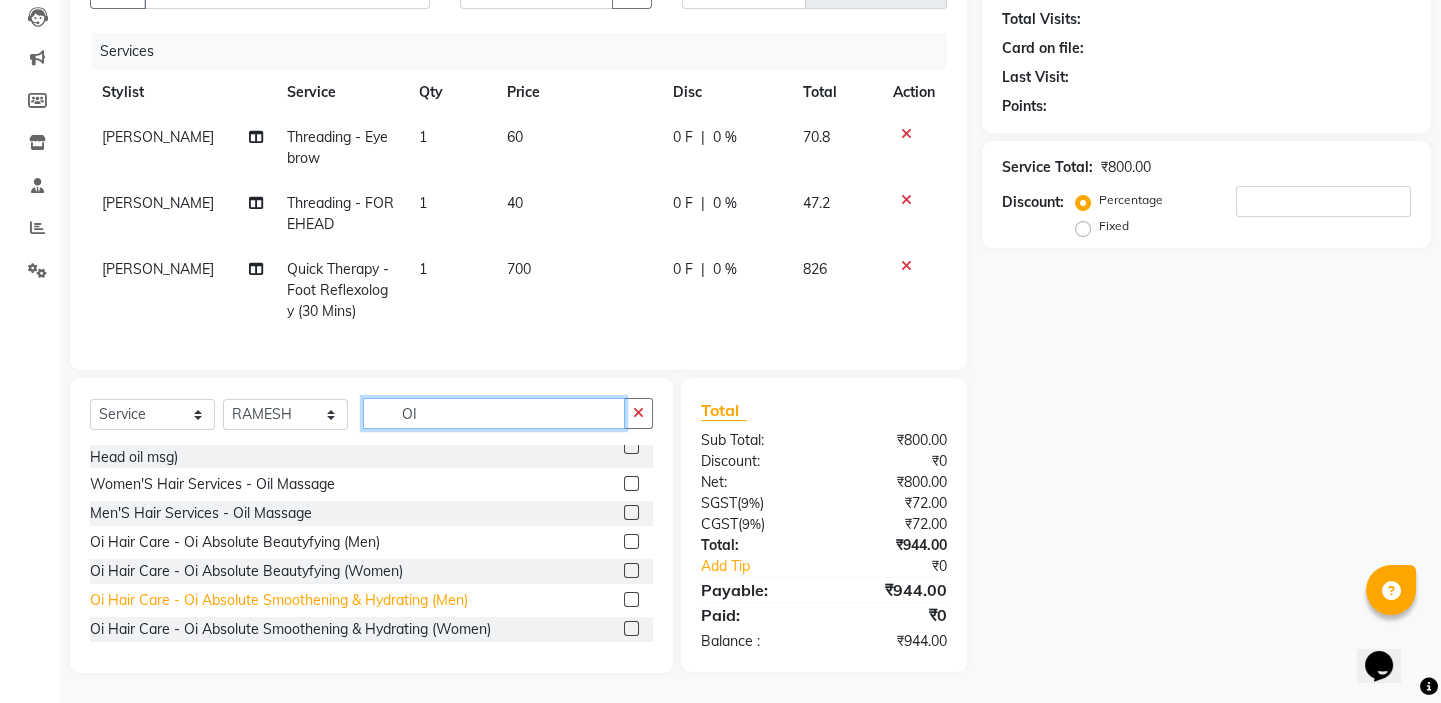 type on "OI" 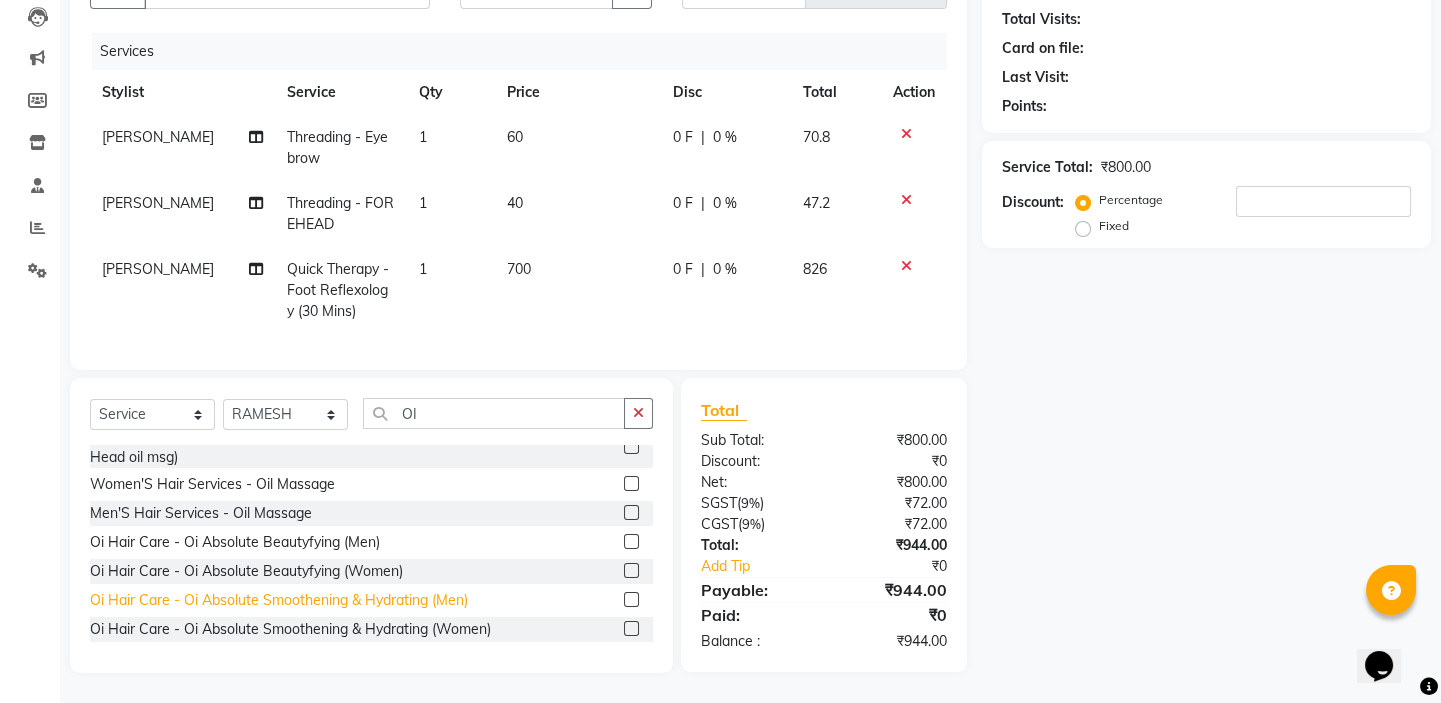 click on "Oi Hair Care  - Oi Absolute Smoothening & Hydrating (Men)" 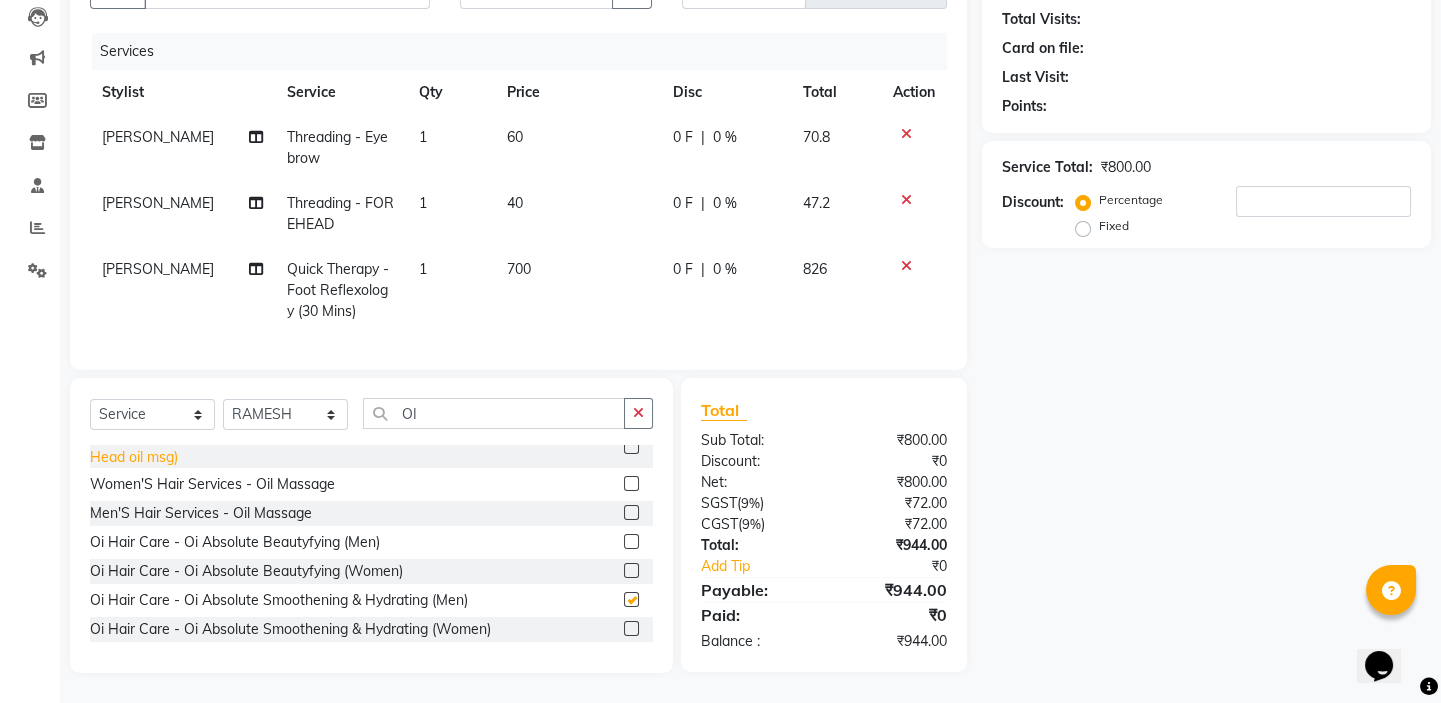 checkbox on "false" 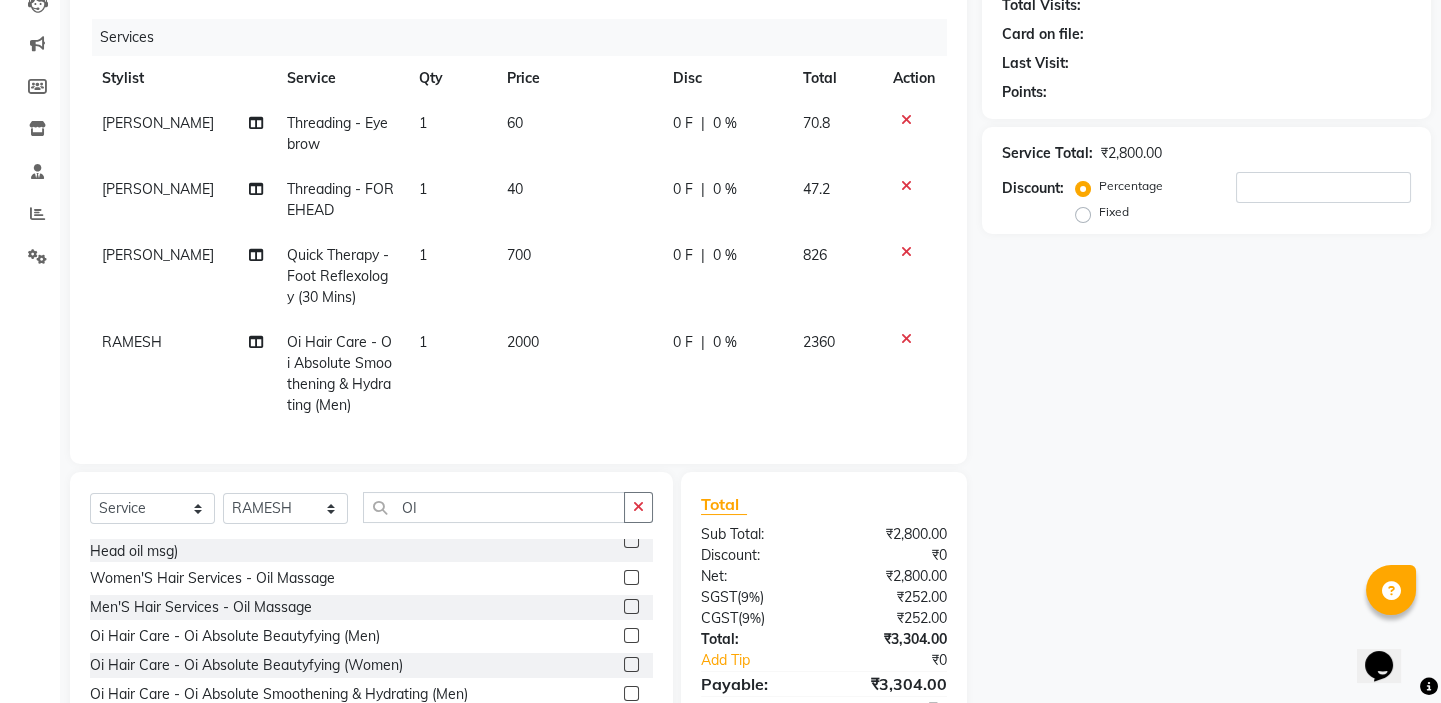 click on "2000" 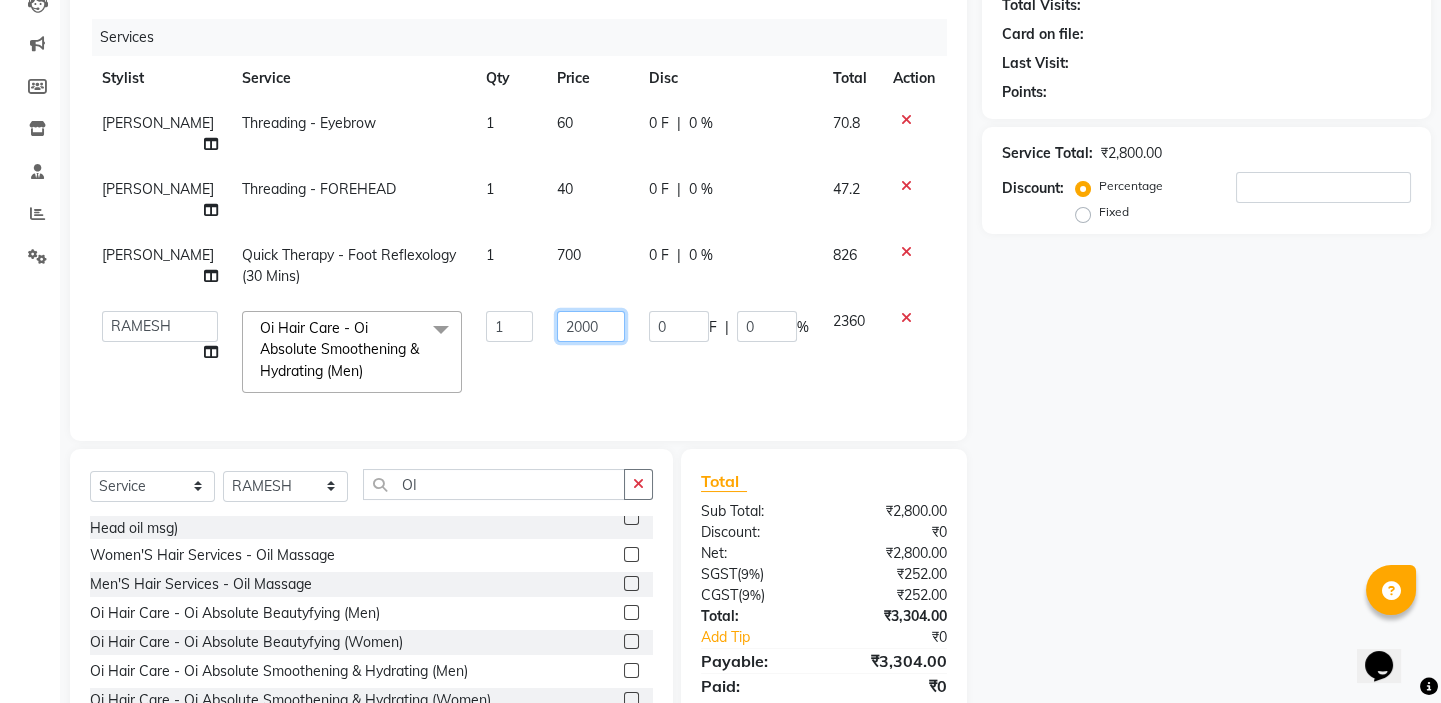 drag, startPoint x: 588, startPoint y: 280, endPoint x: 490, endPoint y: 246, distance: 103.73042 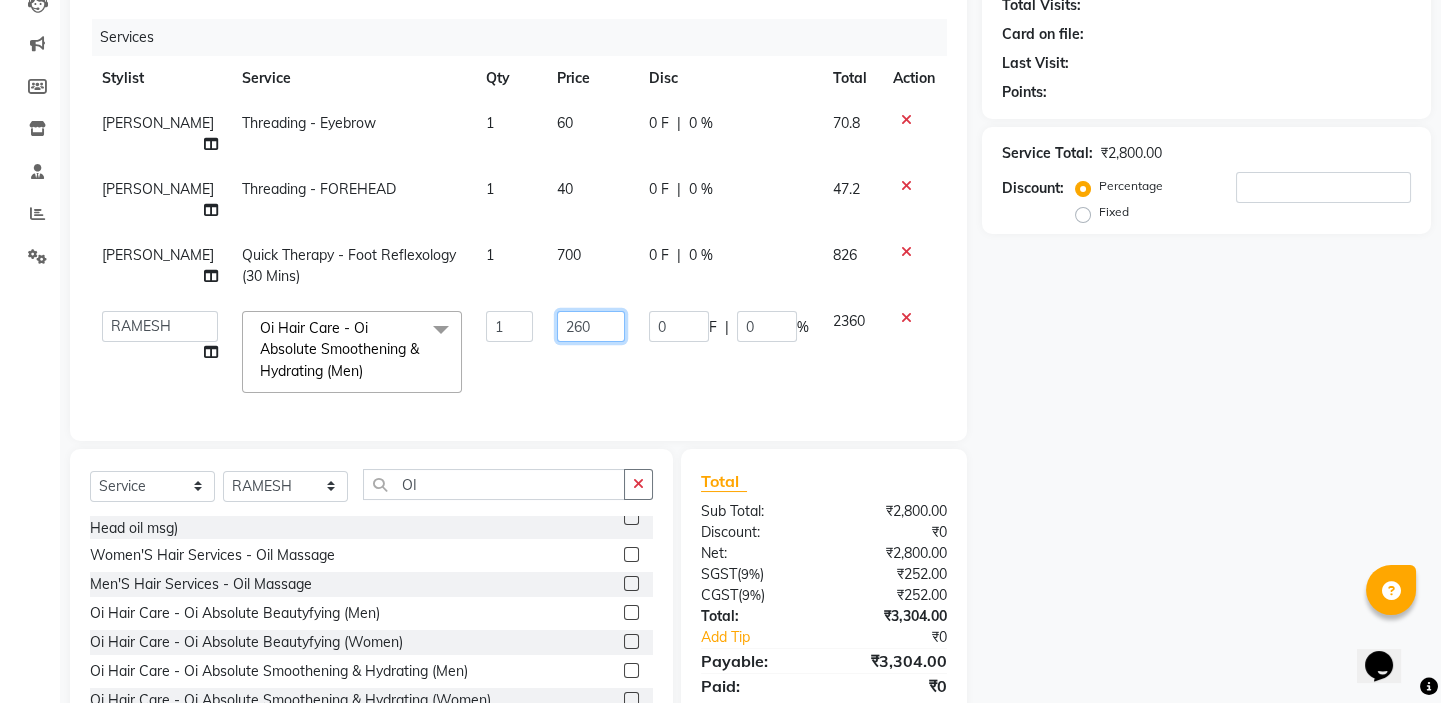 type on "2600" 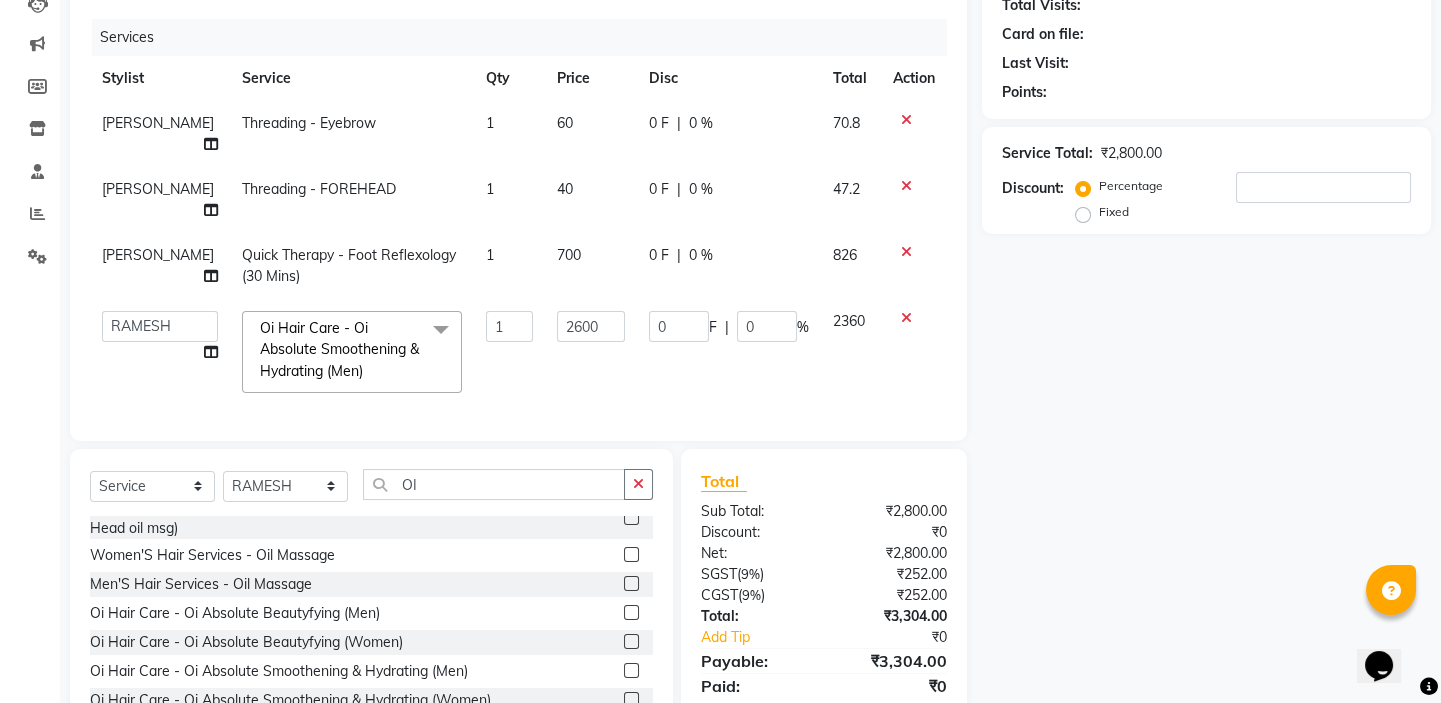 click on "Name: Membership: Total Visits: Card on file: Last Visit:  Points:  Service Total:  ₹2,800.00  Discount:  Percentage   Fixed" 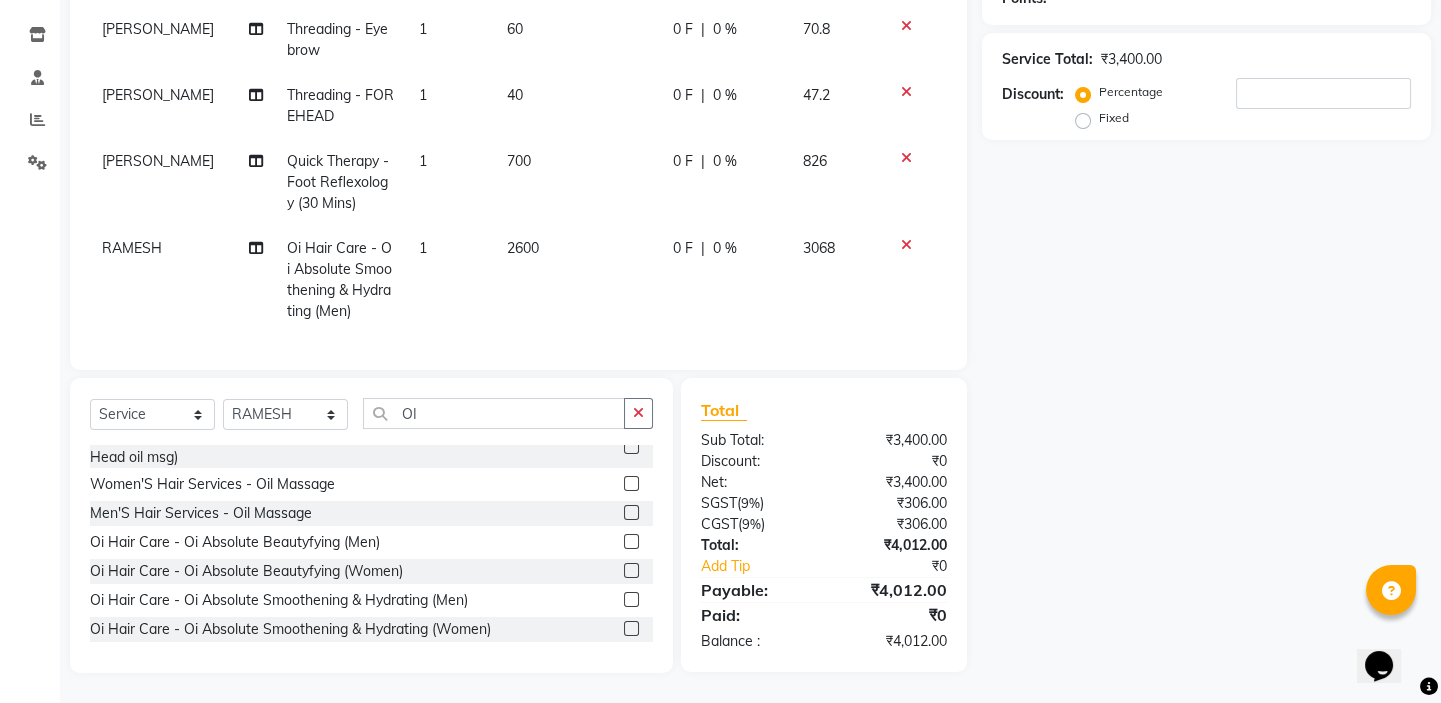 scroll, scrollTop: 337, scrollLeft: 0, axis: vertical 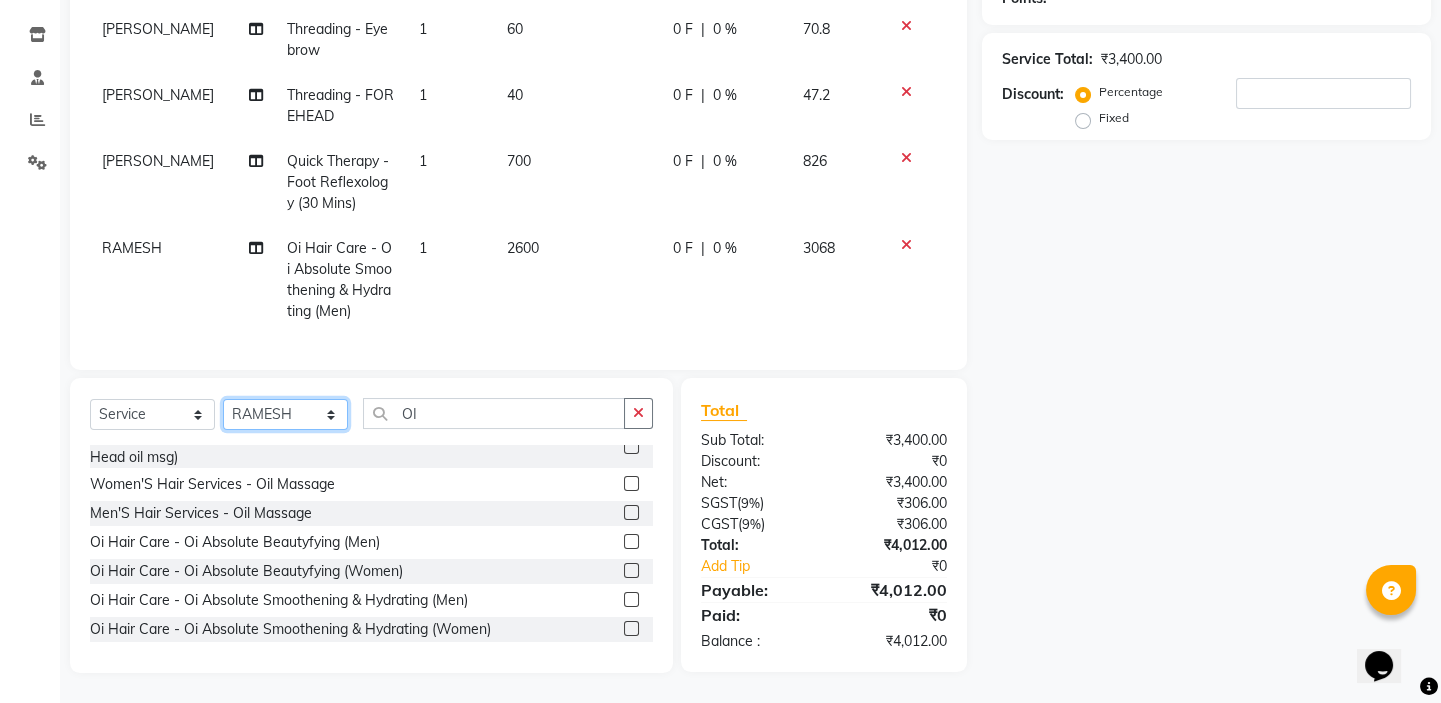 click on "Select Stylist BALAJI DIVYA FAMITHA Front Desk ILAKKIYA ISHWARYA MANISHA MILLI RAJAN RAMESH" 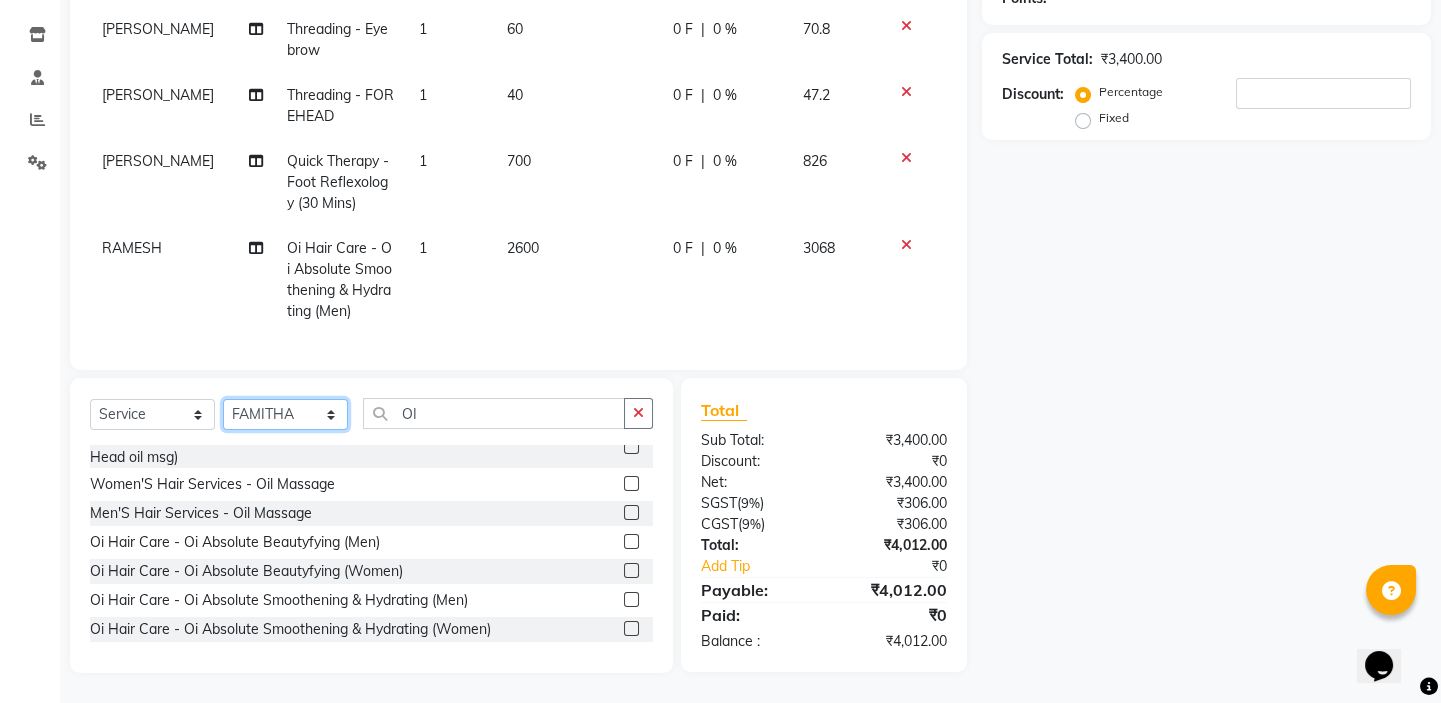 click on "Select Stylist BALAJI DIVYA FAMITHA Front Desk ILAKKIYA ISHWARYA MANISHA MILLI RAJAN RAMESH" 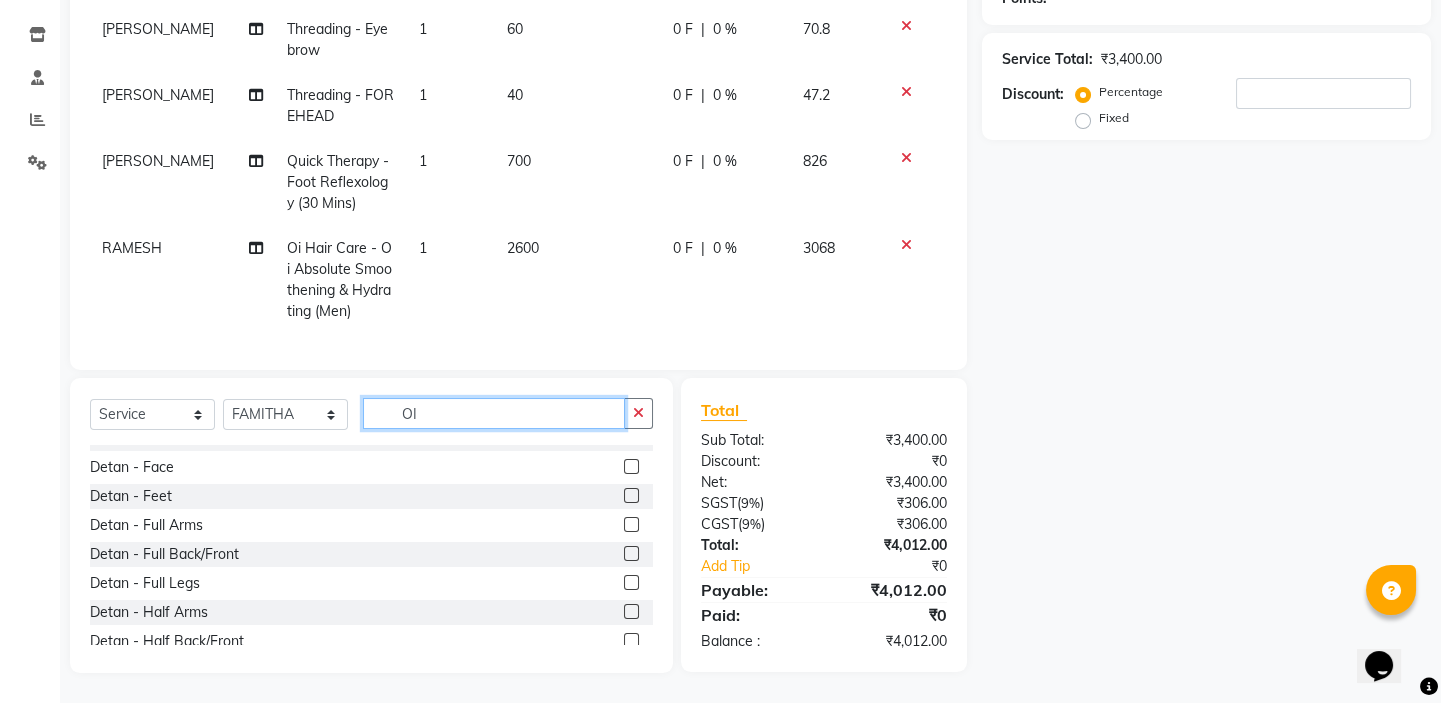 click on "Select  Service  Product  Membership  Package Voucher Prepaid Gift Card  Select Stylist BALAJI DIVYA FAMITHA Front Desk ILAKKIYA ISHWARYA MANISHA MILLI RAJAN RAMESH OI Detan -  Neck  Detan - Face  Detan - Feet  Detan - Full Arms  Detan - Full Back/Front  Detan - Full Legs  Detan - Half Arms  Detan - Half Back/Front  Detan - Half Legs  Detan - Midriff  Detan - Under Arms  Detan - Upperlip  HAIR EXTENSION-CLIPPING  ADD ON - PEEL OFF MASK  TEXTURE - KERA DOUX  THREADING - UPPERLIP  FULL FACE WAXING  Pro Bio Peel facial  Schwarzkopf Nourishing Hair spa  Beard colour  Creative haircut and Fibre clinix Combo  Blow styling  Hand polish  Makeup - Advance payment  Makeup - Trial  Chin - Waxing  Pedicure and hairspa 1999  MEHANDI BASIC  MEHANDI ADVANCE  DETAN - BLOUSELINE  VAA Consultation - Hair  VAA Basic Consultation - Hair  VAA Advanced Consultation - Hair  VAA Wart/Tags Removal  Texture - Keratin Fringes  Fibre clinix  VAA - Master Class - (Hair & Lashes)  VAA - Master Class (Micro Blading)  2599 Combo  layer cut" 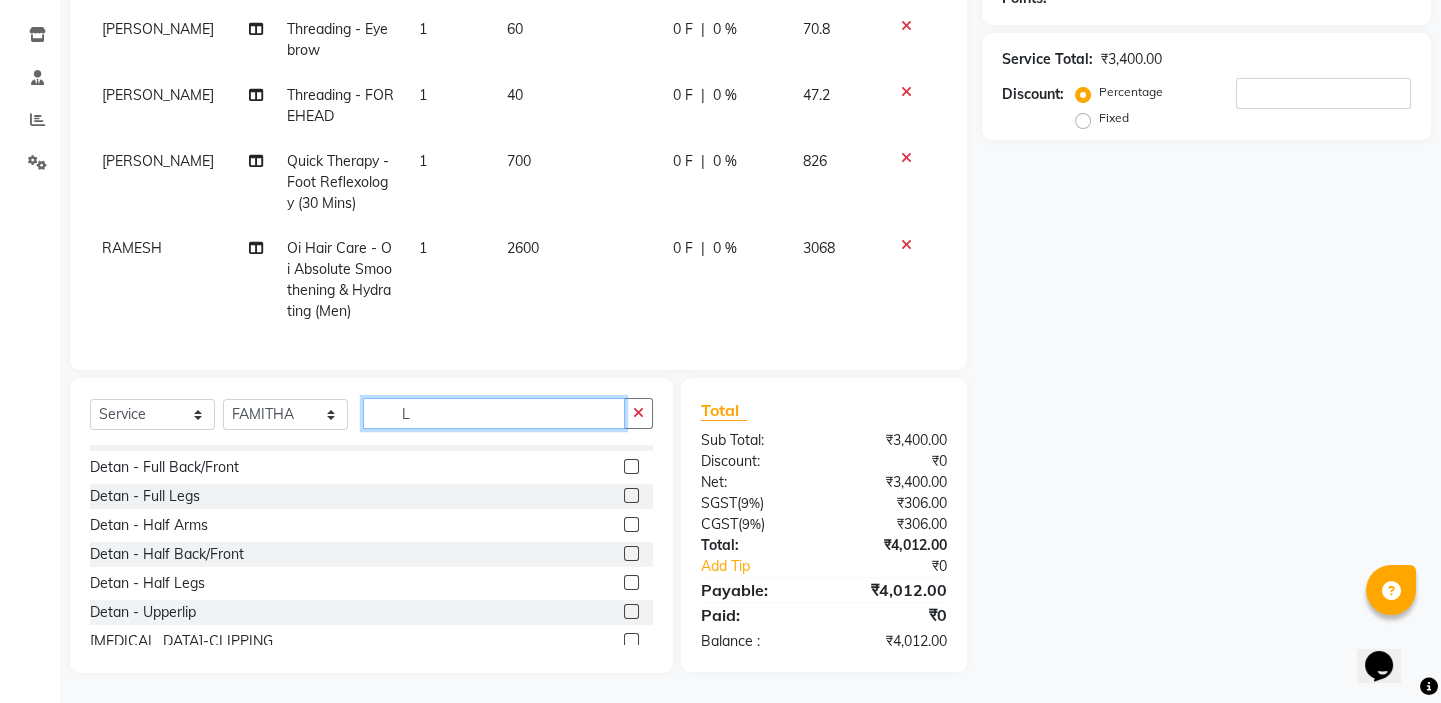 scroll, scrollTop: 0, scrollLeft: 0, axis: both 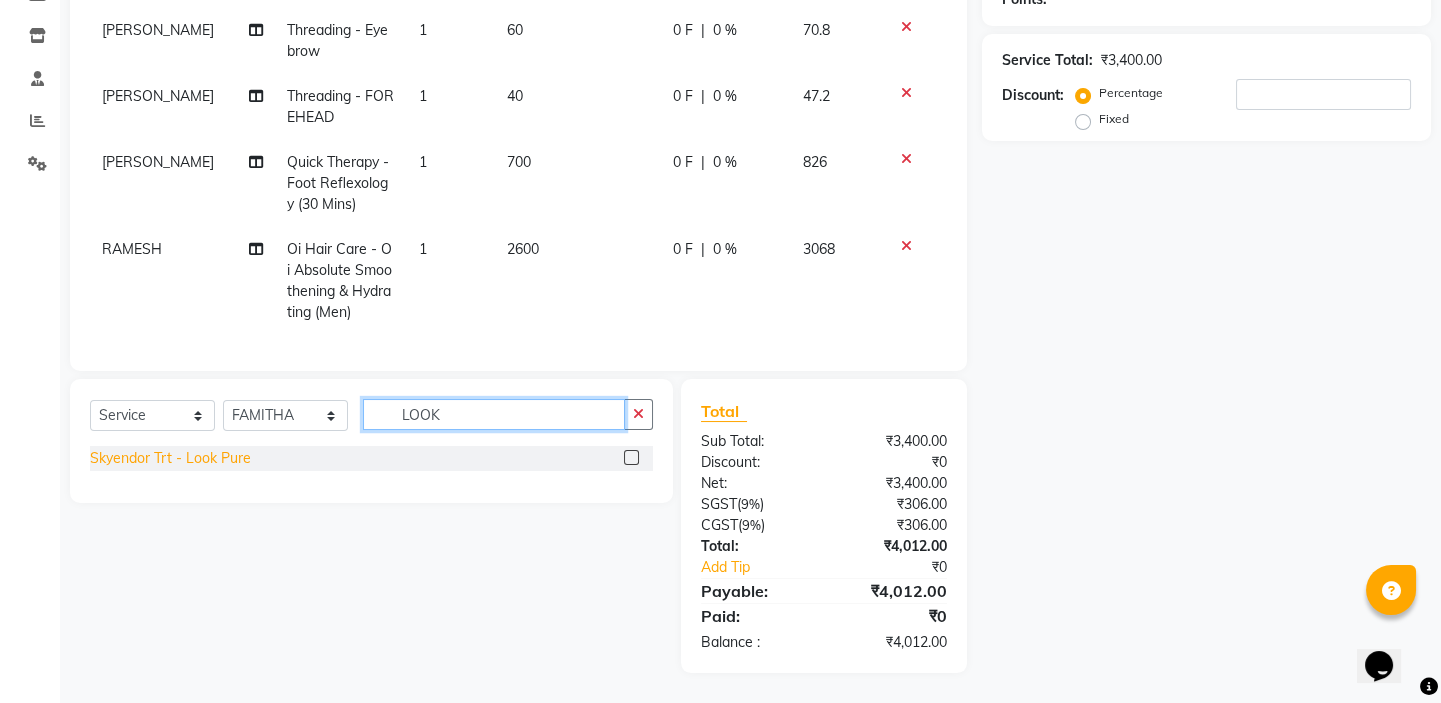 type on "LOOK" 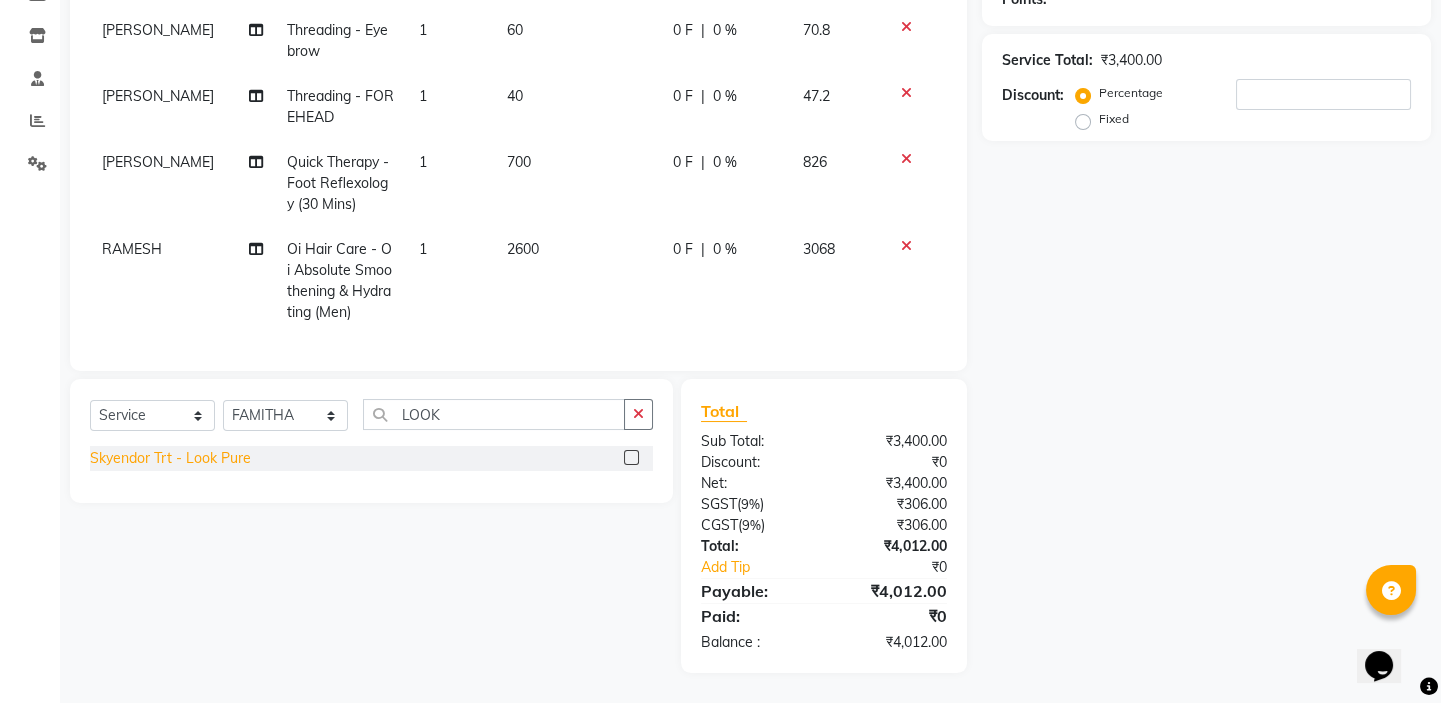 click on "Skyendor Trt - Look Pure" 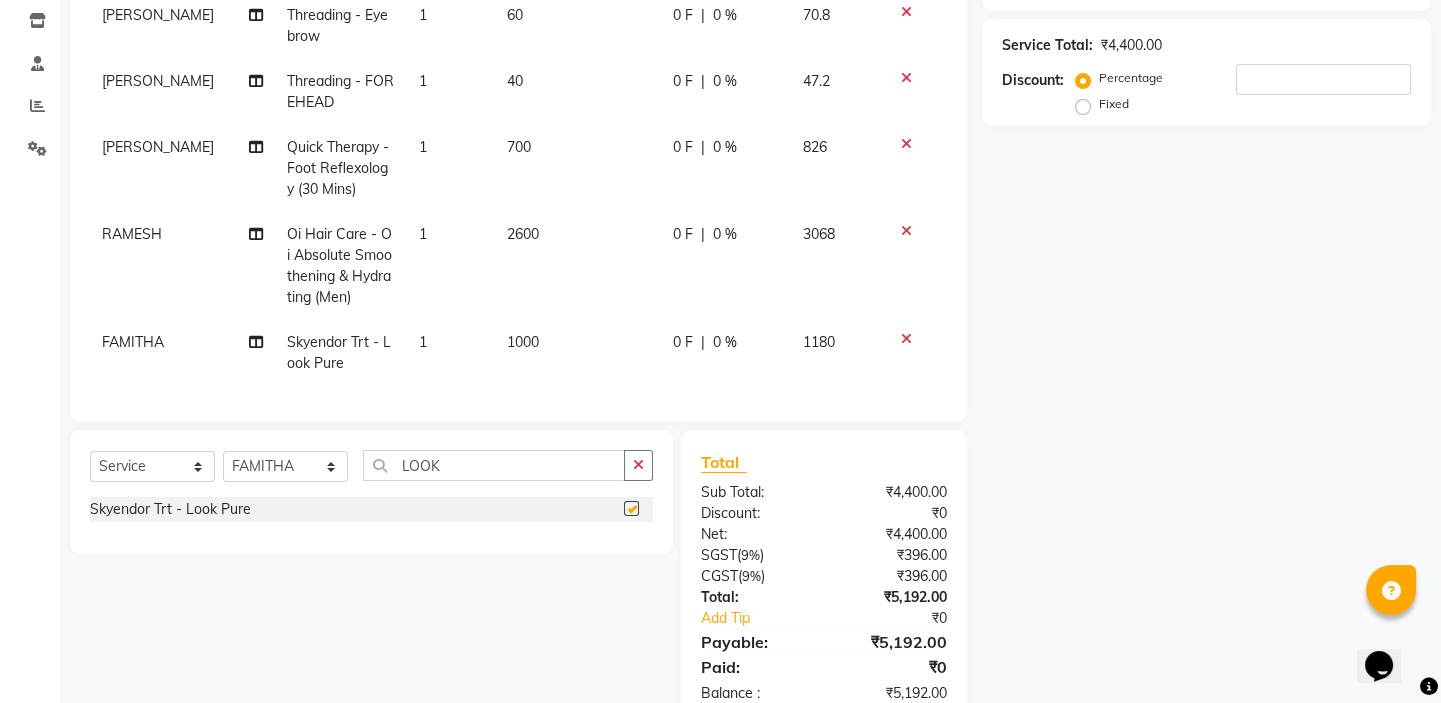 checkbox on "false" 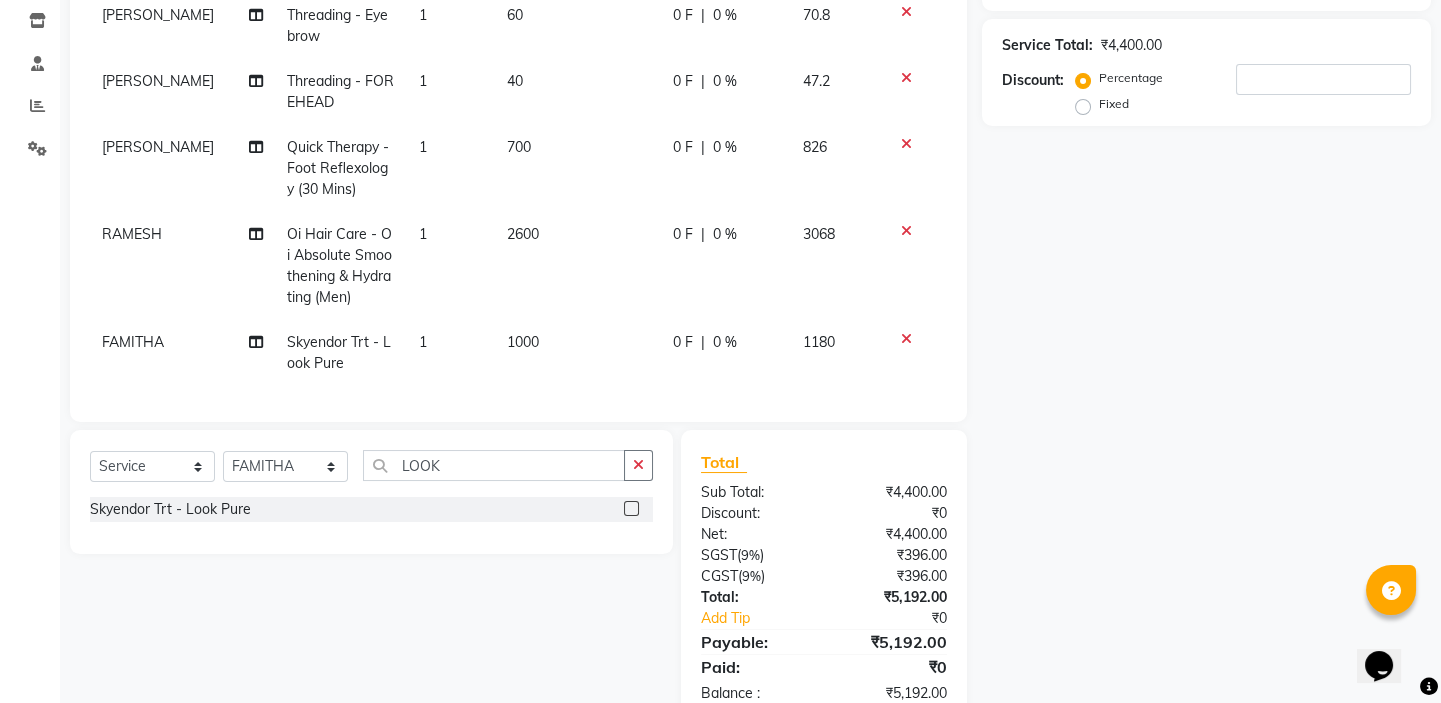 click on "1000" 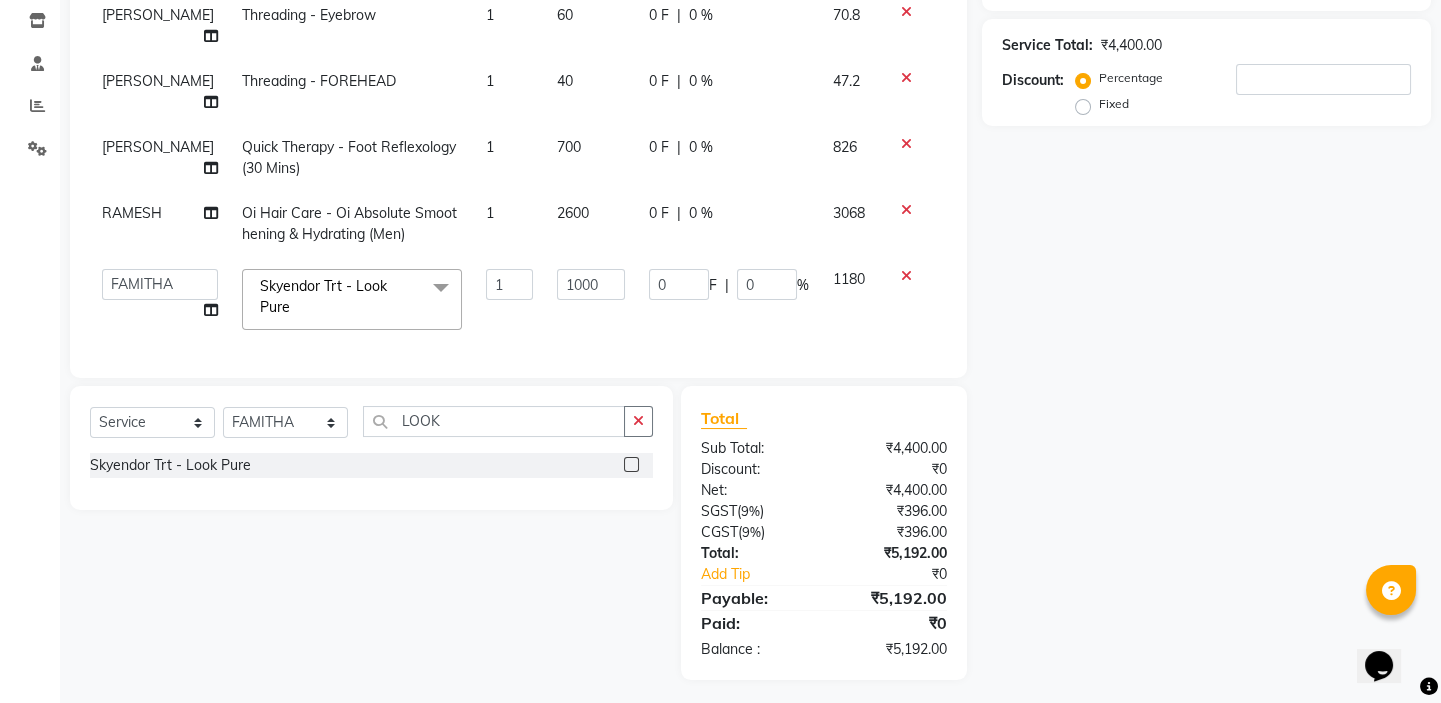 scroll, scrollTop: 316, scrollLeft: 0, axis: vertical 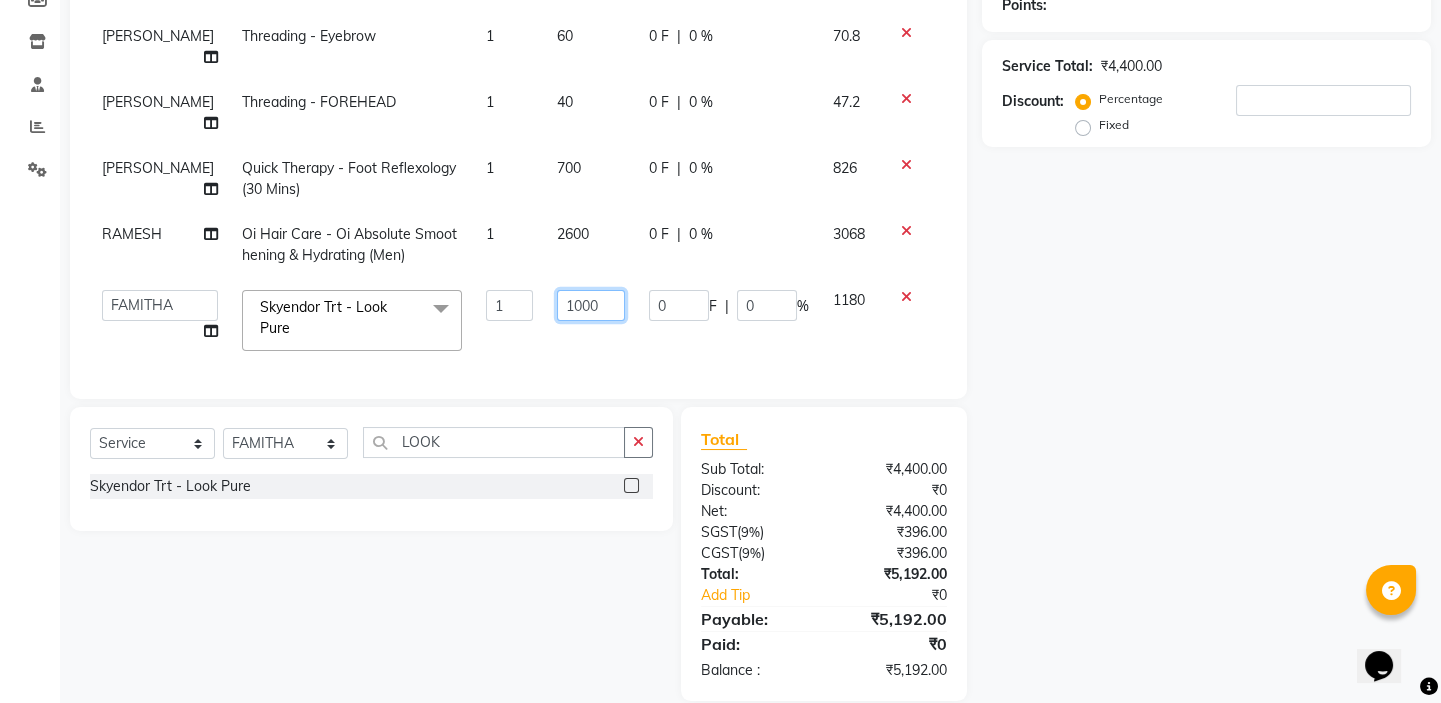 drag, startPoint x: 592, startPoint y: 260, endPoint x: 476, endPoint y: 253, distance: 116.21101 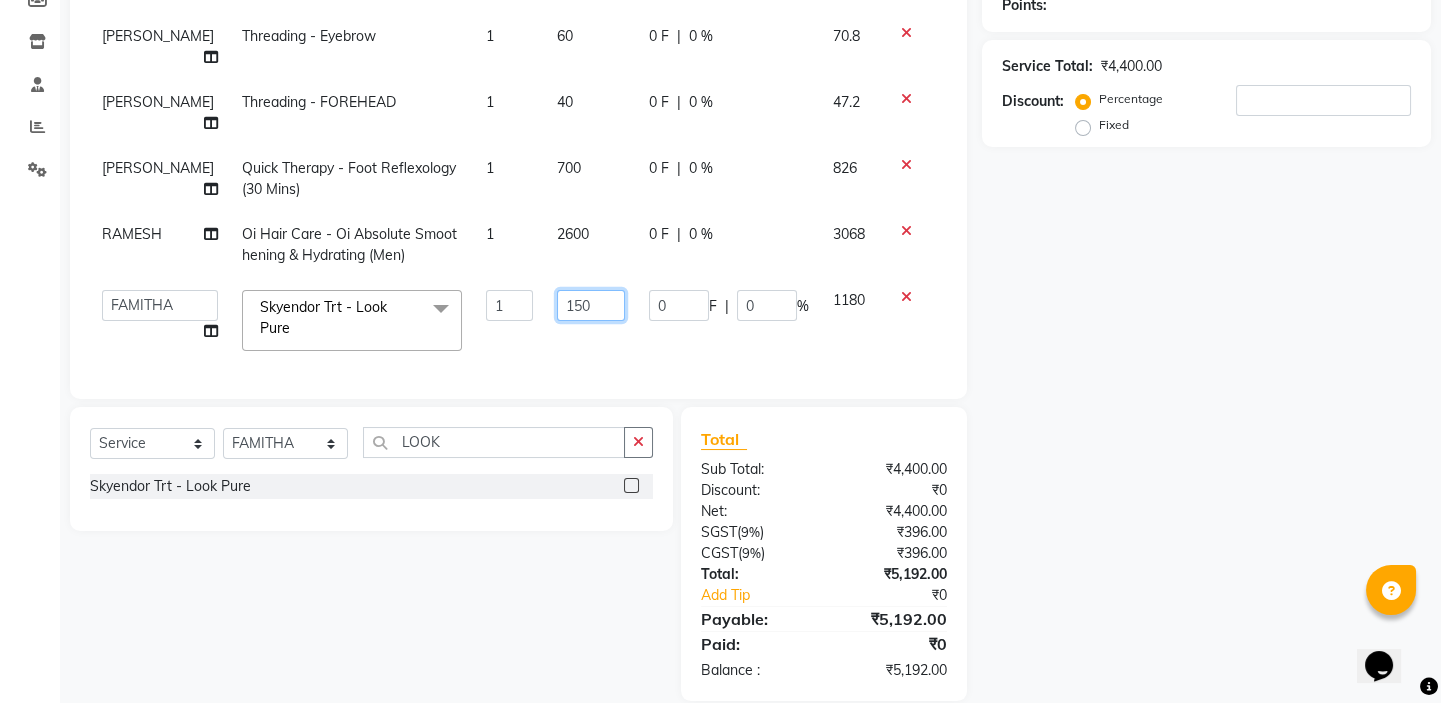 type on "1500" 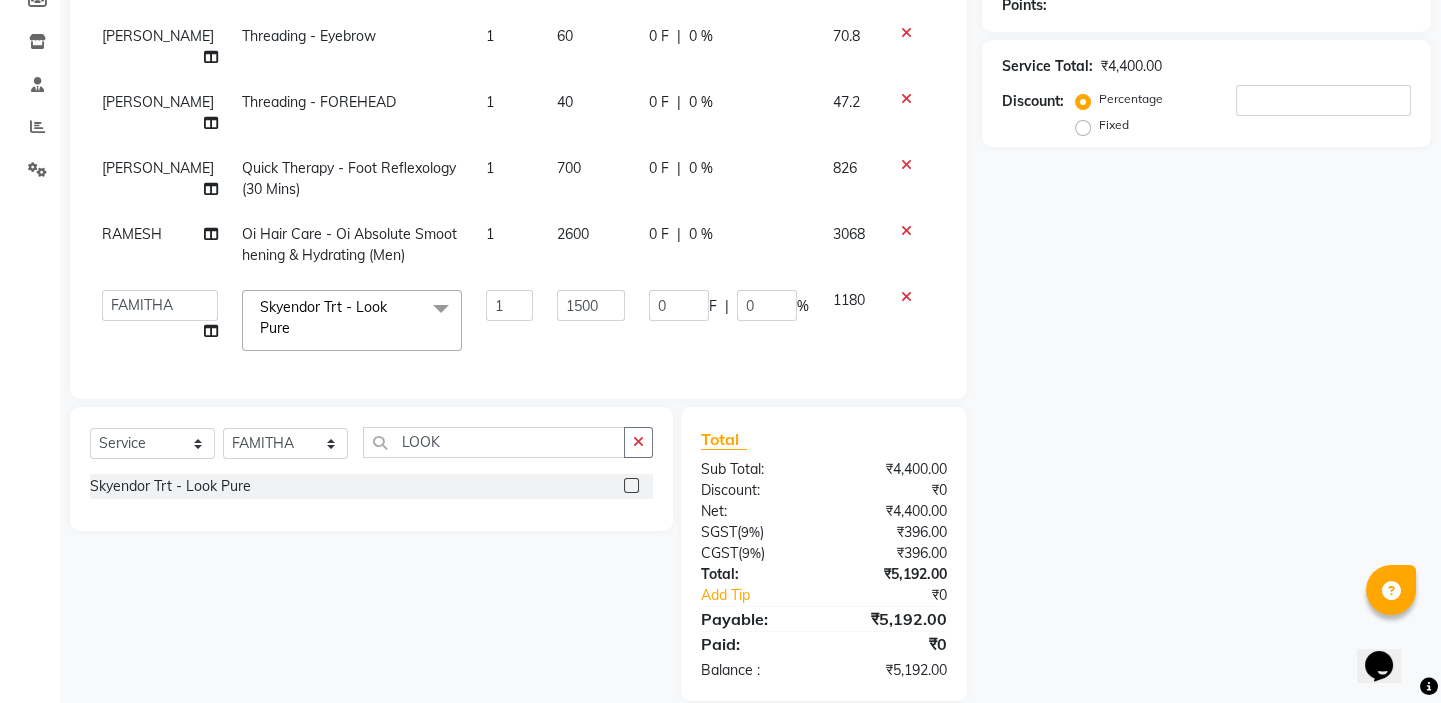 click on "Name: Membership: Total Visits: Card on file: Last Visit:  Points:  Service Total:  ₹4,400.00  Discount:  Percentage   Fixed" 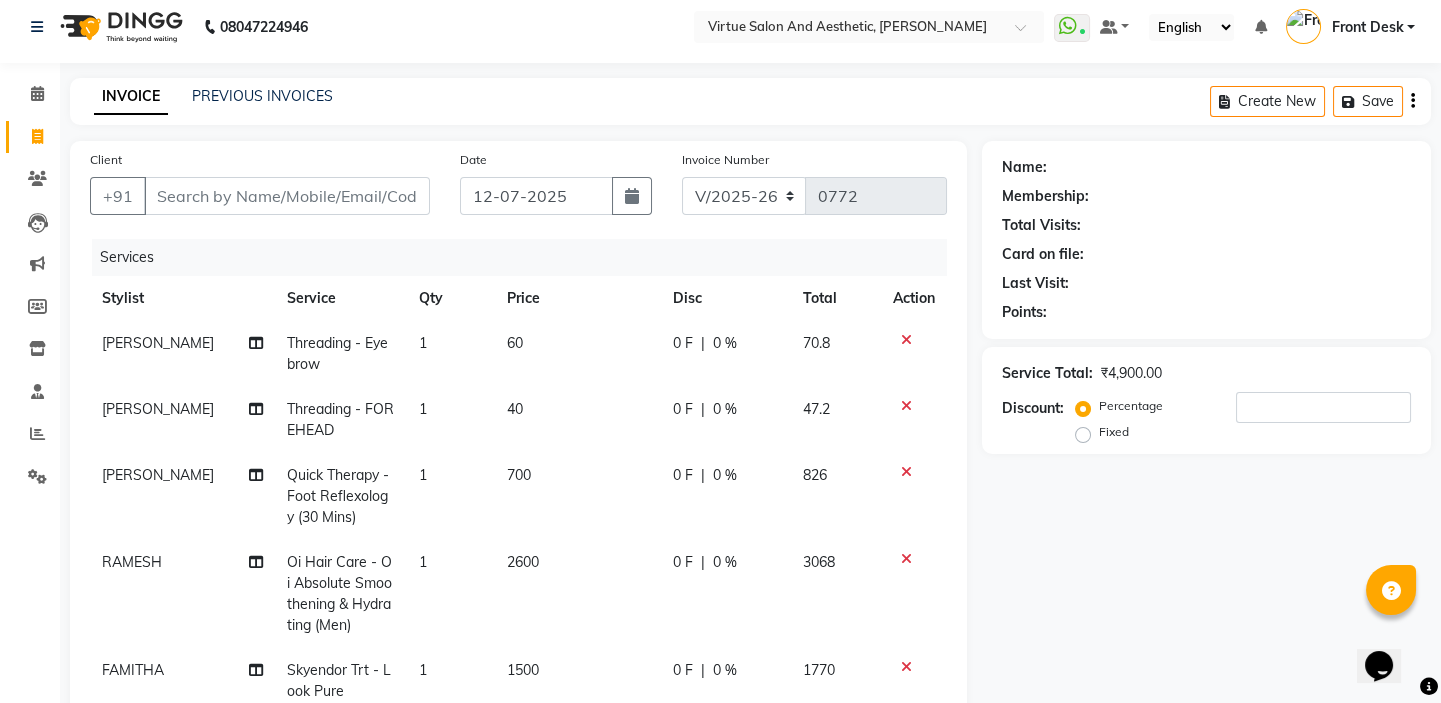 scroll, scrollTop: 0, scrollLeft: 0, axis: both 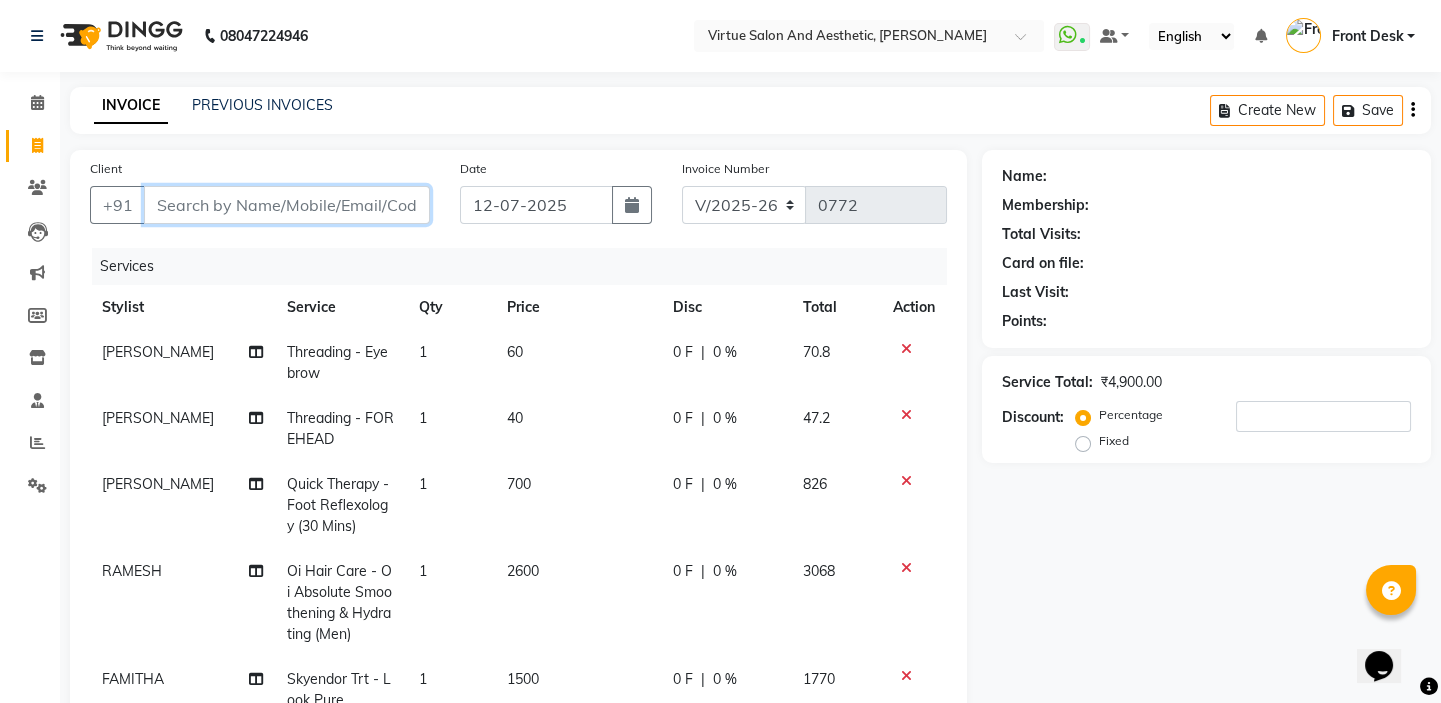 click on "Client" at bounding box center [287, 205] 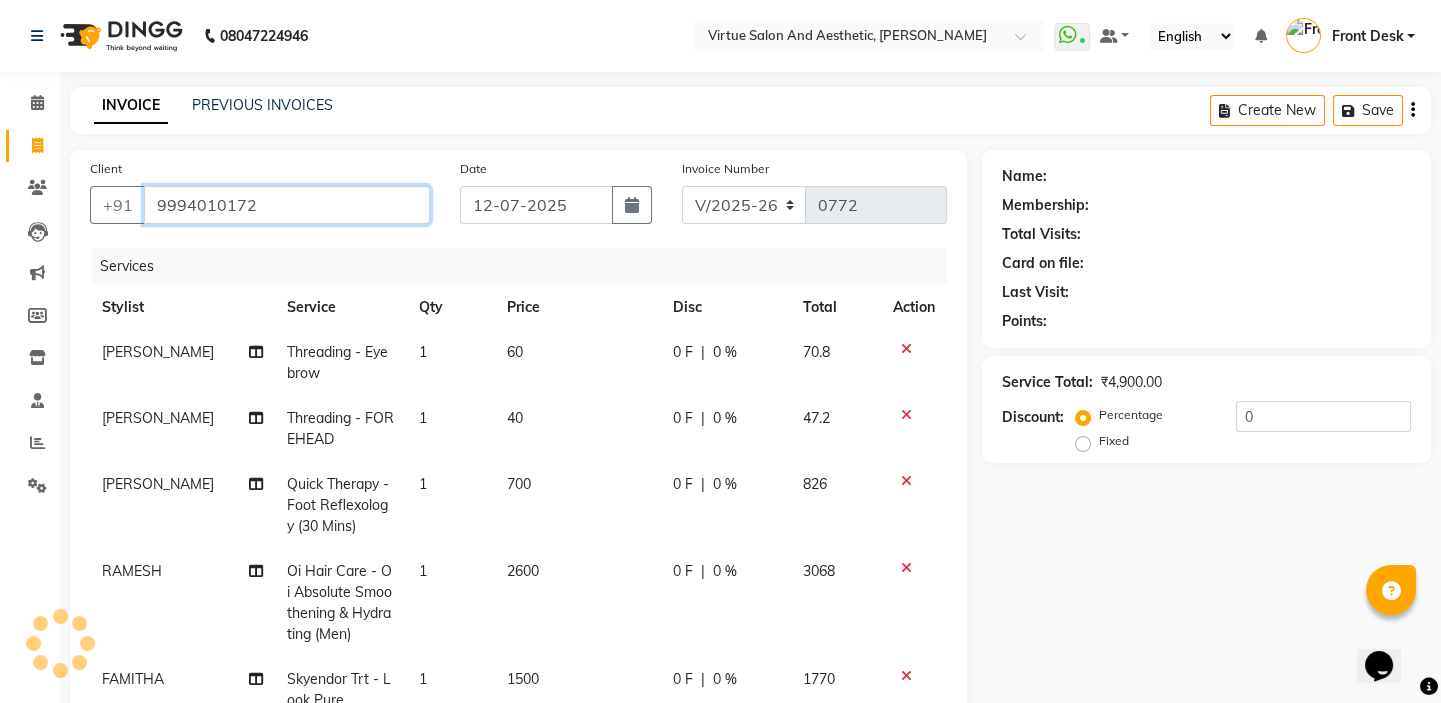 type on "9994010172" 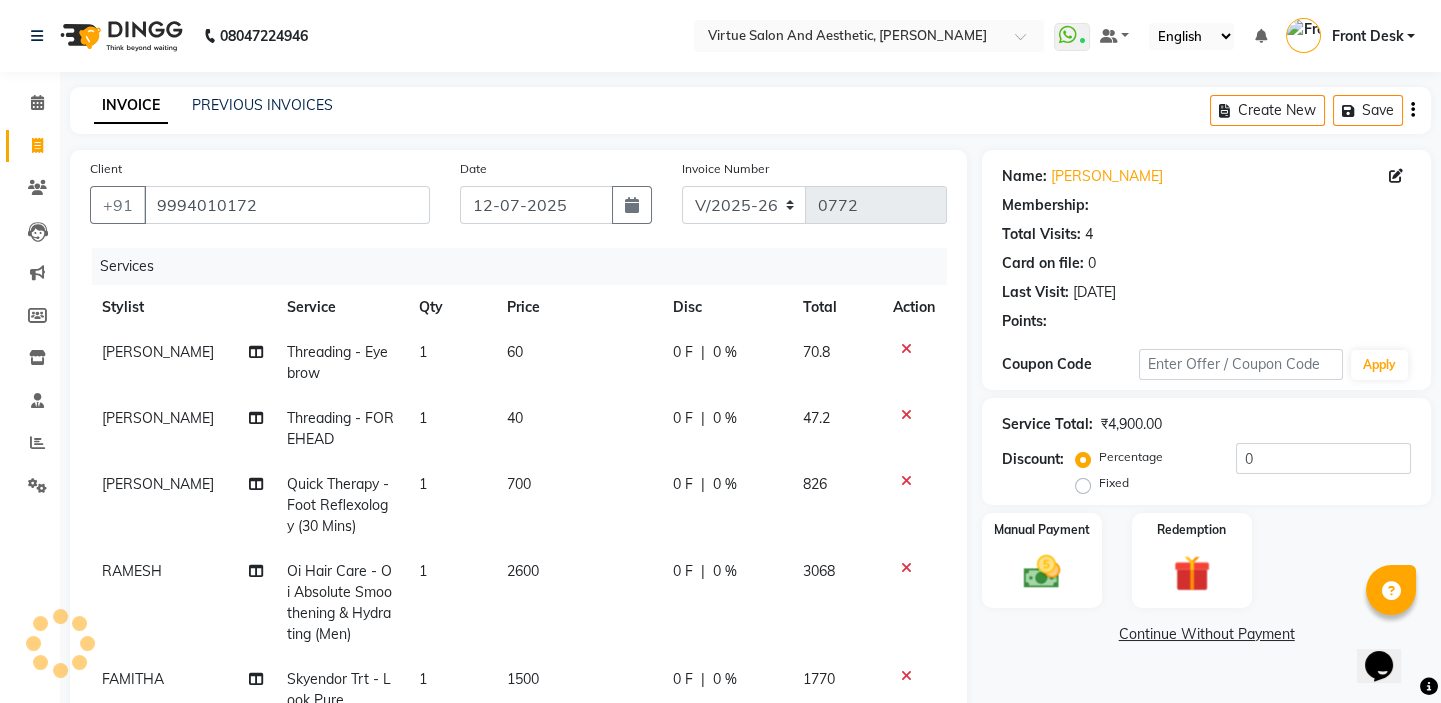 select on "1: Object" 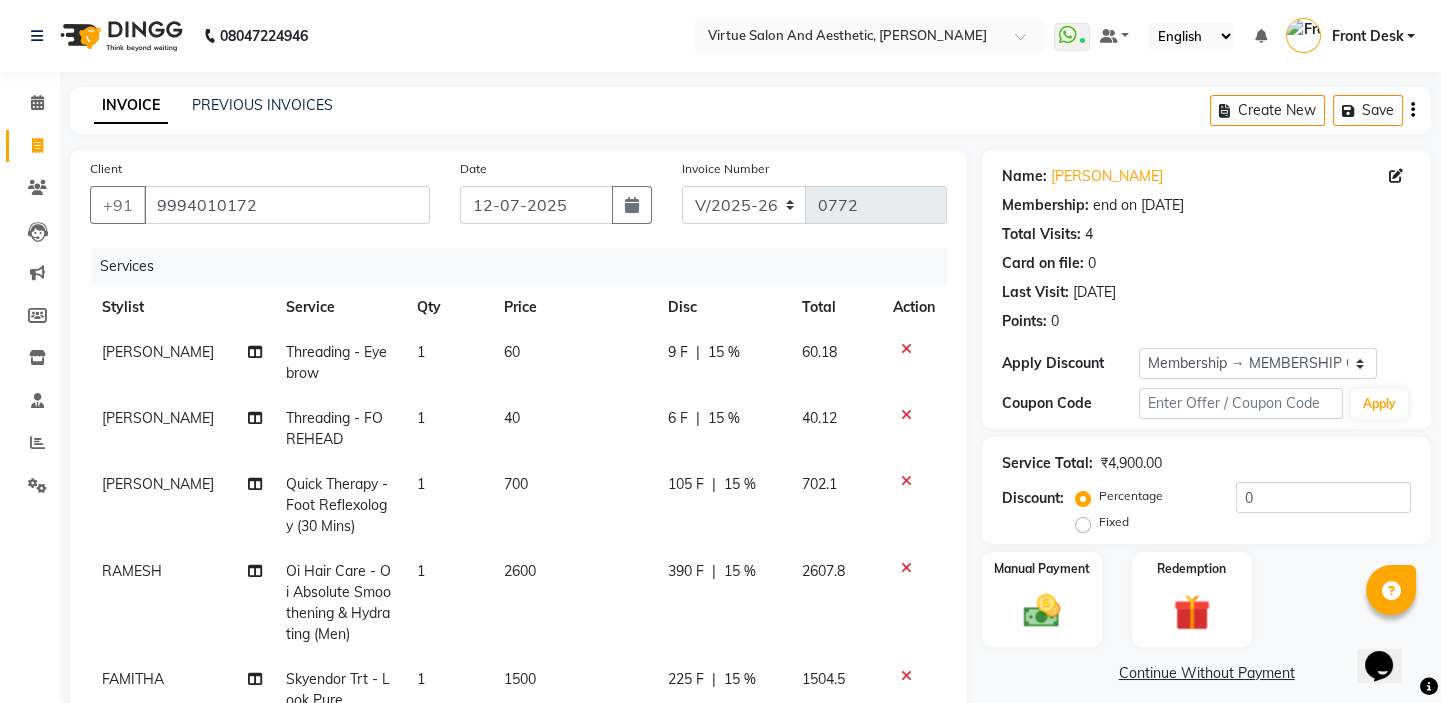 type on "15" 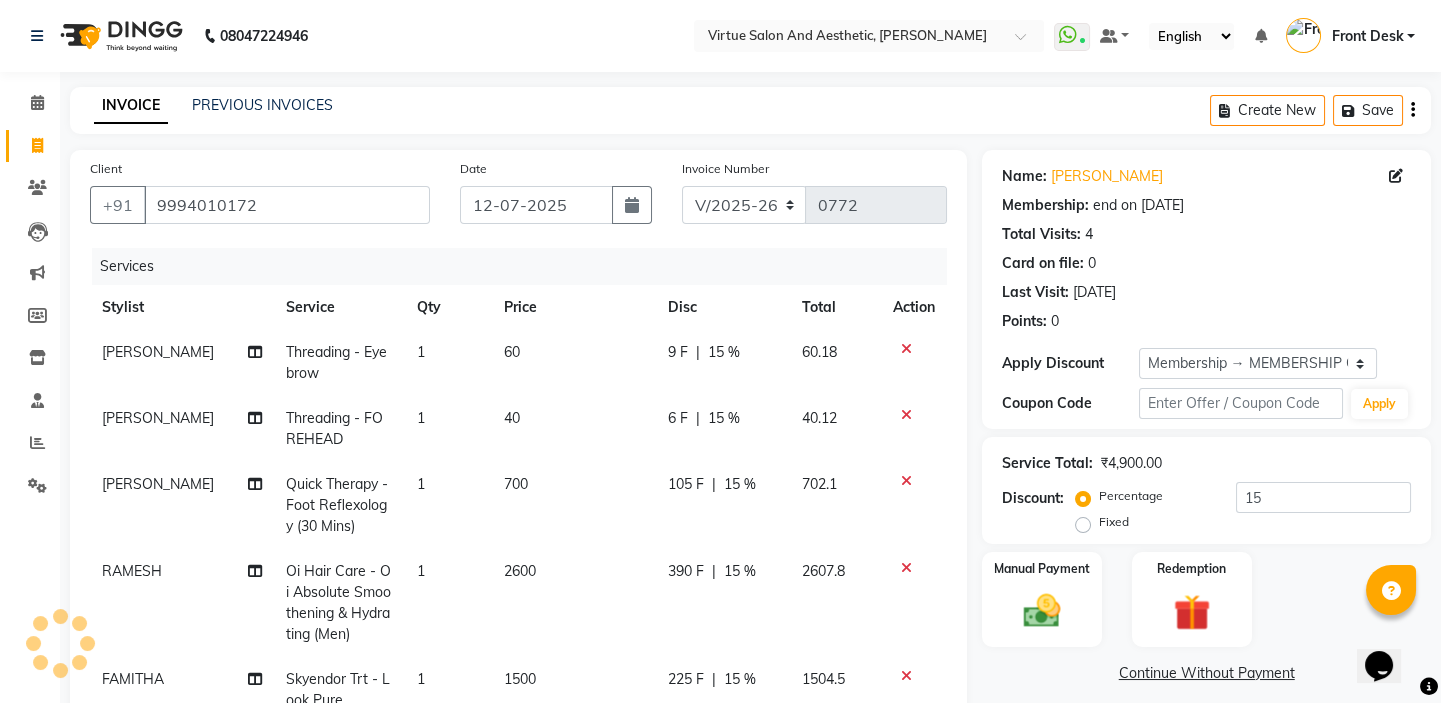 click on "INVOICE PREVIOUS INVOICES Create New   Save  Client +91 9994010172 Date 12-07-2025 Invoice Number V/2025 V/2025-26 0772 Services Stylist Service Qty Price Disc Total Action MANISHA Threading - Eyebrow 1 60 9 F | 15 % 60.18 MANISHA Threading - FOREHEAD 1 40 6 F | 15 % 40.12 MANISHA Quick Therapy - Foot Reflexology (30 Mins) 1 700 105 F | 15 % 702.1 RAMESH Oi Hair Care  - Oi Absolute Smoothening & Hydrating (Men) 1 2600 390 F | 15 % 2607.8 FAMITHA Skyendor Trt - Look Pure 1 1500 225 F | 15 % 1504.5 Select  Service  Product  Membership  Package Voucher Prepaid Gift Card  Select Stylist BALAJI DIVYA FAMITHA Front Desk ILAKKIYA ISHWARYA MANISHA MILLI RAJAN RAMESH LOOK Skyendor Trt - Look Pure  Total Sub Total: ₹4,900.00 Discount: ₹735.00 Net: ₹4,165.00 SGST  ( 9% ) ₹374.85 CGST  ( 9% ) ₹374.85 Total: ₹4,914.70 Add Tip ₹0 Payable: ₹4,914.70 Paid: ₹0 Balance   : ₹4,914.70 Name: Joe  Membership: end on 06-03-2026 Total Visits:  4 Card on file:  0 Last Visit:   04-05-2025 Points:   0  Select Apply" 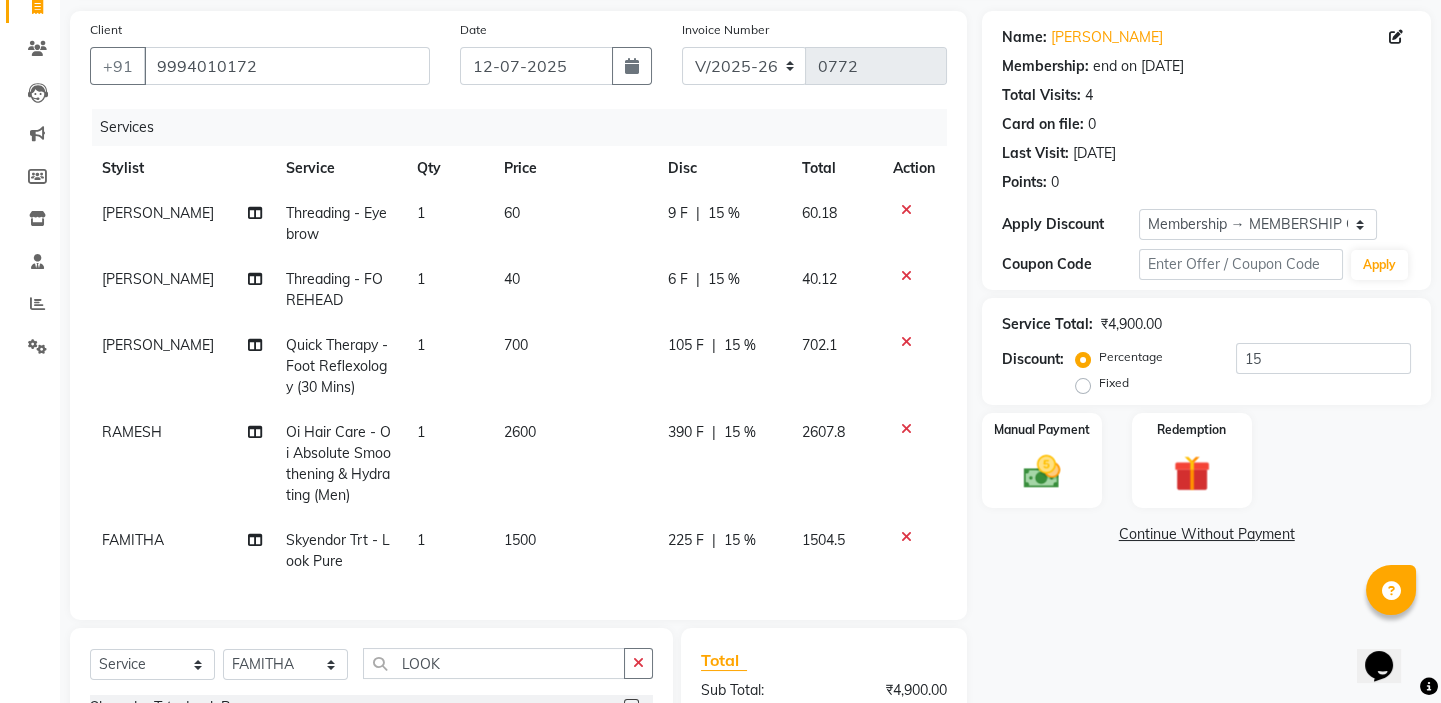 scroll, scrollTop: 181, scrollLeft: 0, axis: vertical 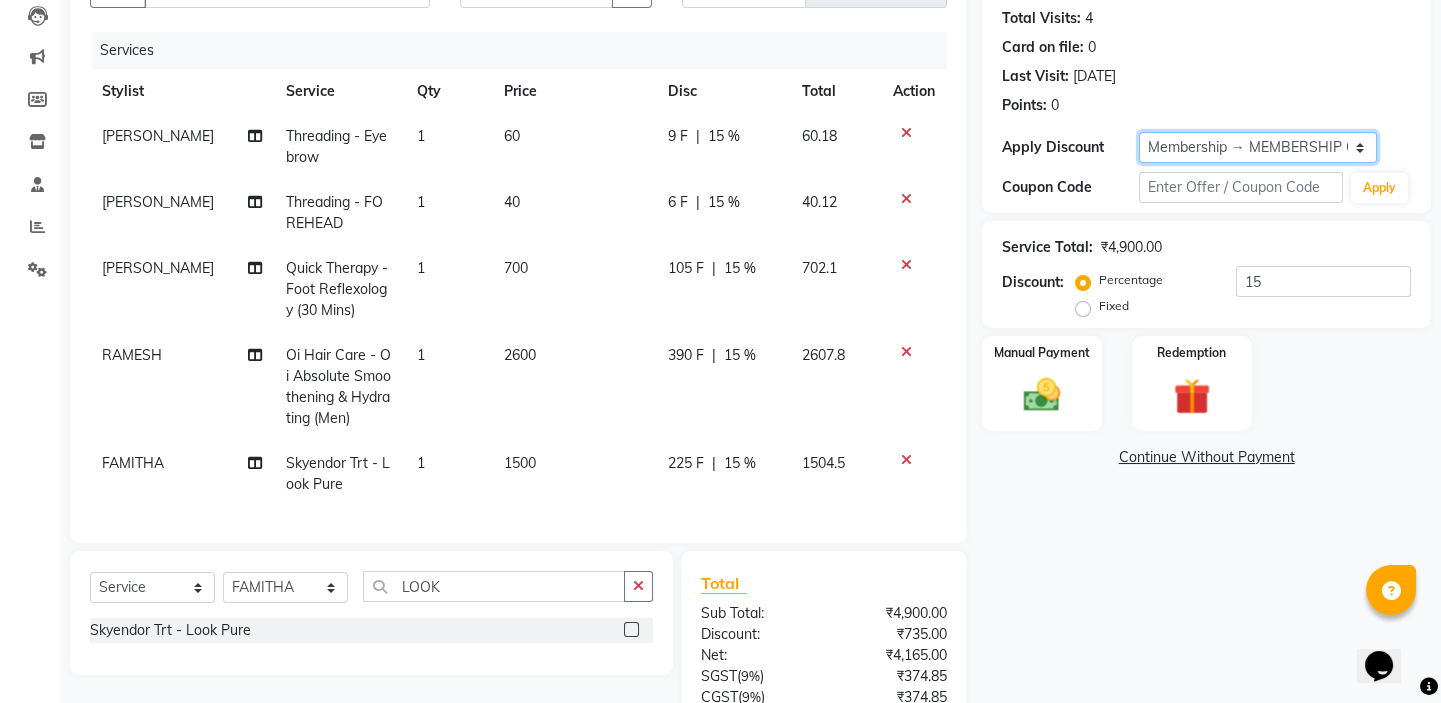 click on "Select Membership → MEMBERSHIP CARD" 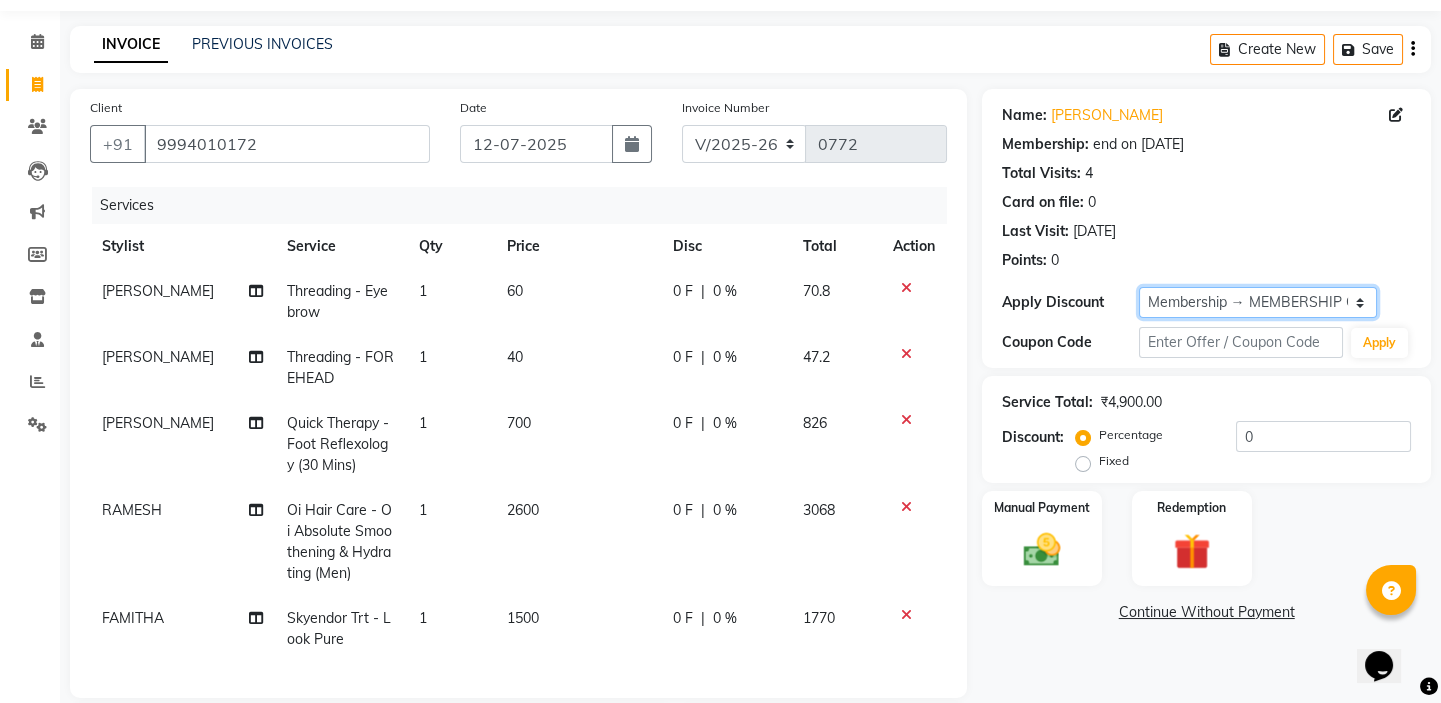 scroll, scrollTop: 0, scrollLeft: 0, axis: both 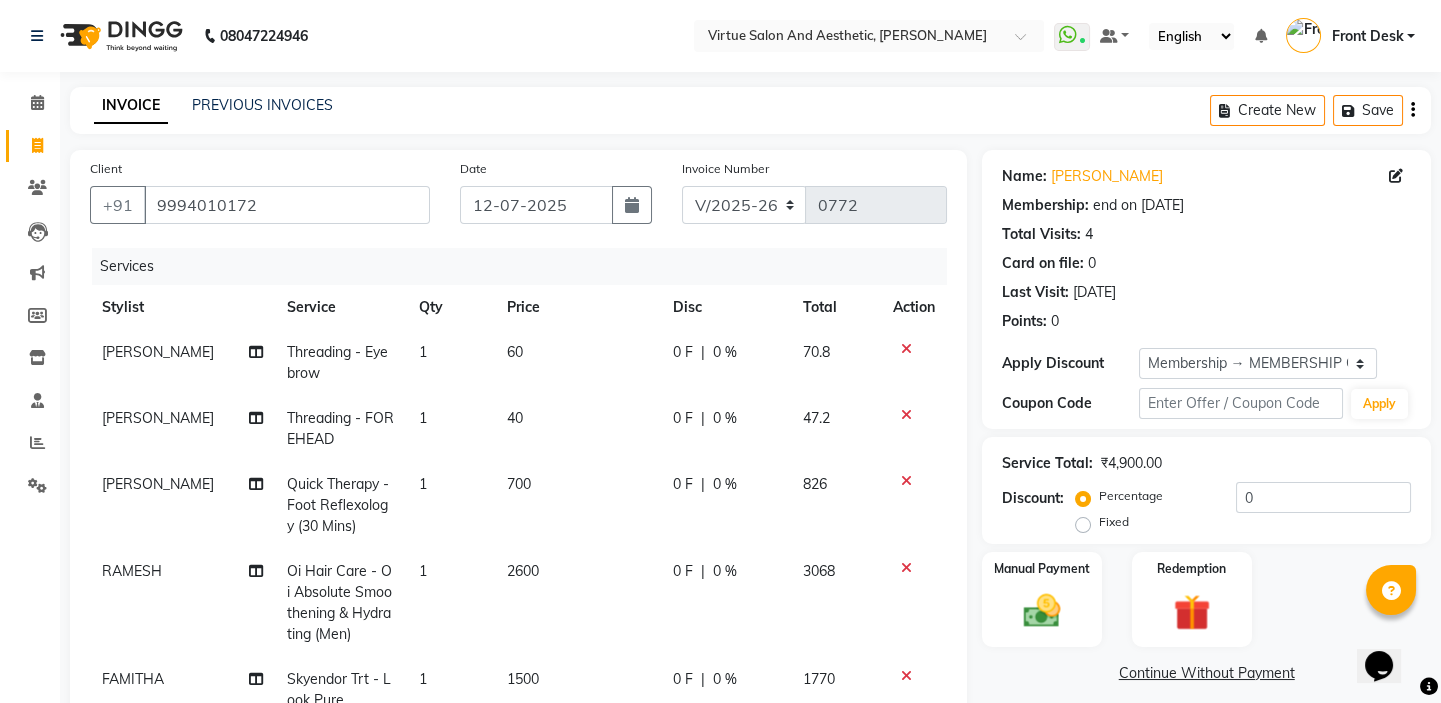 click 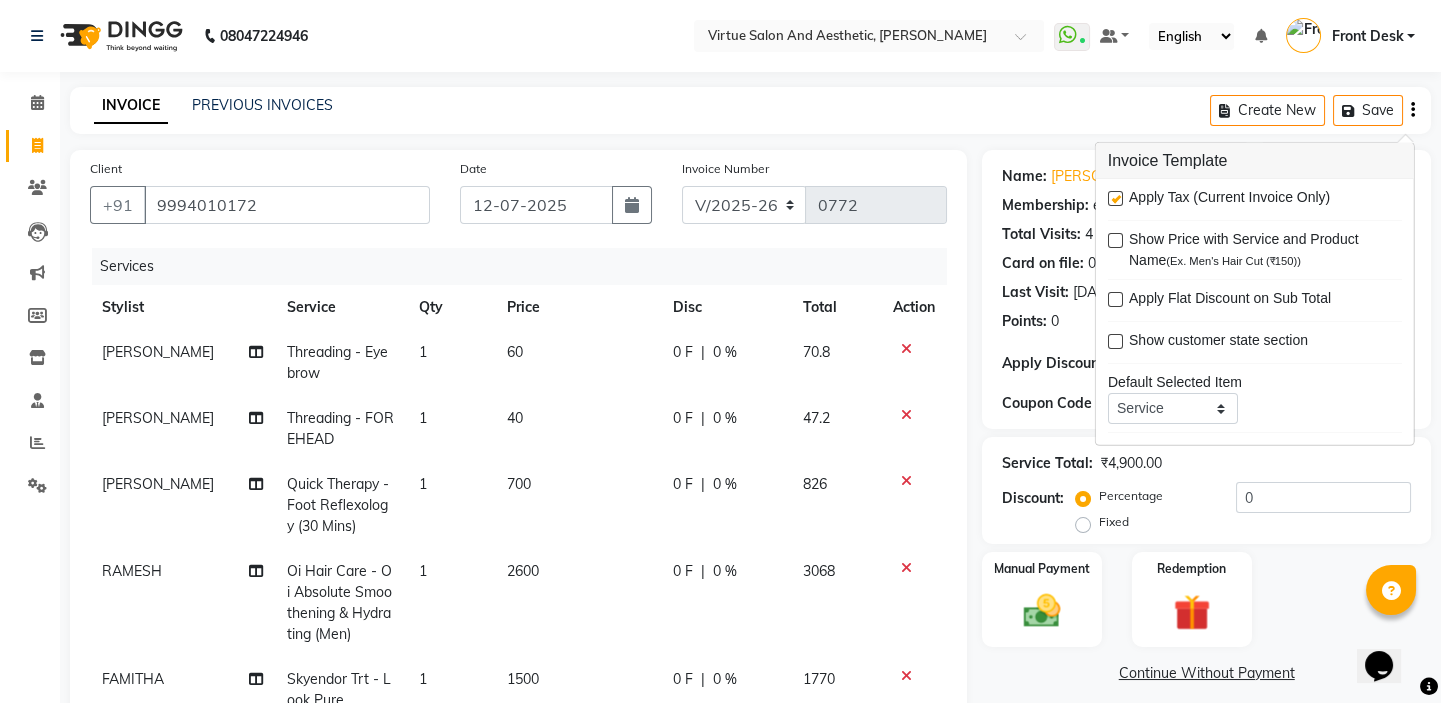 click at bounding box center (1115, 198) 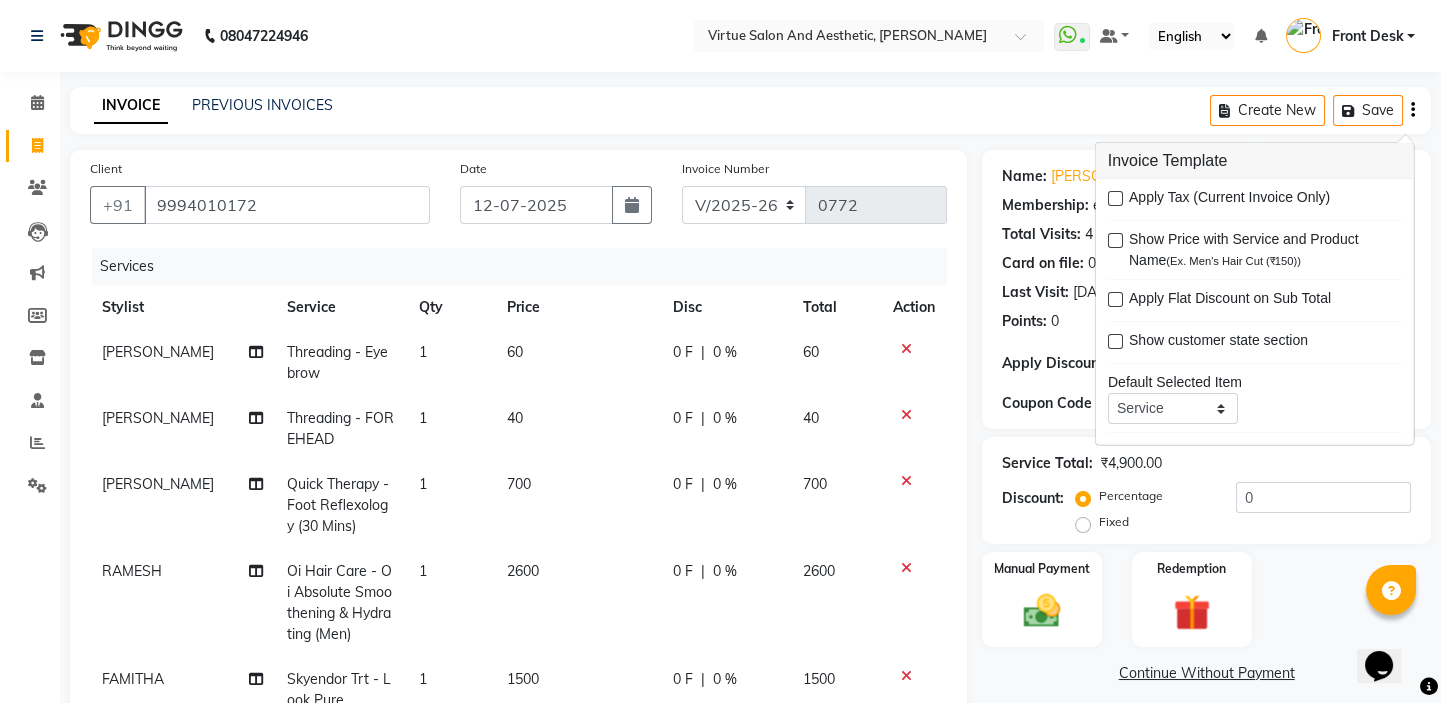 click on "INVOICE PREVIOUS INVOICES Create New   Save  Client +91 9994010172 Date 12-07-2025 Invoice Number V/2025 V/2025-26 0772 Services Stylist Service Qty Price Disc Total Action MANISHA Threading - Eyebrow 1 60 0 F | 0 % 60 MANISHA Threading - FOREHEAD 1 40 0 F | 0 % 40 MANISHA Quick Therapy - Foot Reflexology (30 Mins) 1 700 0 F | 0 % 700 RAMESH Oi Hair Care  - Oi Absolute Smoothening & Hydrating (Men) 1 2600 0 F | 0 % 2600 FAMITHA Skyendor Trt - Look Pure 1 1500 0 F | 0 % 1500 Select  Service  Product  Membership  Package Voucher Prepaid Gift Card  Select Stylist BALAJI DIVYA FAMITHA Front Desk ILAKKIYA ISHWARYA MANISHA MILLI RAJAN RAMESH LOOK Skyendor Trt - Look Pure  Total Sub Total: ₹4,900.00 Discount: ₹0 Net: ₹4,900.00 Total: ₹4,900.00 Add Tip ₹0 Payable: ₹4,900.00 Paid: ₹0 Balance   : ₹4,900.00 Name: Joe  Membership: end on 06-03-2026 Total Visits:  4 Card on file:  0 Last Visit:   04-05-2025 Points:   0  Apply Discount Select Membership → MEMBERSHIP CARD Coupon Code Apply Service Total: 0" 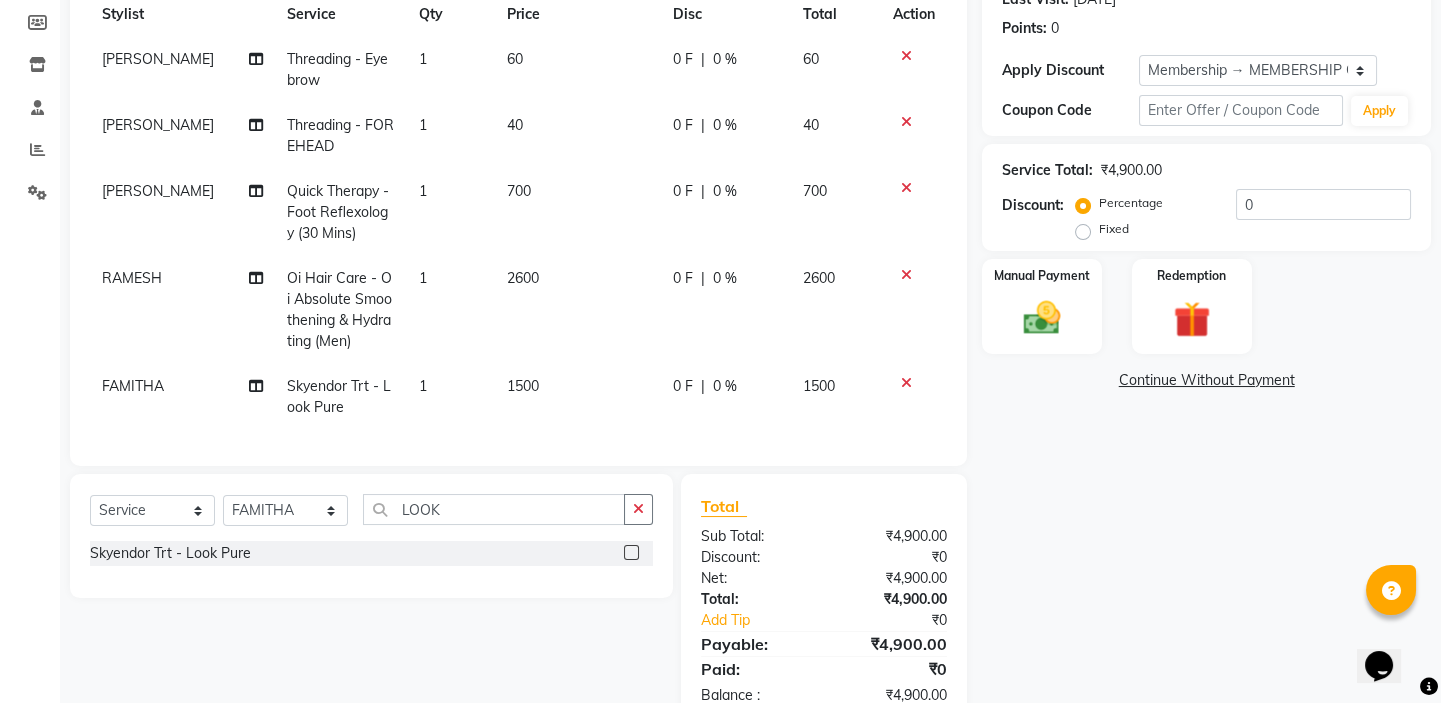 scroll, scrollTop: 355, scrollLeft: 0, axis: vertical 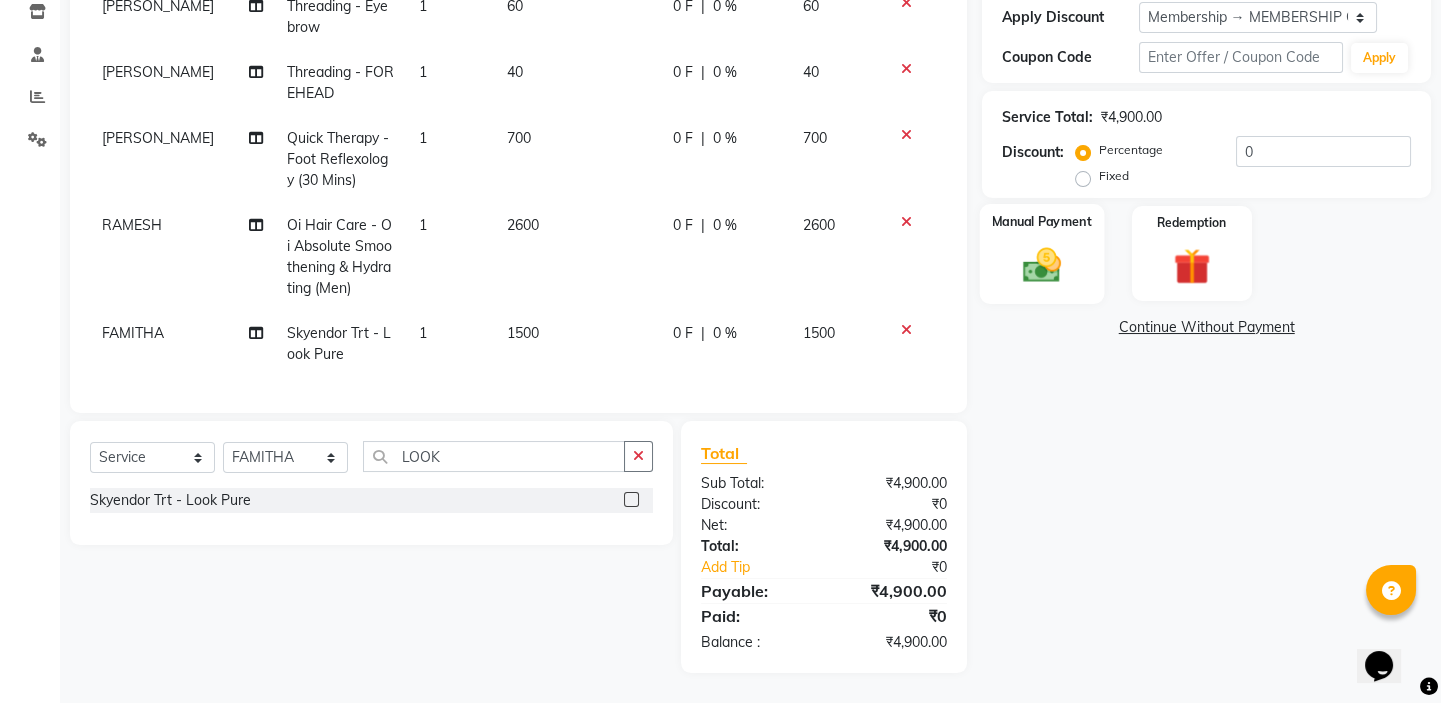 click 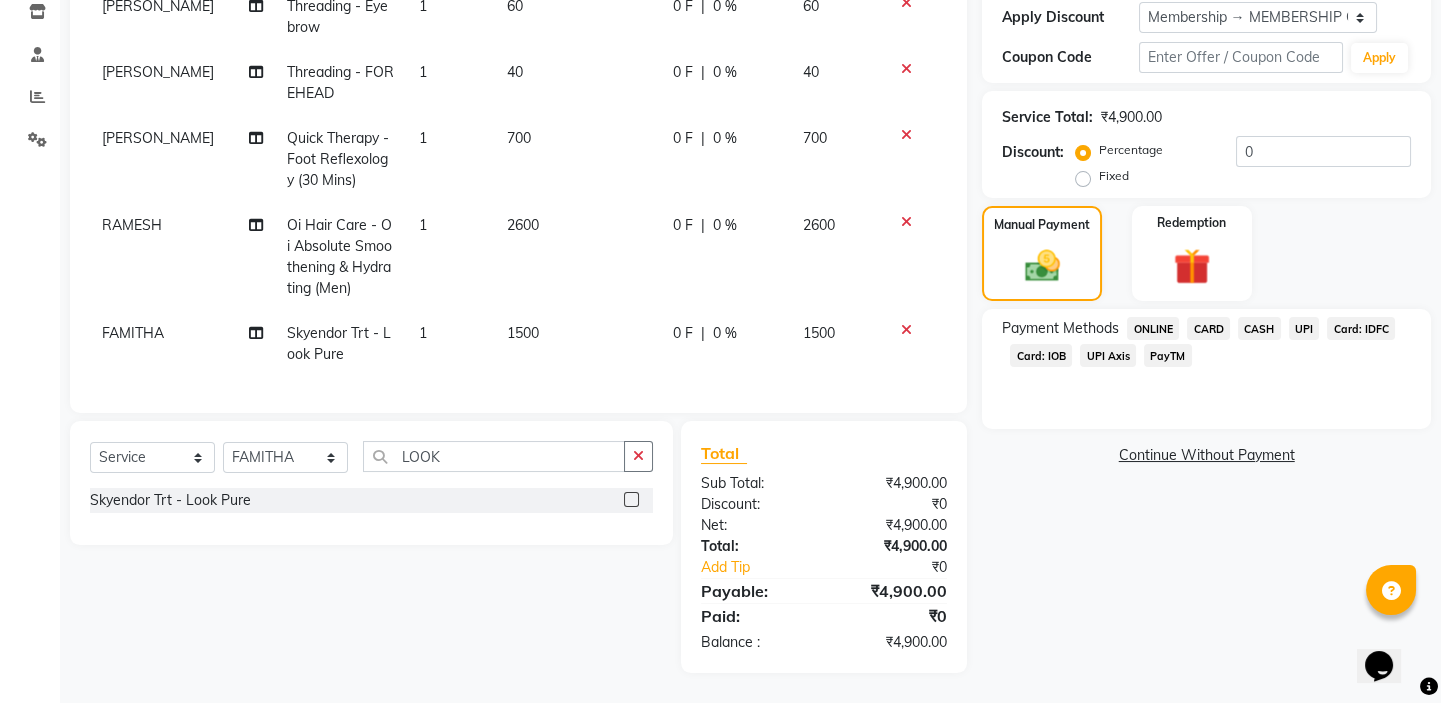 click on "UPI" 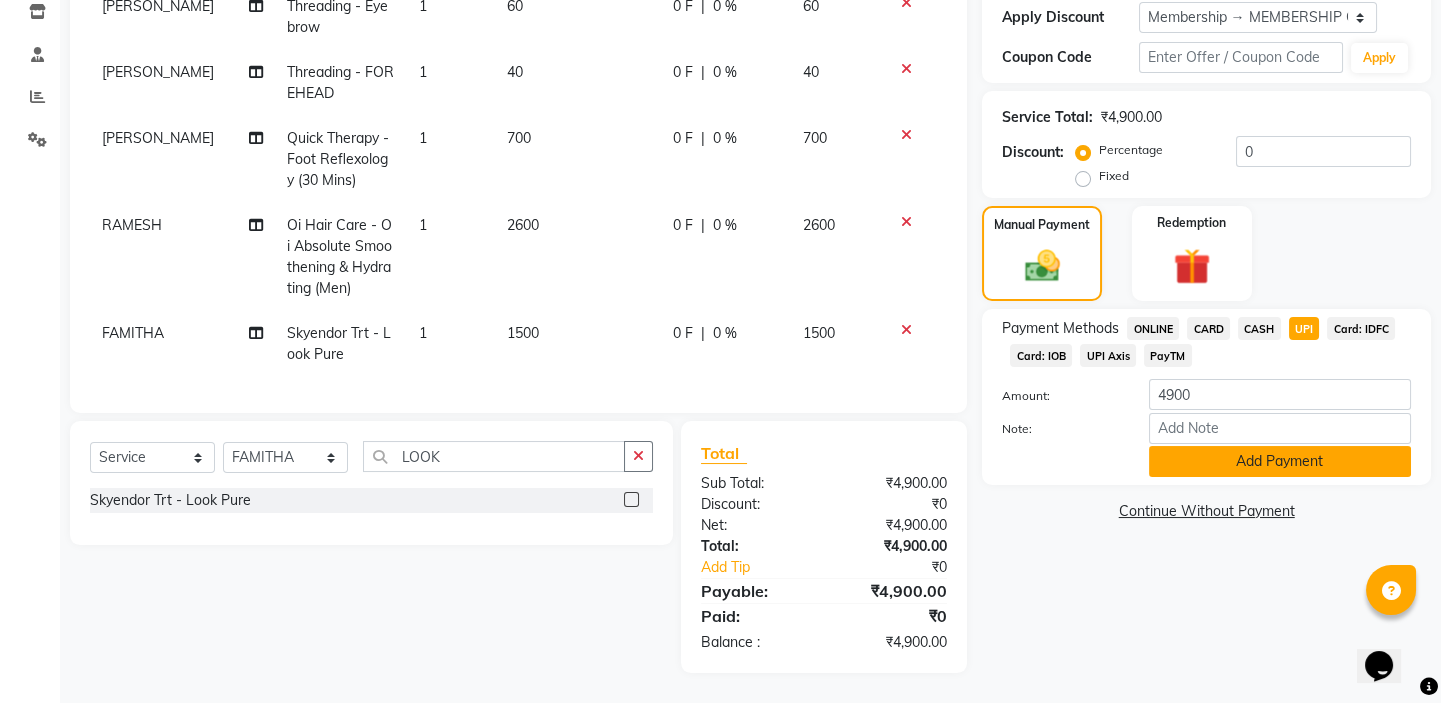click on "Add Payment" 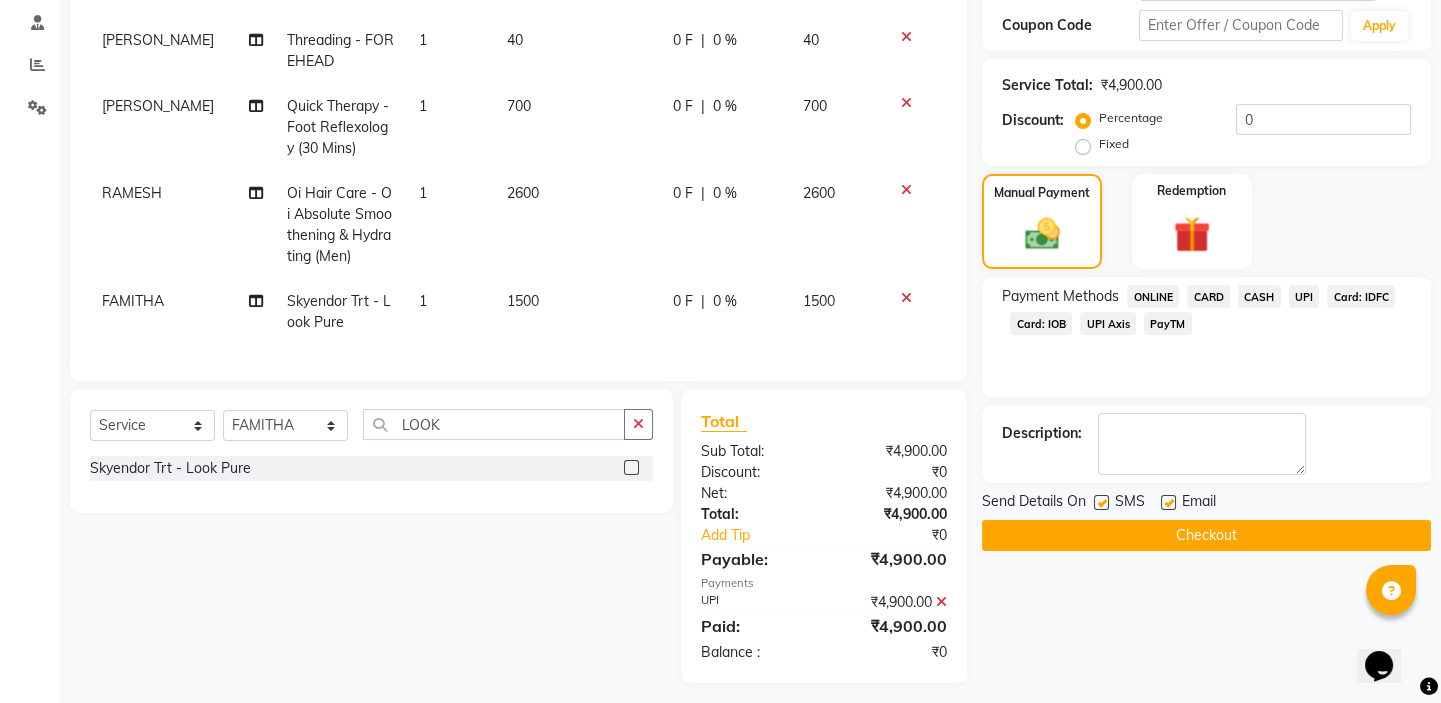 scroll, scrollTop: 397, scrollLeft: 0, axis: vertical 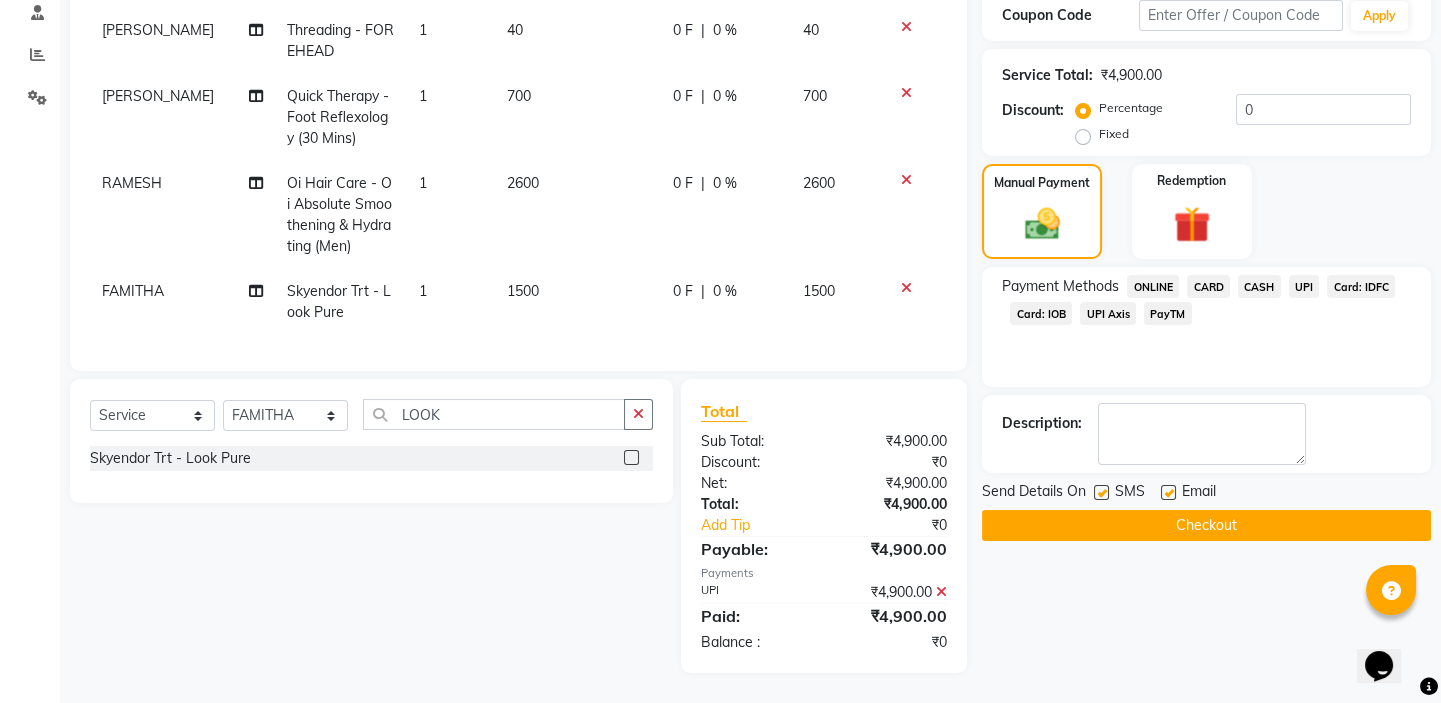 click on "Checkout" 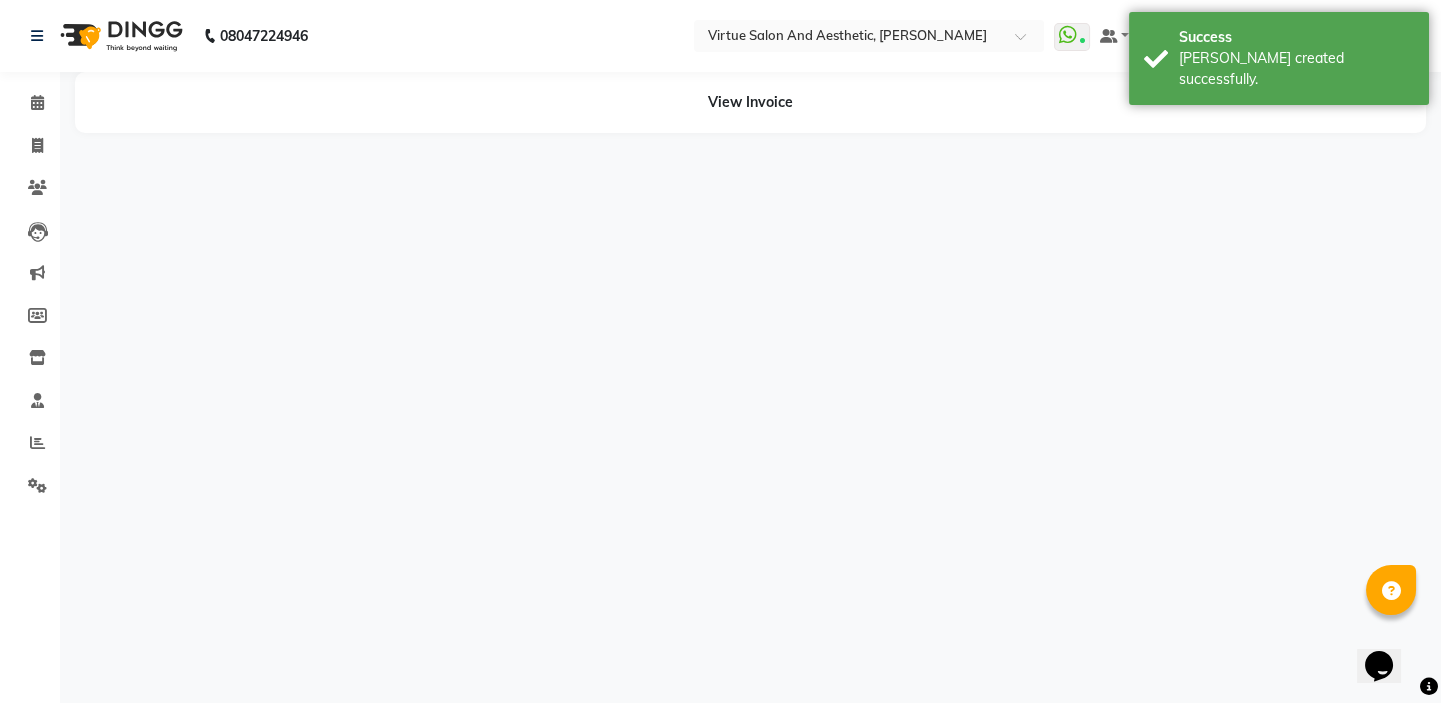scroll, scrollTop: 0, scrollLeft: 0, axis: both 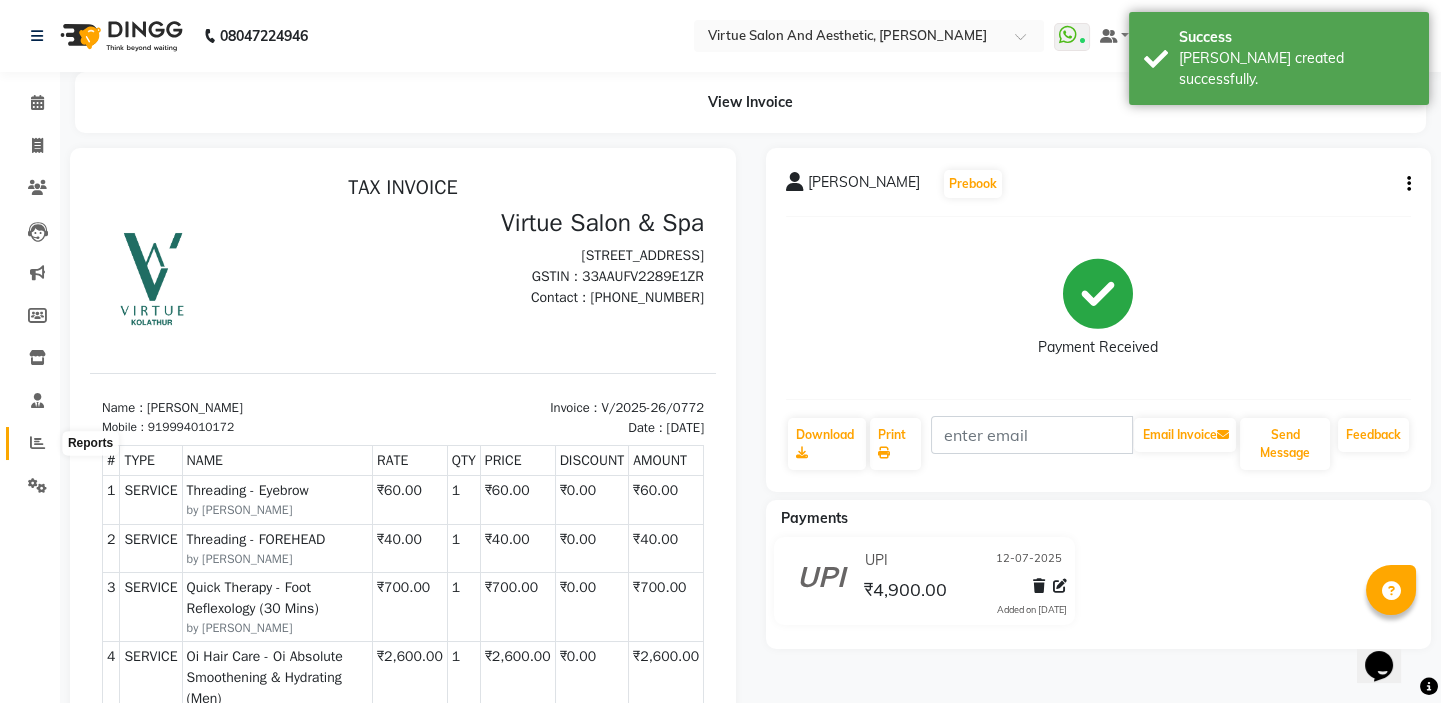 click 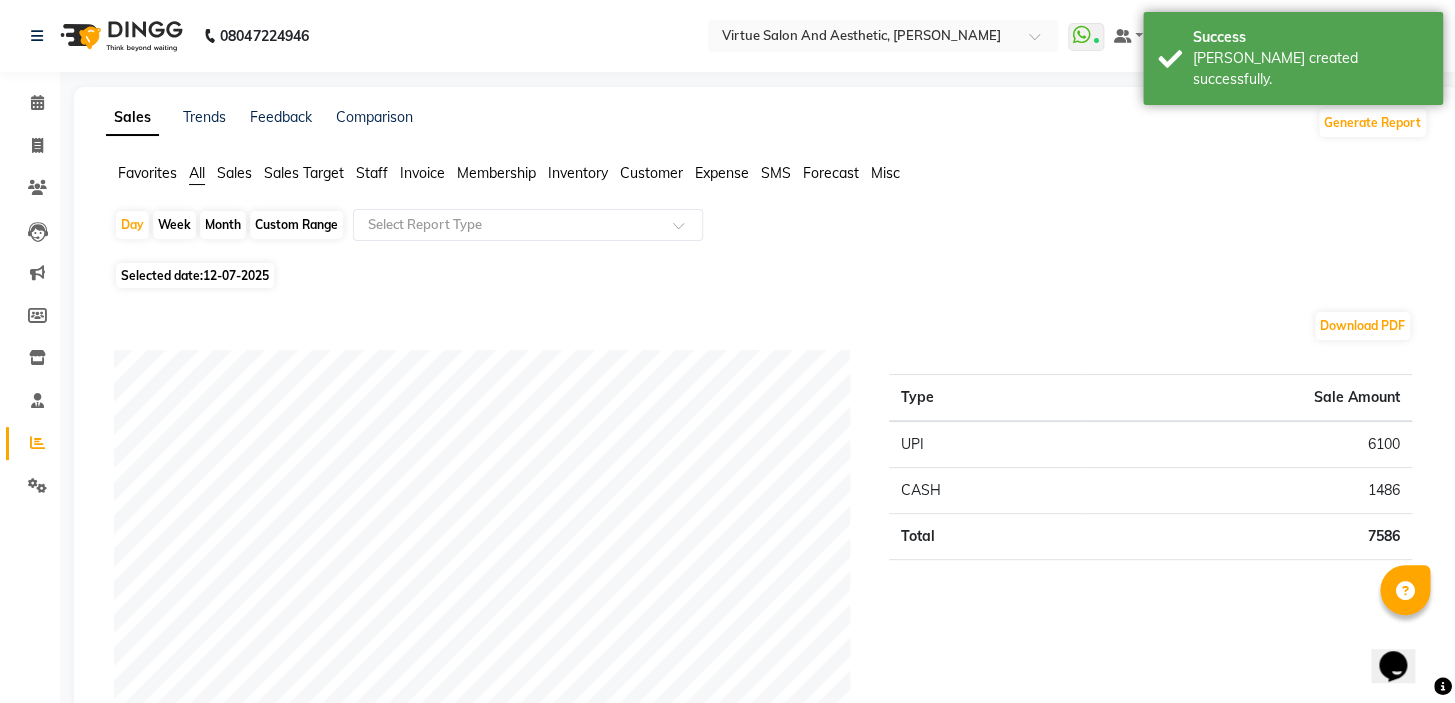 click on "Sales" 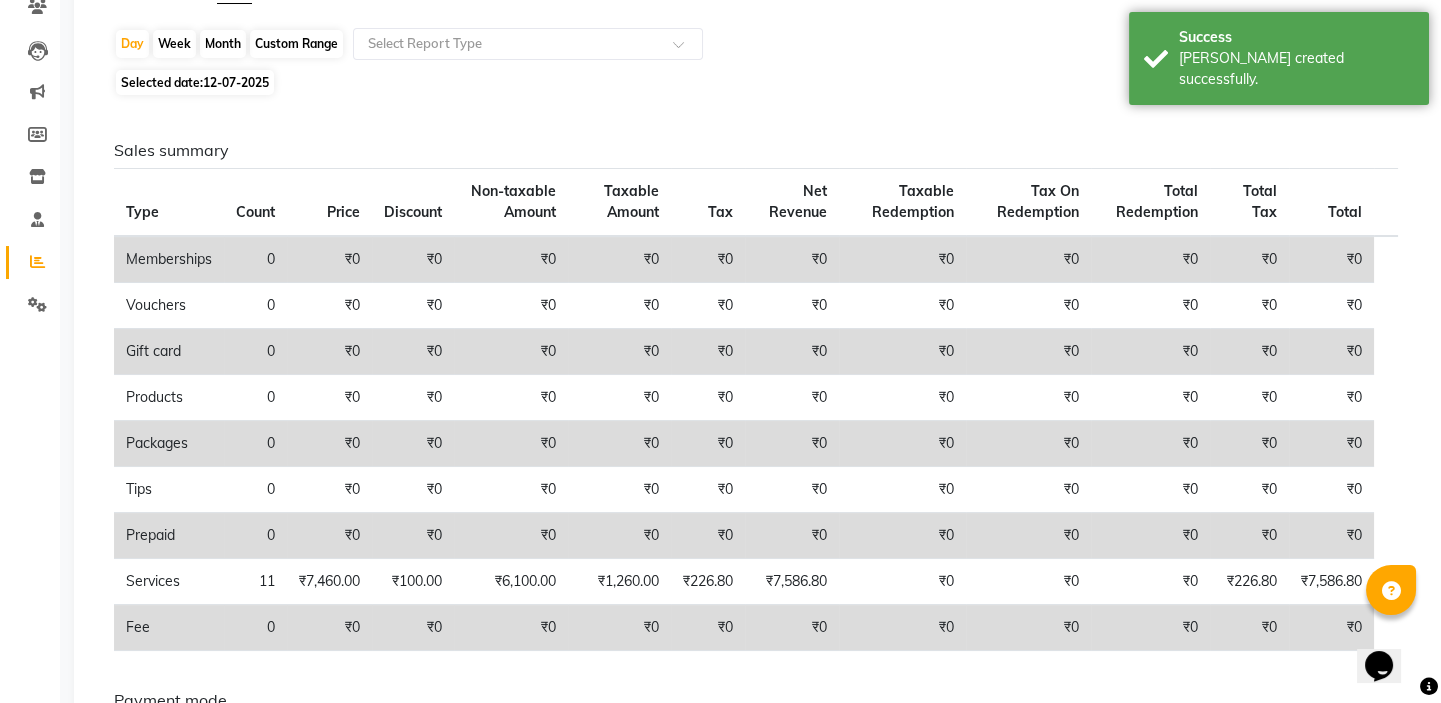 scroll, scrollTop: 0, scrollLeft: 0, axis: both 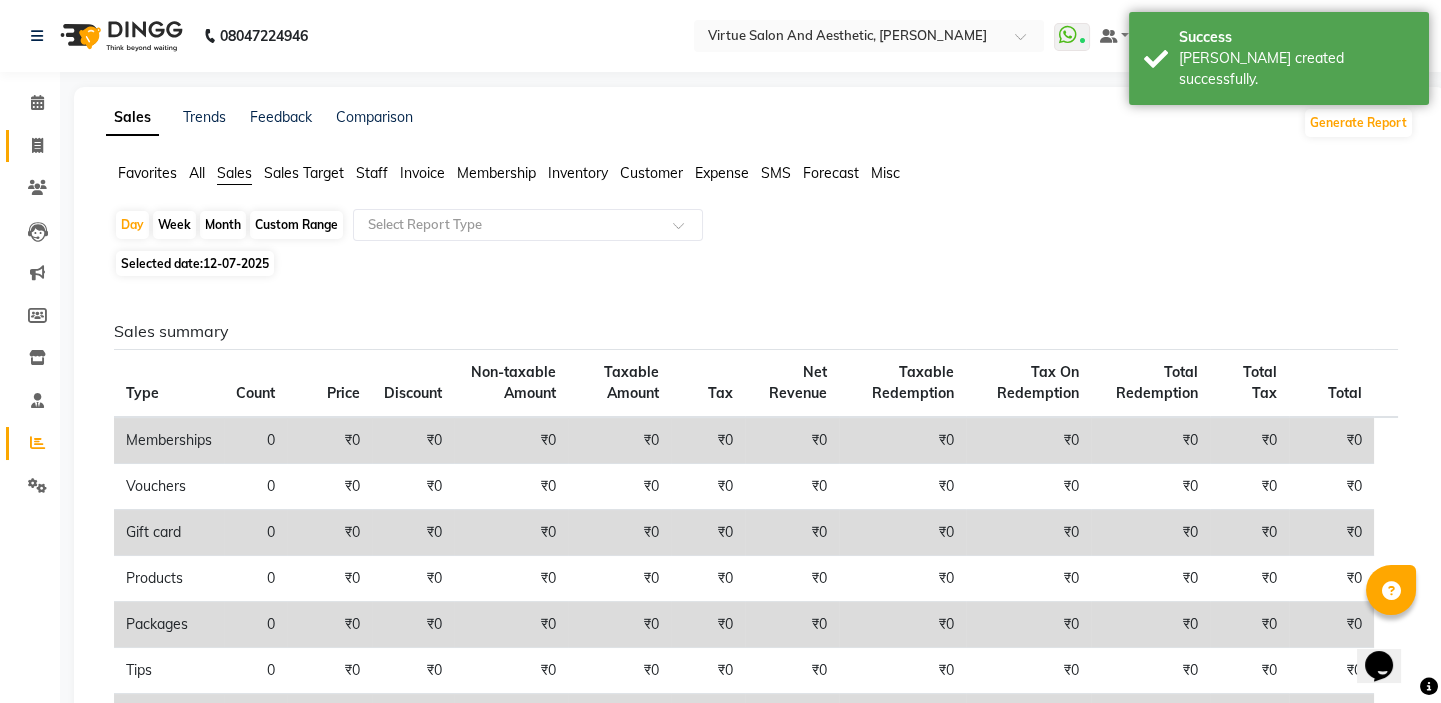 click 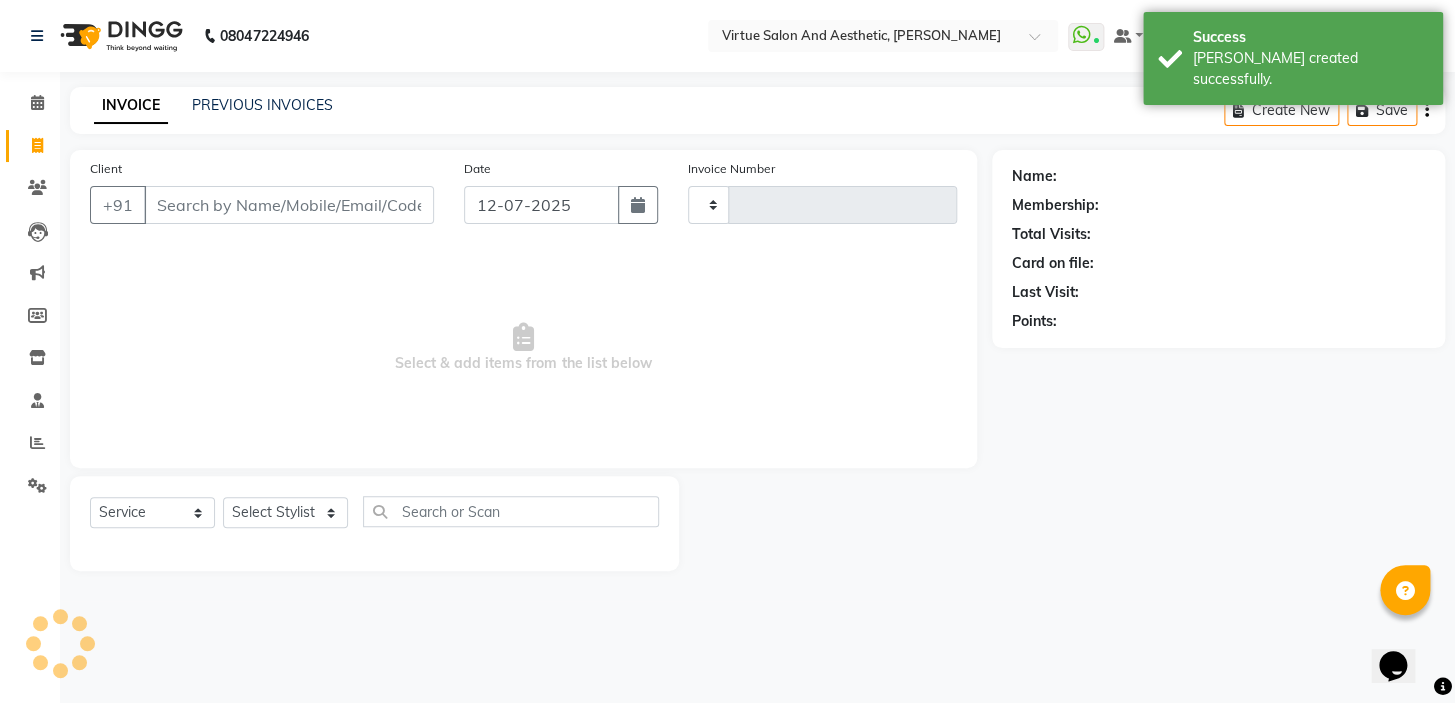 type on "0773" 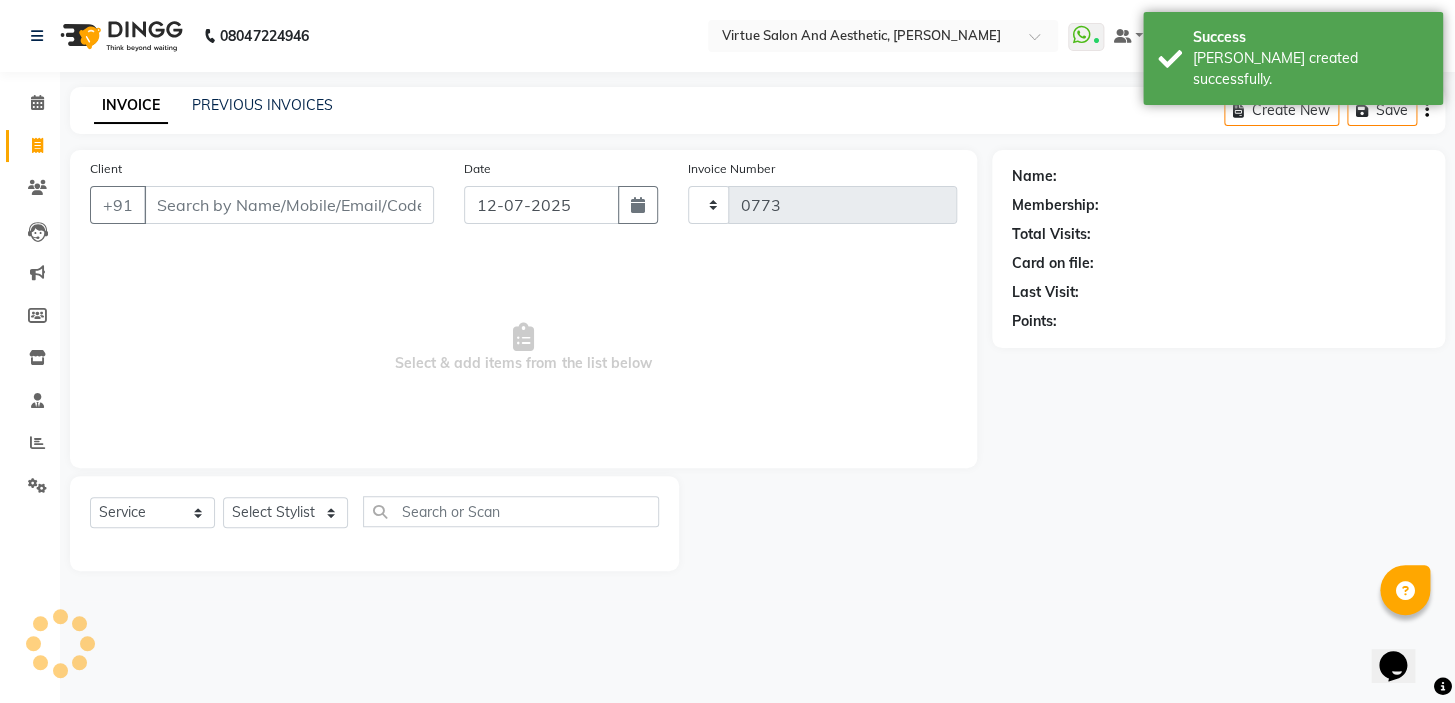 select on "7053" 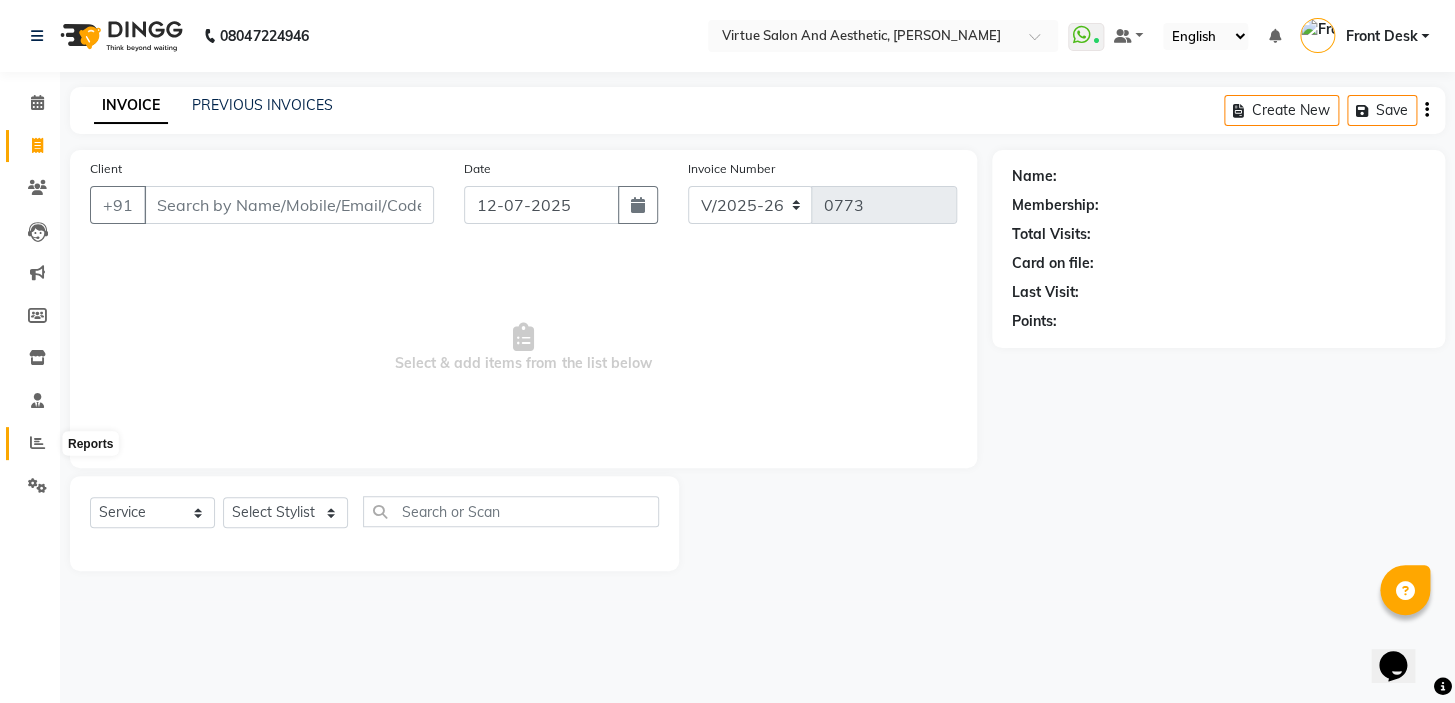 click 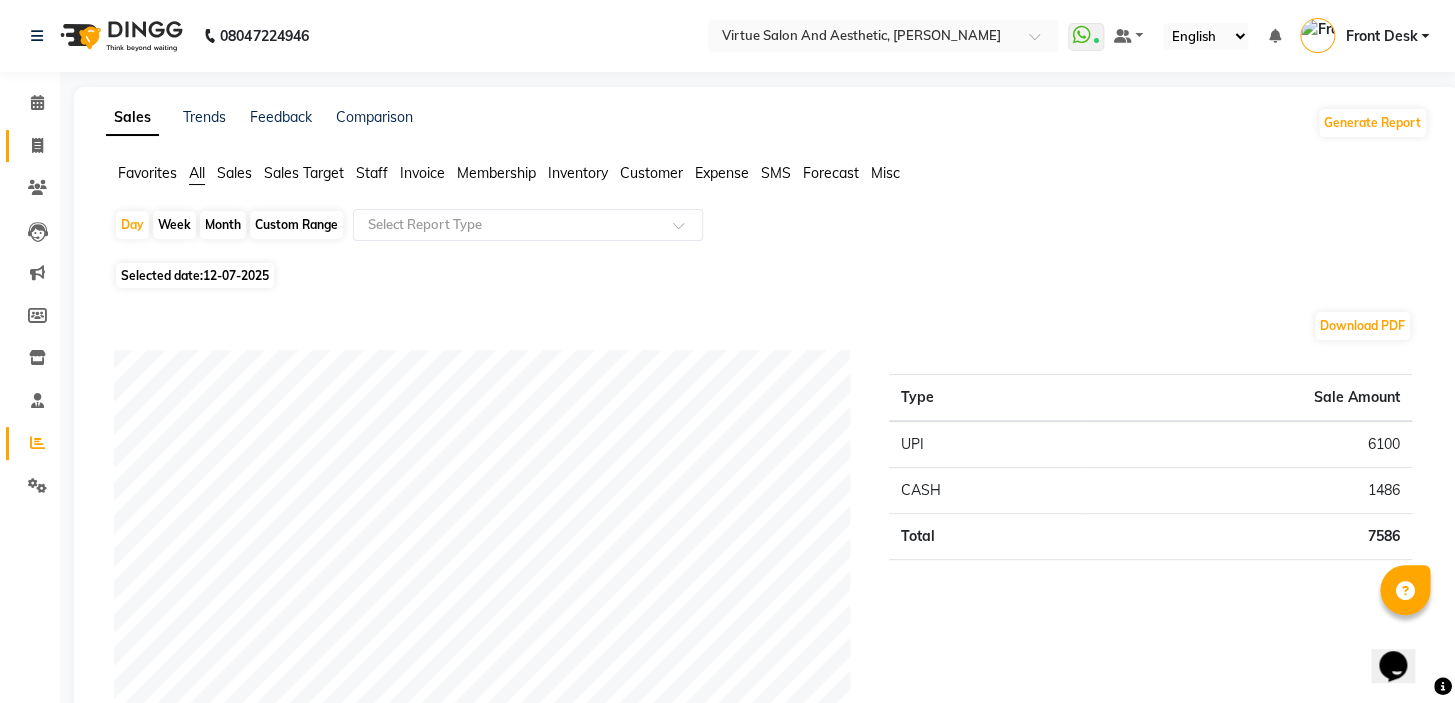 click 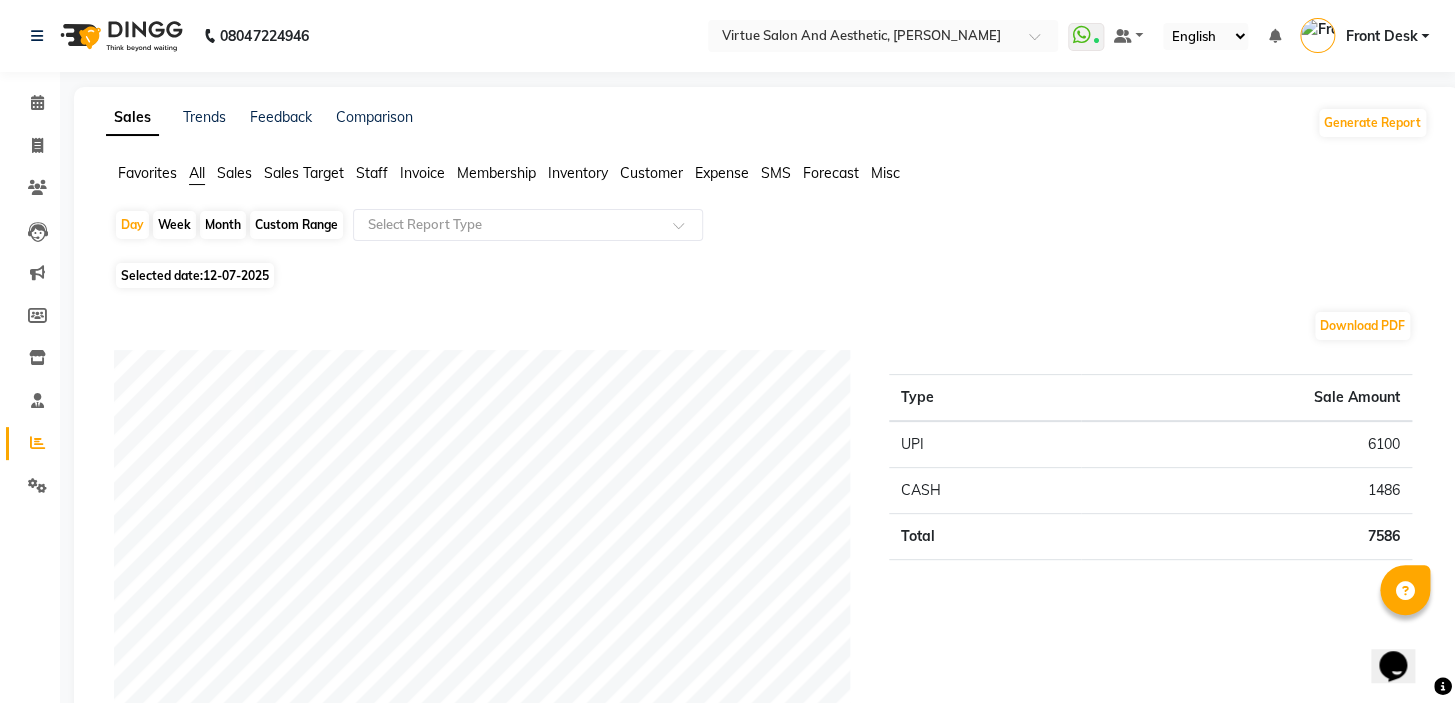 select on "service" 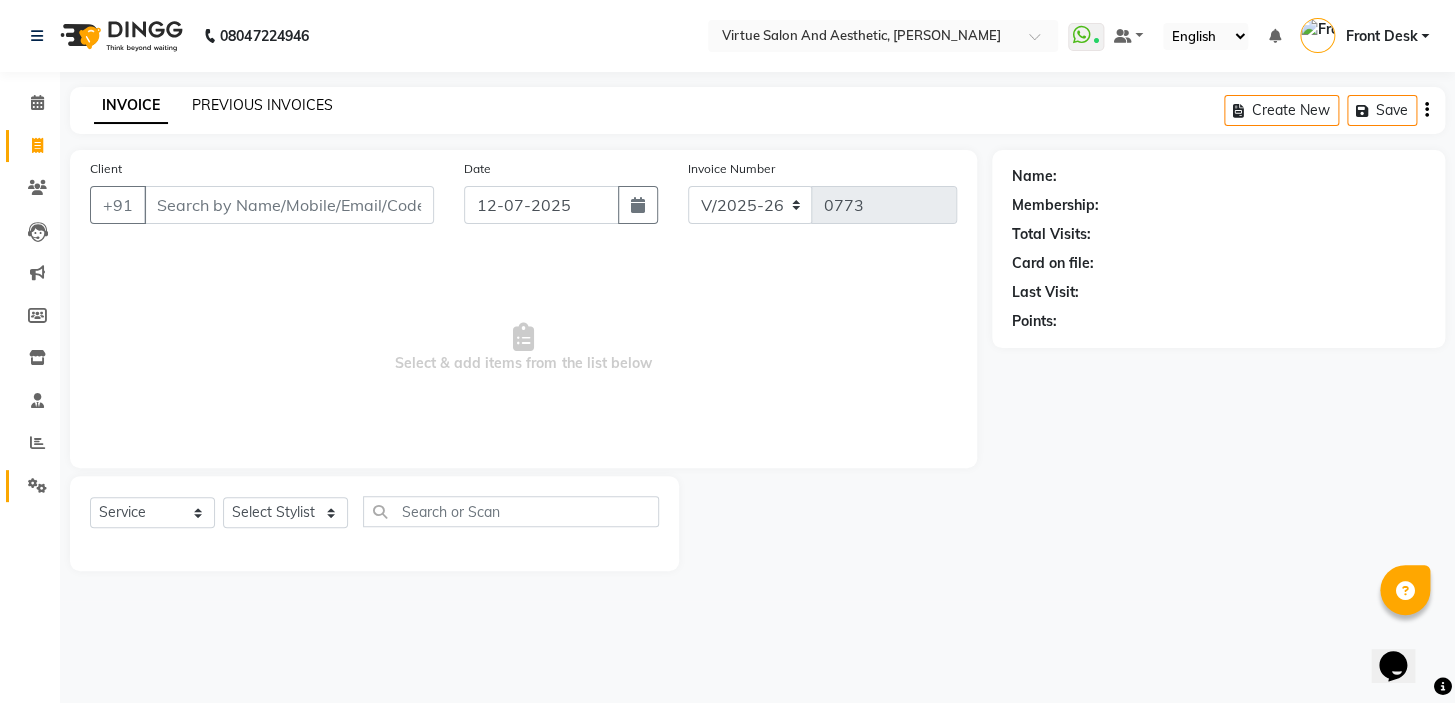 click on "PREVIOUS INVOICES" 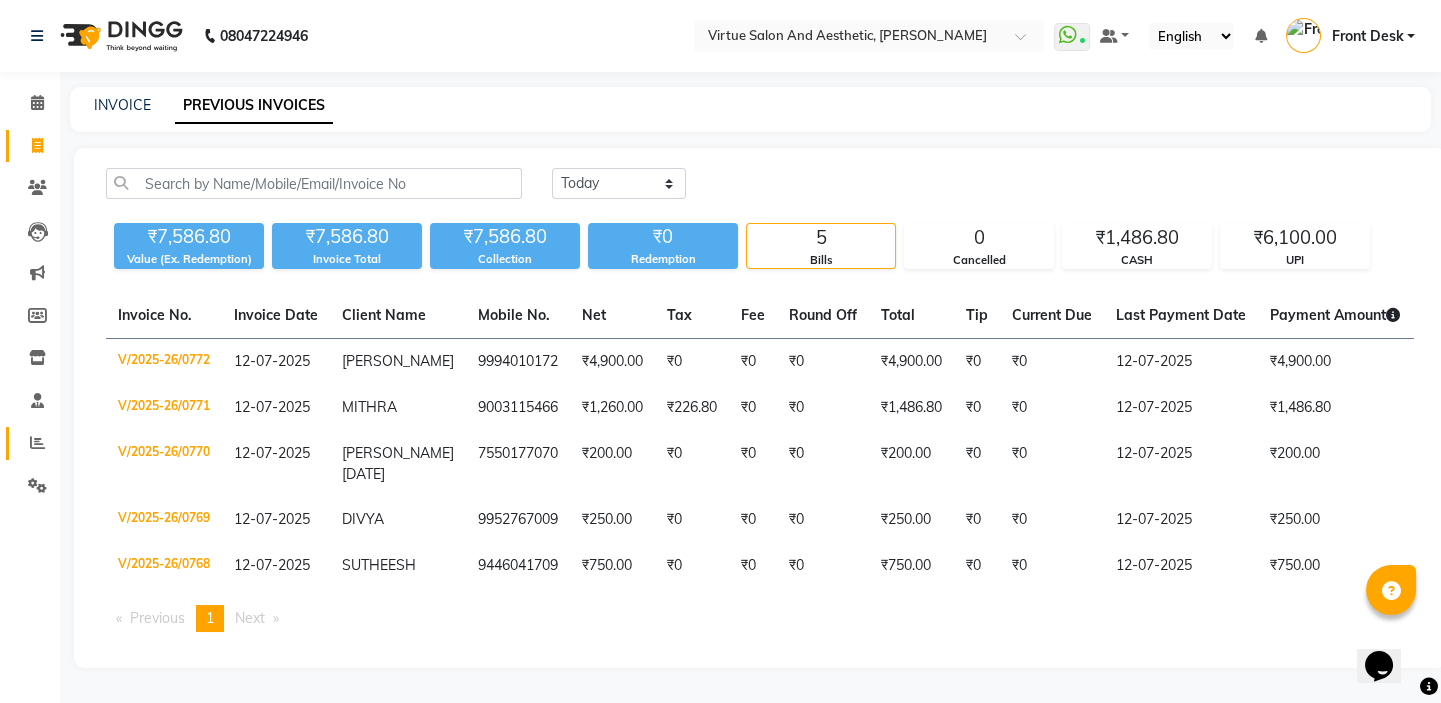 click 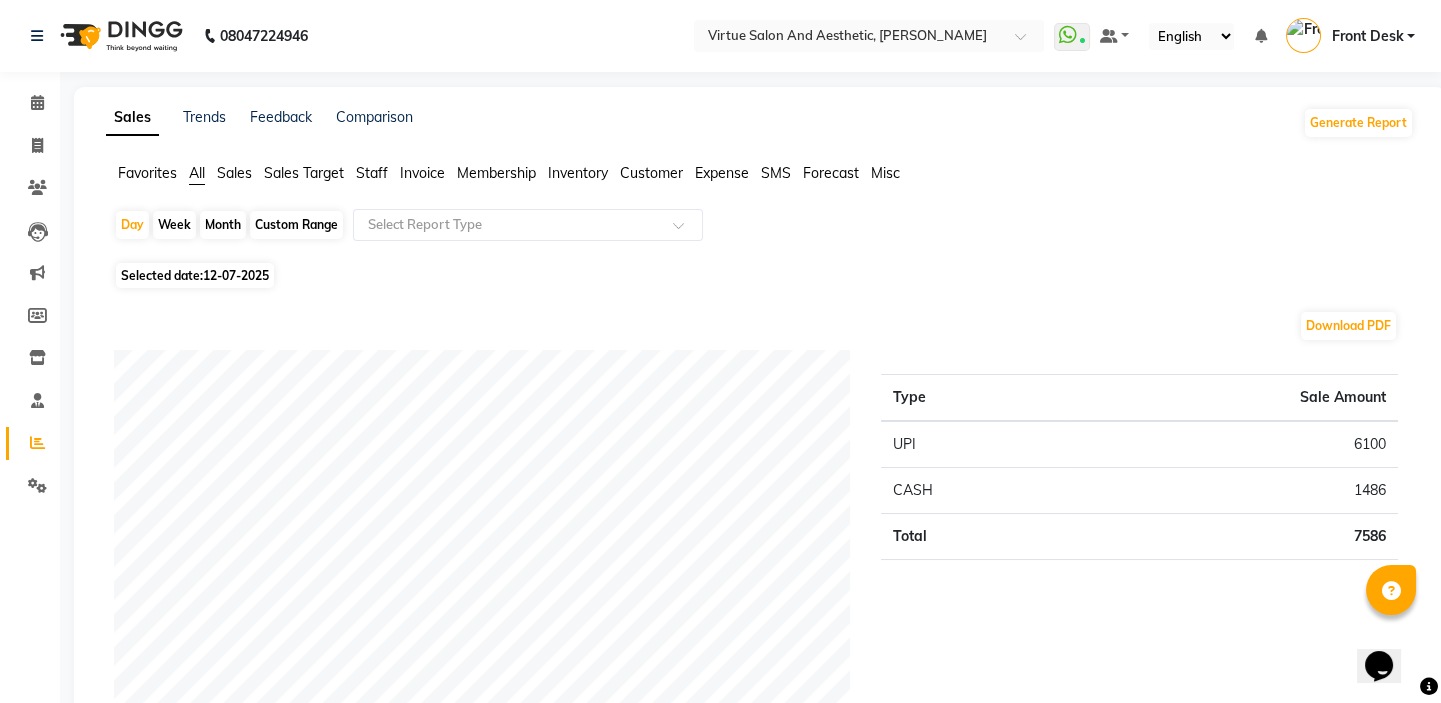 click on "Customer" 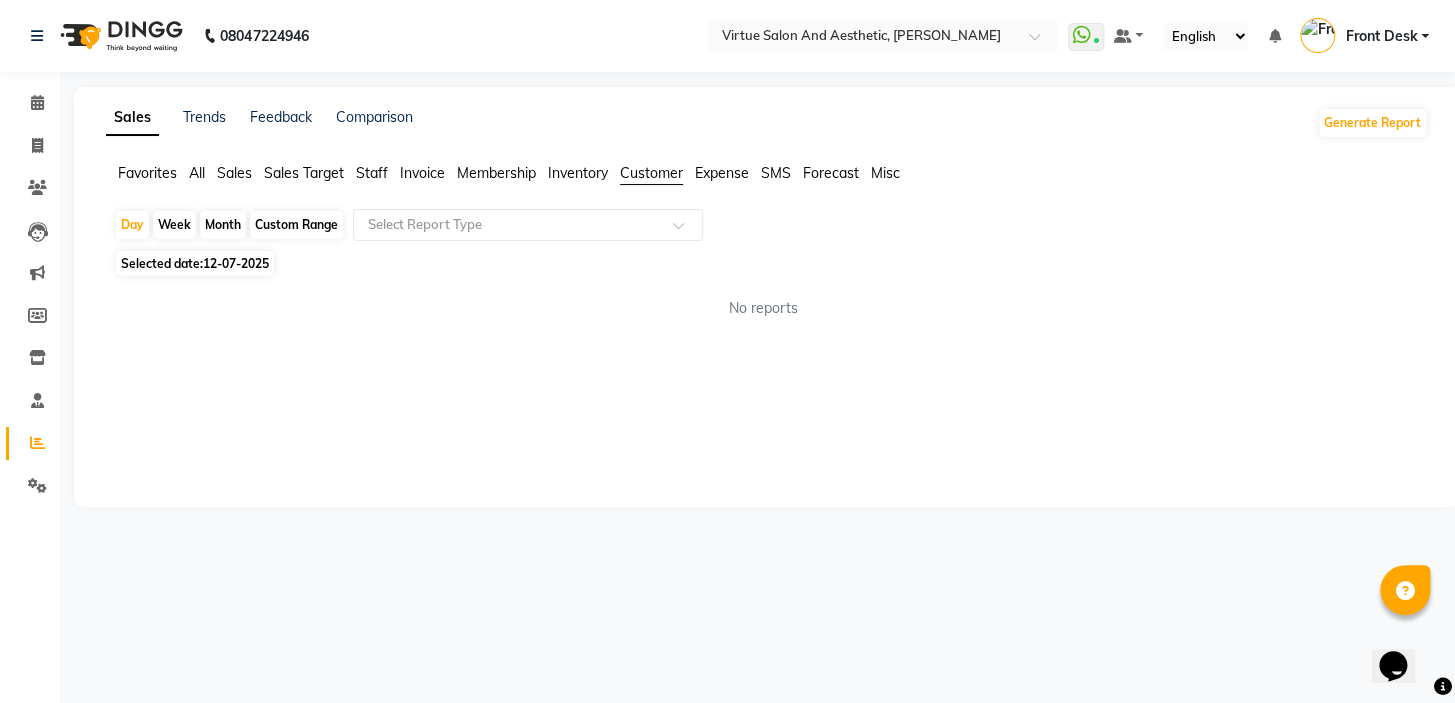 click 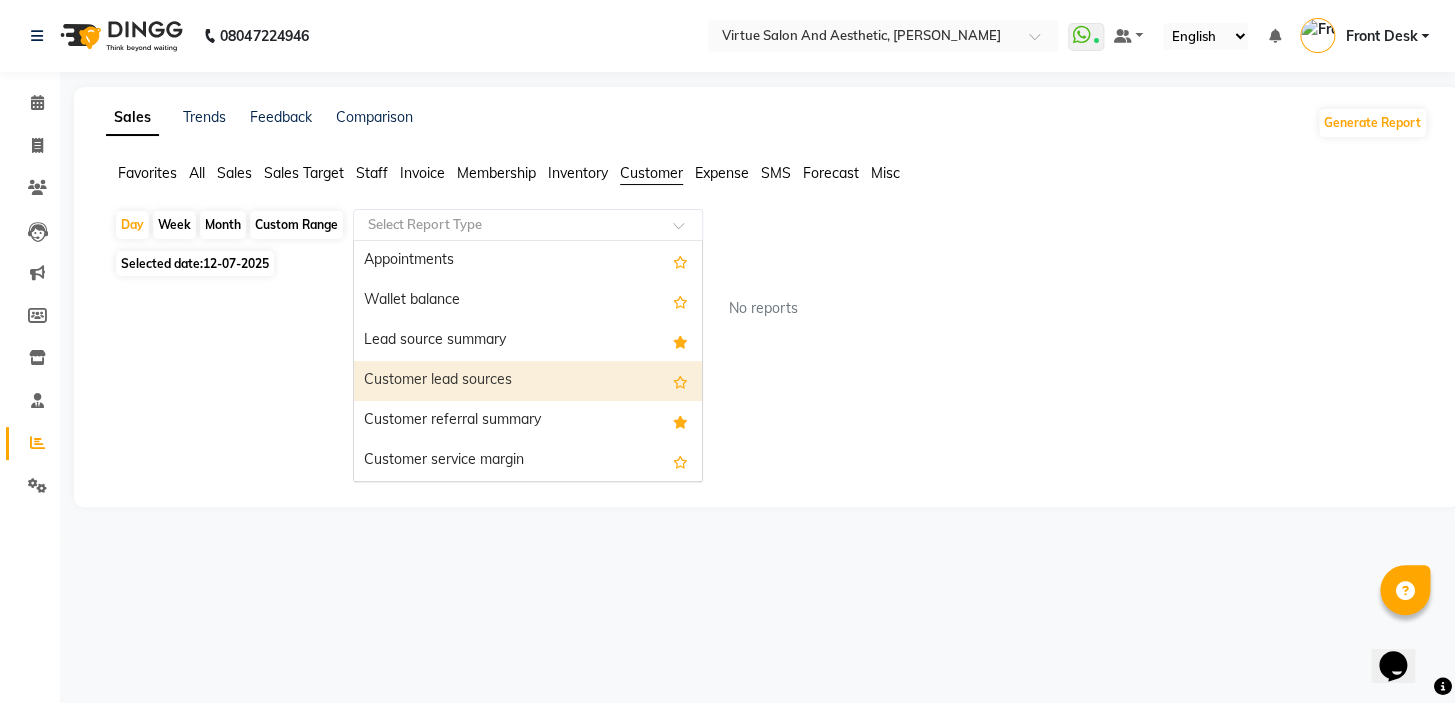 click on "Customer lead sources" at bounding box center (528, 381) 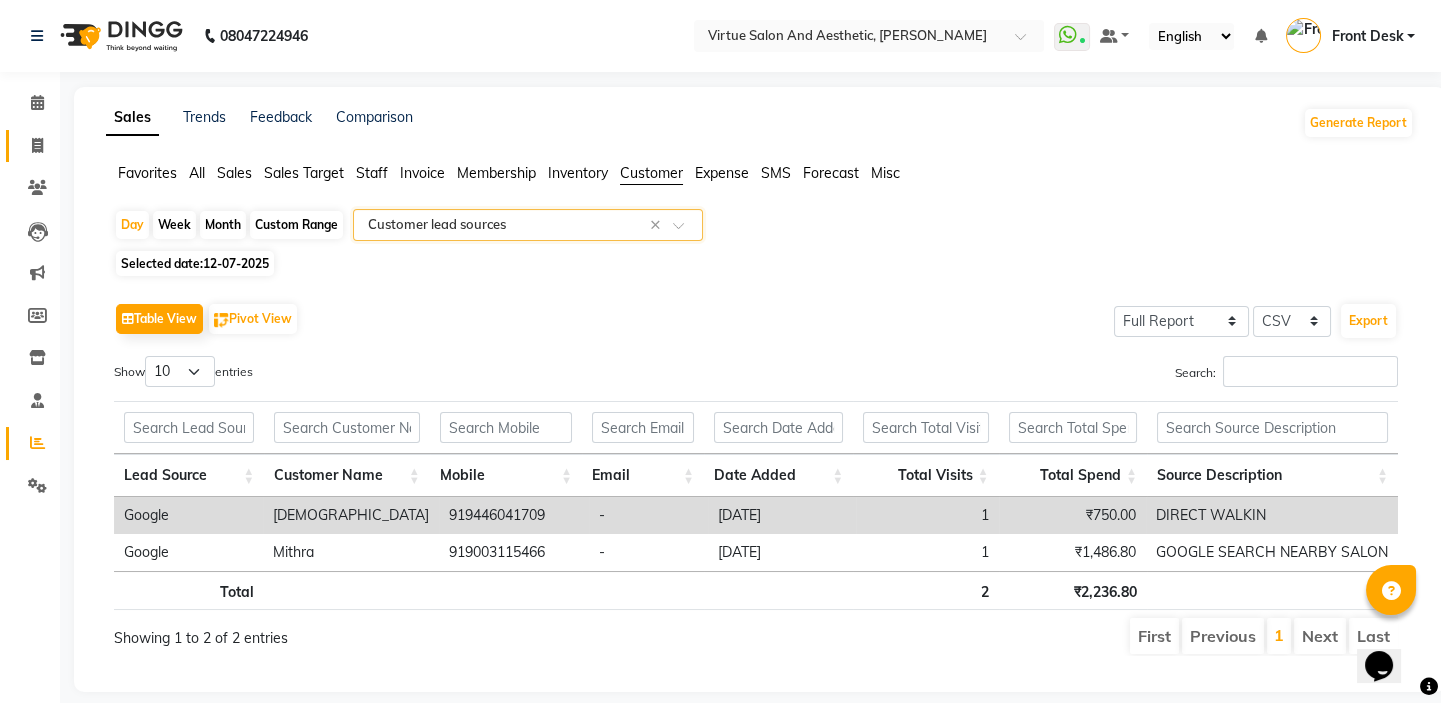 click on "Invoice" 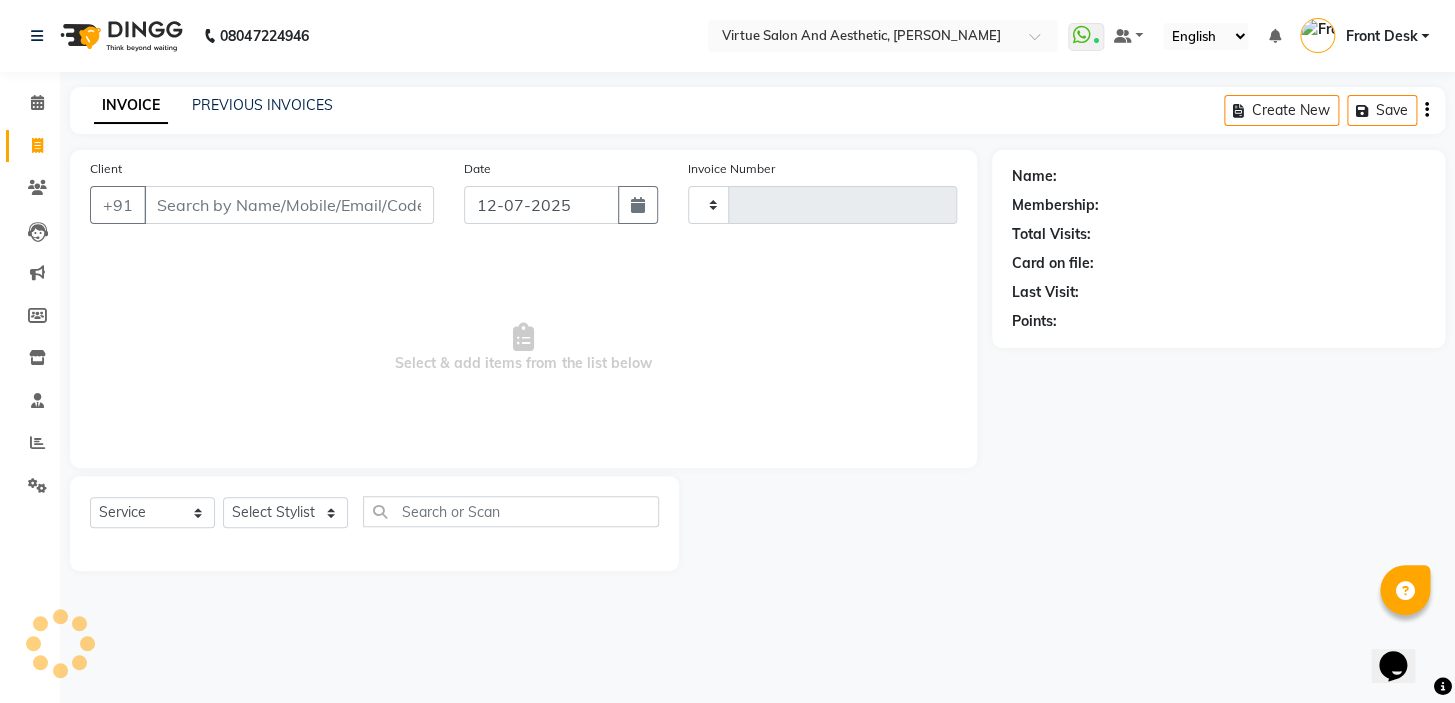 type on "0773" 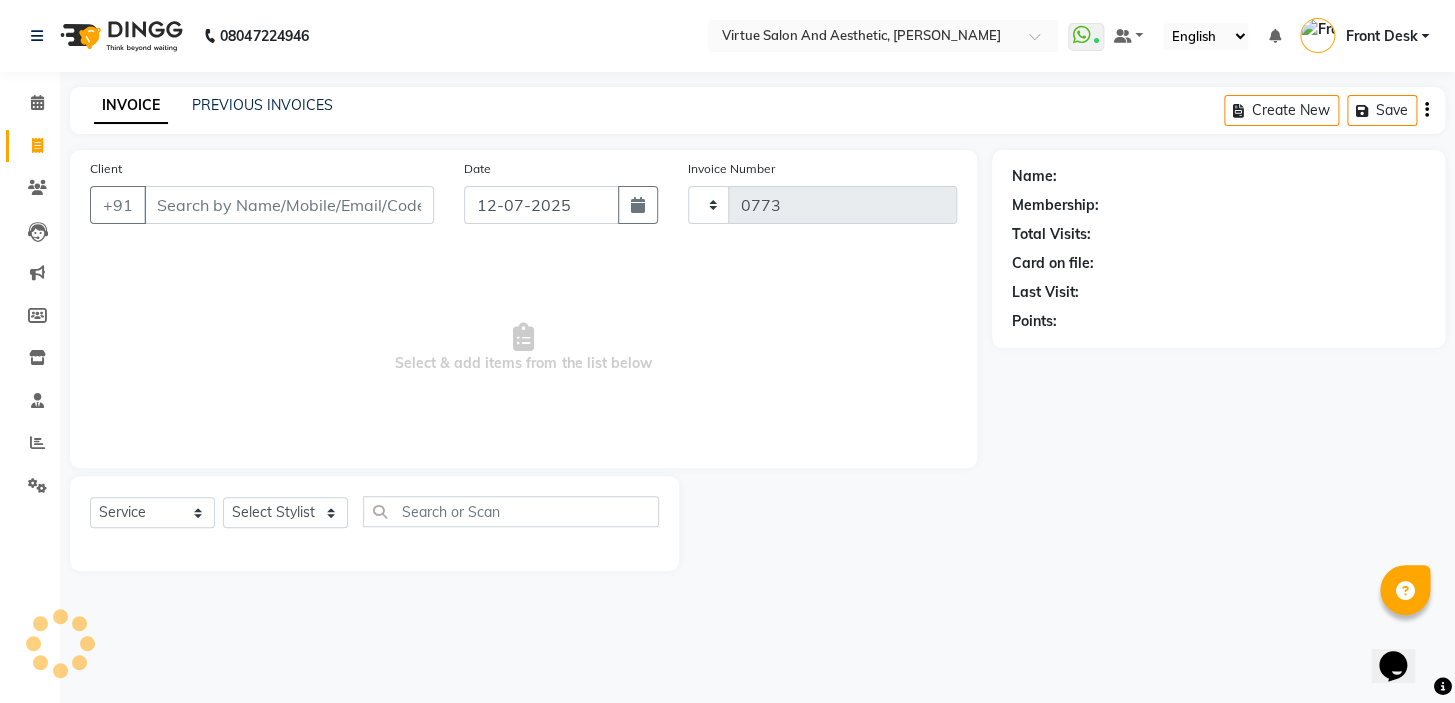 select on "7053" 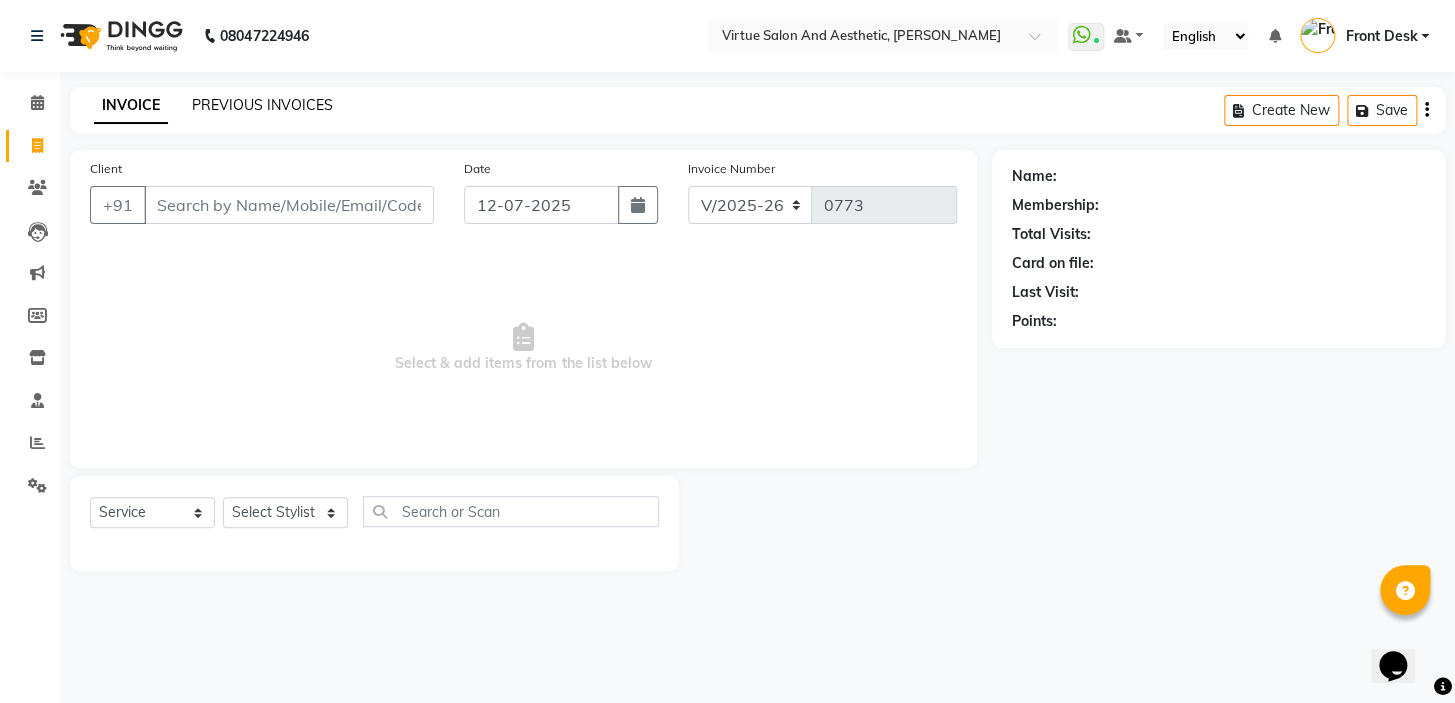 click on "PREVIOUS INVOICES" 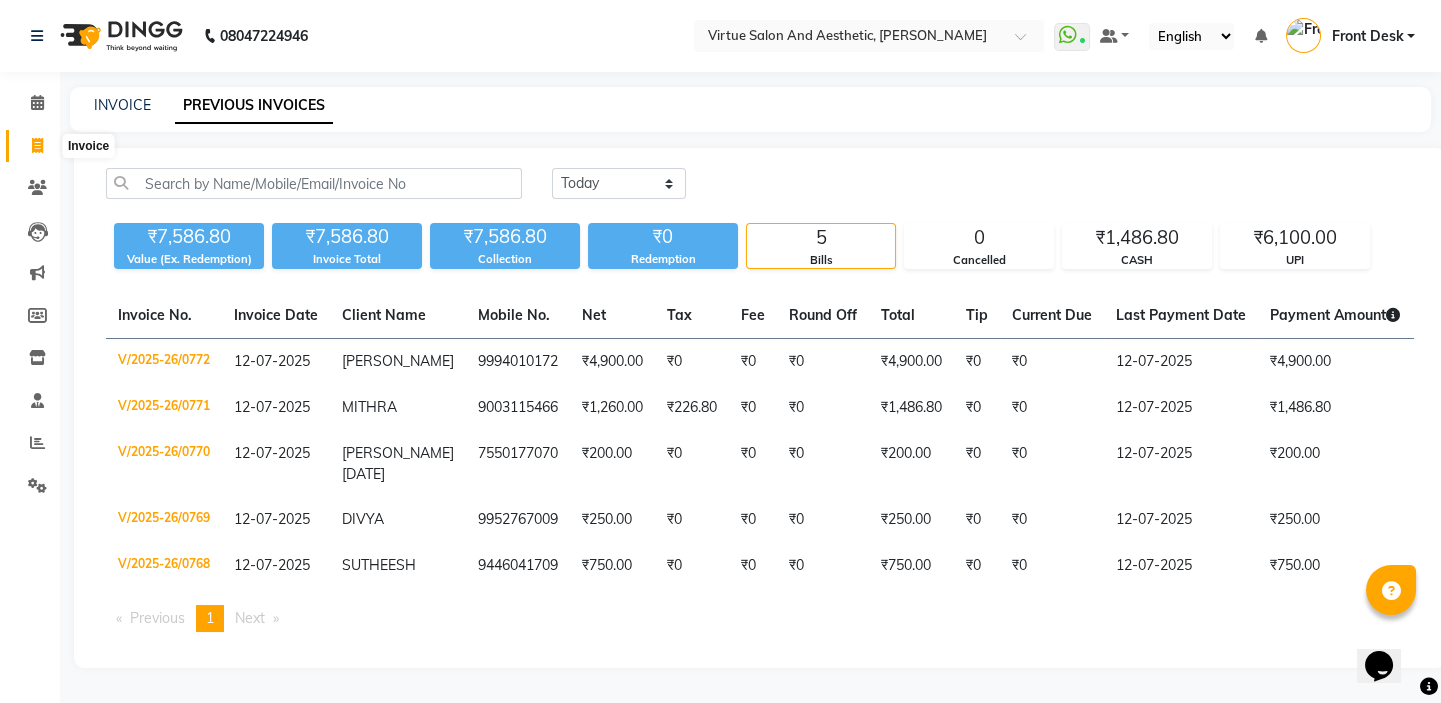 click 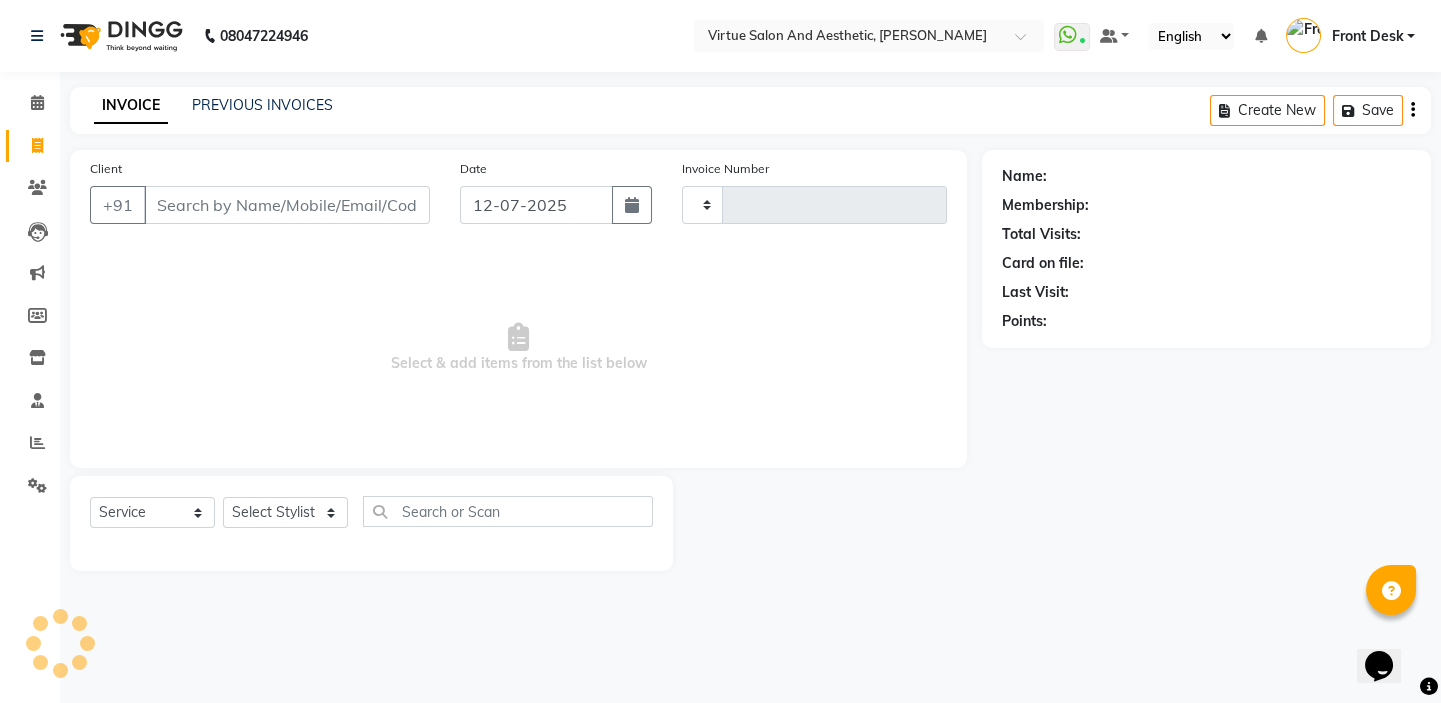 type on "0773" 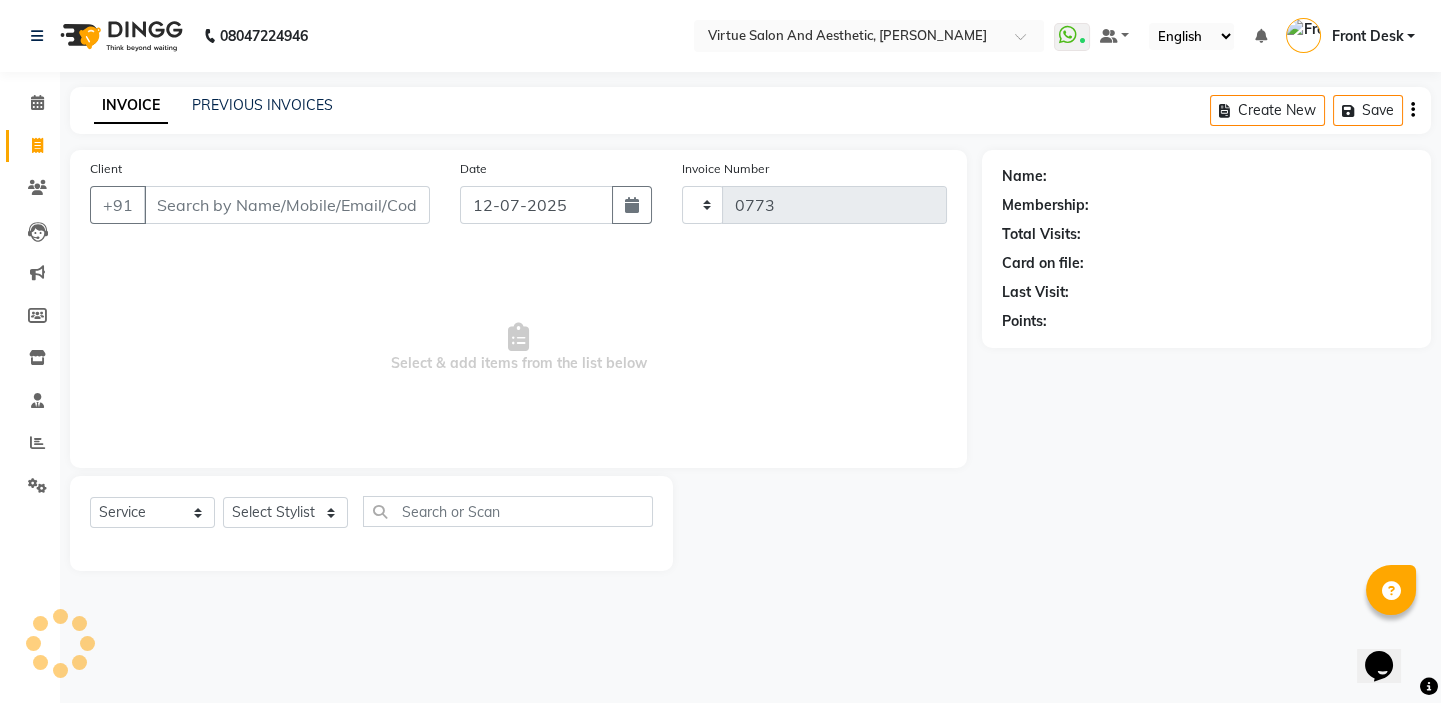 select on "7053" 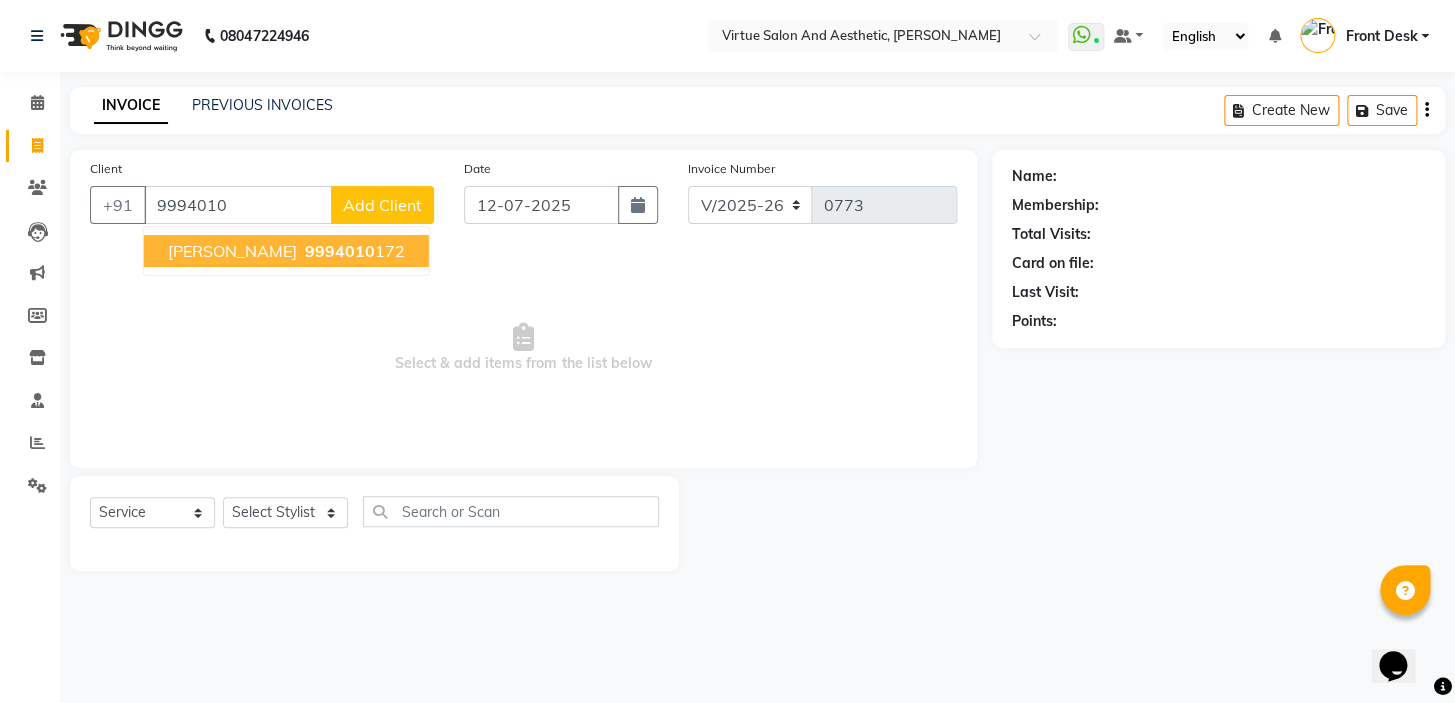 click on "9994010" at bounding box center (340, 251) 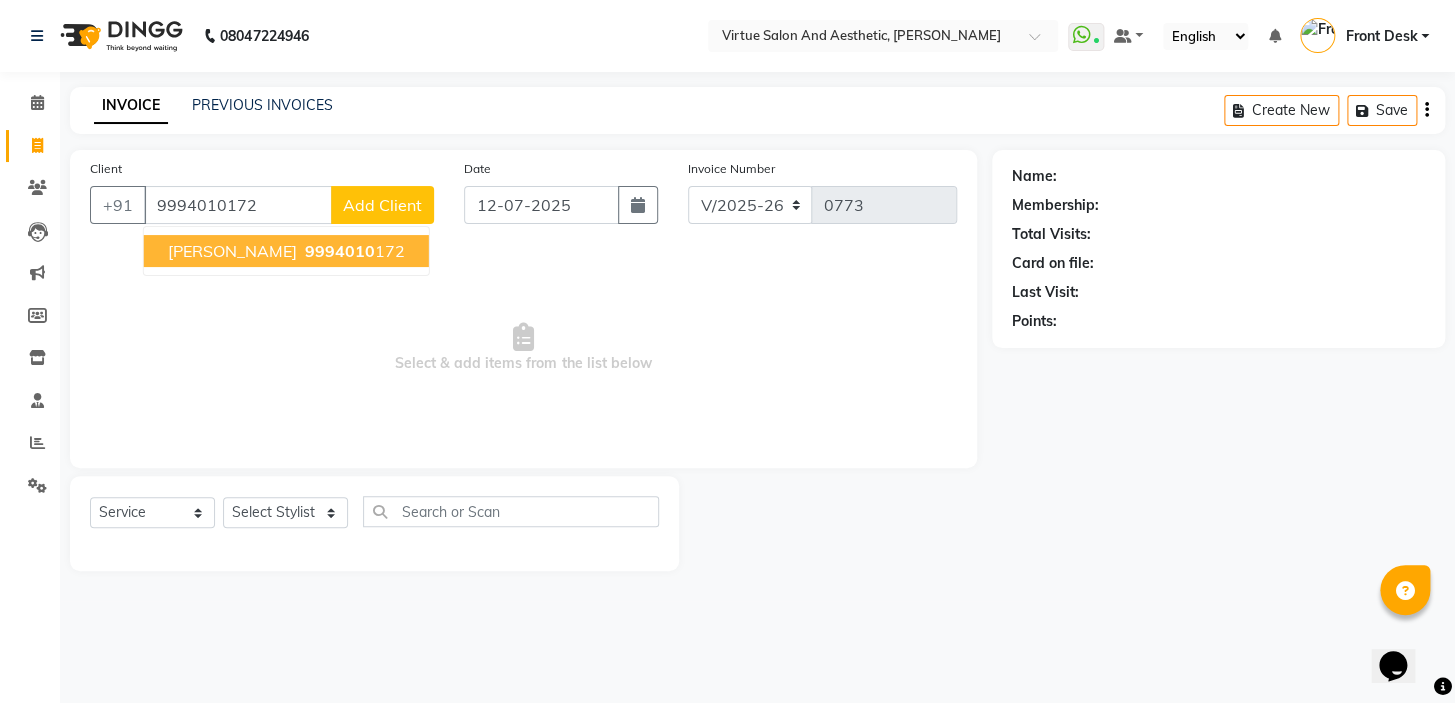 type on "9994010172" 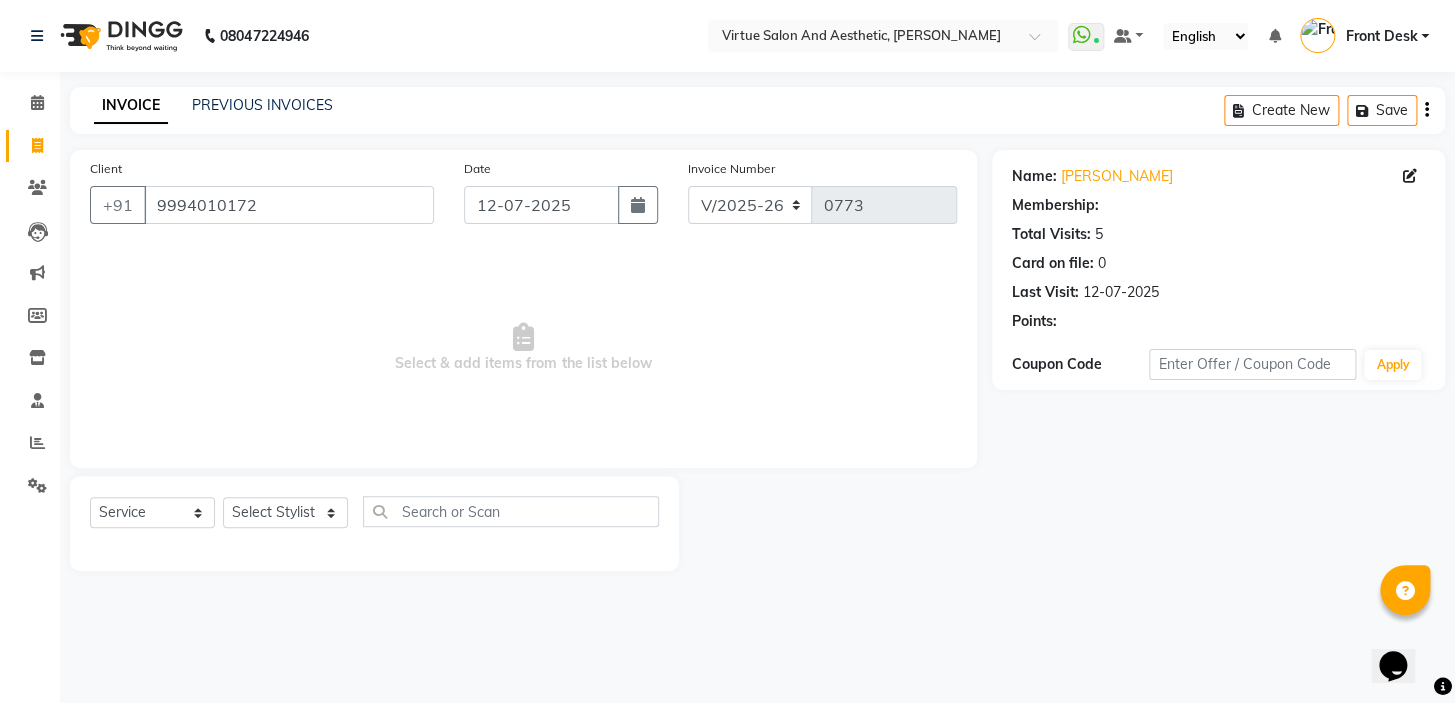 select on "1: Object" 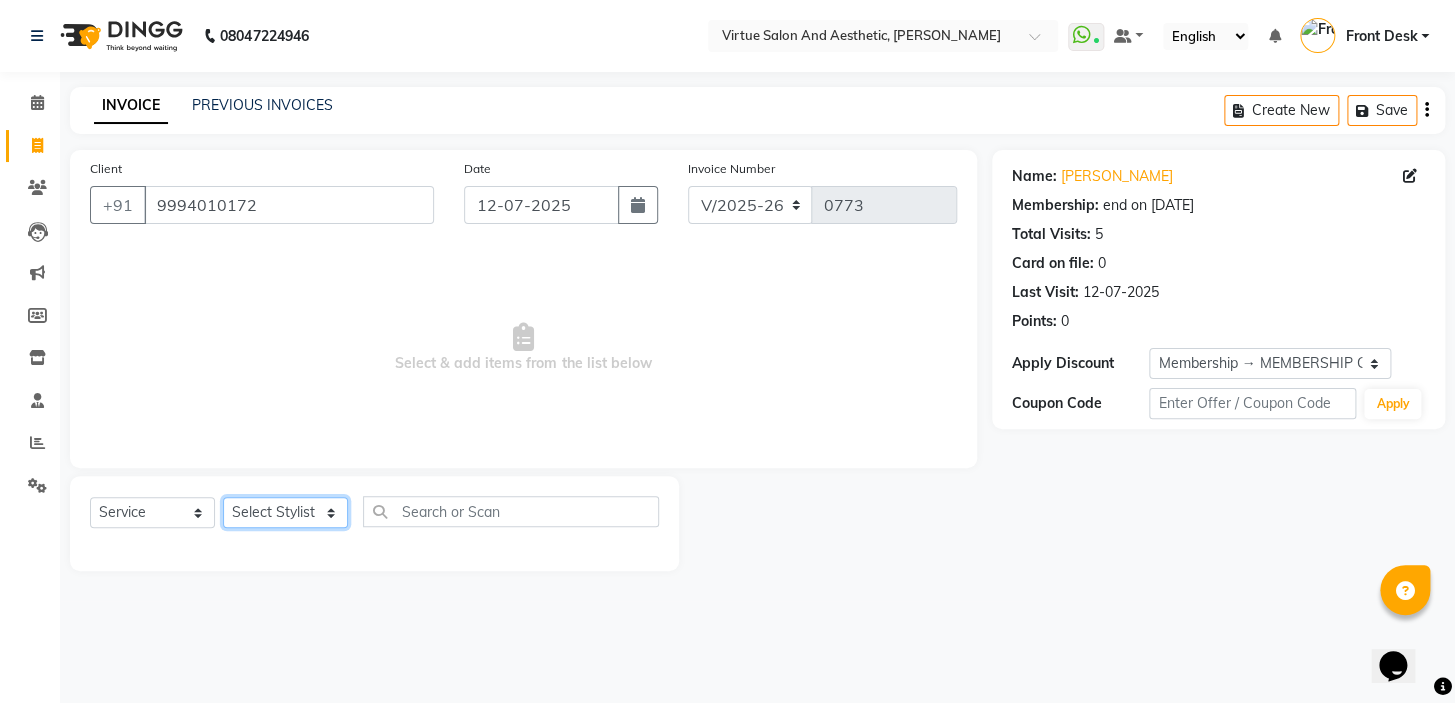 drag, startPoint x: 306, startPoint y: 511, endPoint x: 296, endPoint y: 500, distance: 14.866069 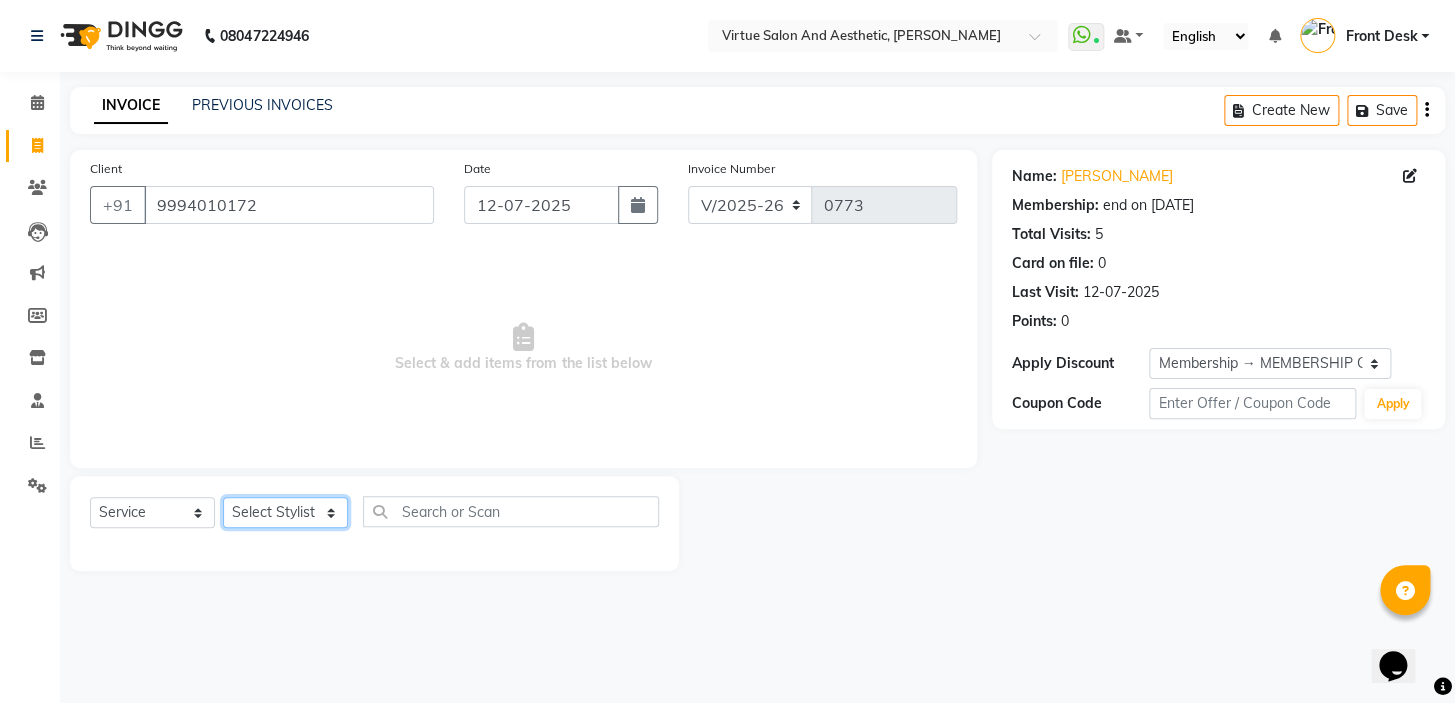 select on "62506" 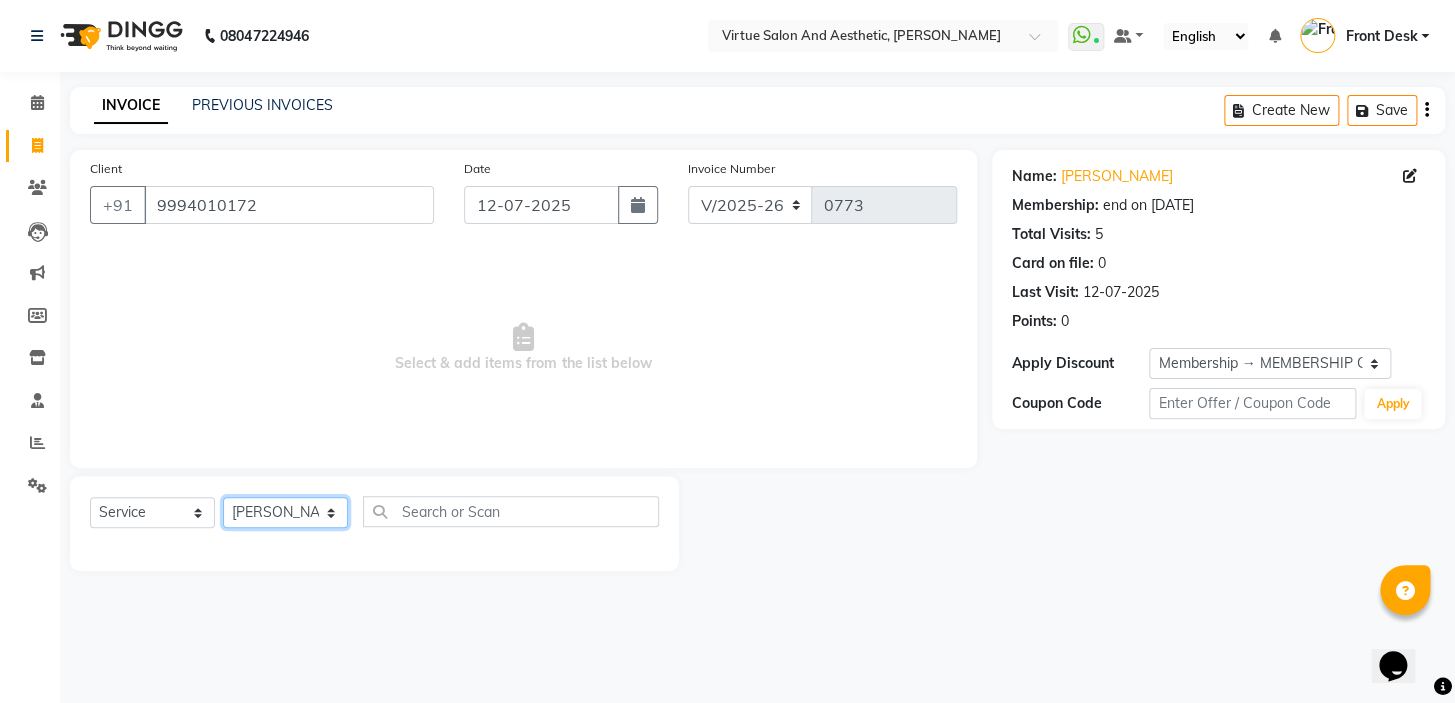 click on "Select Stylist BALAJI DIVYA FAMITHA Front Desk ILAKKIYA ISHWARYA MANISHA MILLI RAJAN RAMESH" 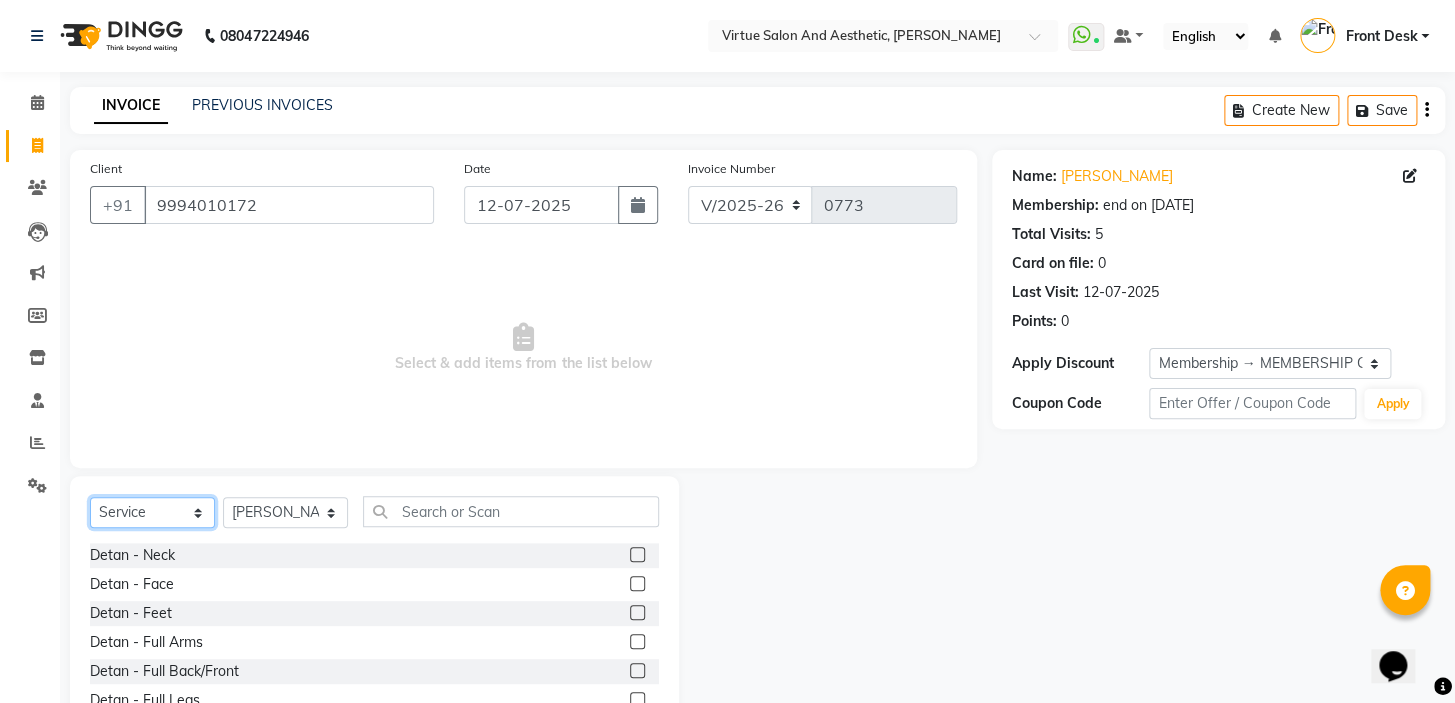 click on "Select  Service  Product  Membership  Package Voucher Prepaid Gift Card" 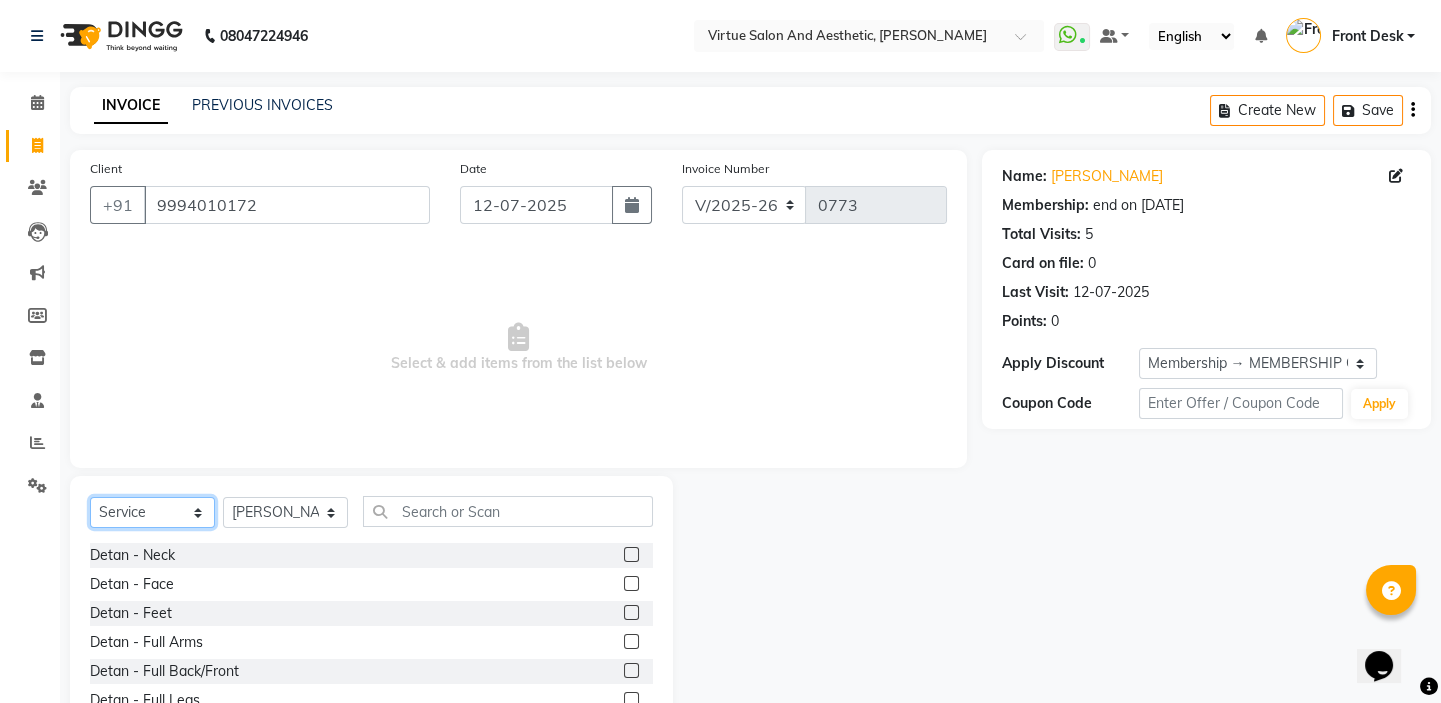 select on "product" 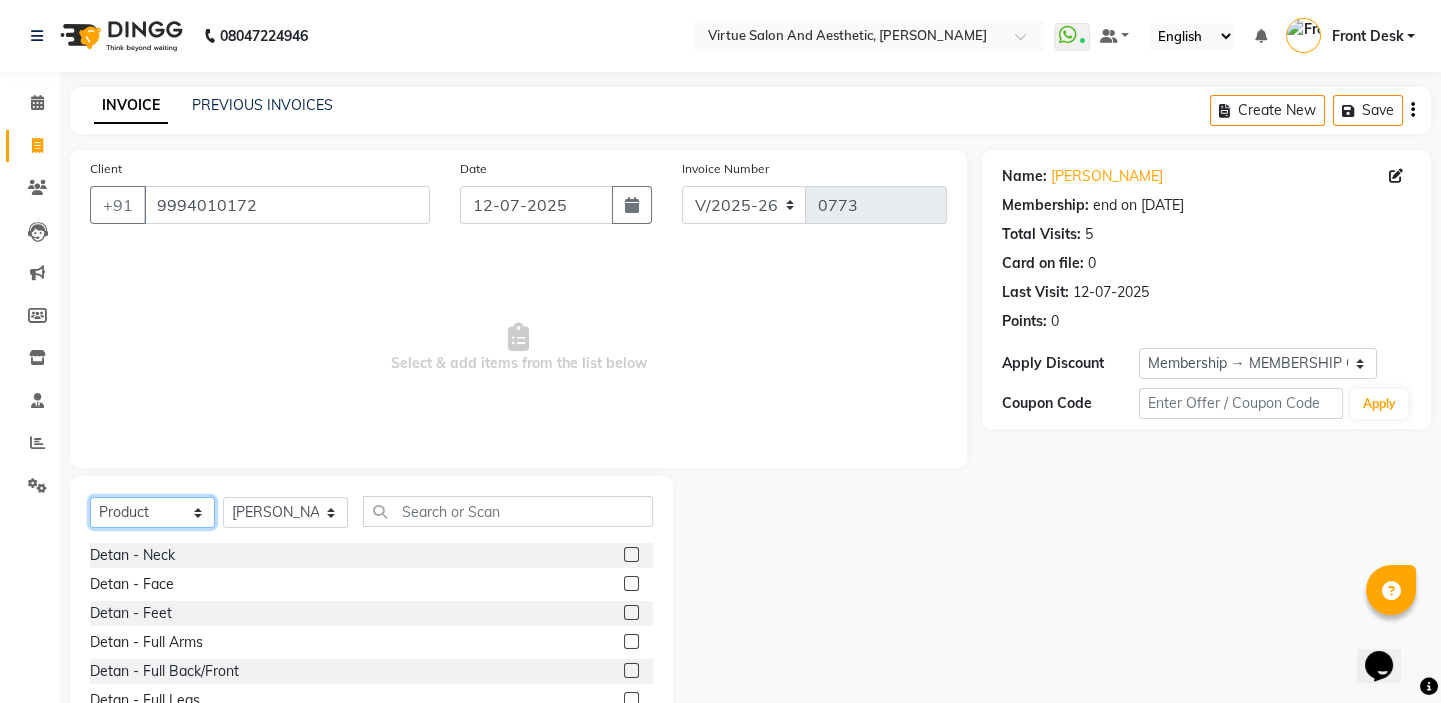 click on "Select  Service  Product  Membership  Package Voucher Prepaid Gift Card" 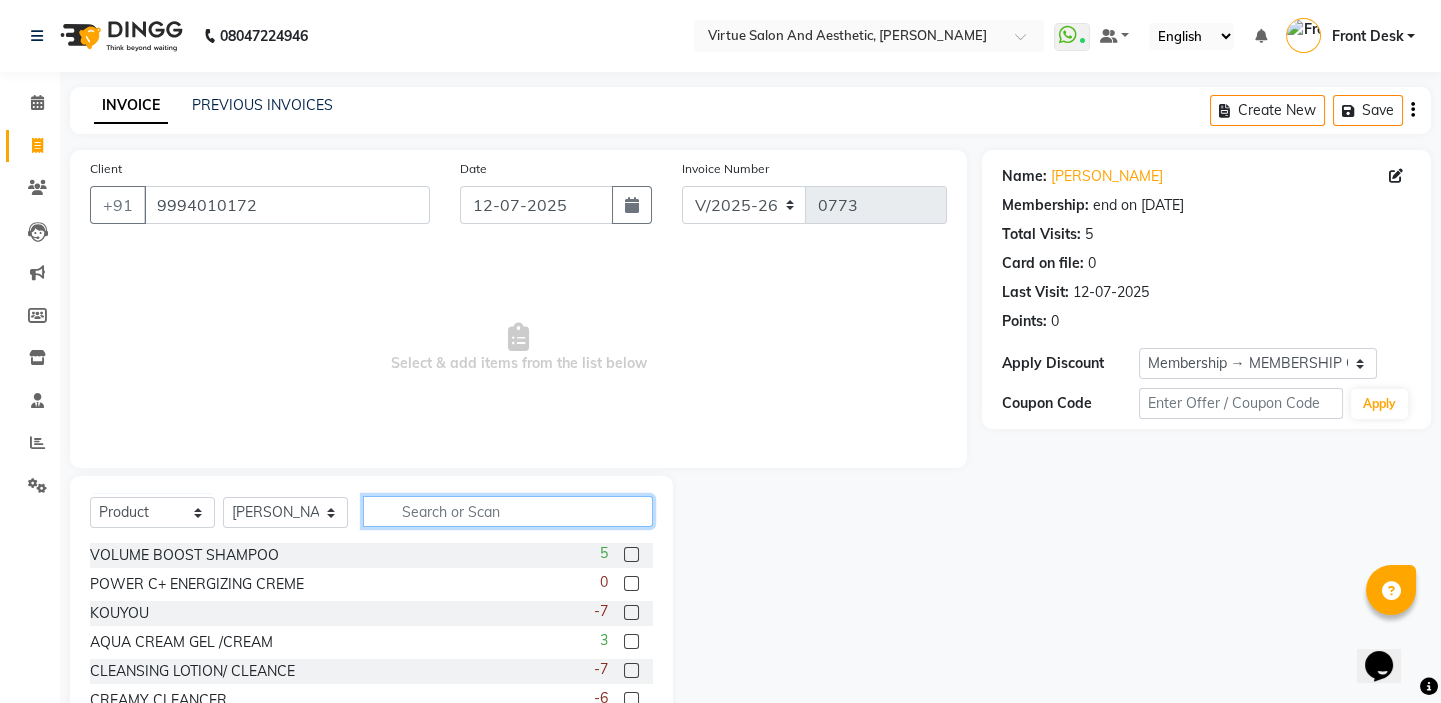 click 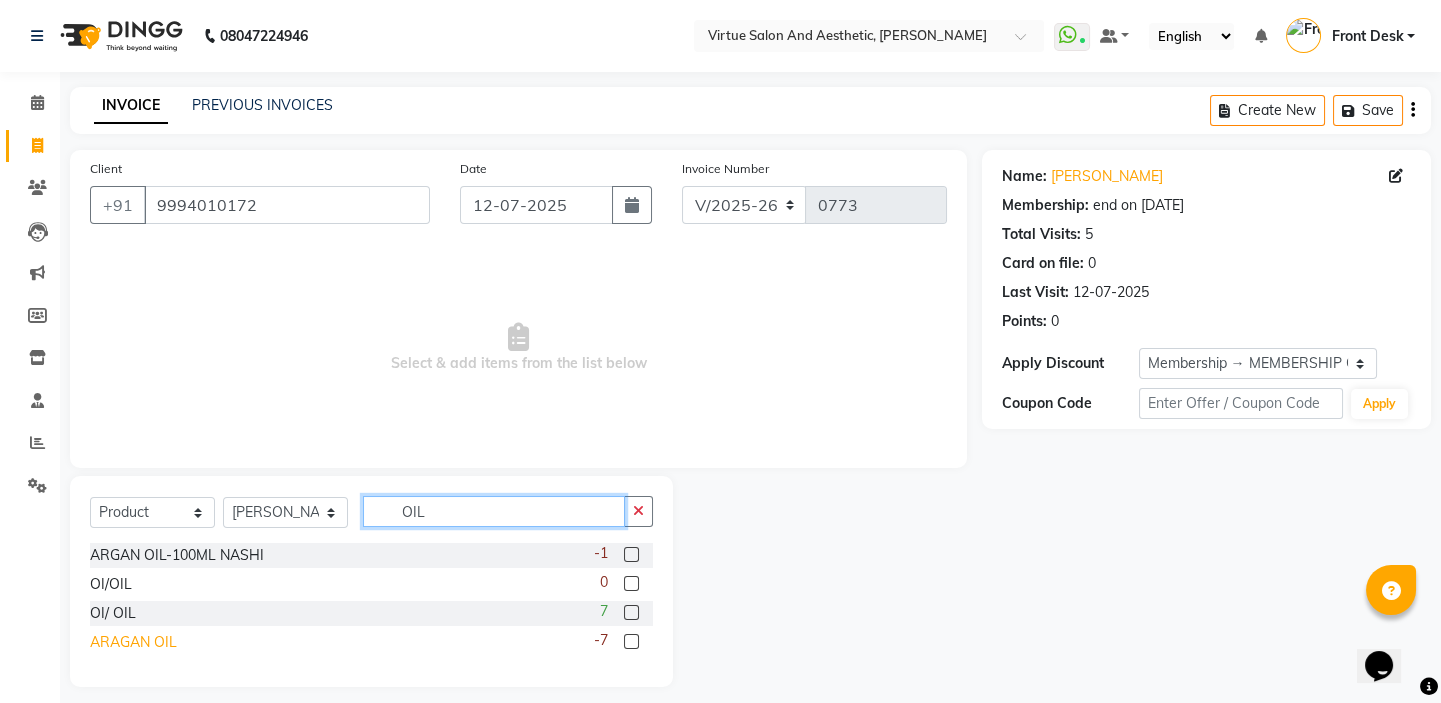 type on "OIL" 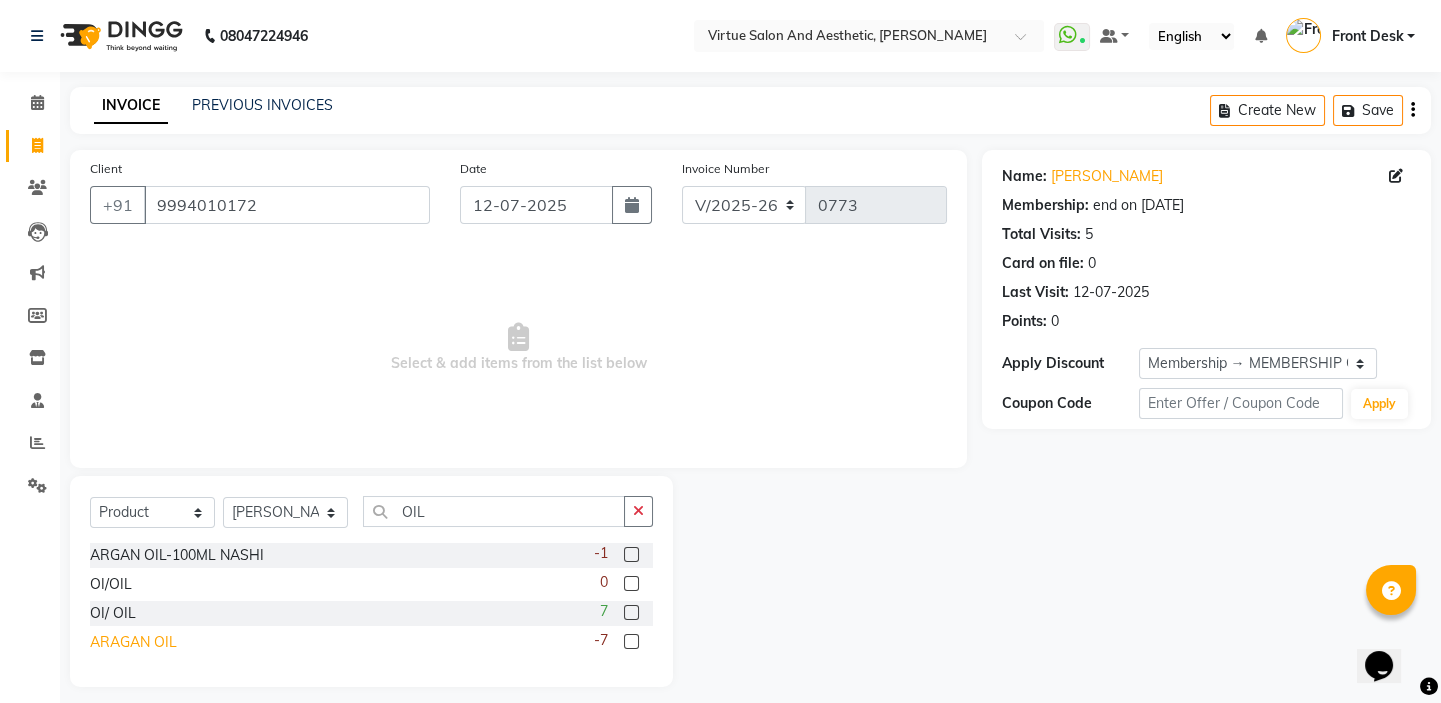 click on "ARAGAN OIL" 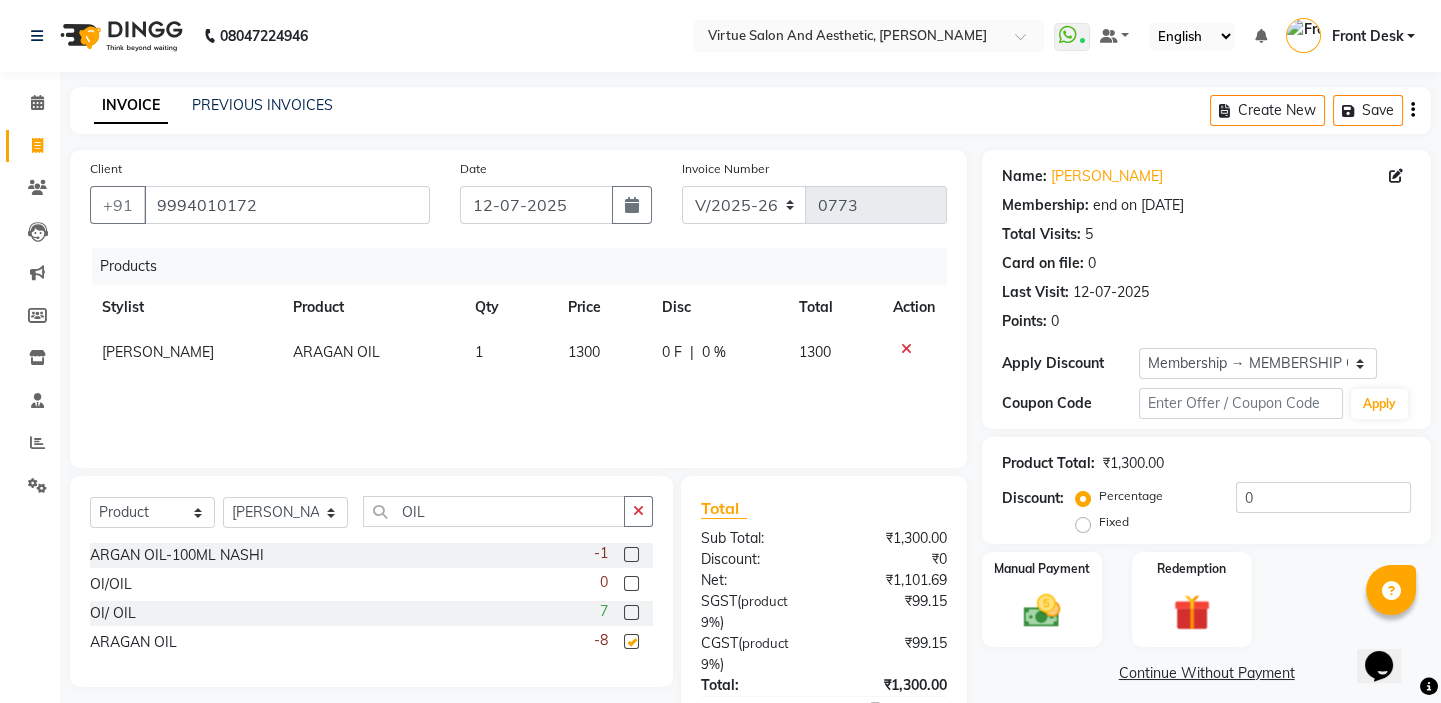checkbox on "false" 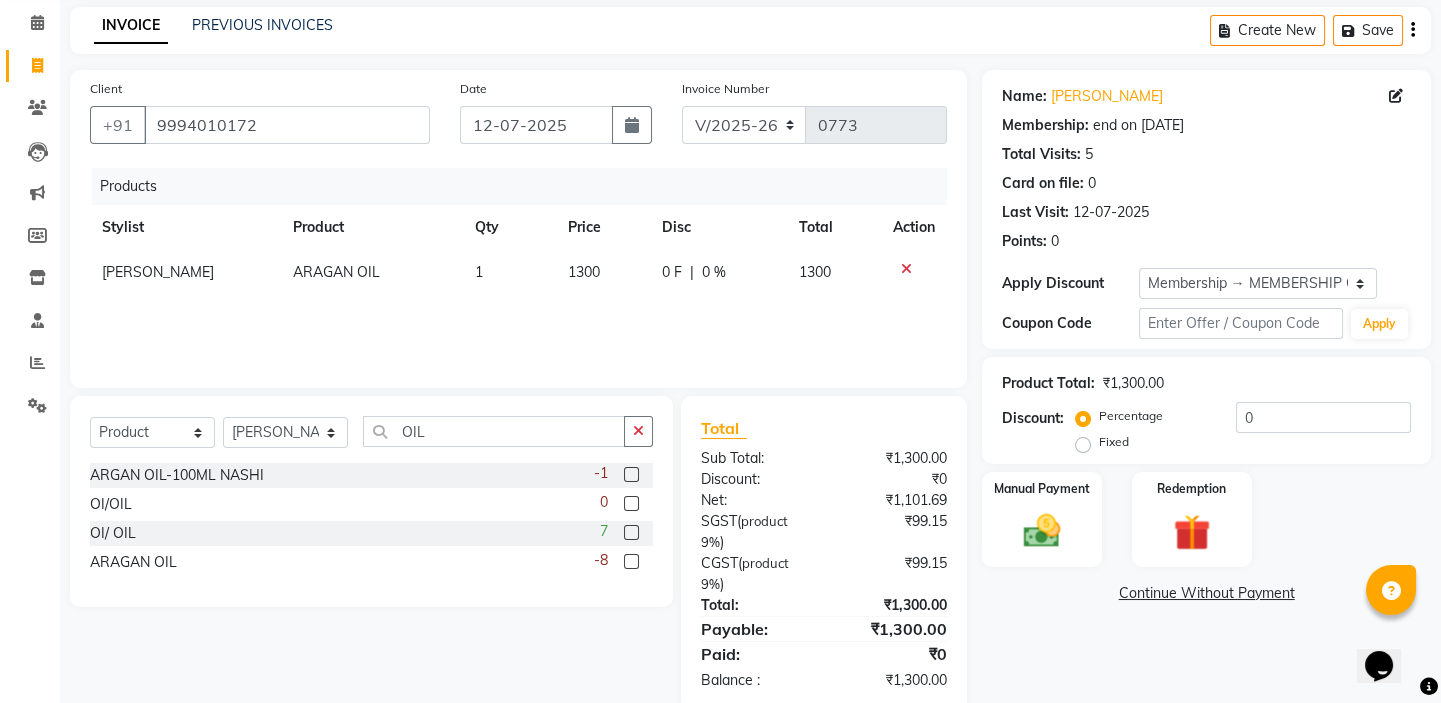 scroll, scrollTop: 120, scrollLeft: 0, axis: vertical 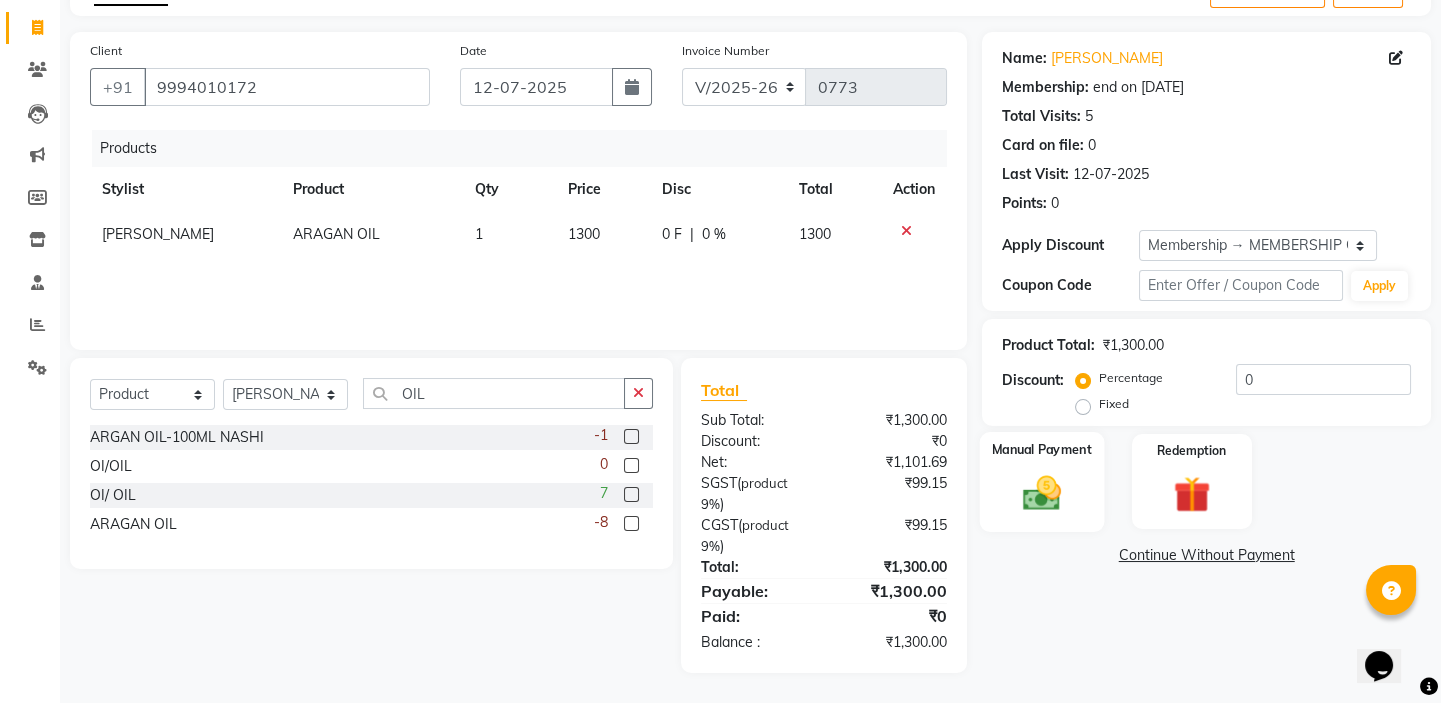 click 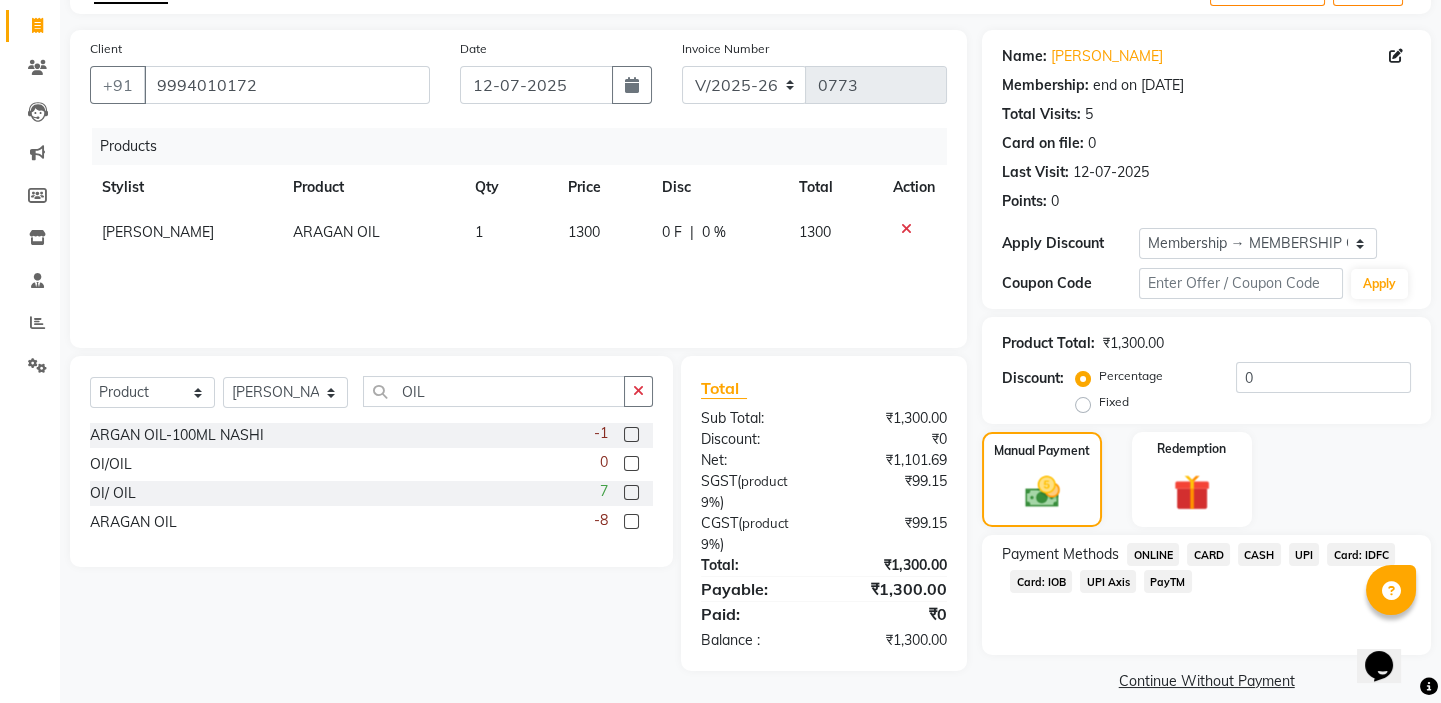 click on "UPI" 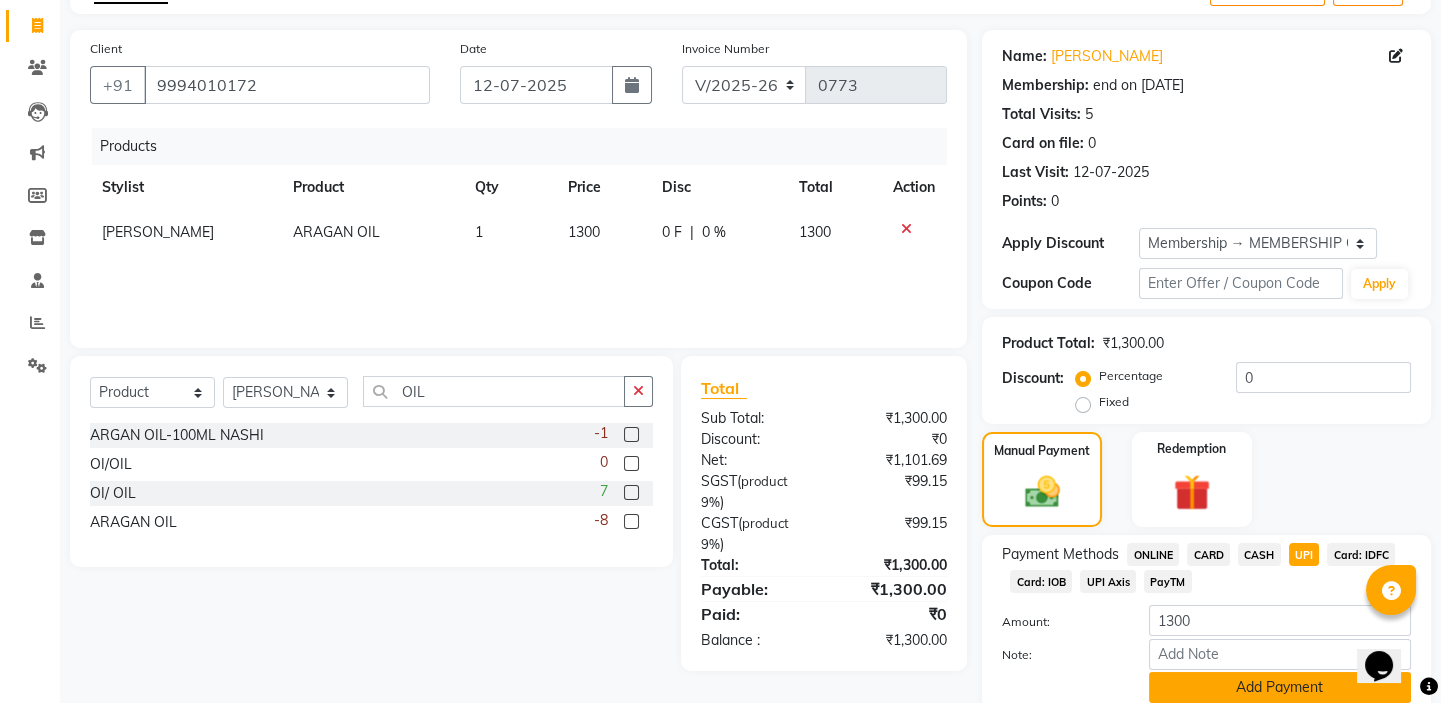 click on "Add Payment" 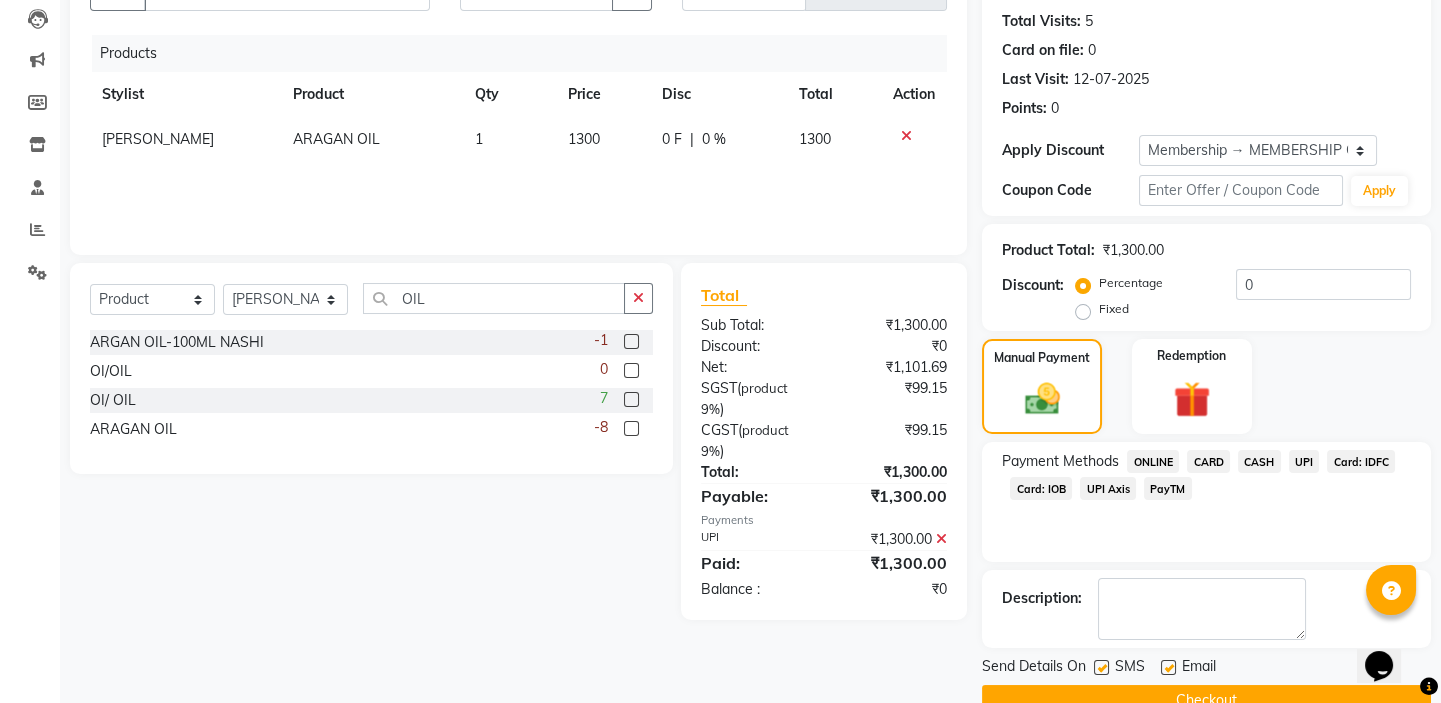 scroll, scrollTop: 255, scrollLeft: 0, axis: vertical 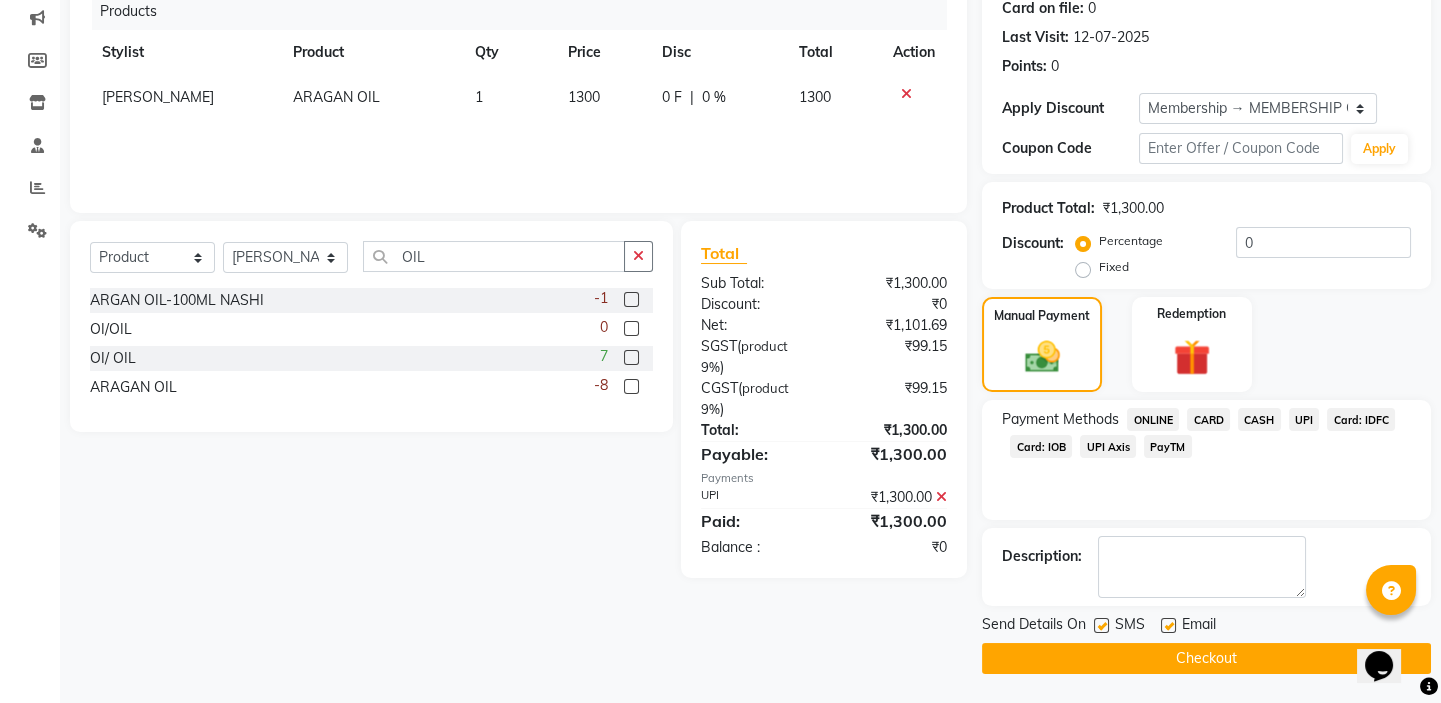 click on "Checkout" 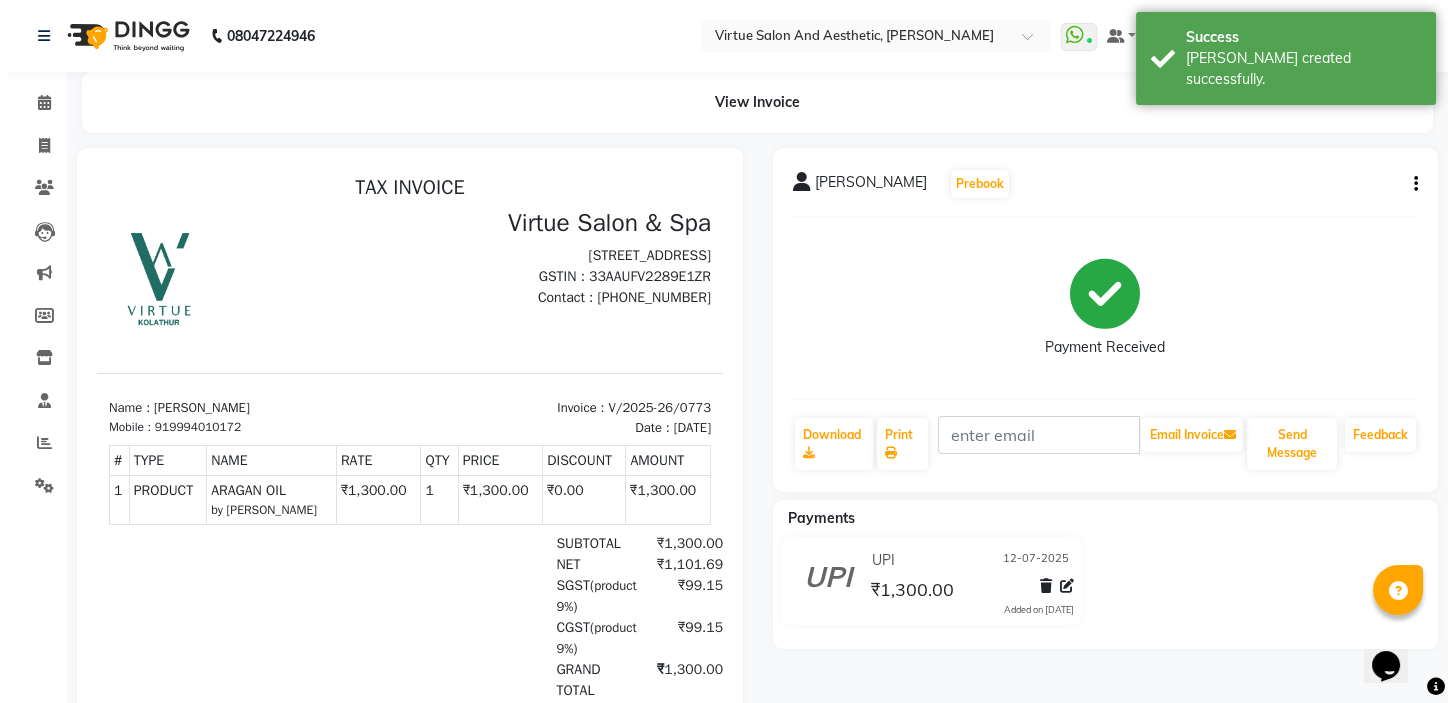 scroll, scrollTop: 0, scrollLeft: 0, axis: both 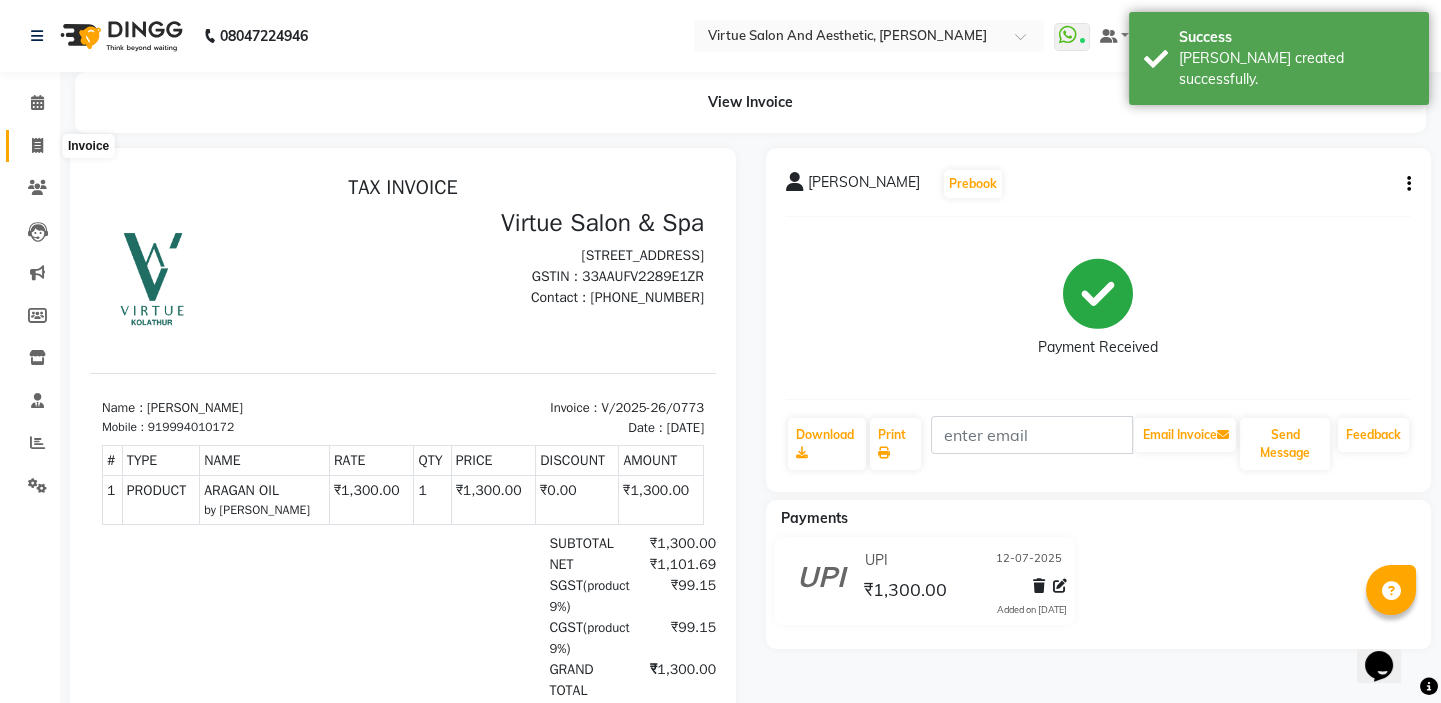click 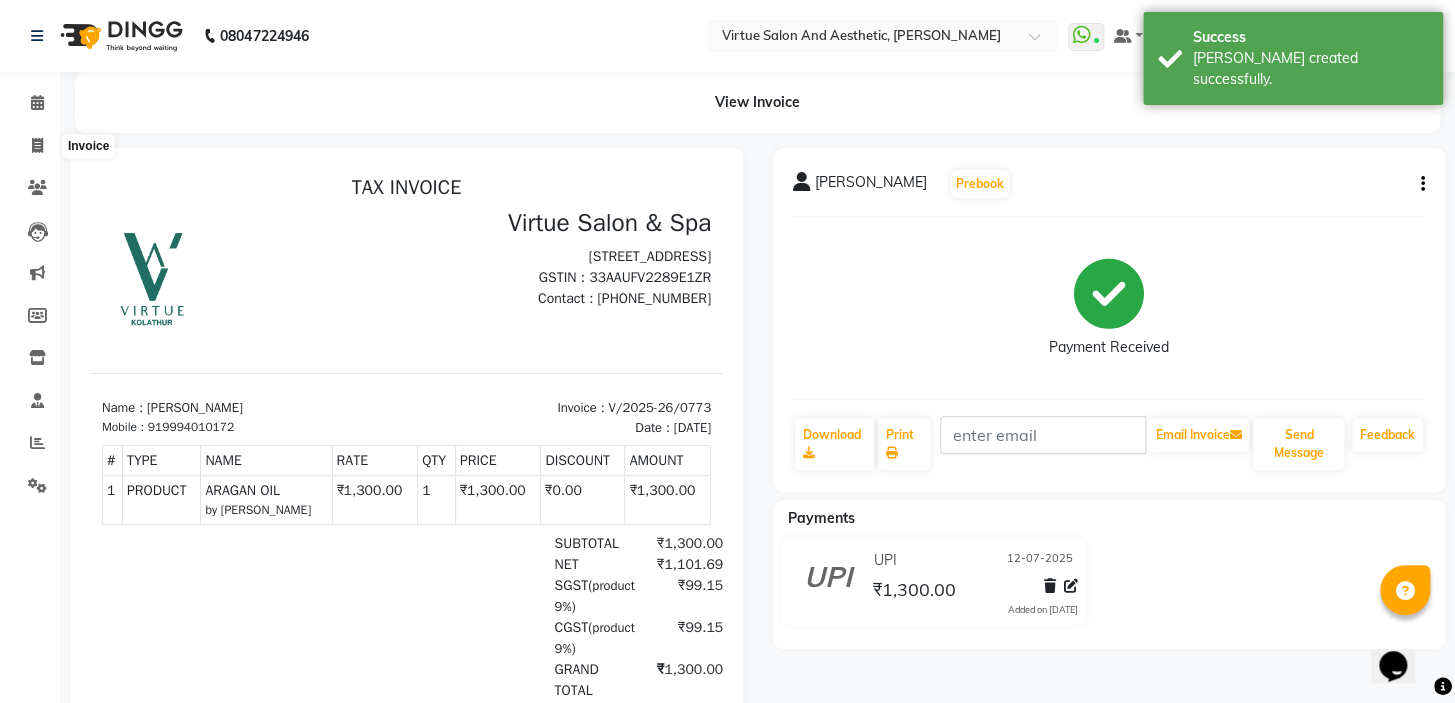 select on "service" 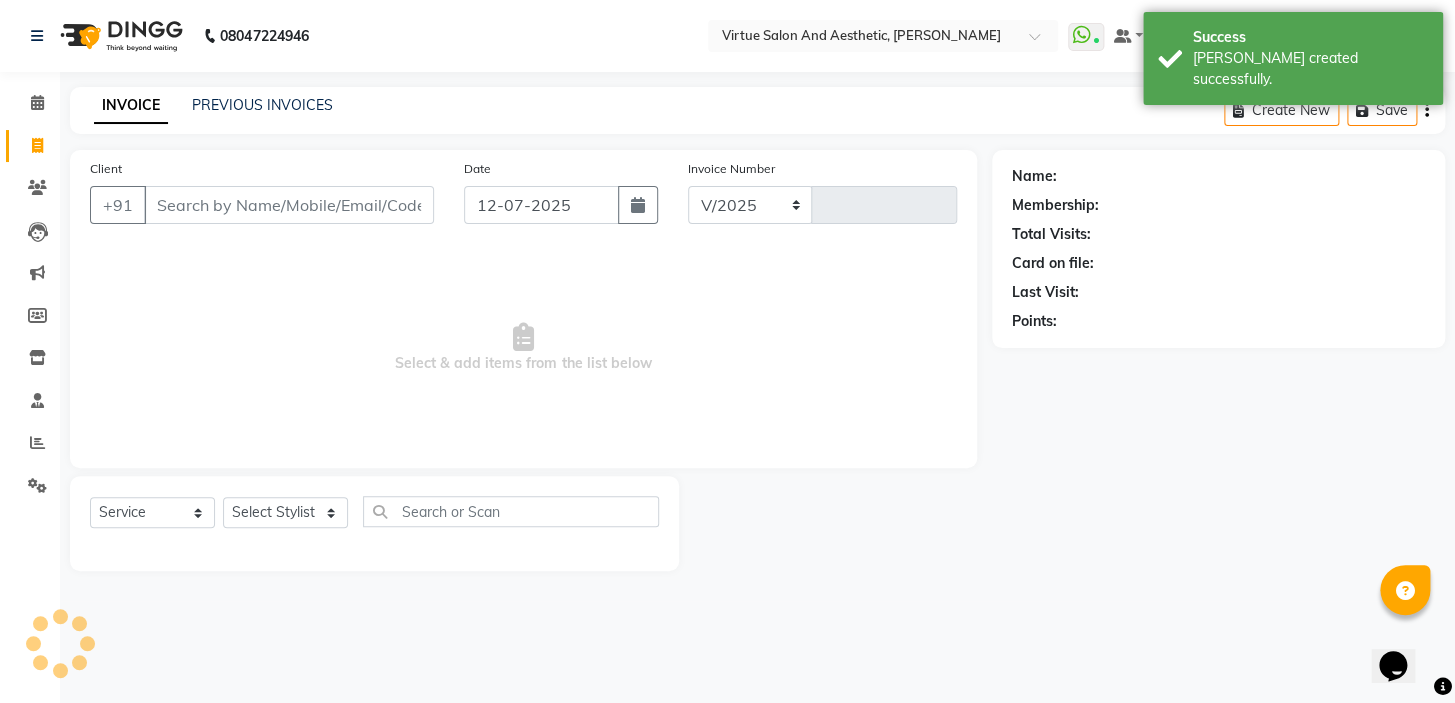 select on "7053" 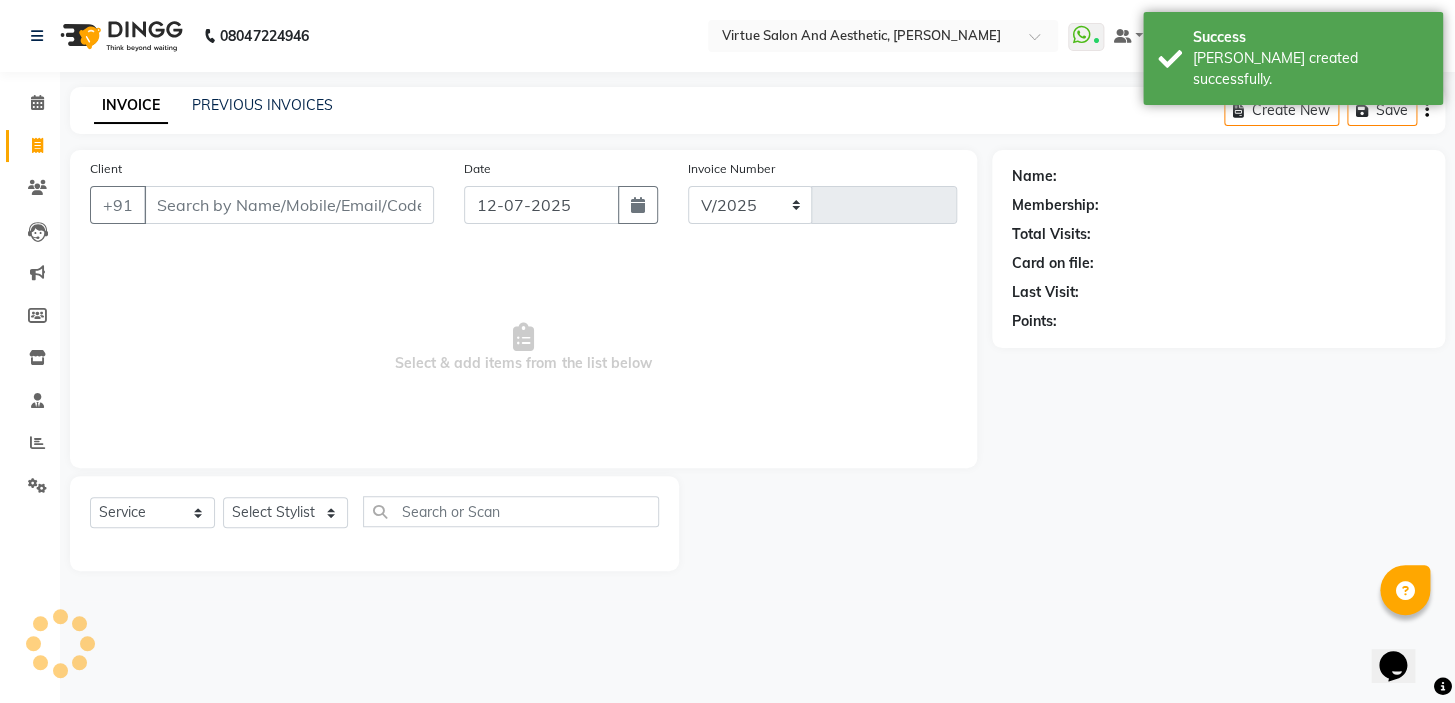 type on "0774" 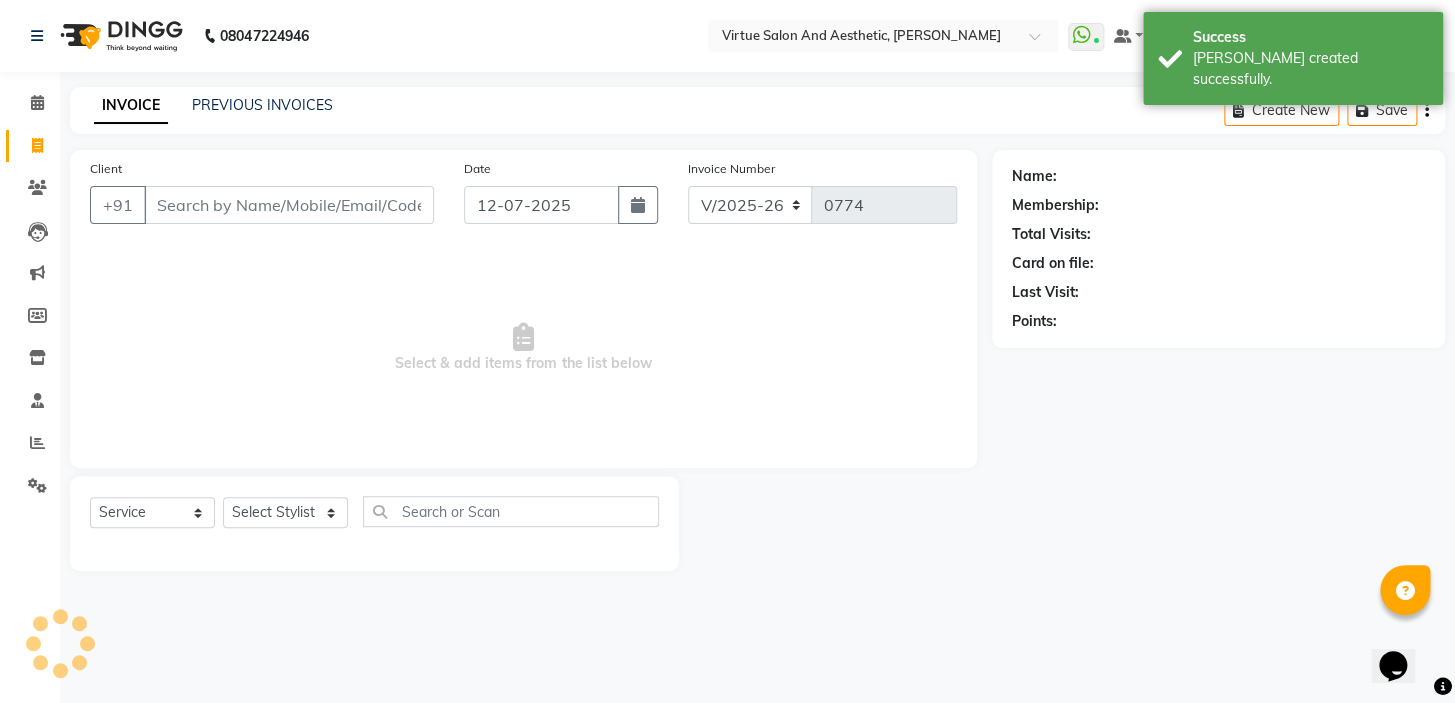 click on "Select & add items from the list below" at bounding box center (523, 348) 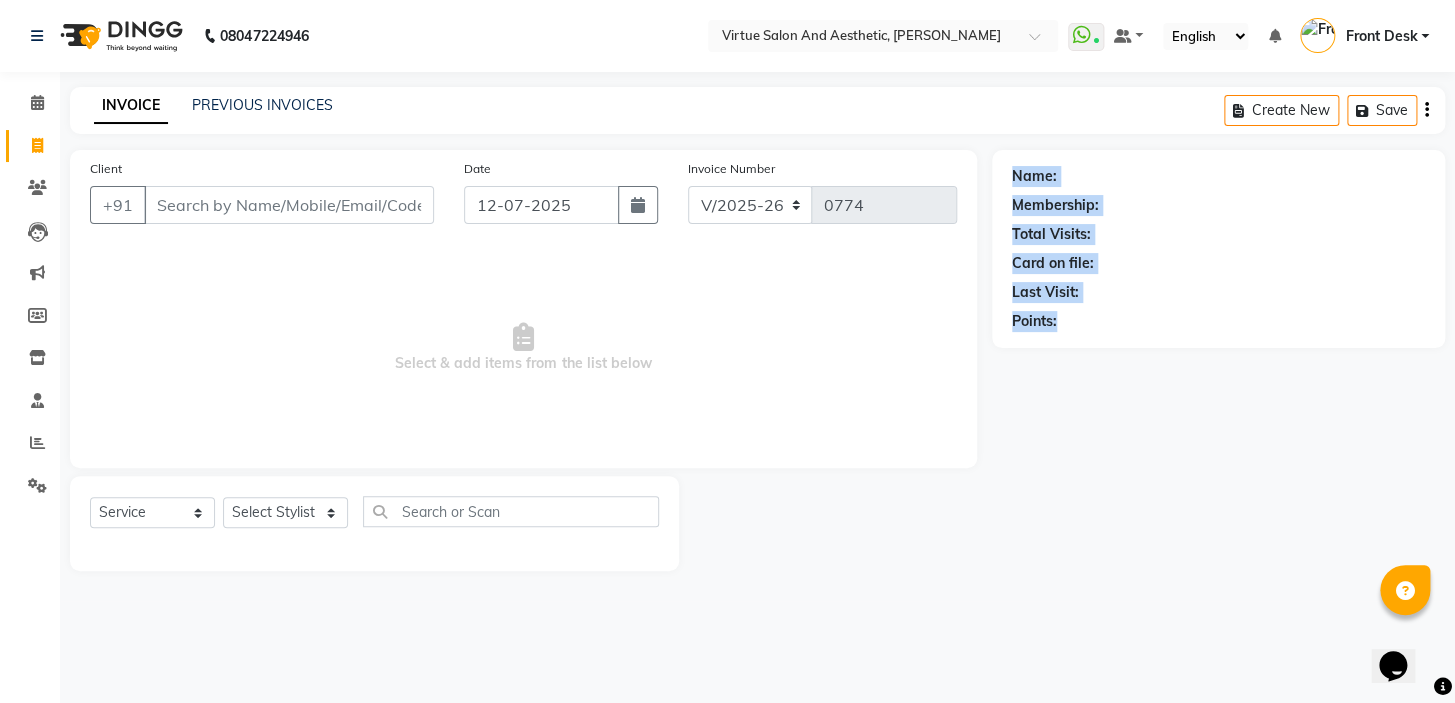 drag, startPoint x: 998, startPoint y: 171, endPoint x: 1164, endPoint y: 278, distance: 197.49684 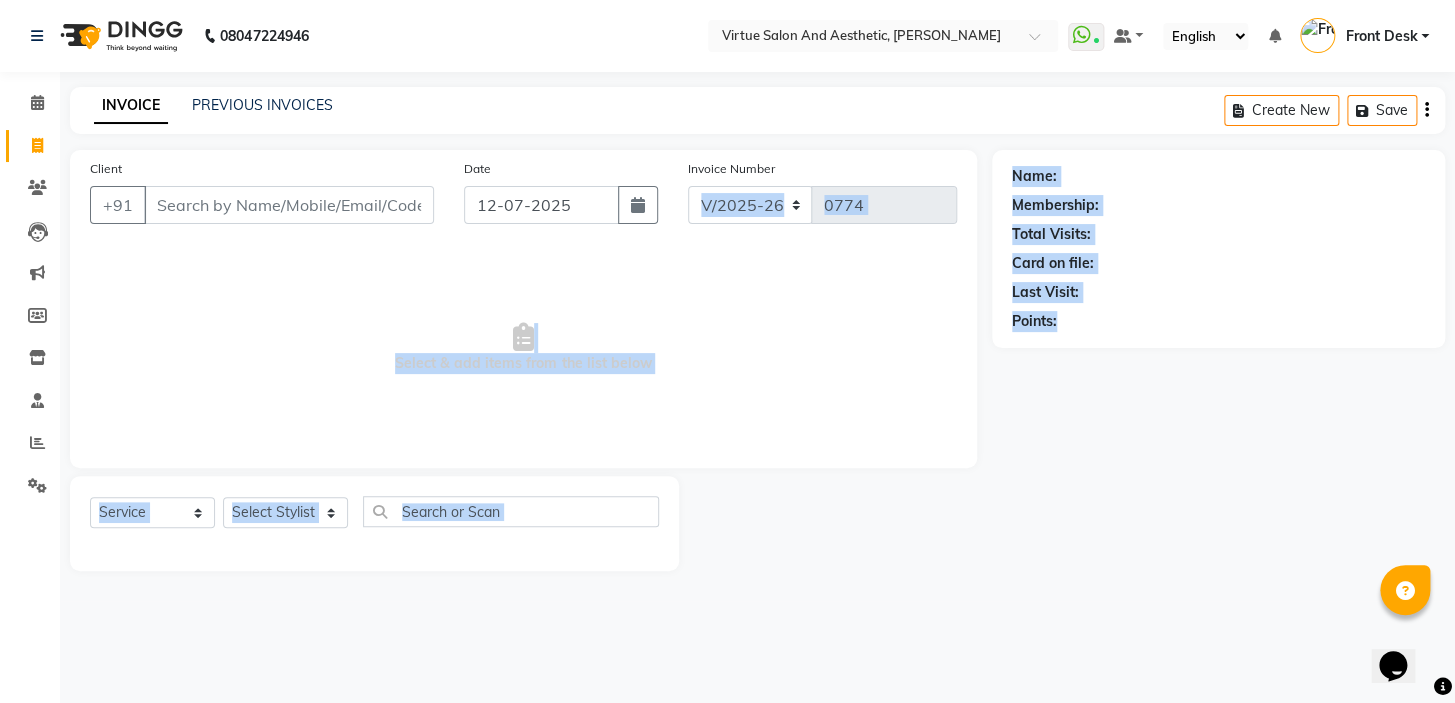 drag, startPoint x: 983, startPoint y: 169, endPoint x: 1127, endPoint y: 275, distance: 178.80716 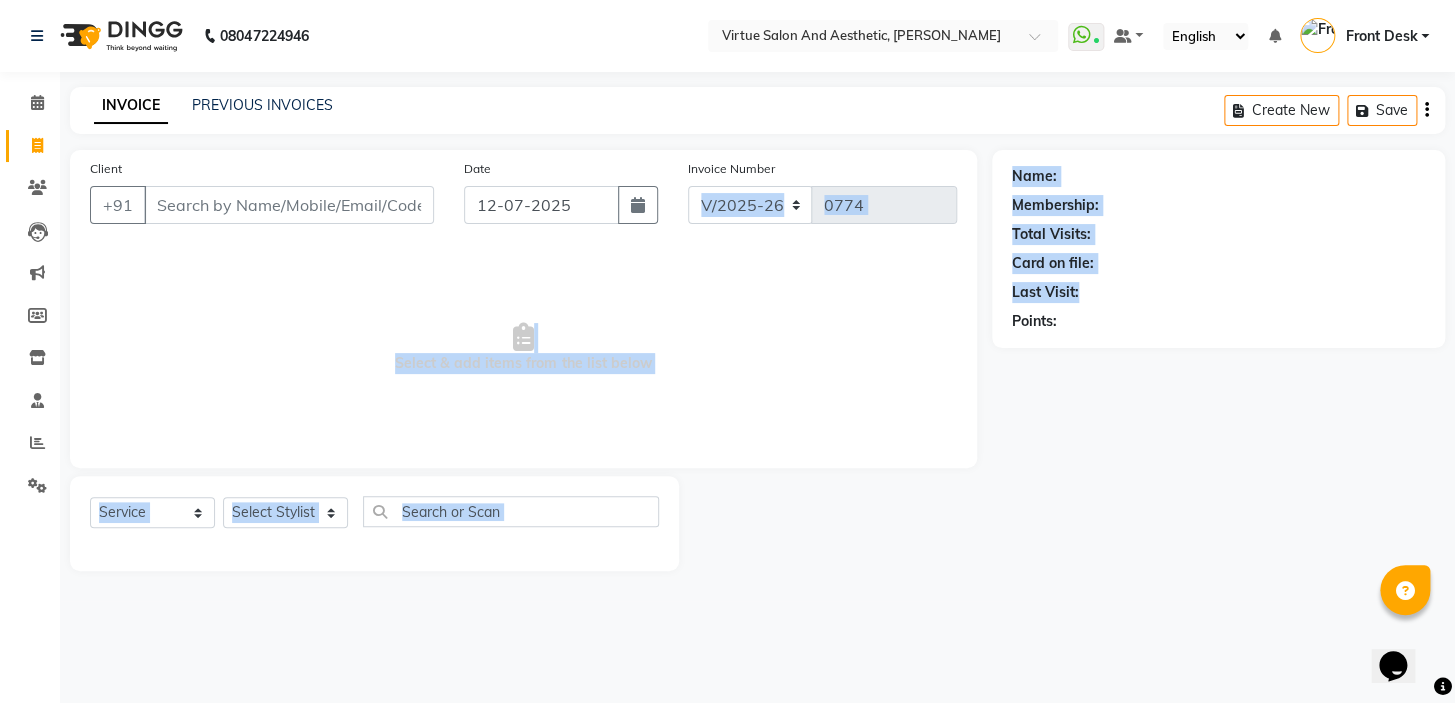 click on "Card on file:" 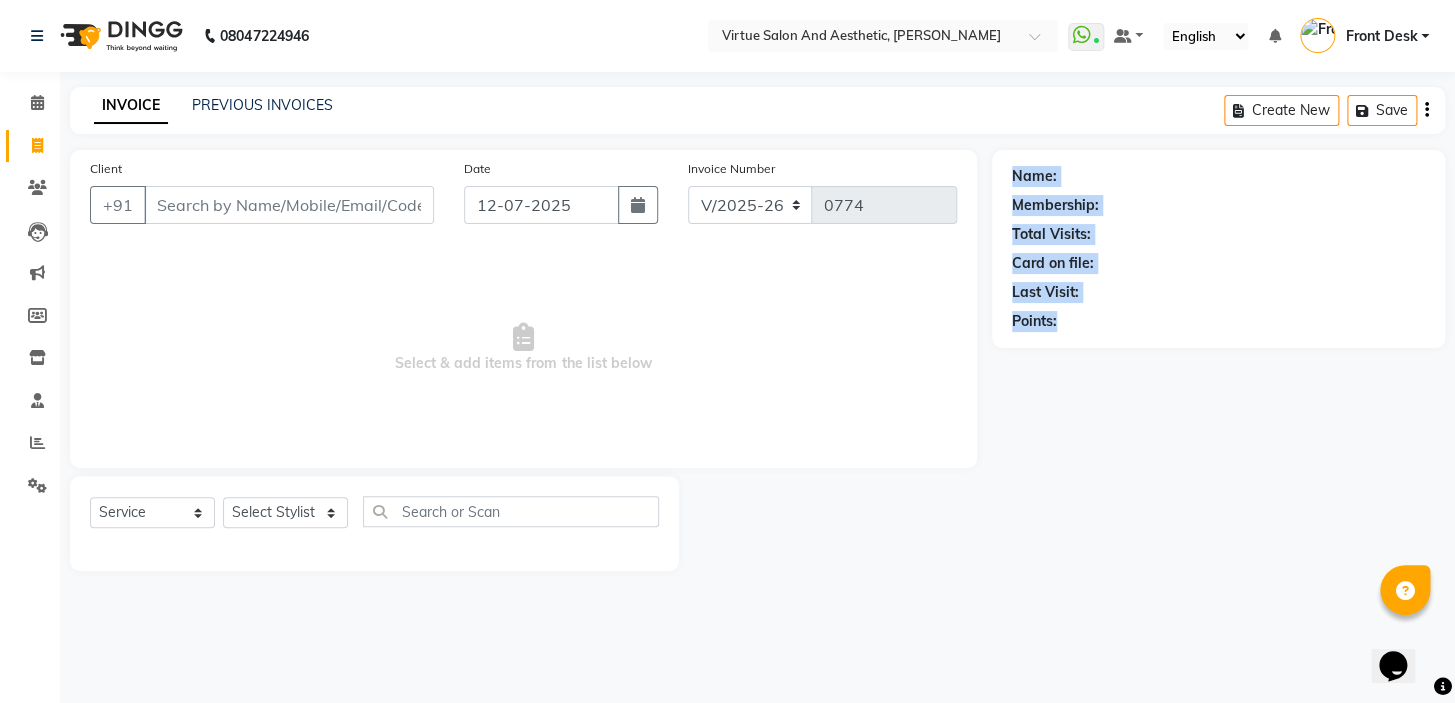 drag, startPoint x: 999, startPoint y: 163, endPoint x: 1158, endPoint y: 363, distance: 255.50146 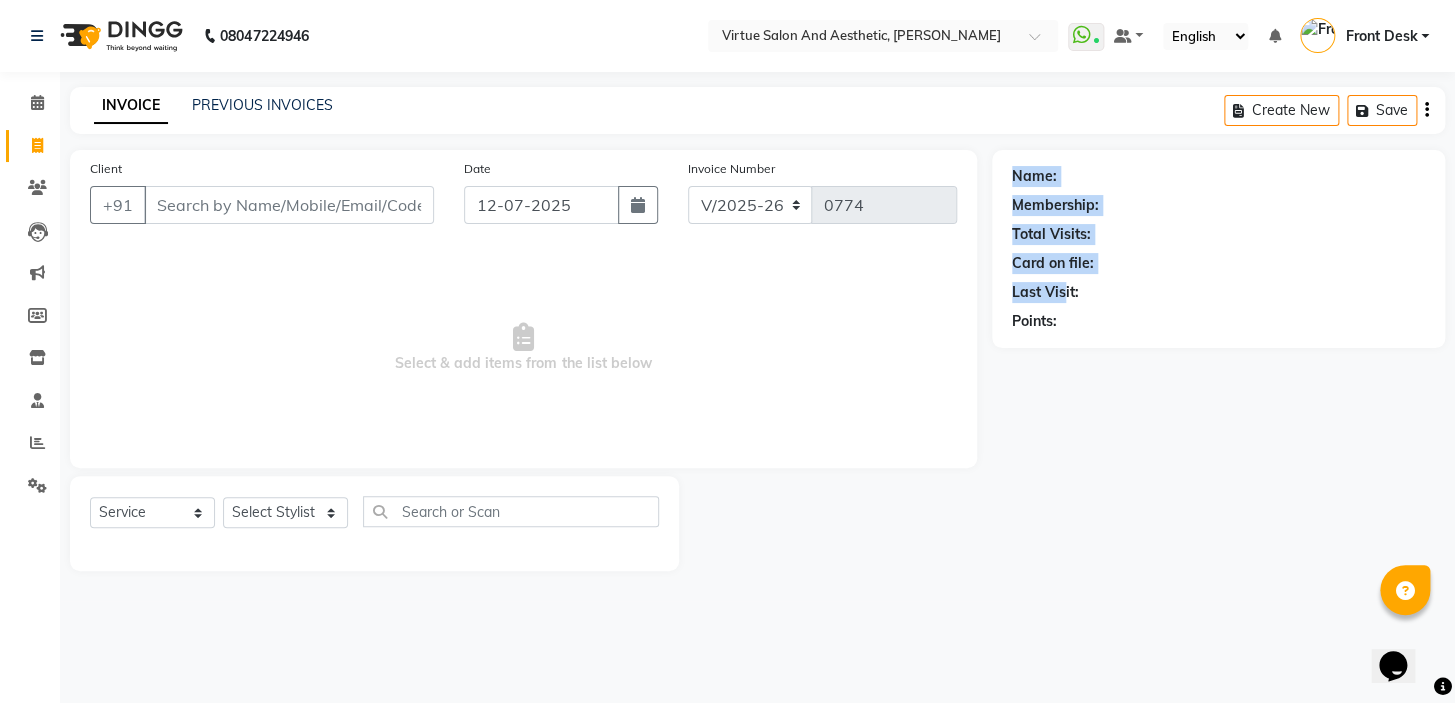 drag, startPoint x: 1010, startPoint y: 159, endPoint x: 1067, endPoint y: 308, distance: 159.53056 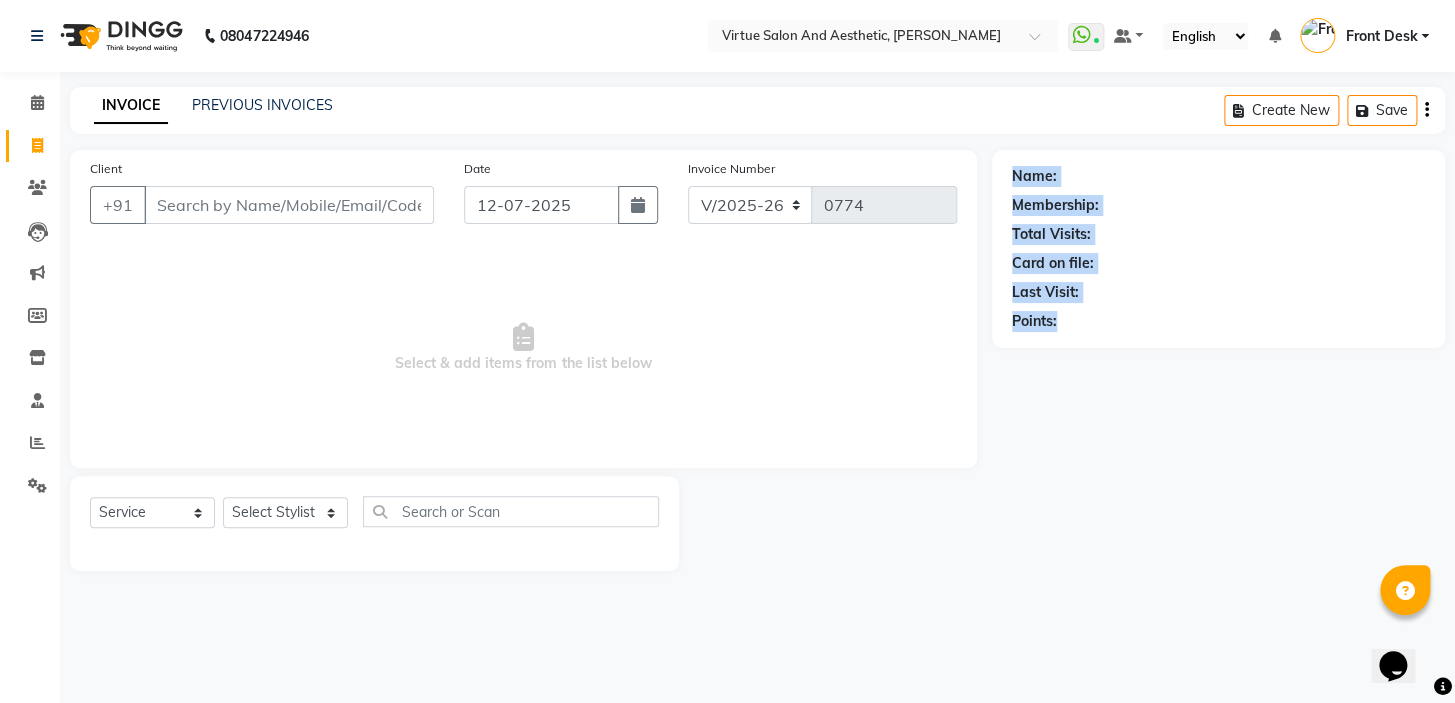 click on "Card on file:" 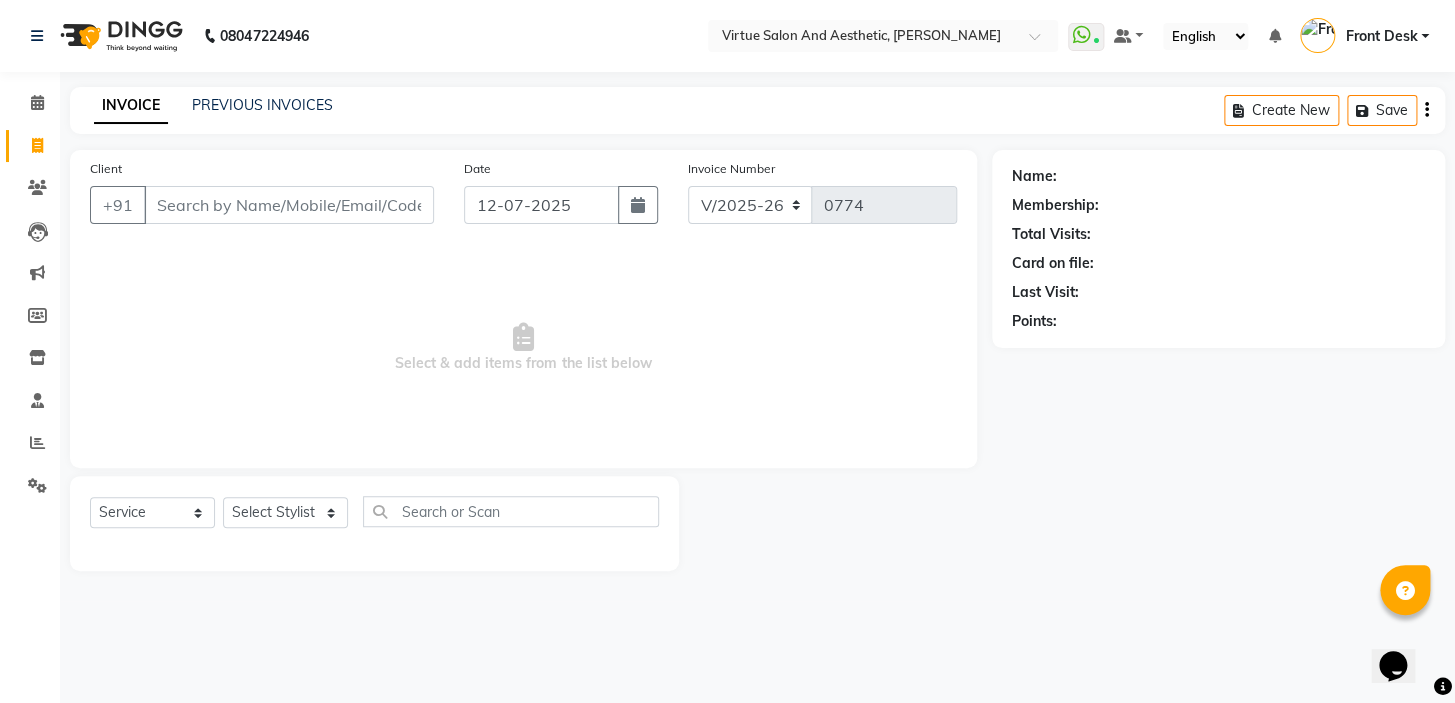 click on "Select & add items from the list below" at bounding box center (523, 348) 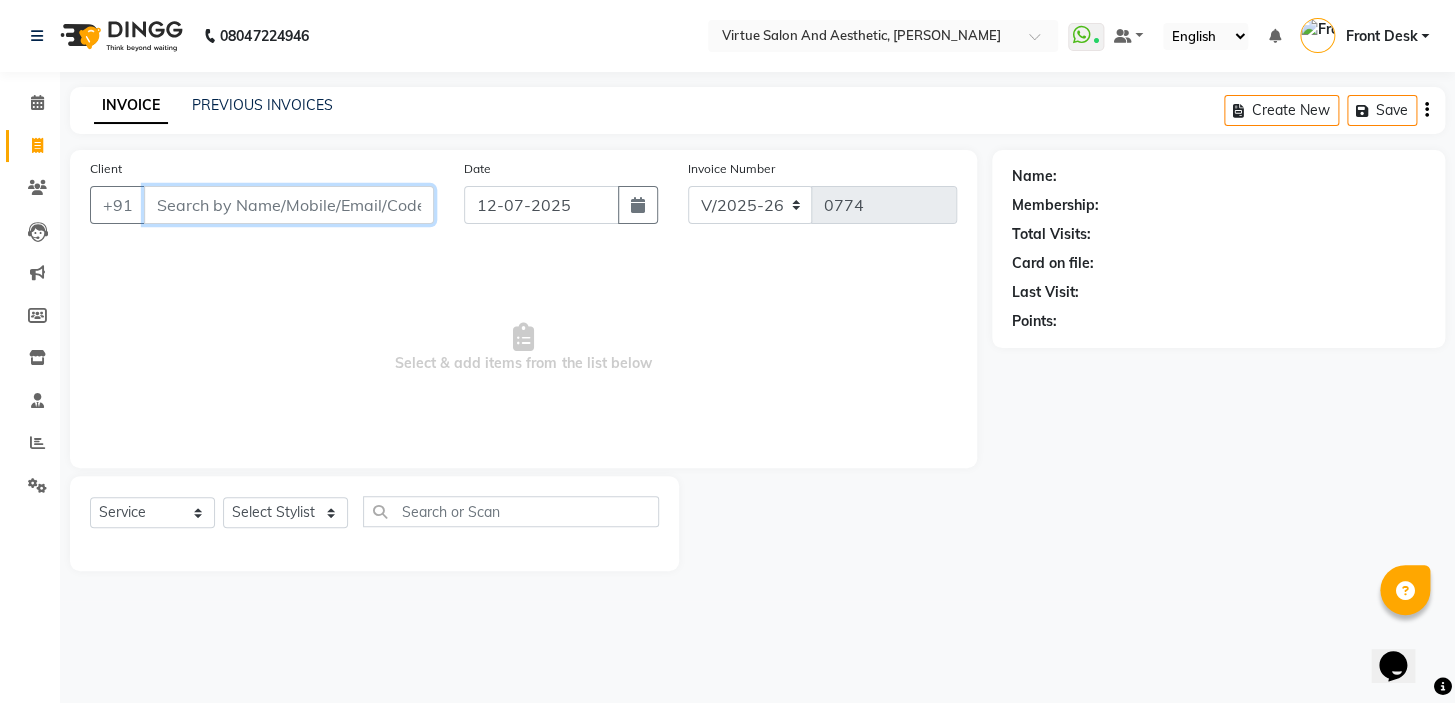 click on "Client" at bounding box center (289, 205) 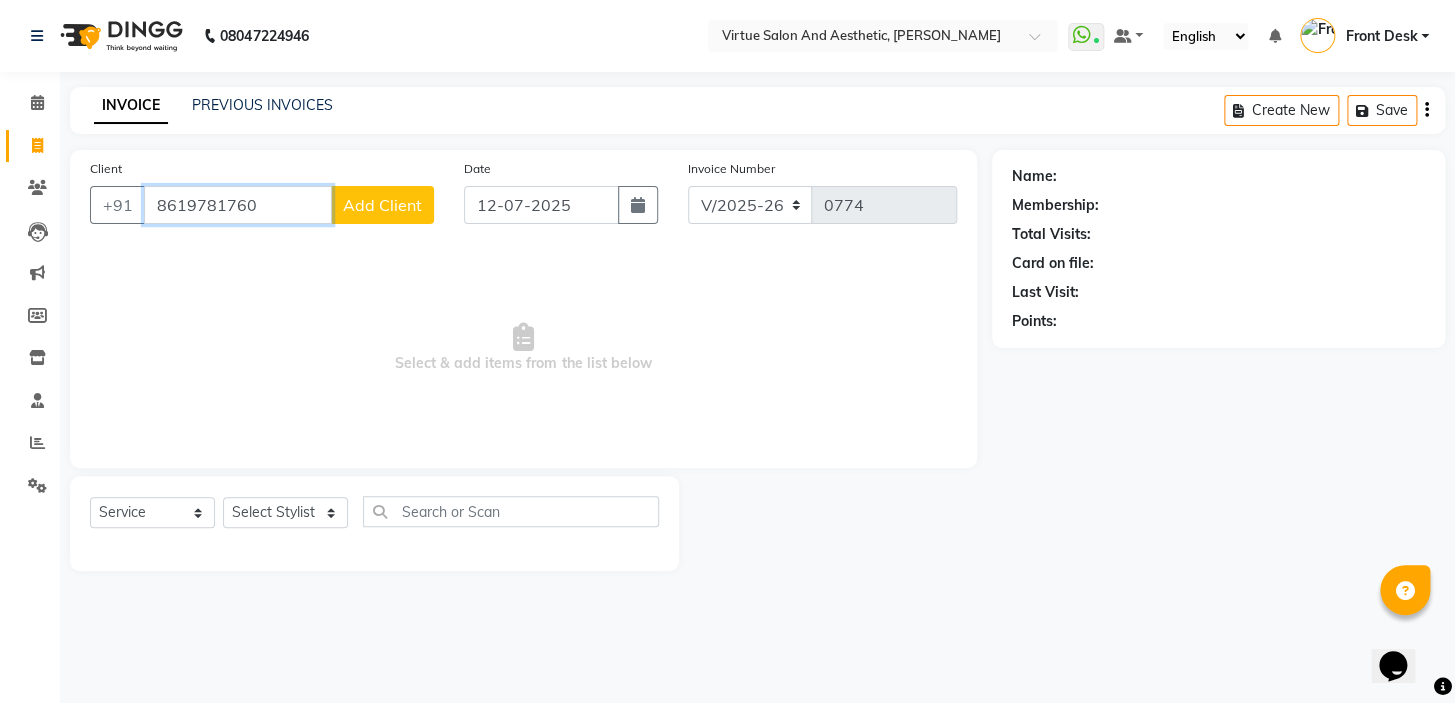 type on "8619781760" 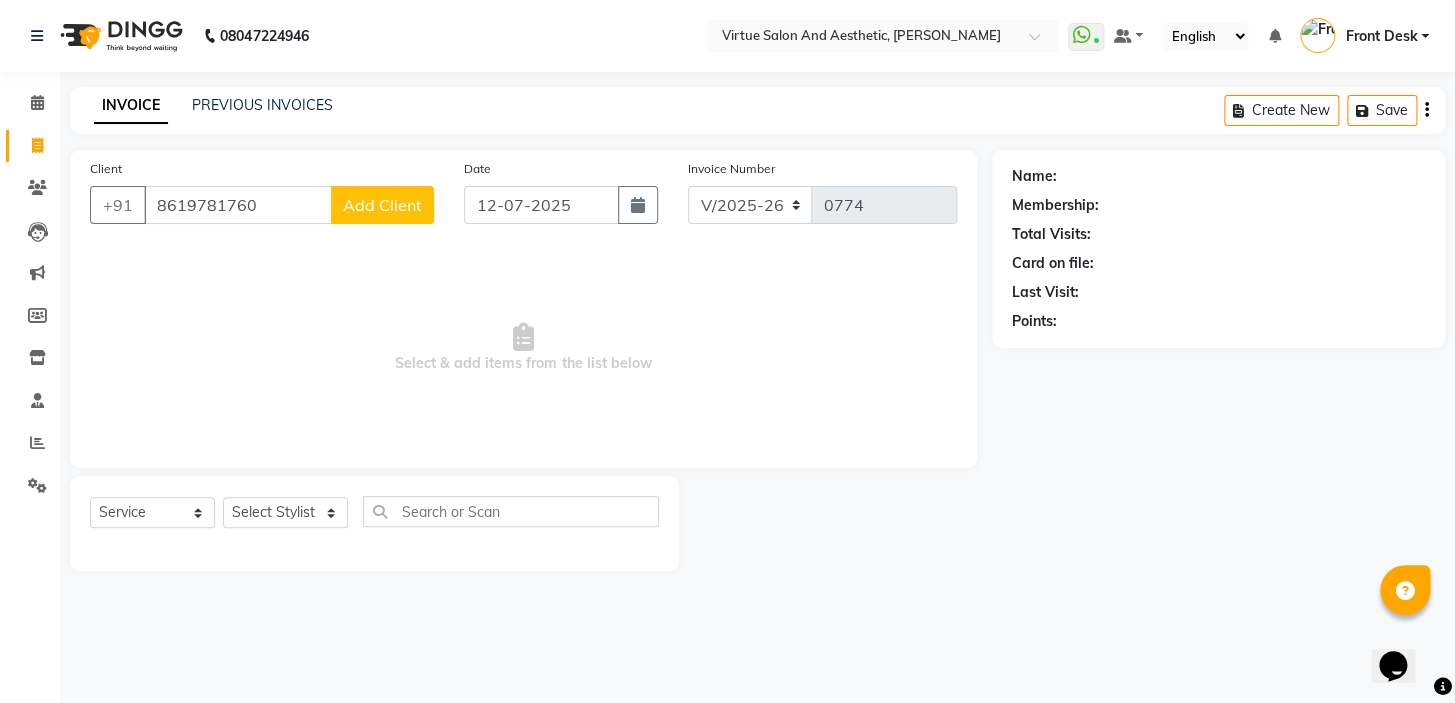 click on "Add Client" 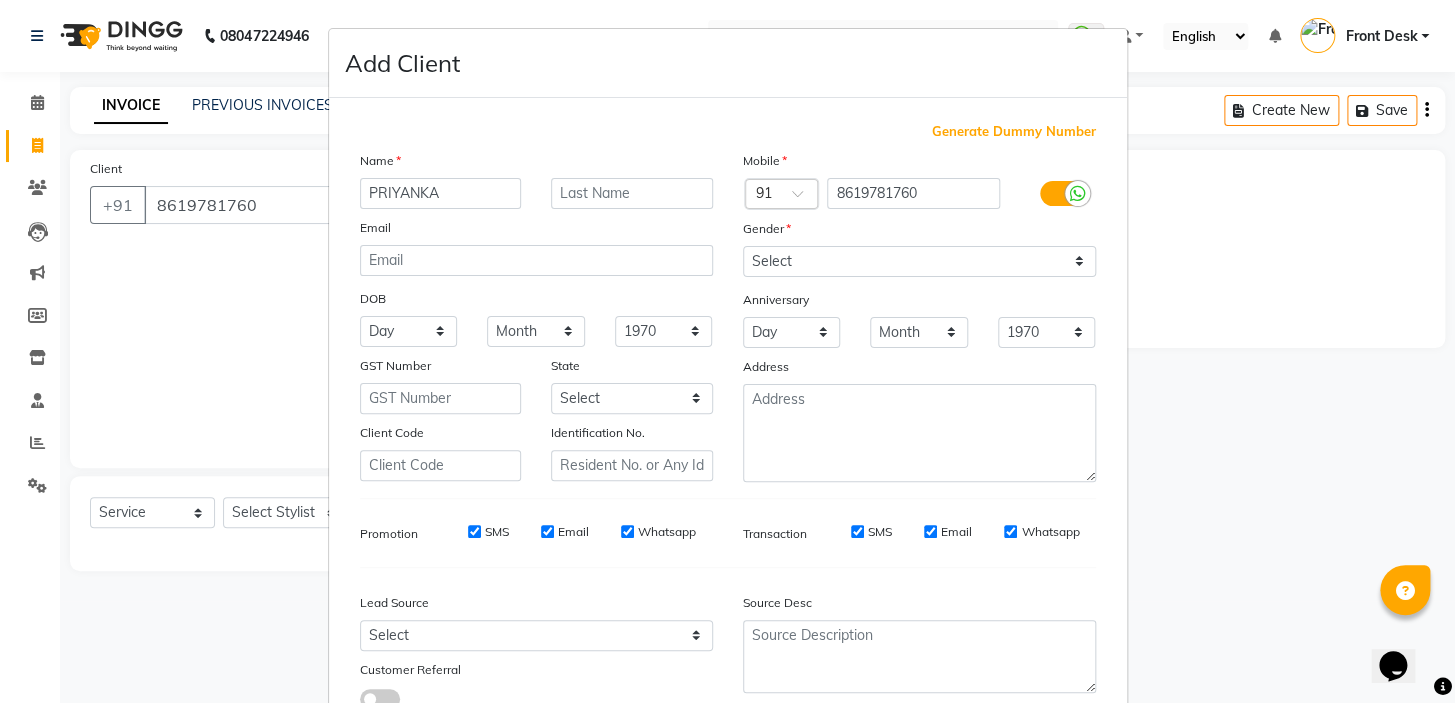 type on "PRIYANKA" 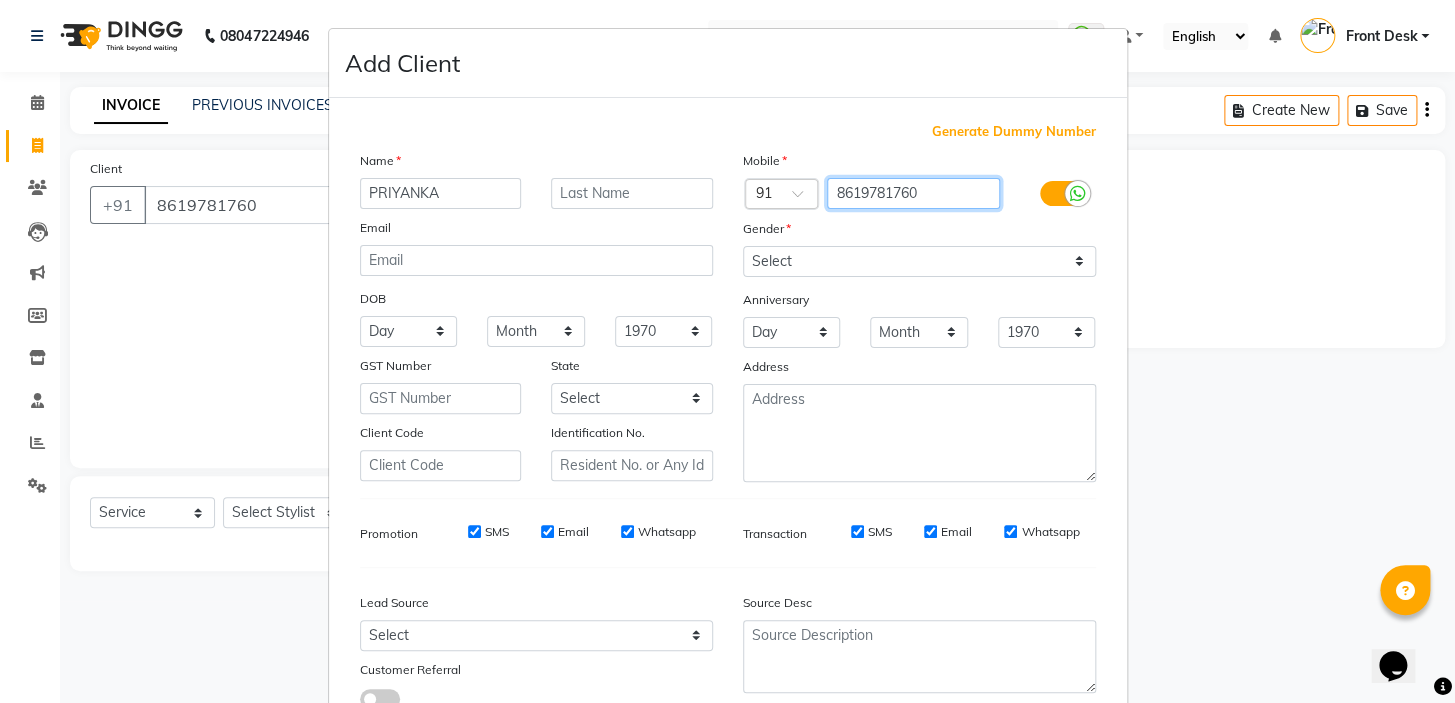 click on "8619781760" at bounding box center (913, 193) 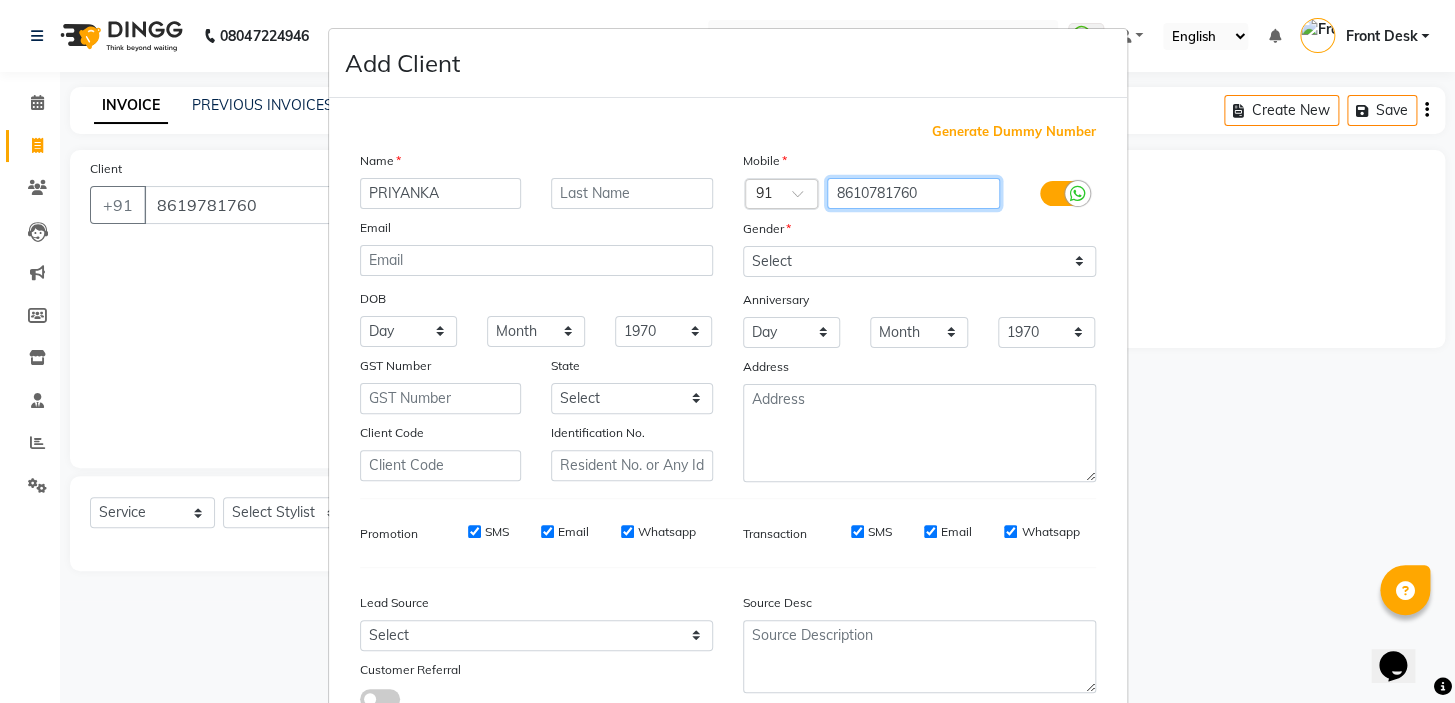 type on "8610781760" 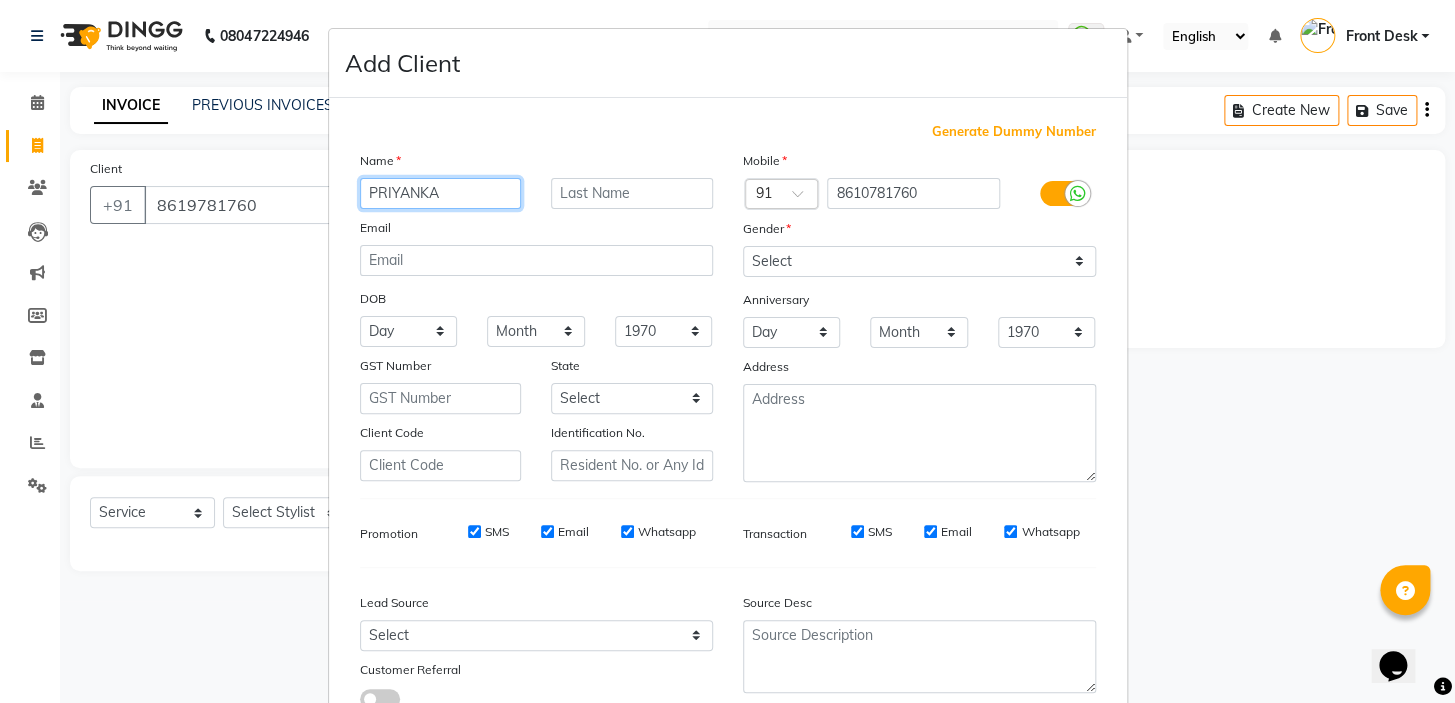 click on "PRIYANKA" at bounding box center (441, 193) 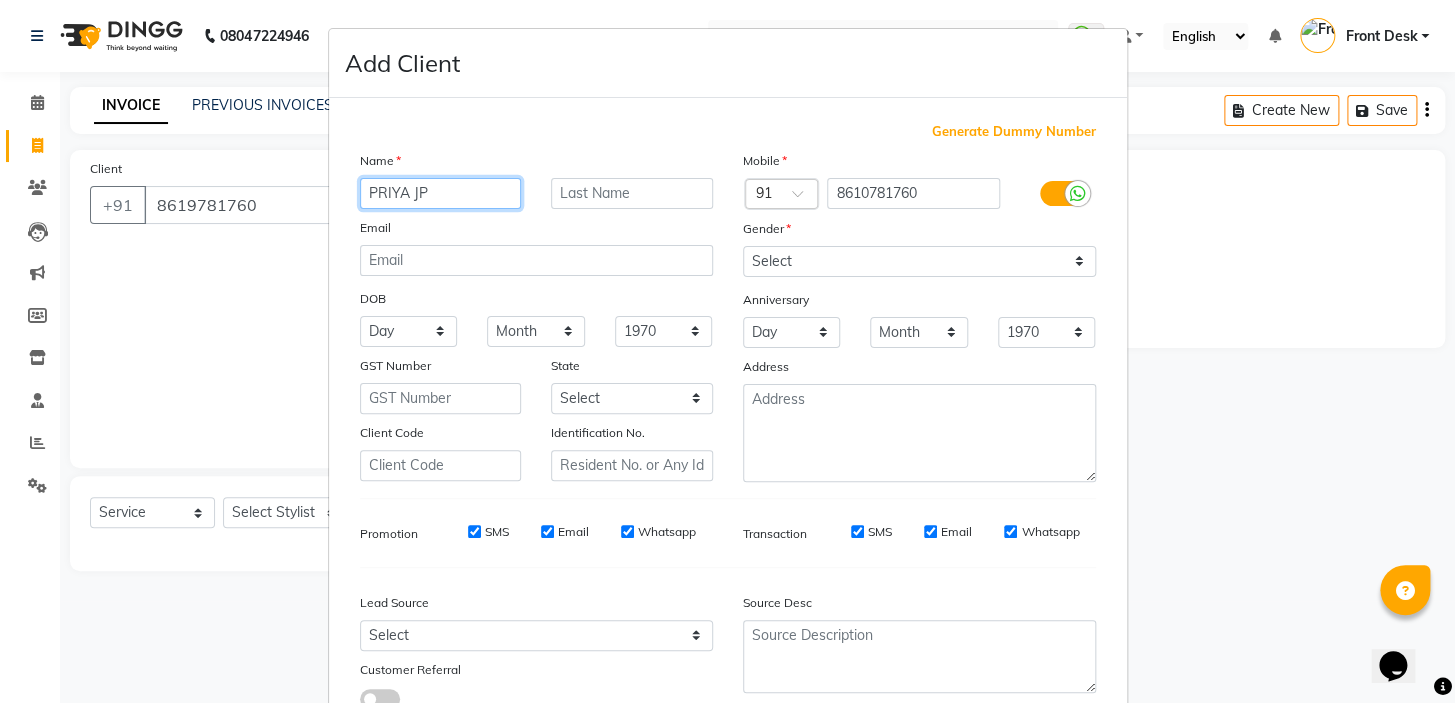 type on "PRIYA JP" 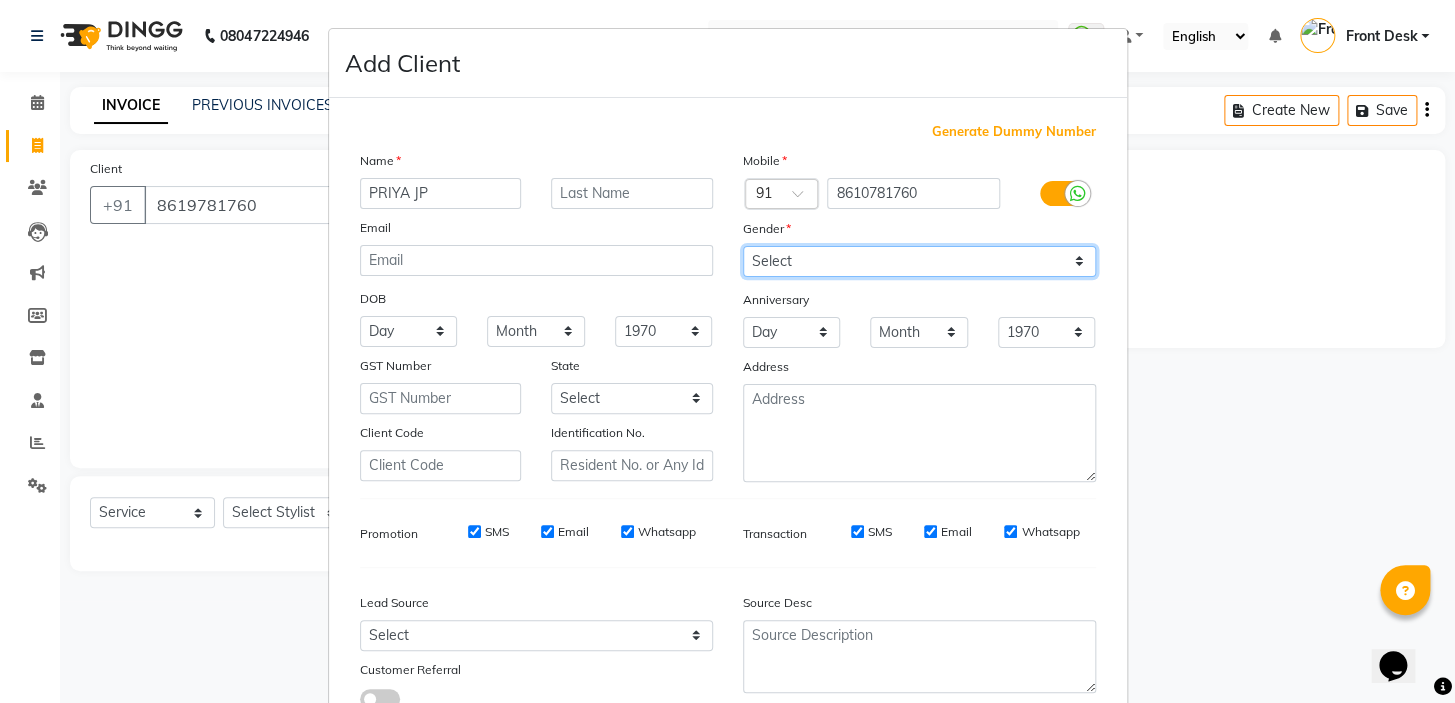 click on "Select Male Female Other Prefer Not To Say" at bounding box center [919, 261] 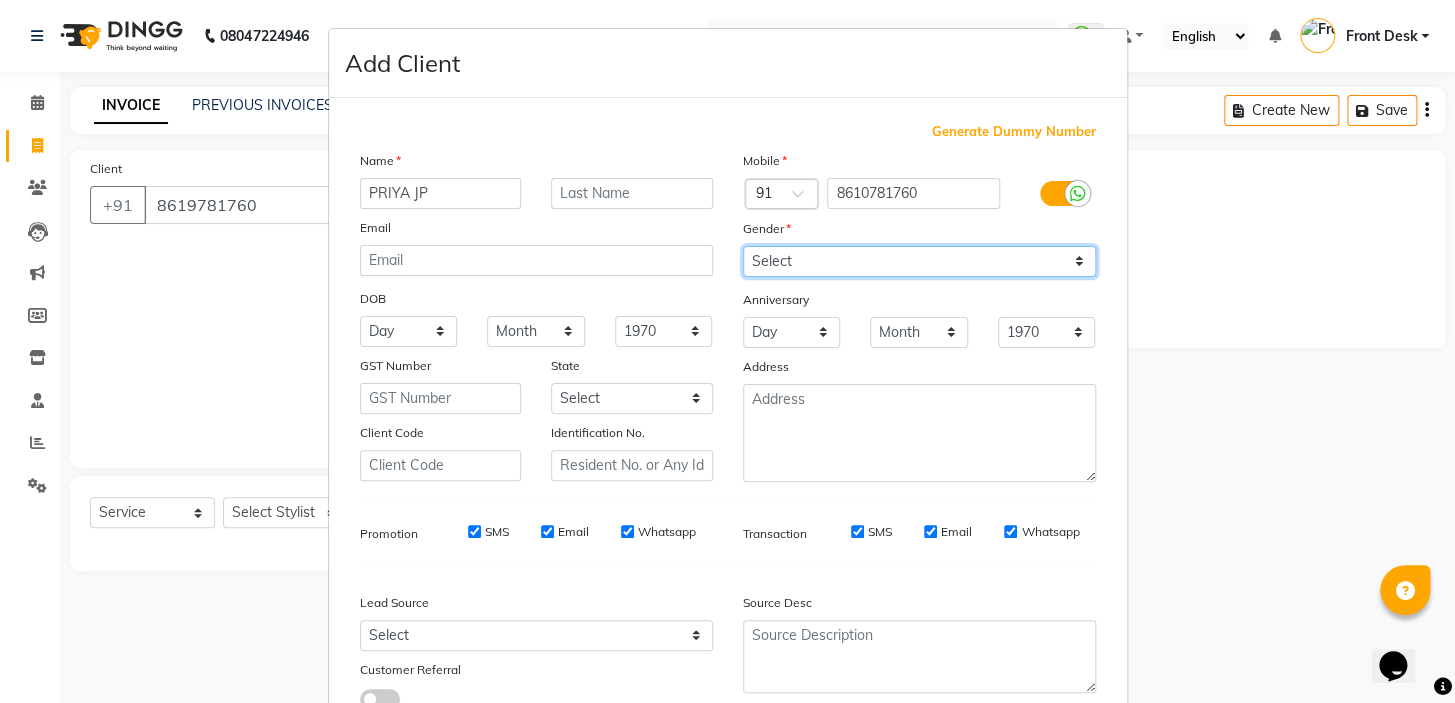 select on "female" 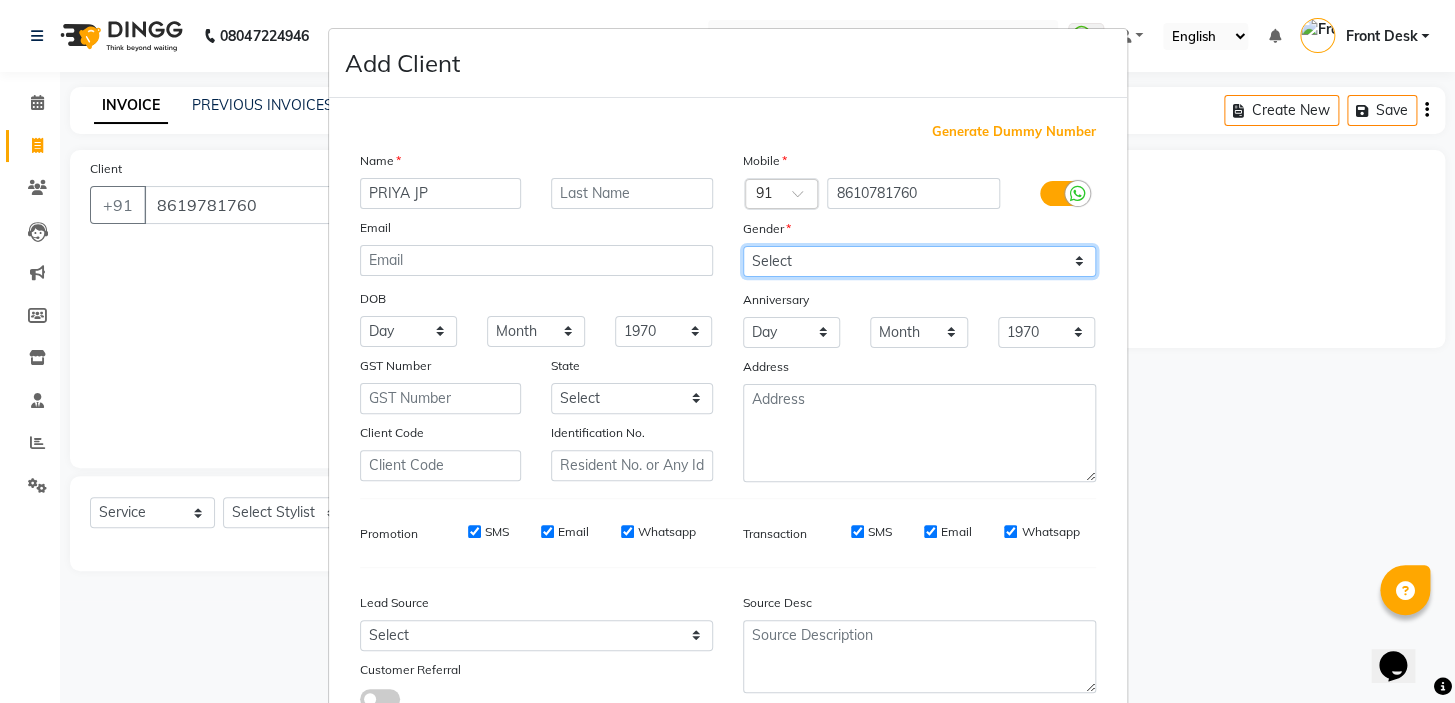 click on "Select Male Female Other Prefer Not To Say" at bounding box center (919, 261) 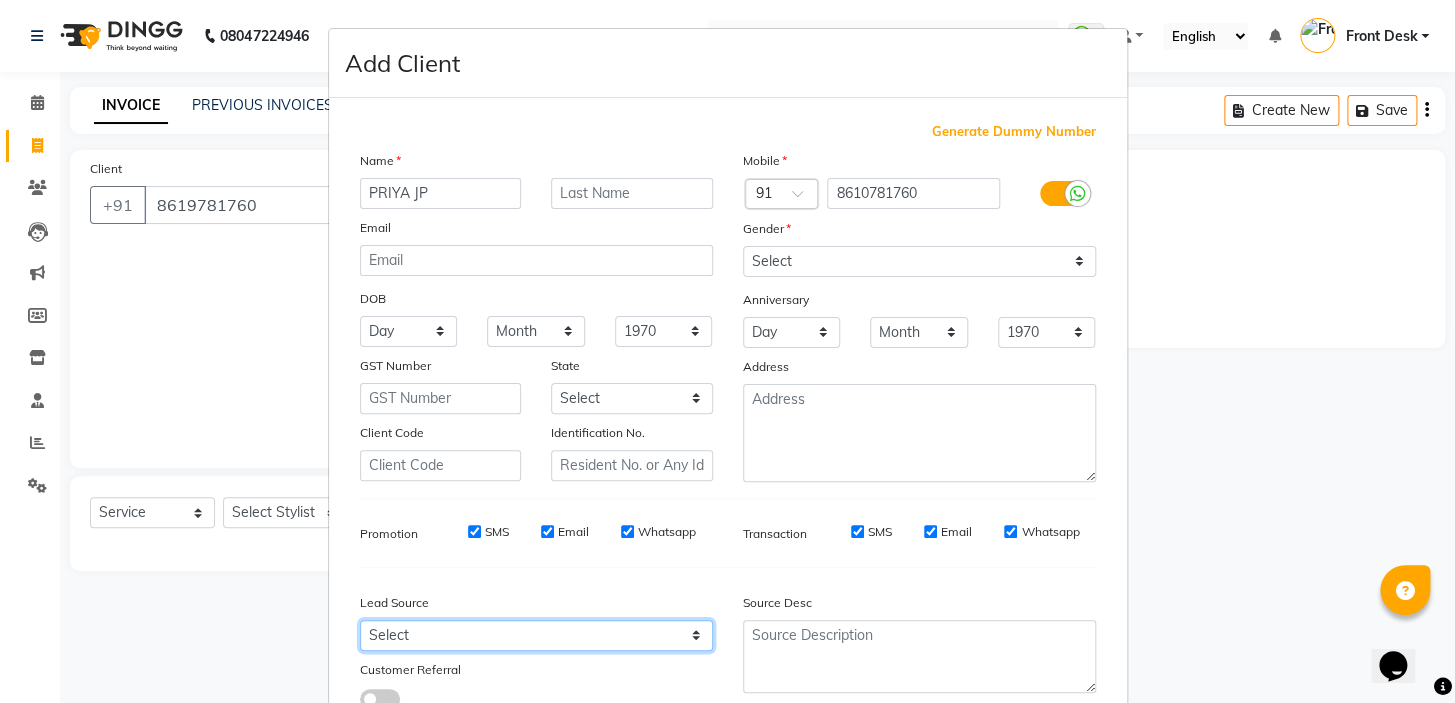 click on "Select Walk-in Referral Internet Friend Word of Mouth Advertisement Facebook JustDial Google Other" at bounding box center [536, 635] 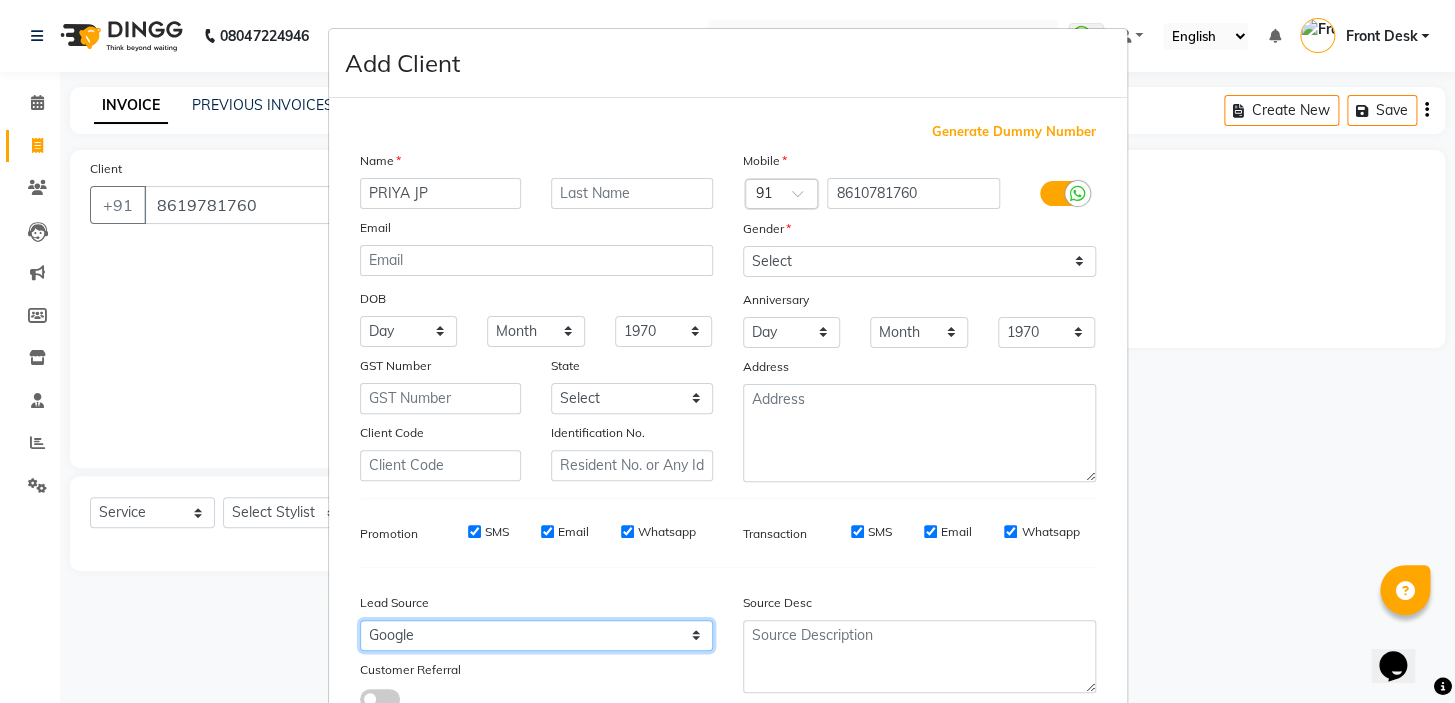 click on "Select Walk-in Referral Internet Friend Word of Mouth Advertisement Facebook JustDial Google Other" at bounding box center [536, 635] 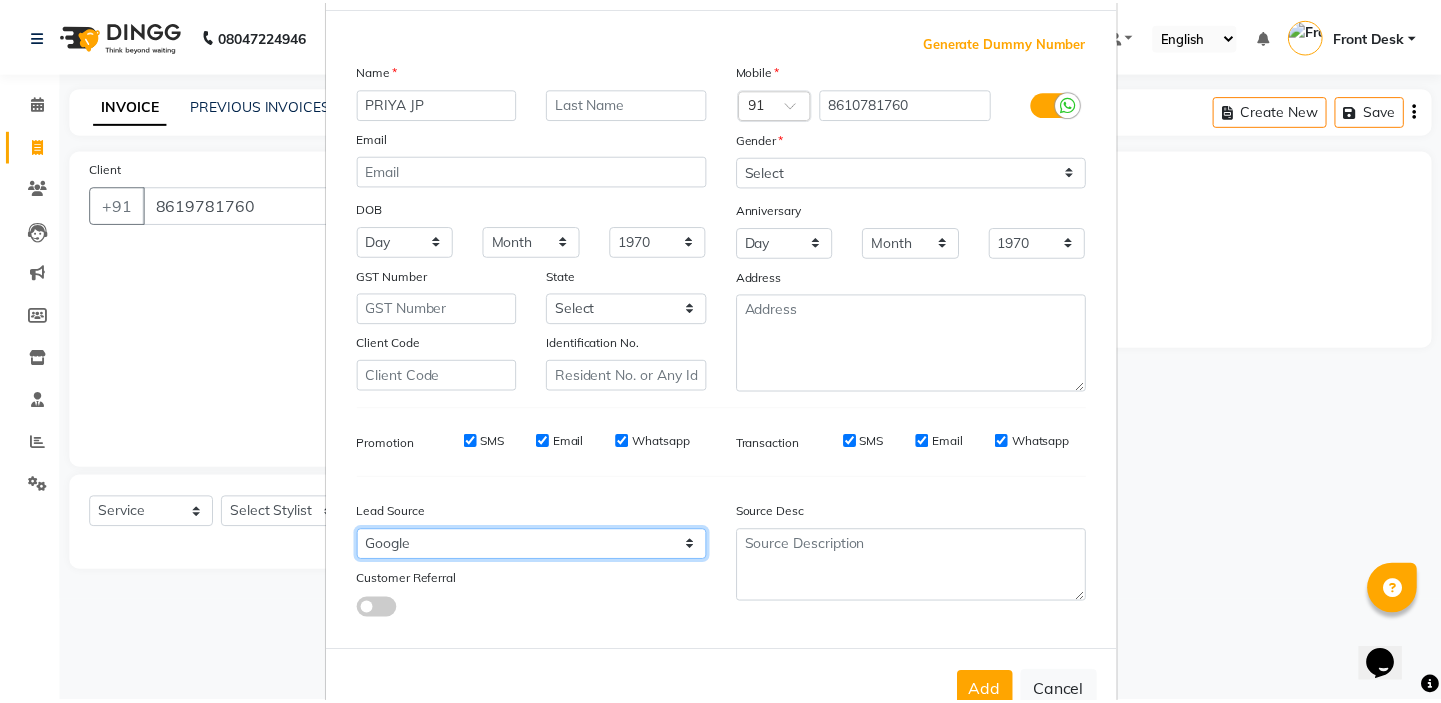 scroll, scrollTop: 150, scrollLeft: 0, axis: vertical 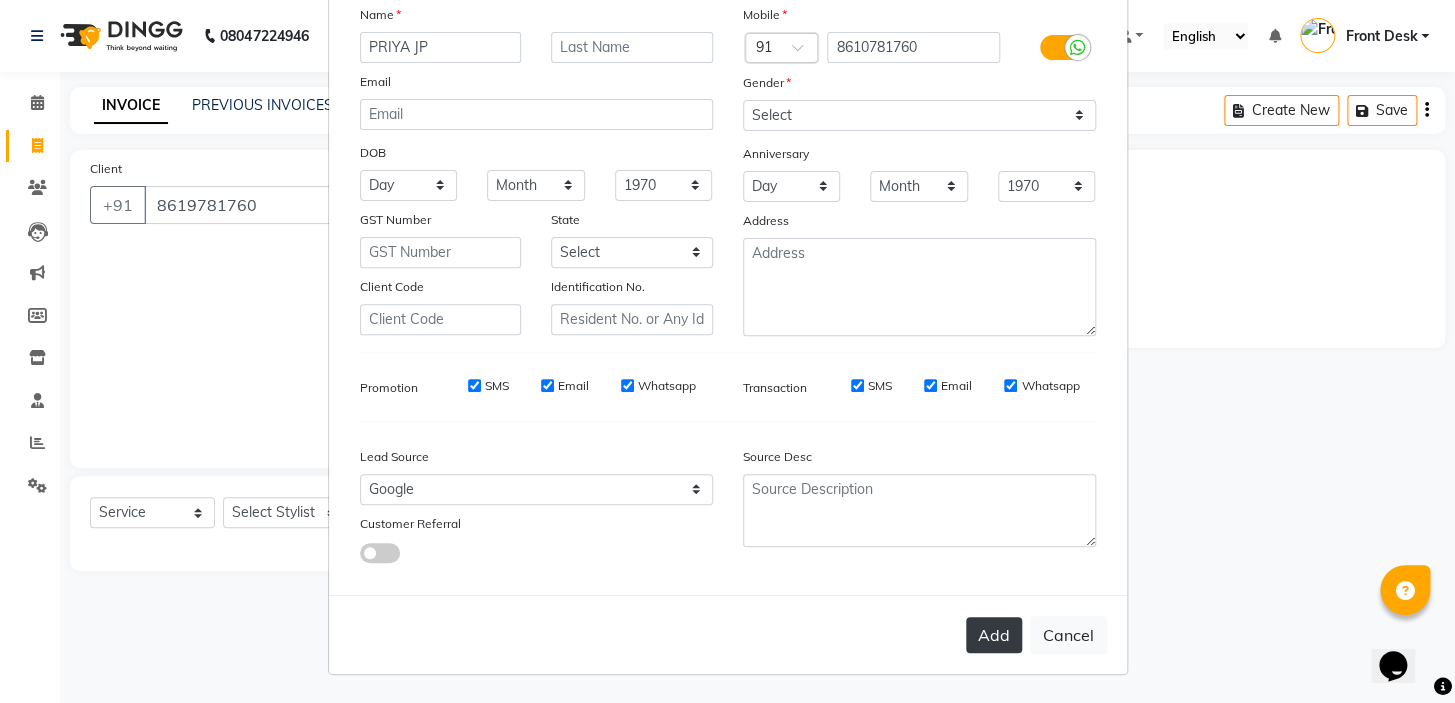 click on "Add" at bounding box center (994, 635) 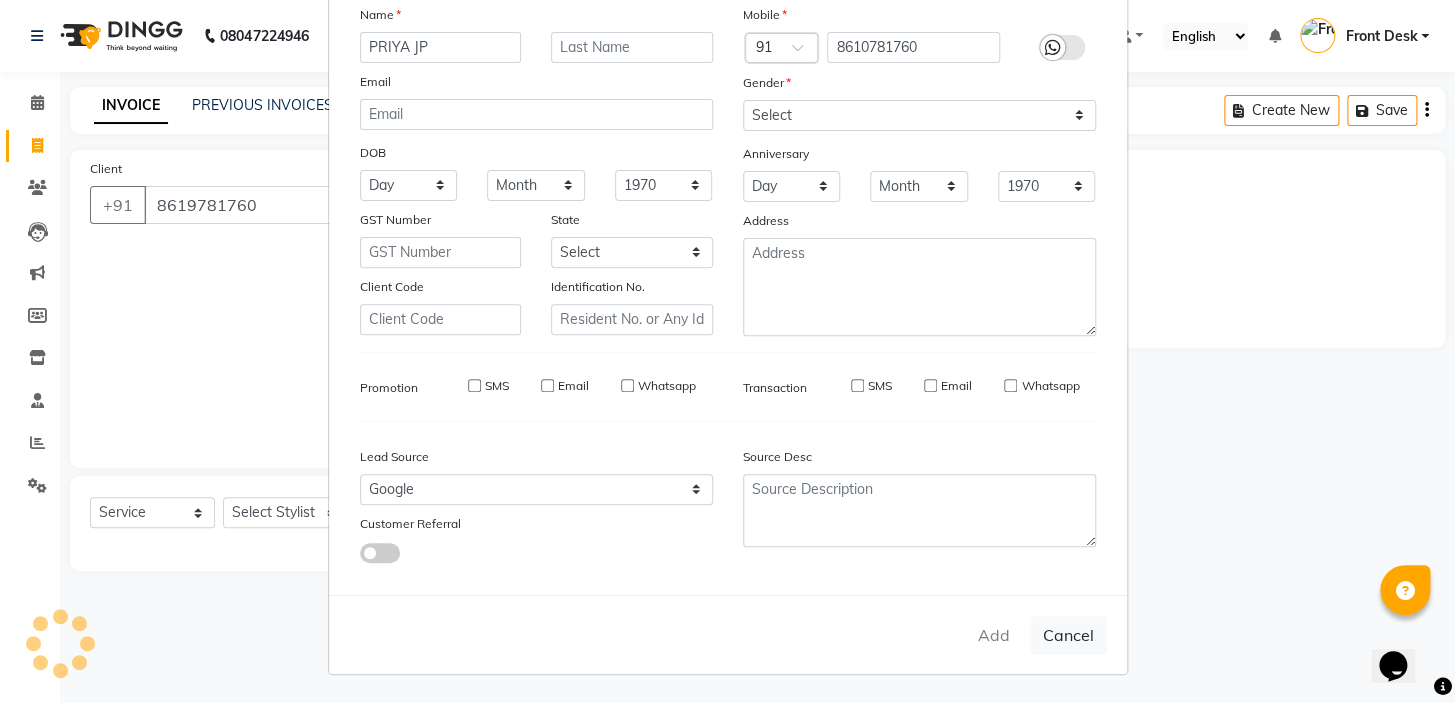 type on "8610781760" 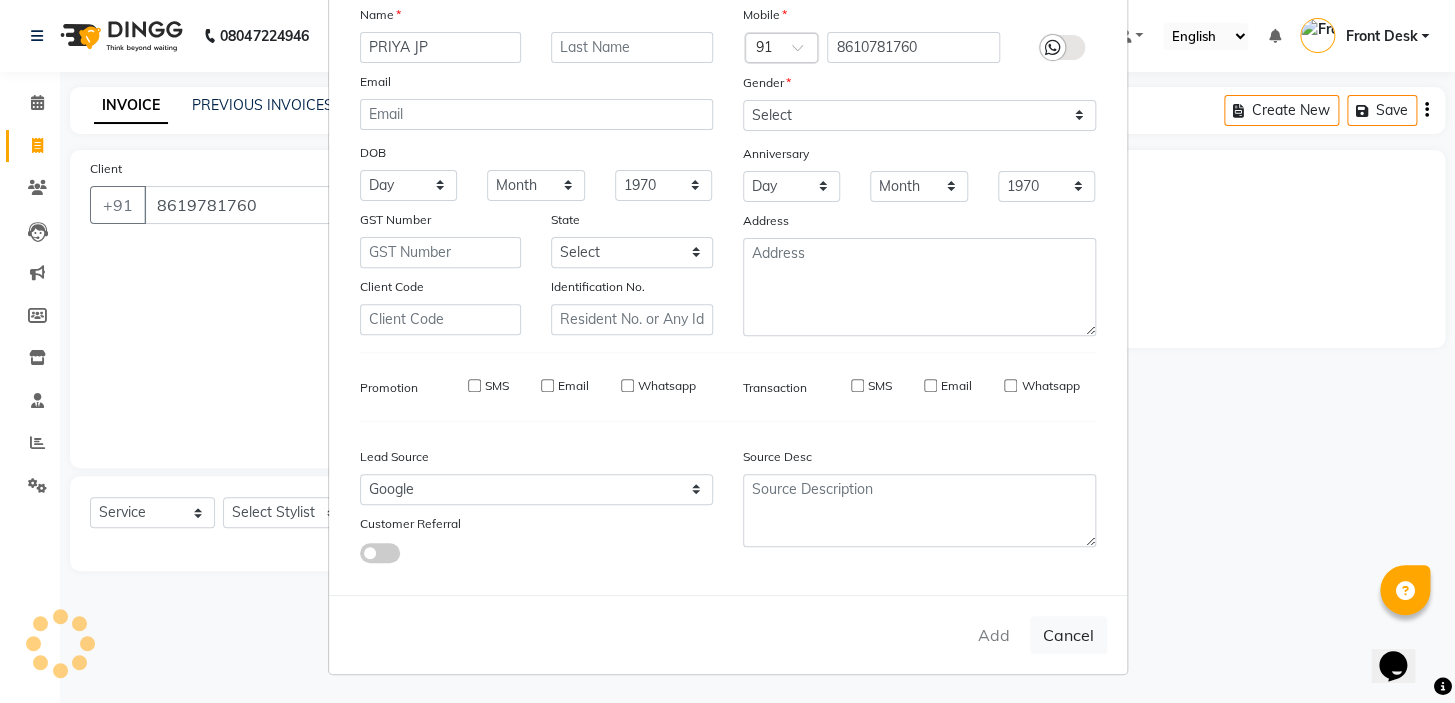 type 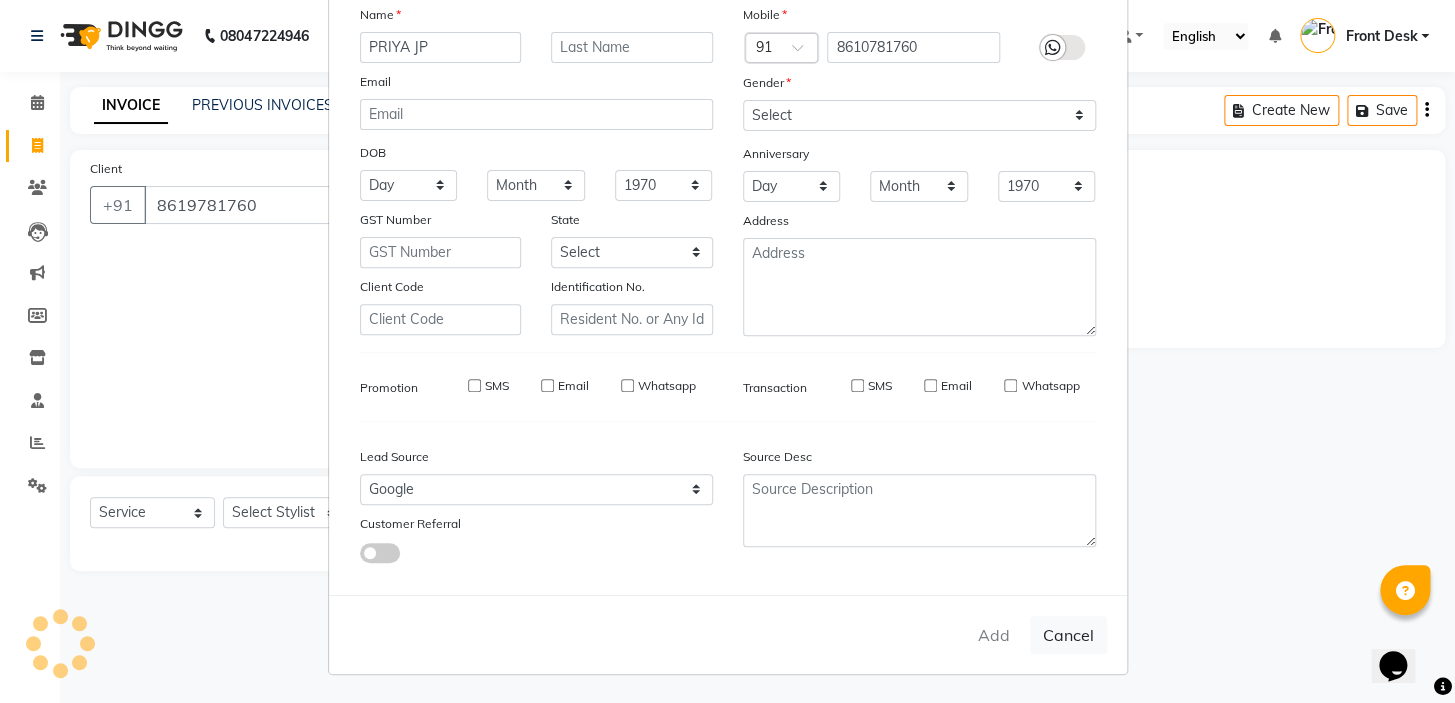 select 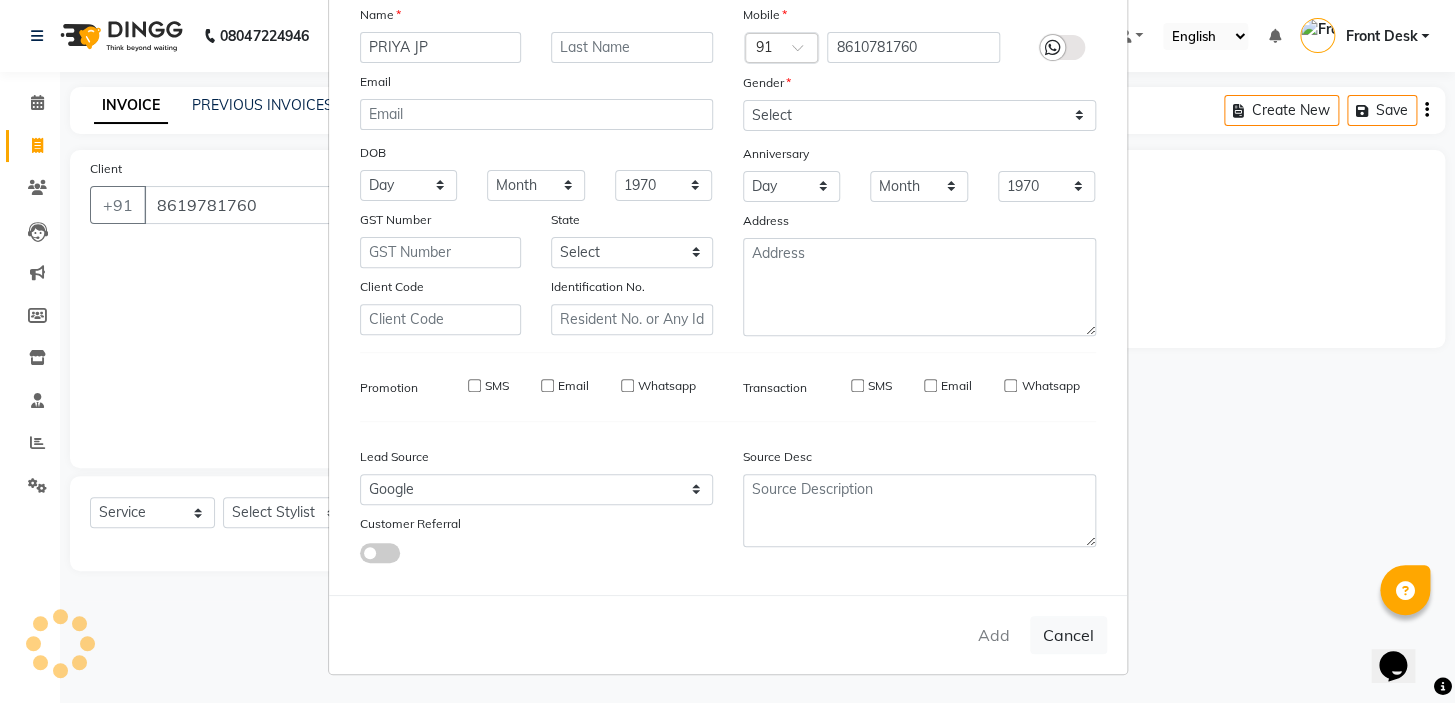 type 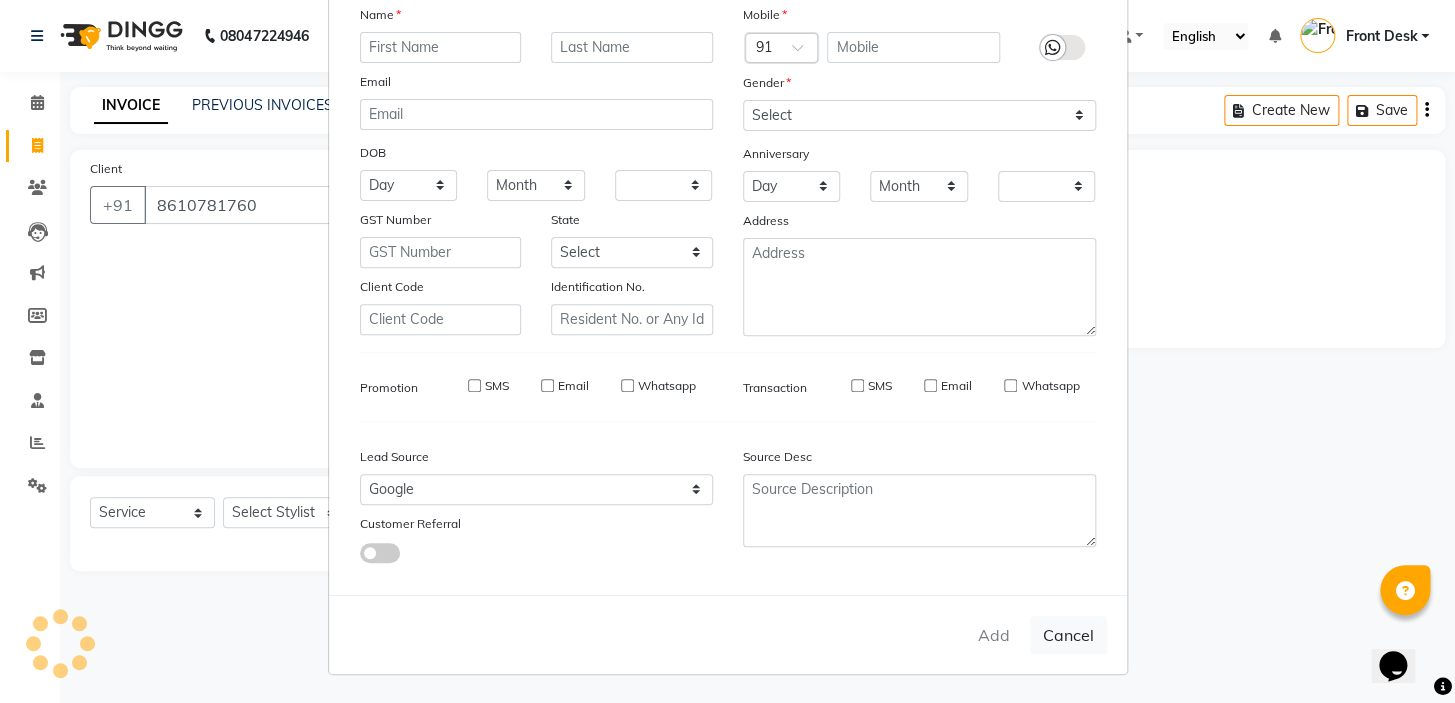 checkbox on "false" 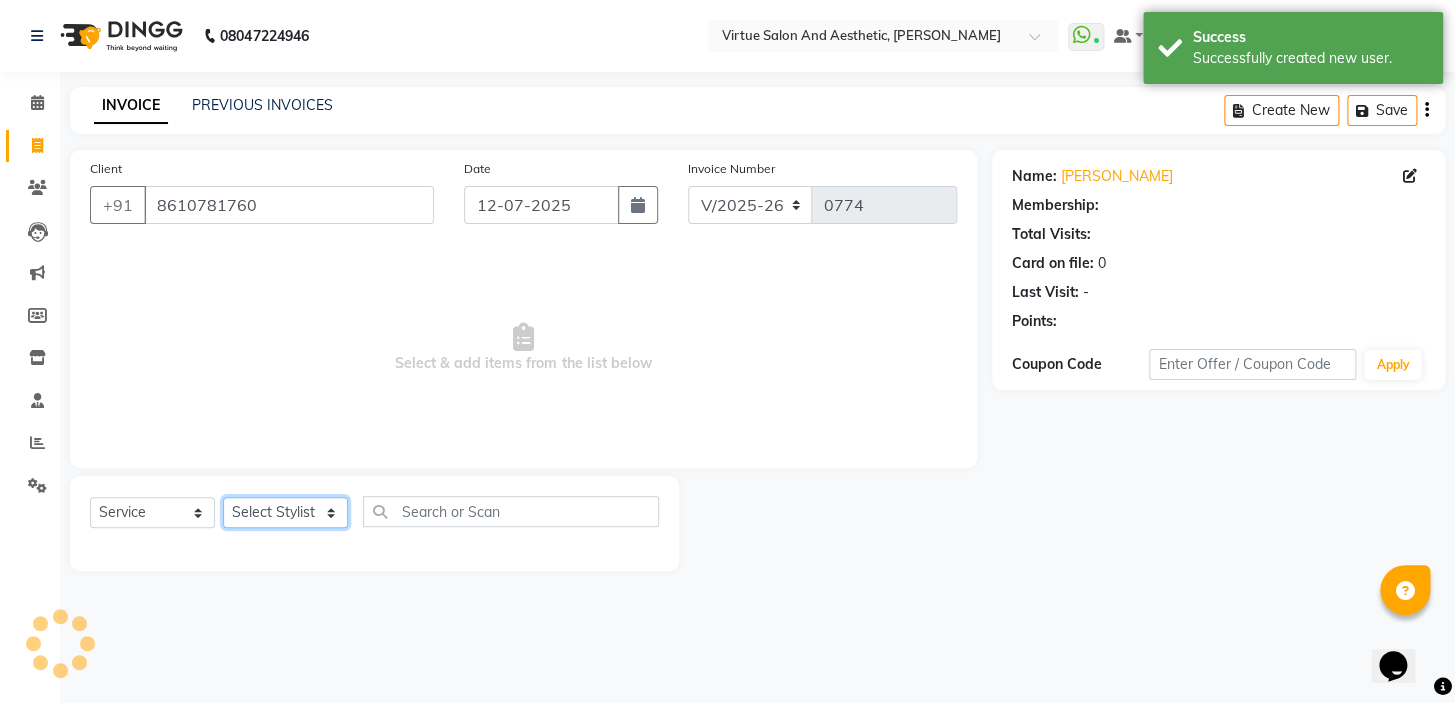 click on "Select Stylist BALAJI DIVYA FAMITHA Front Desk ILAKKIYA ISHWARYA MANISHA MILLI RAJAN RAMESH" 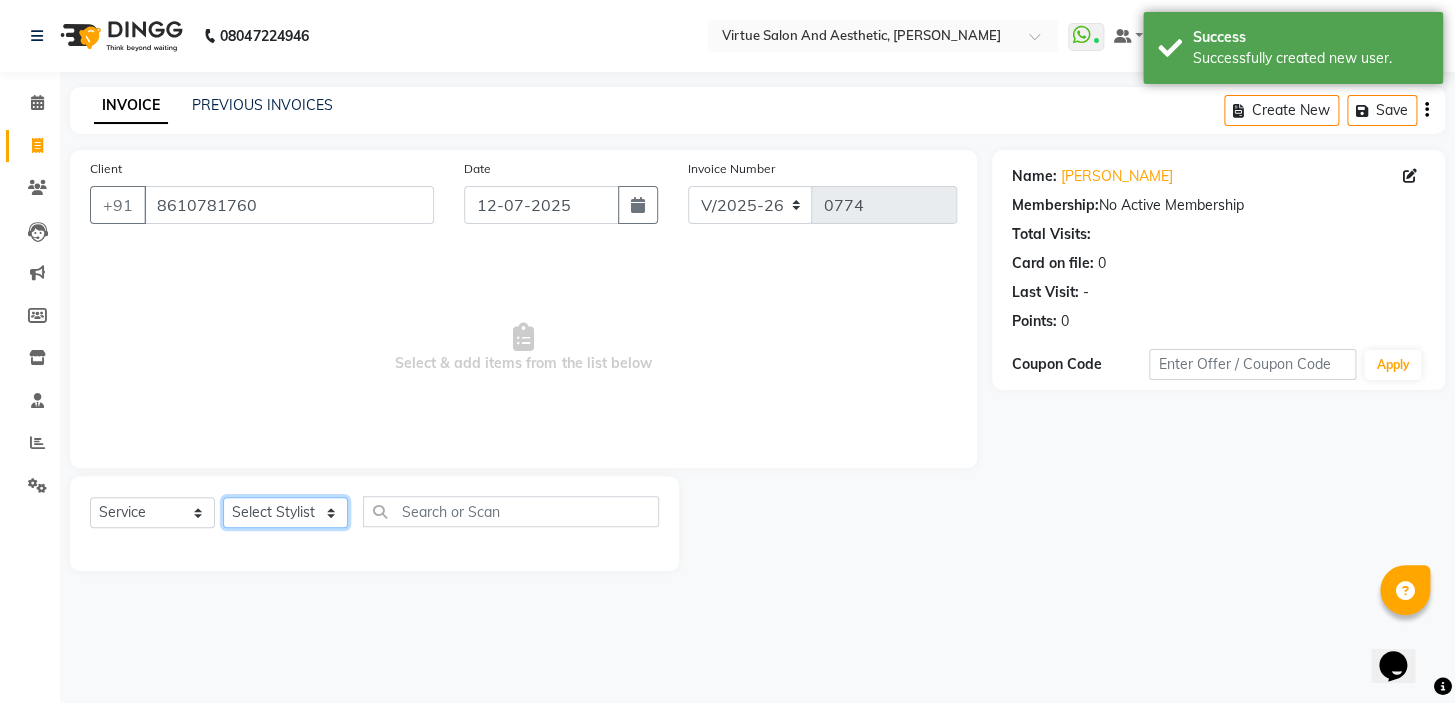 select on "59059" 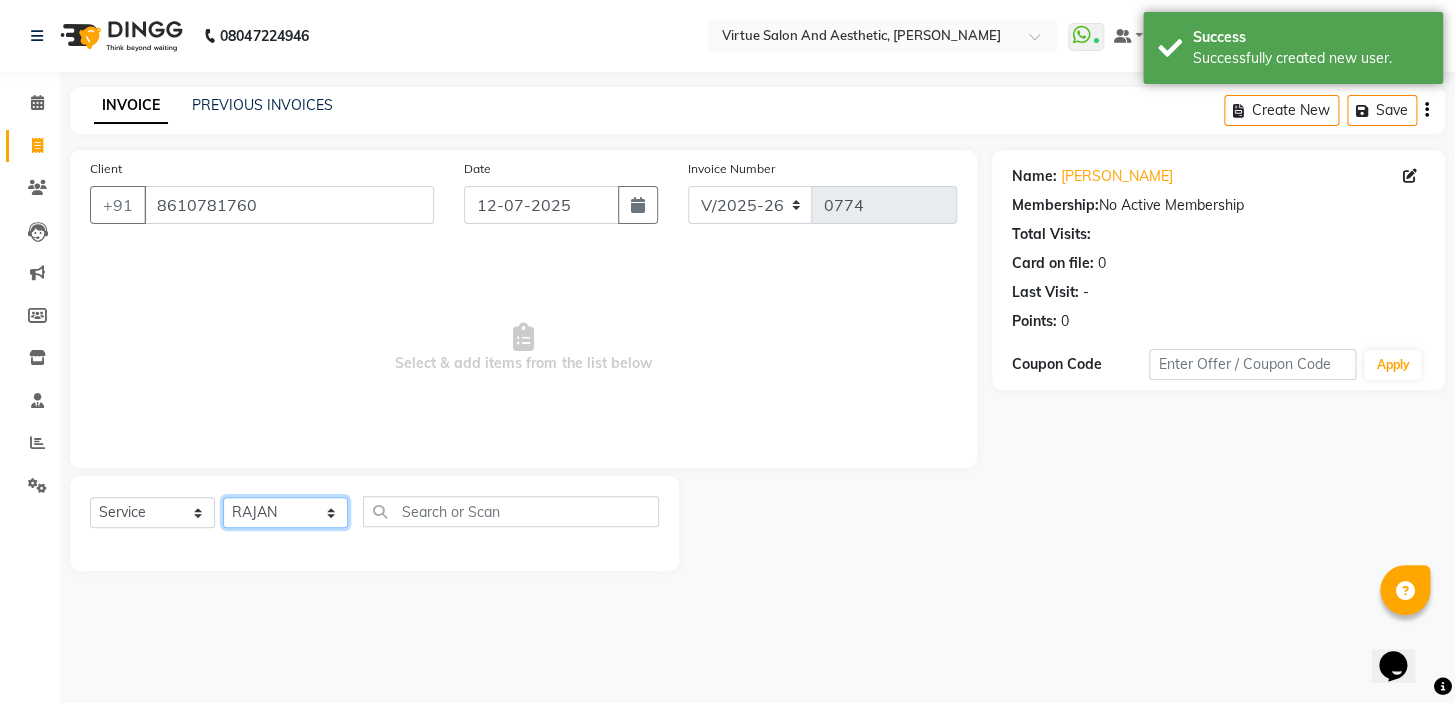 click on "Select Stylist BALAJI DIVYA FAMITHA Front Desk ILAKKIYA ISHWARYA MANISHA MILLI RAJAN RAMESH" 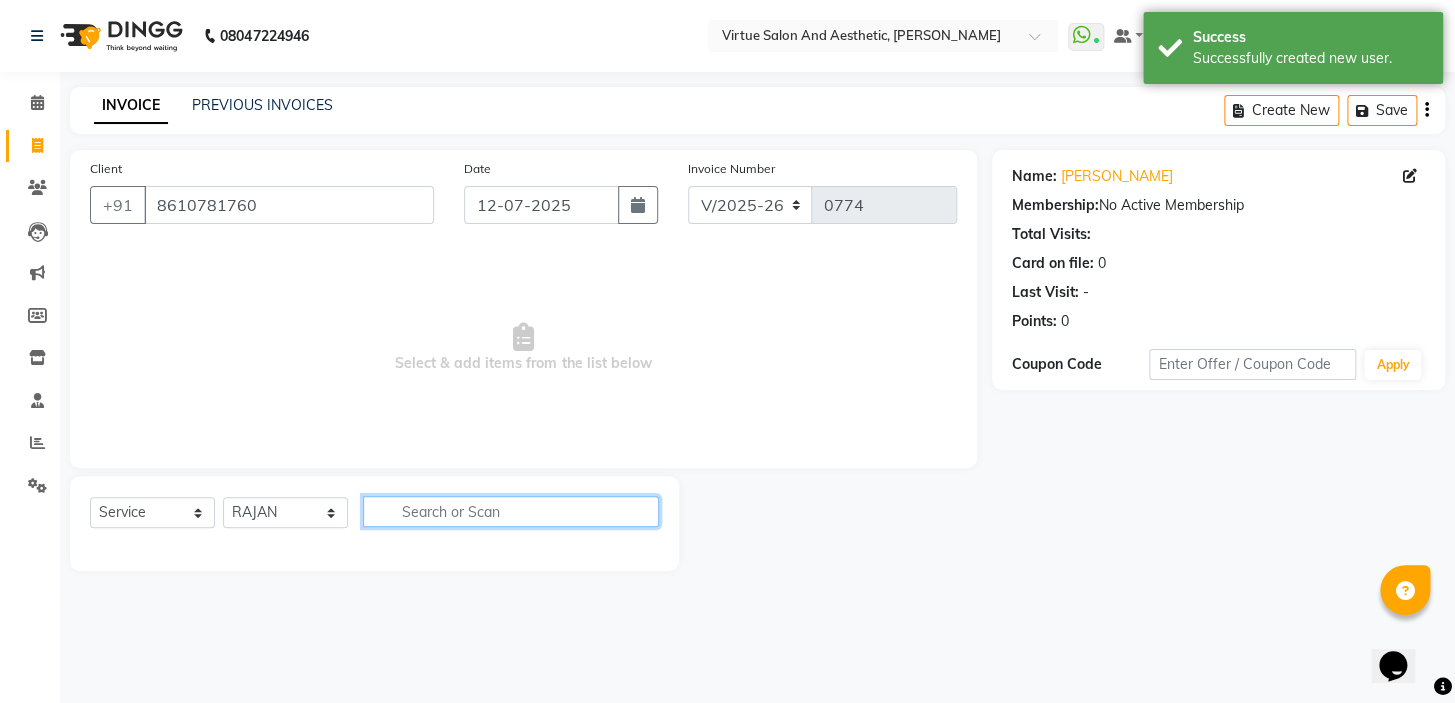 click 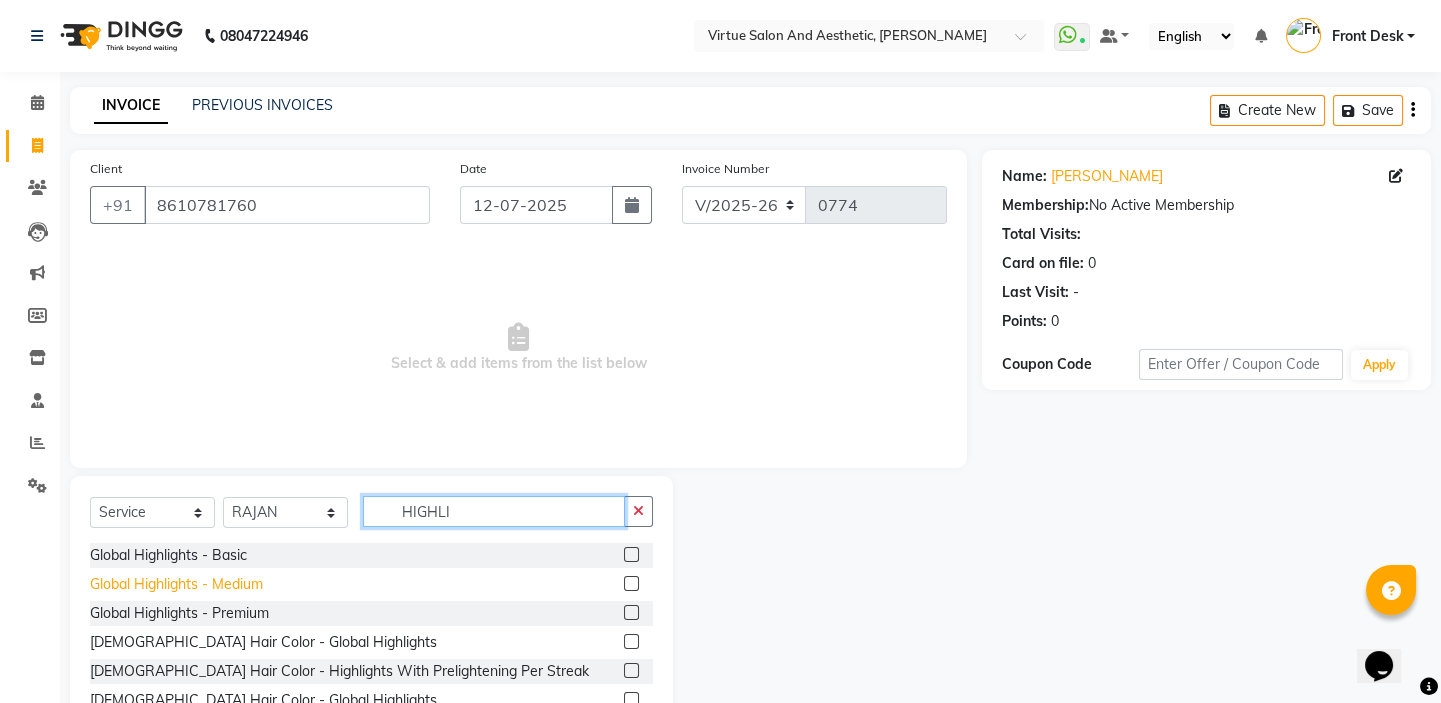 type on "HIGHLI" 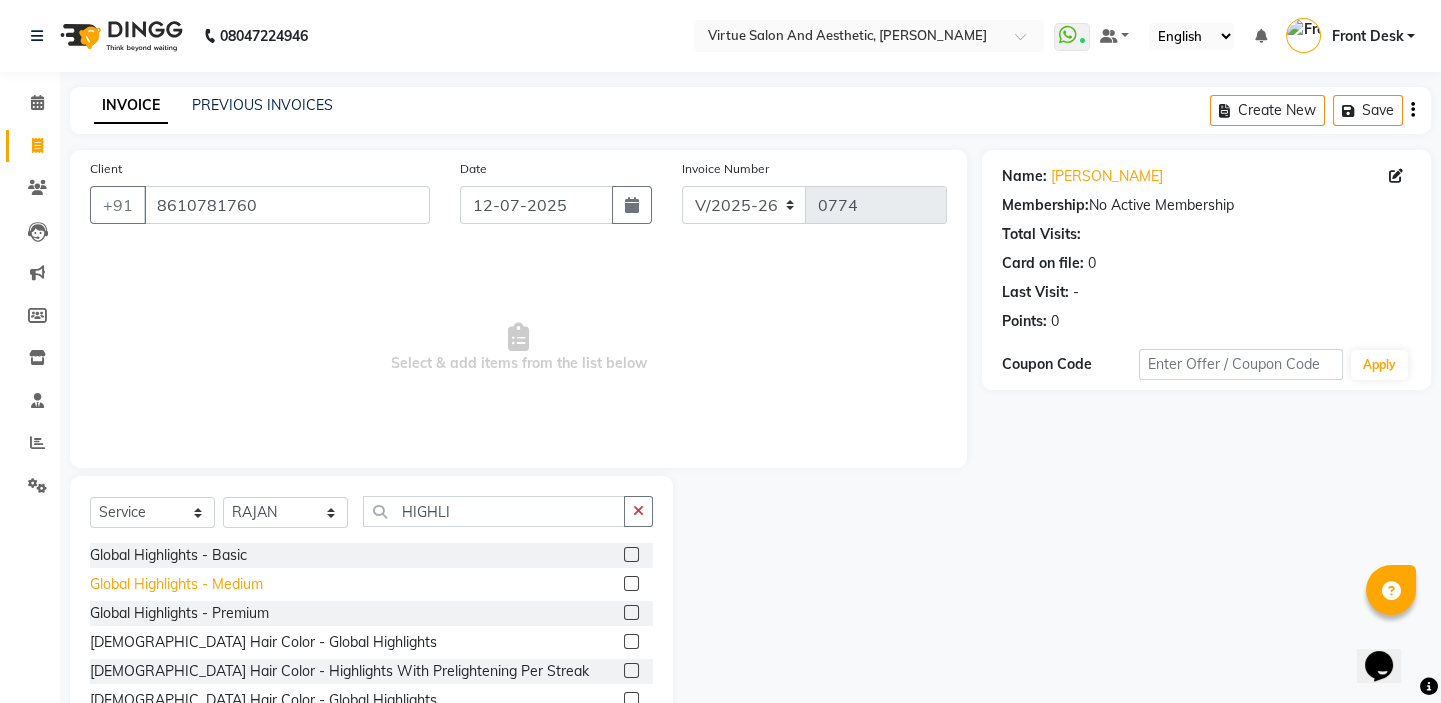 click on "Global Highlights - Medium" 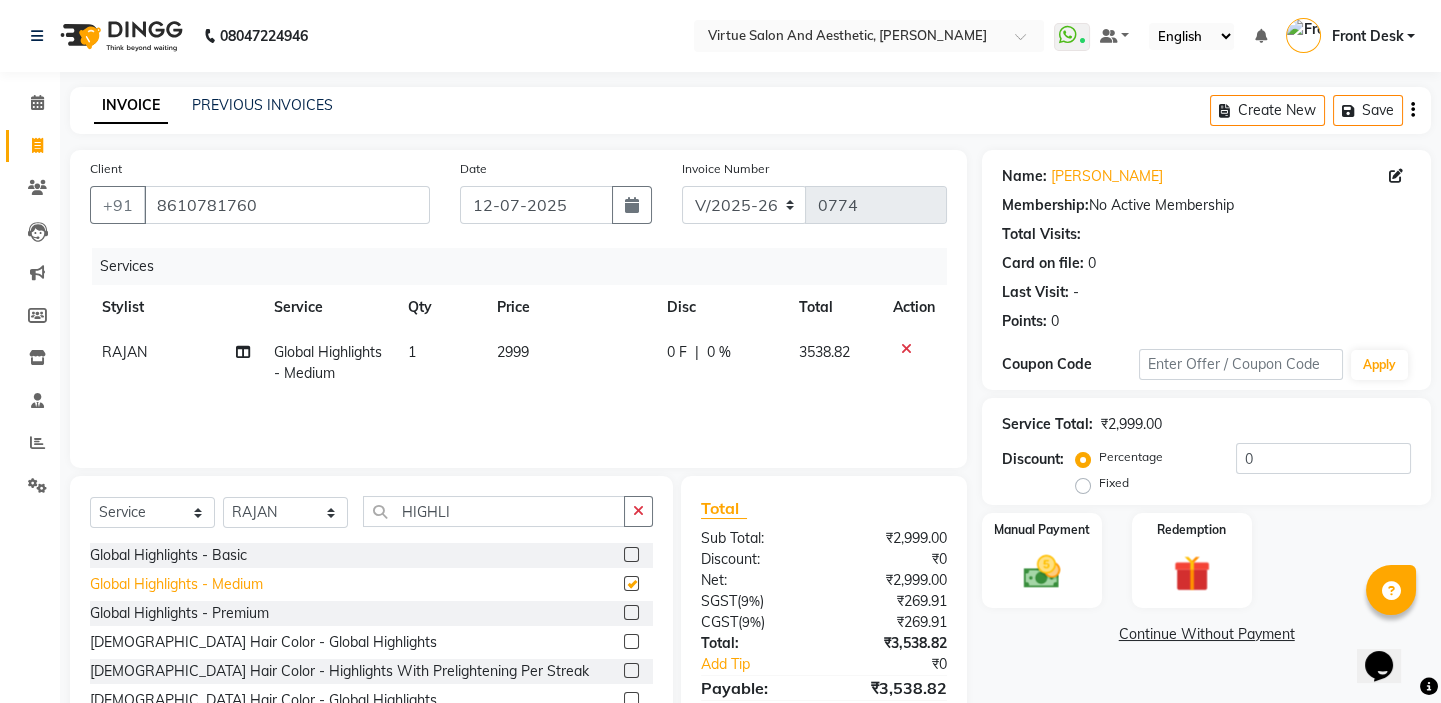 checkbox on "false" 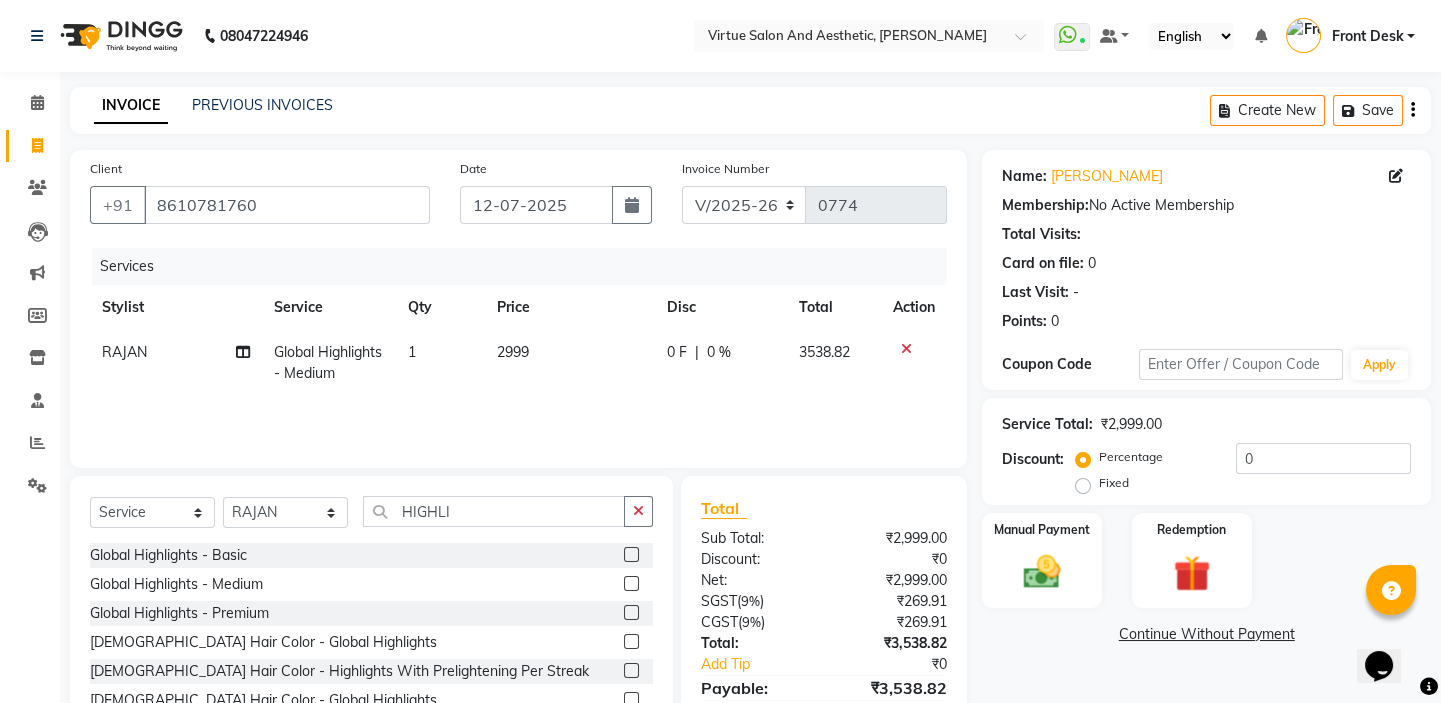 click 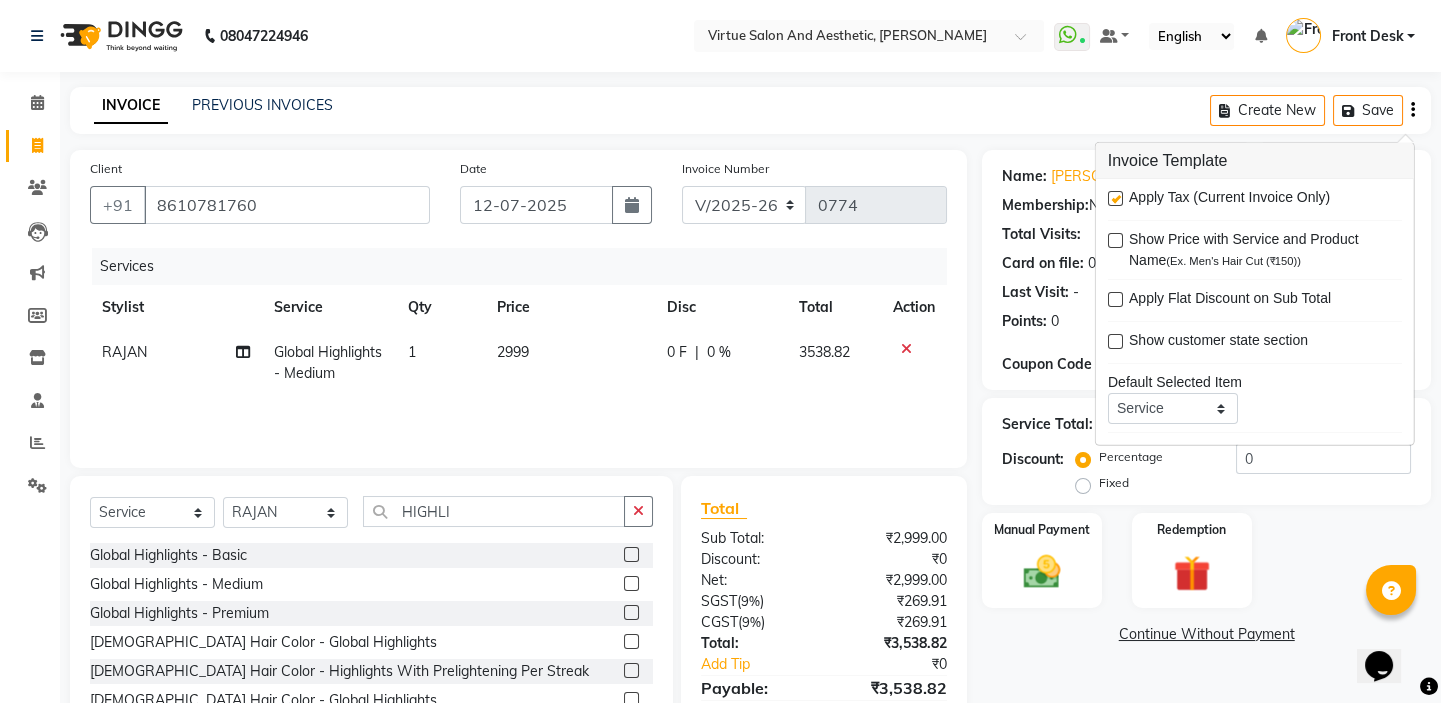 click at bounding box center [1115, 198] 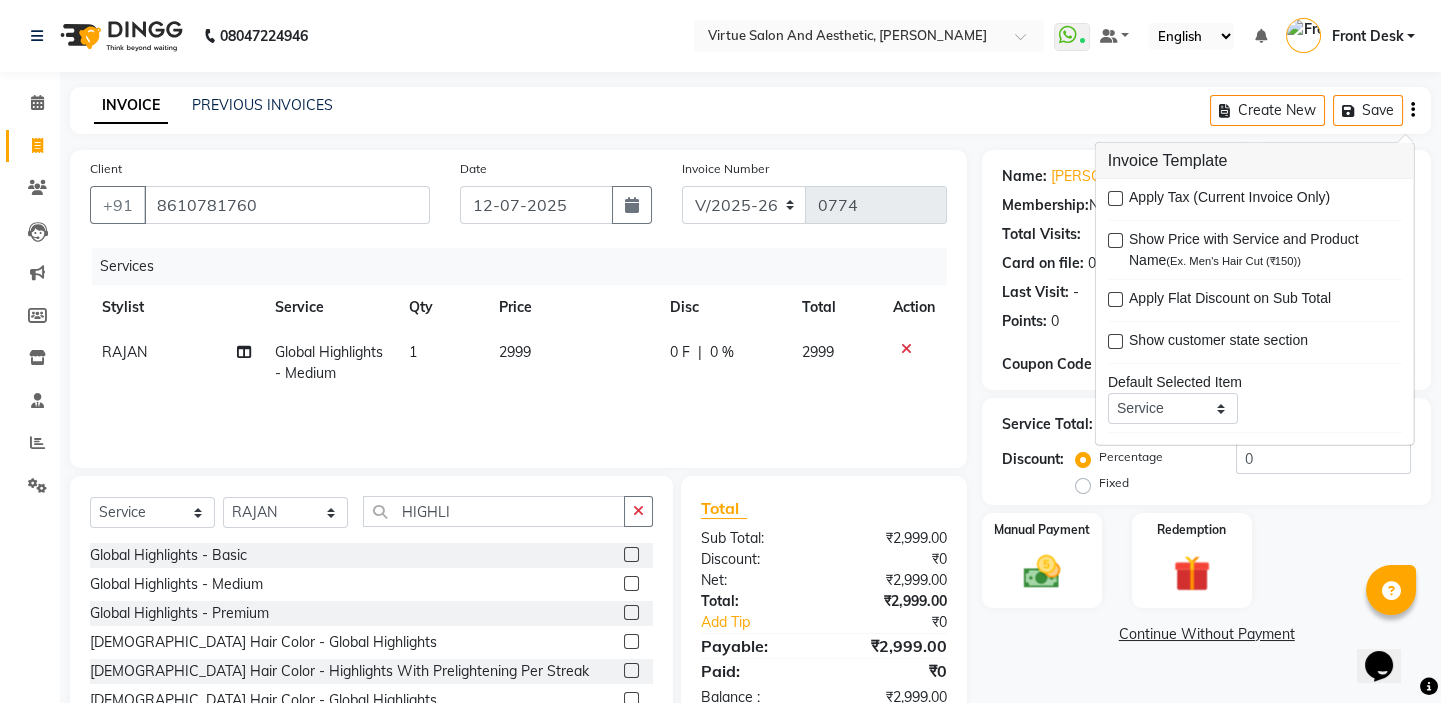 click on "INVOICE PREVIOUS INVOICES Create New   Save  Client +91 8610781760 Date 12-07-2025 Invoice Number V/2025 V/2025-26 0774 Services Stylist Service Qty Price Disc Total Action RAJAN Global Highlights - Medium 1 2999 0 F | 0 % 2999 Select  Service  Product  Membership  Package Voucher Prepaid Gift Card  Select Stylist BALAJI DIVYA FAMITHA Front Desk ILAKKIYA ISHWARYA MANISHA MILLI RAJAN RAMESH HIGHLI Global Highlights - Basic  Global Highlights - Medium  Global Highlights - Premium  Male Hair Color - Global Highlights  Male Hair Color - Highlights With Prelightening Per Streak  Female Hair Color  - Global Highlights  Female Hair Color  - Highlights With Prelightening Per Streak  Creative Colouring - Full Head Highlight (Male) 1  Creative Colouring - Full Head Highlight (Male)  Creative Colouring - Partial Head Highlight (Female)  Creative Colouring - Partial Head Highlight (Male)  Total Sub Total: ₹2,999.00 Discount: ₹0 Net: ₹2,999.00 Total: ₹2,999.00 Add Tip ₹0 Payable: ₹2,999.00 Paid: ₹0 Balance" 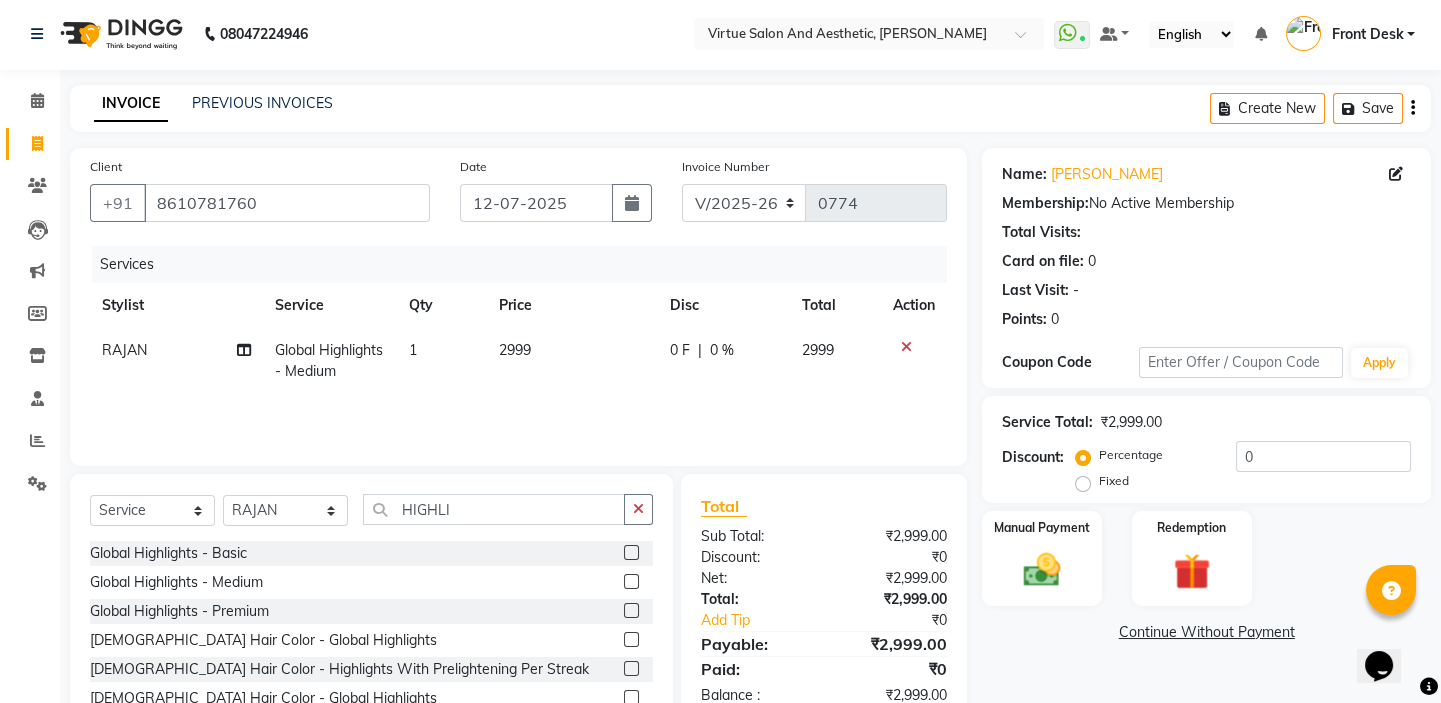 scroll, scrollTop: 0, scrollLeft: 0, axis: both 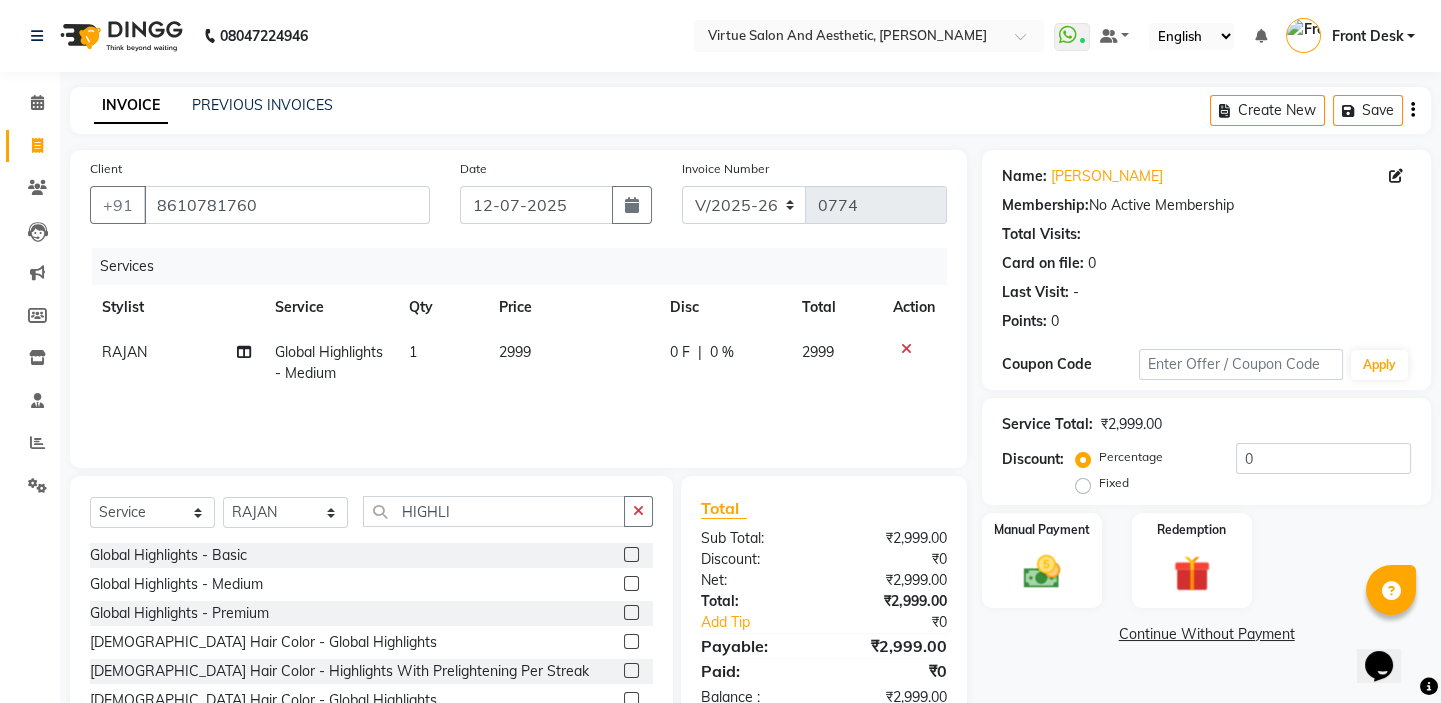 click 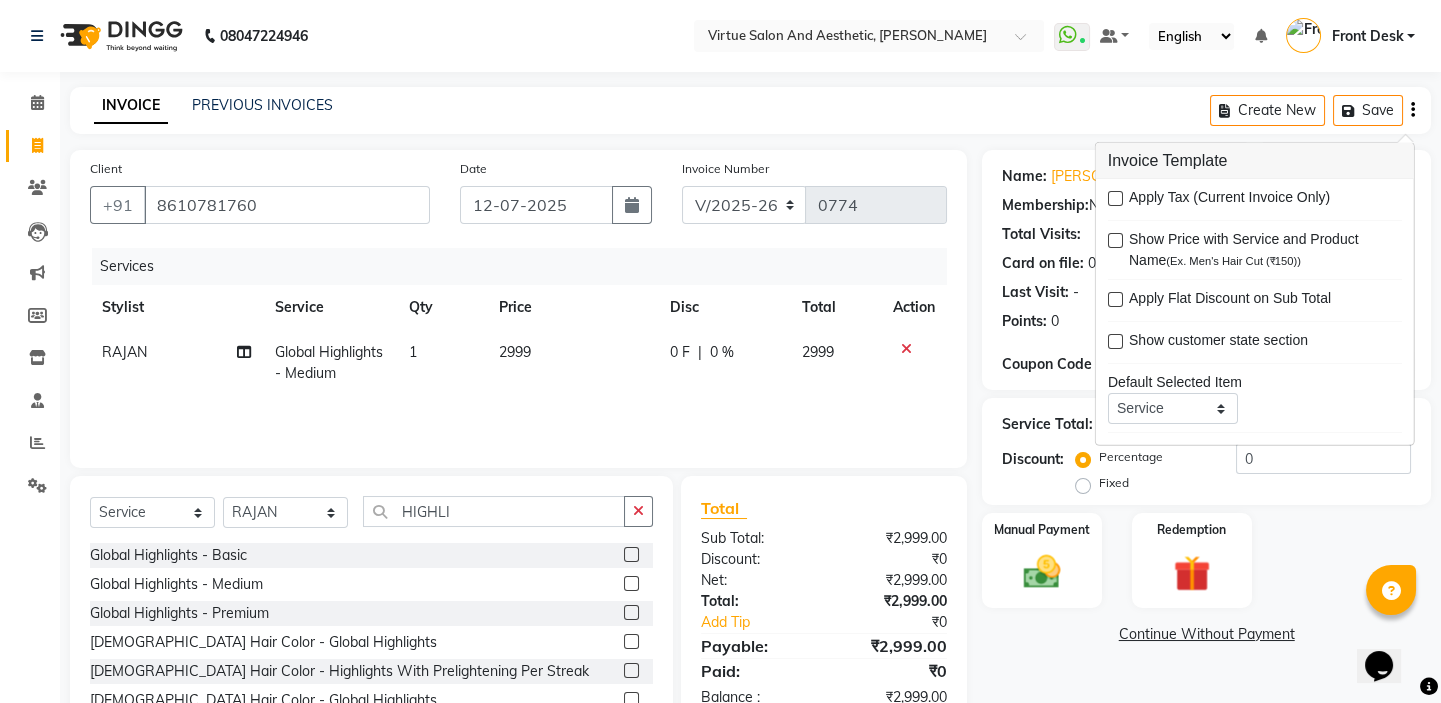 click at bounding box center (1115, 198) 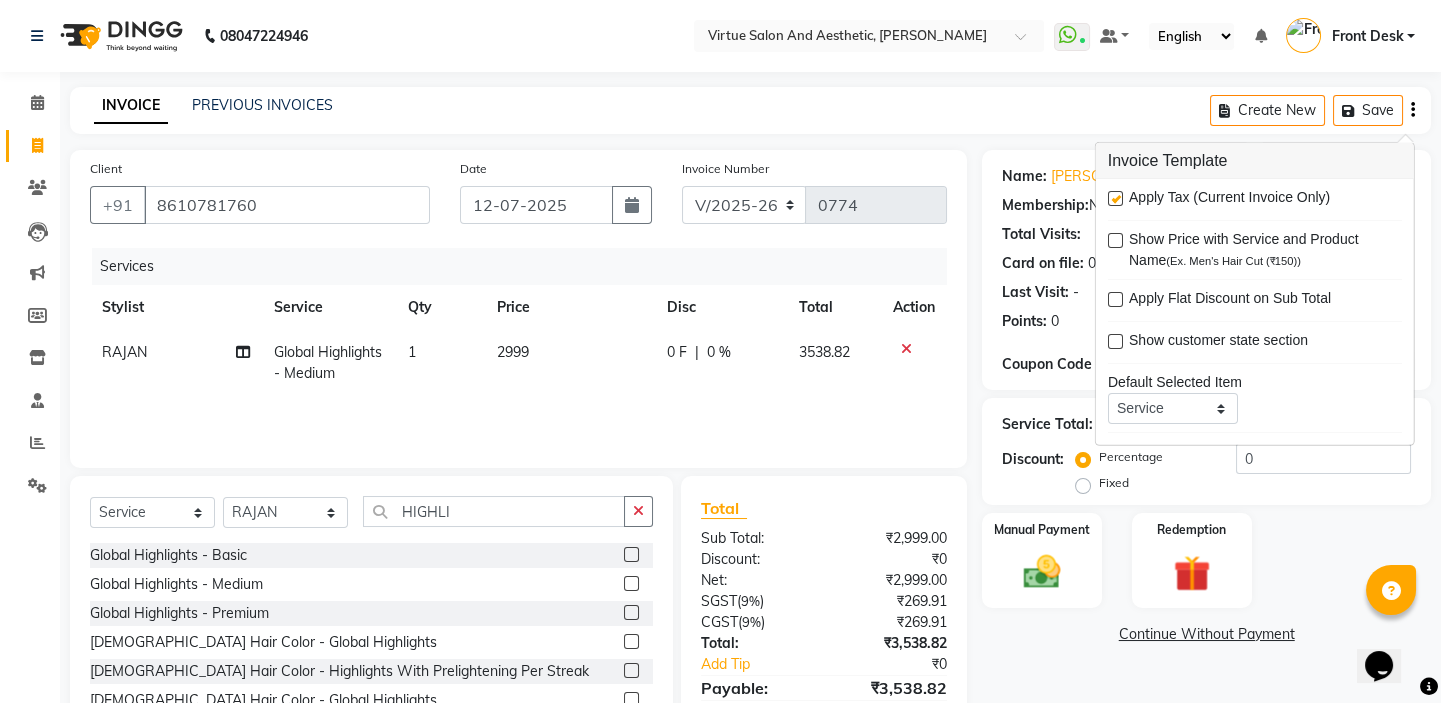 click on "INVOICE PREVIOUS INVOICES Create New   Save  Client +91 8610781760 Date 12-07-2025 Invoice Number V/2025 V/2025-26 0774 Services Stylist Service Qty Price Disc Total Action RAJAN Global Highlights - Medium 1 2999 0 F | 0 % 3538.82 Select  Service  Product  Membership  Package Voucher Prepaid Gift Card  Select Stylist BALAJI DIVYA FAMITHA Front Desk ILAKKIYA ISHWARYA MANISHA MILLI RAJAN RAMESH HIGHLI Global Highlights - Basic  Global Highlights - Medium  Global Highlights - Premium  Male Hair Color - Global Highlights  Male Hair Color - Highlights With Prelightening Per Streak  Female Hair Color  - Global Highlights  Female Hair Color  - Highlights With Prelightening Per Streak  Creative Colouring - Full Head Highlight (Male) 1  Creative Colouring - Full Head Highlight (Male)  Creative Colouring - Partial Head Highlight (Female)  Creative Colouring - Partial Head Highlight (Male)  Total Sub Total: ₹2,999.00 Discount: ₹0 Net: ₹2,999.00 SGST  ( 9% ) ₹269.91 CGST  ( 9% ) ₹269.91 Total: ₹3,538.82 ₹0" 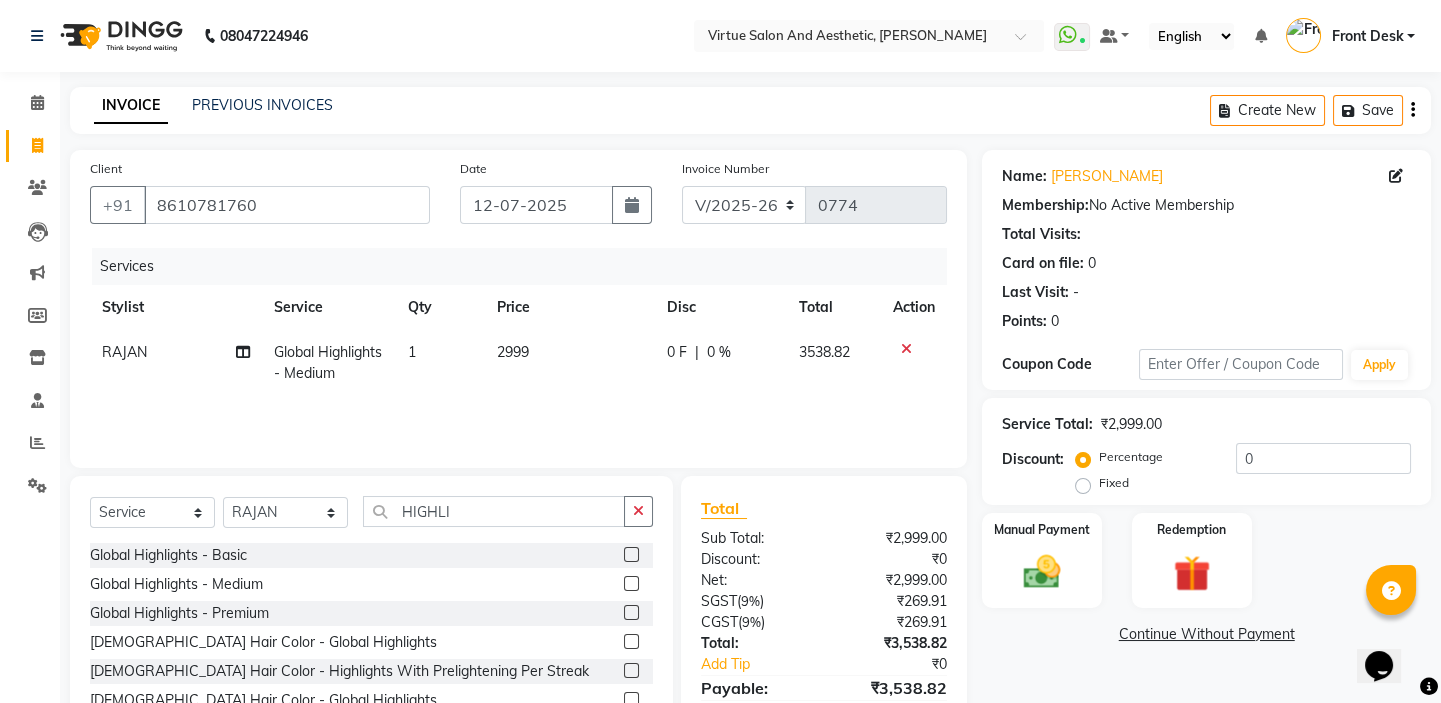 click 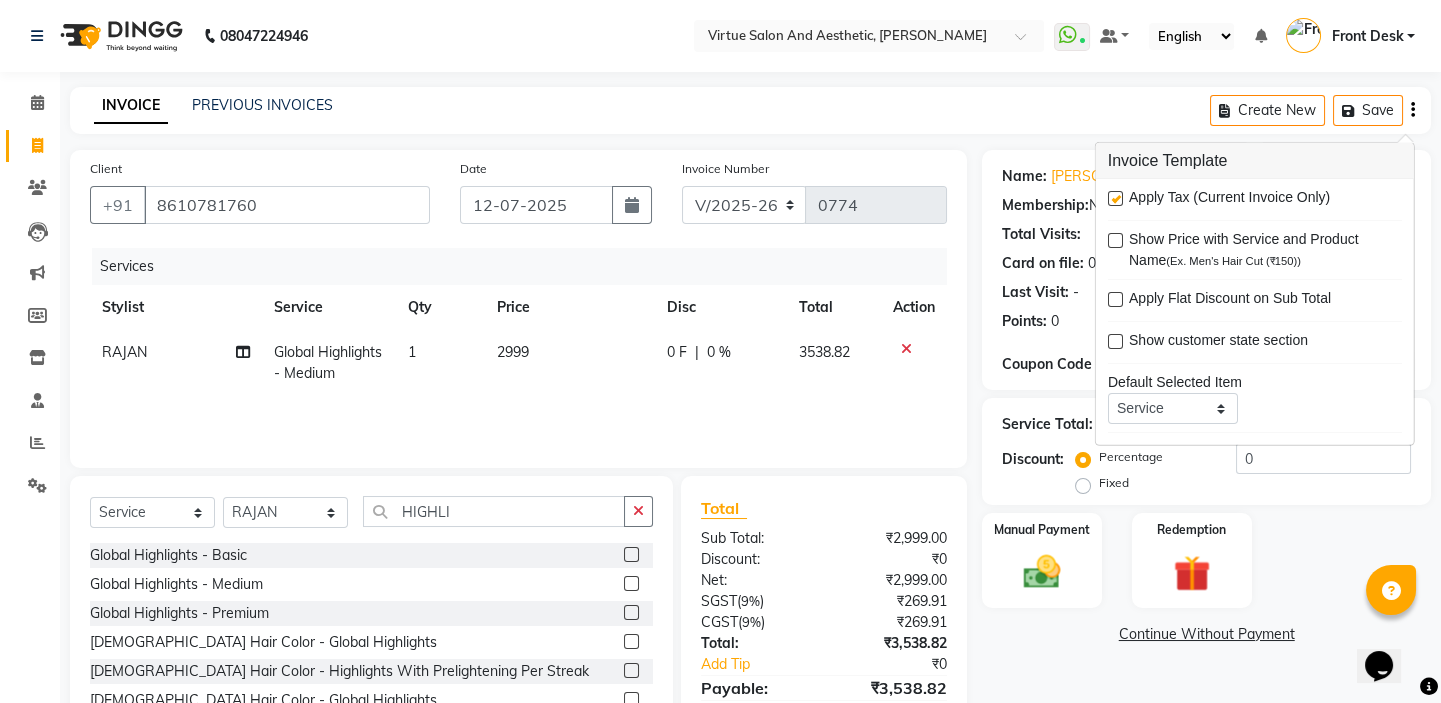 click at bounding box center [1115, 198] 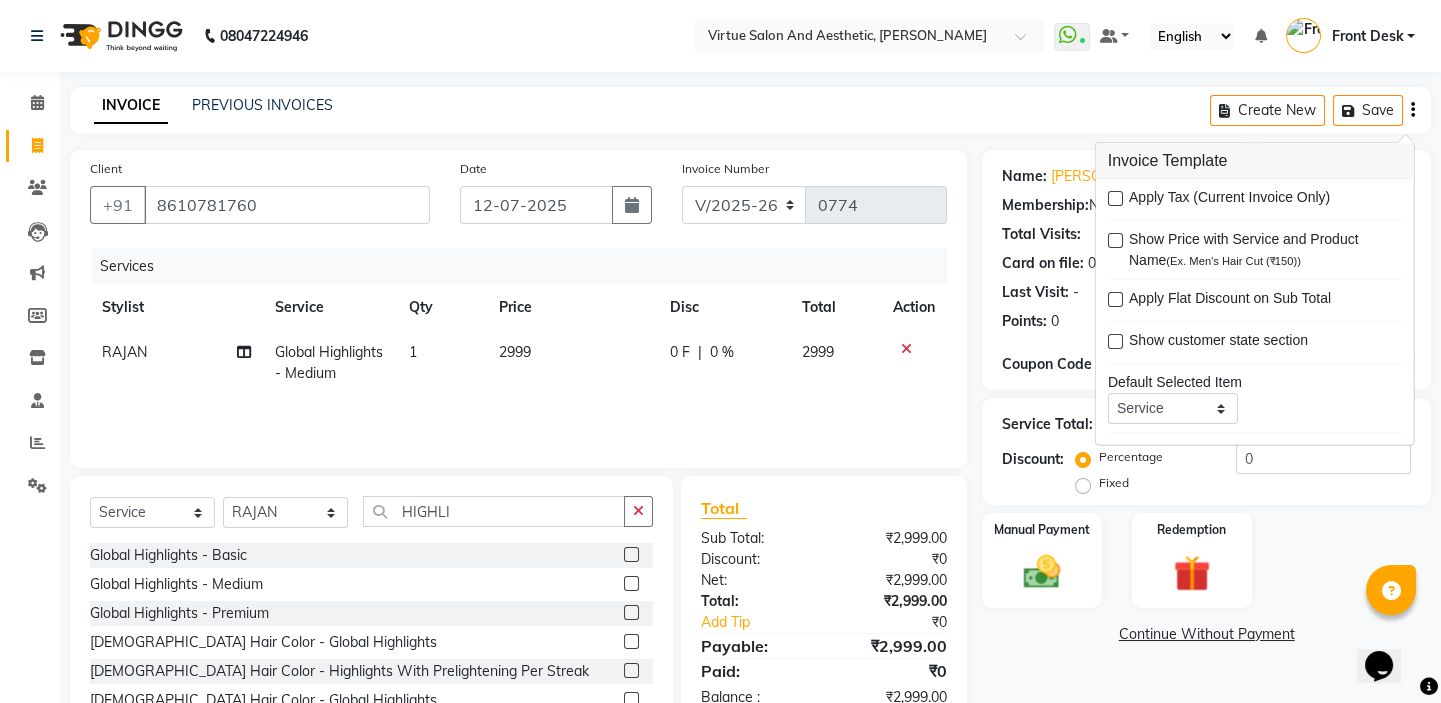 click on "INVOICE PREVIOUS INVOICES Create New   Save" 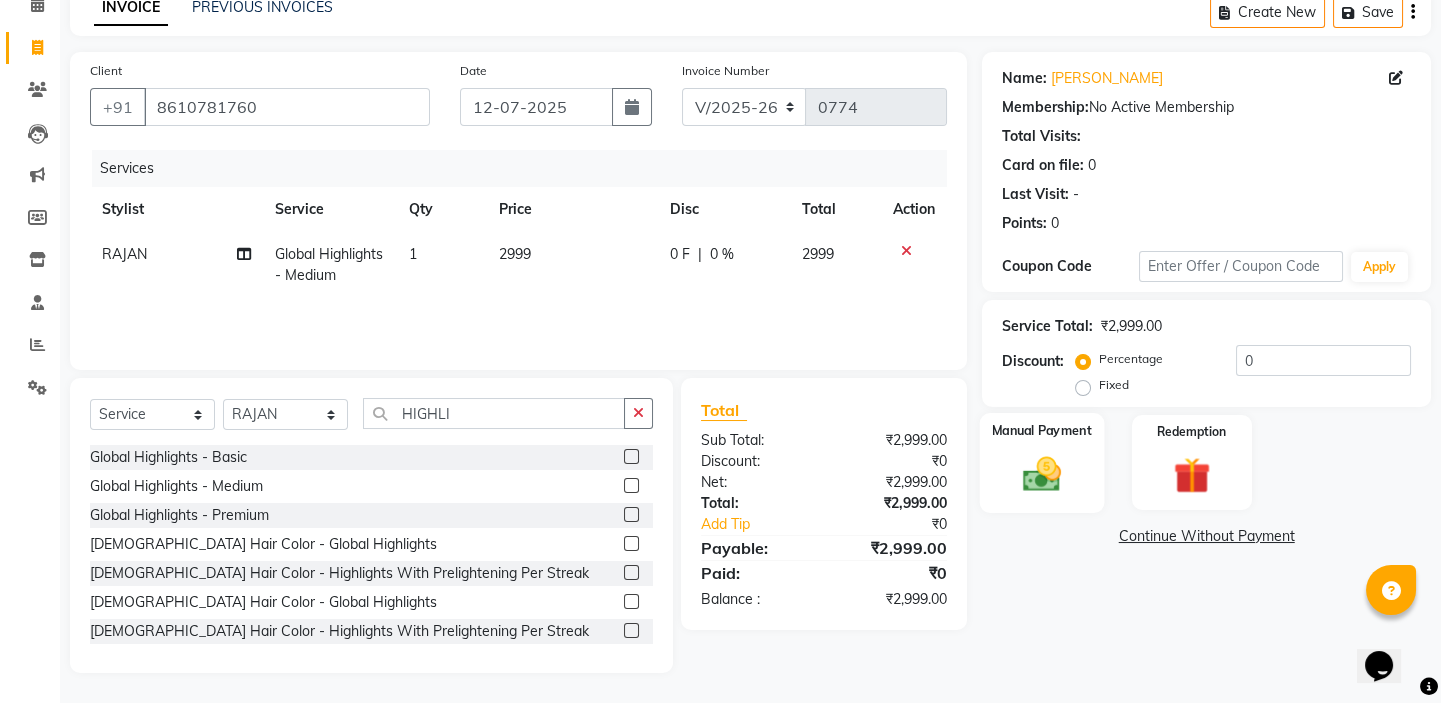 scroll, scrollTop: 0, scrollLeft: 0, axis: both 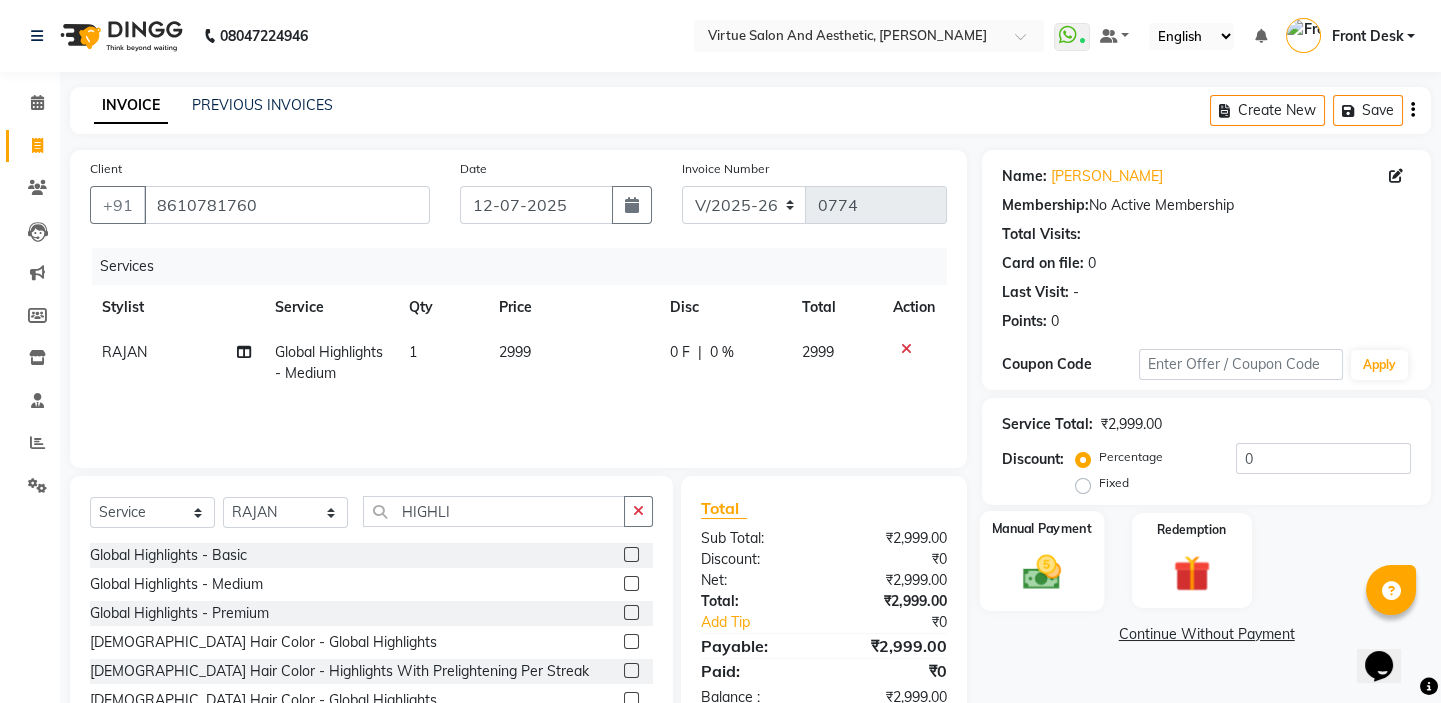 click 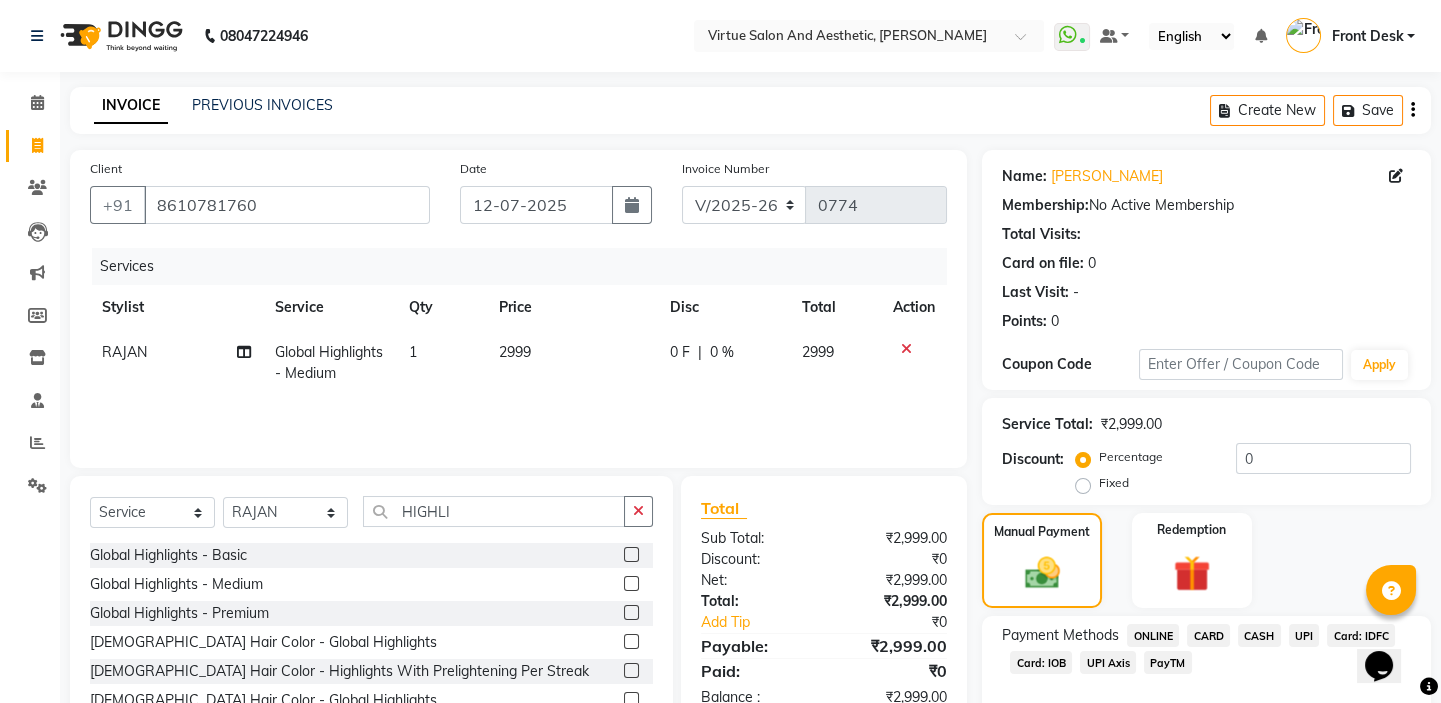 click on "Card: IOB" 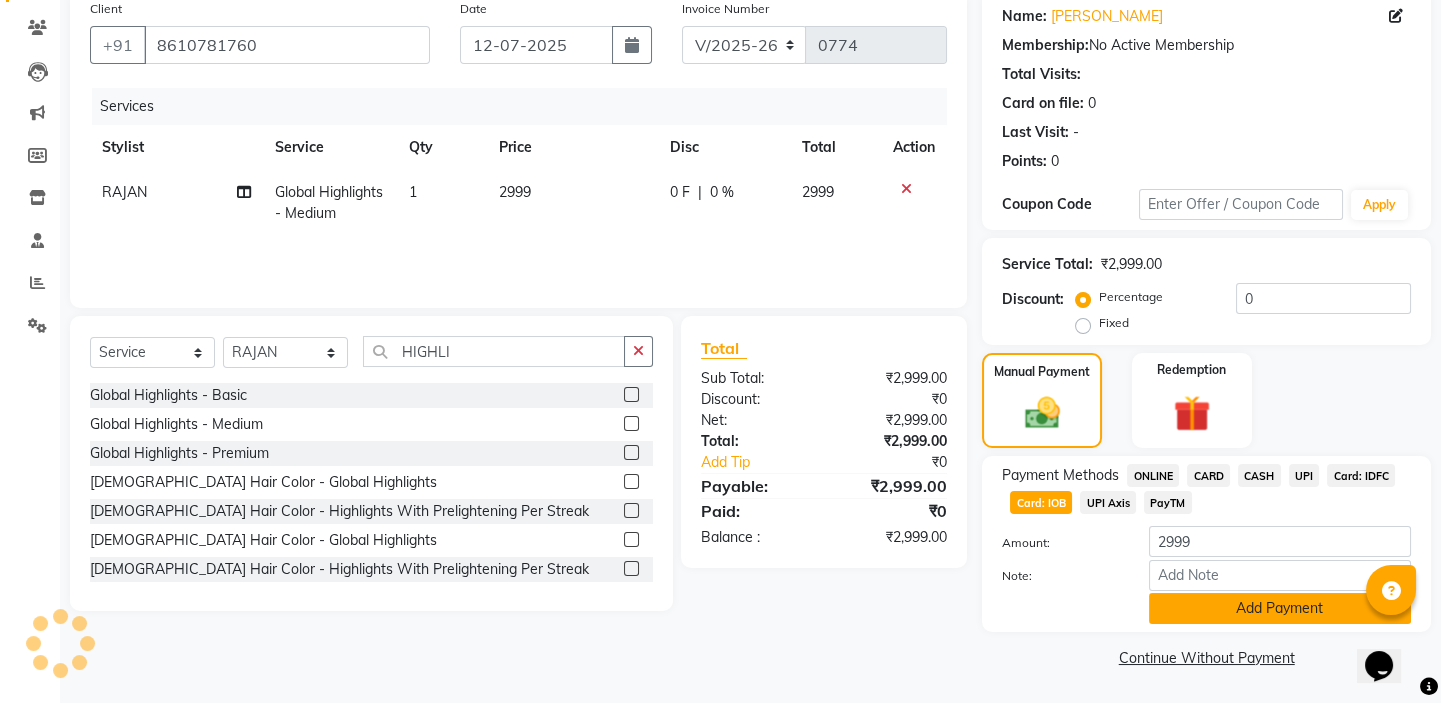 click on "Add Payment" 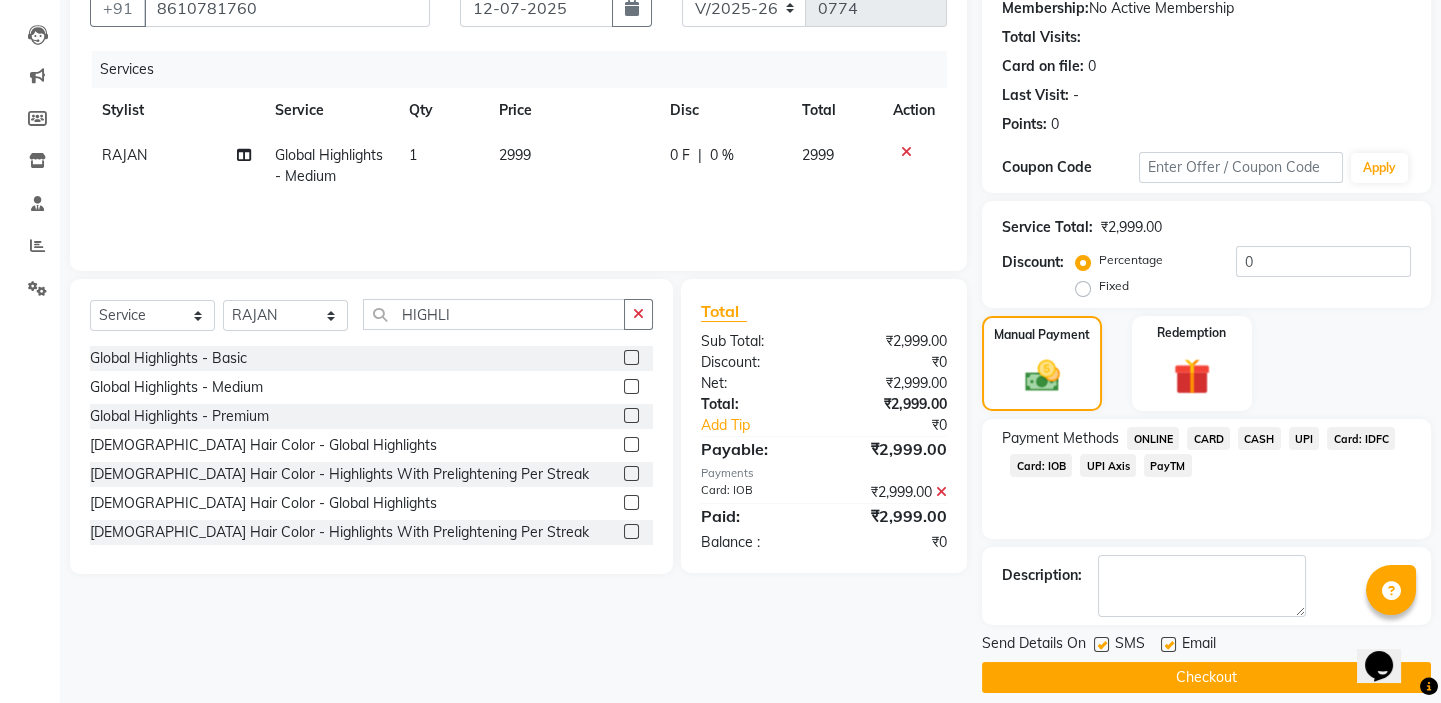 scroll, scrollTop: 216, scrollLeft: 0, axis: vertical 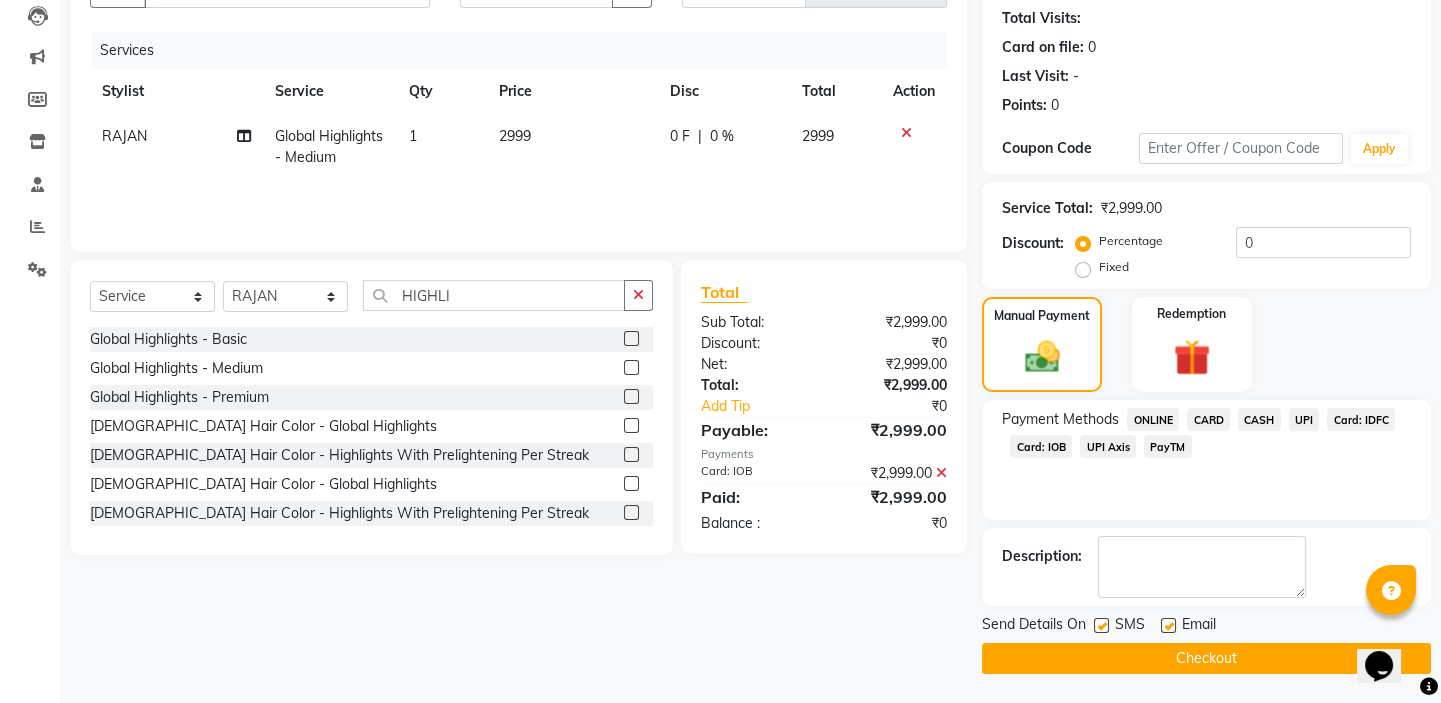 click on "Checkout" 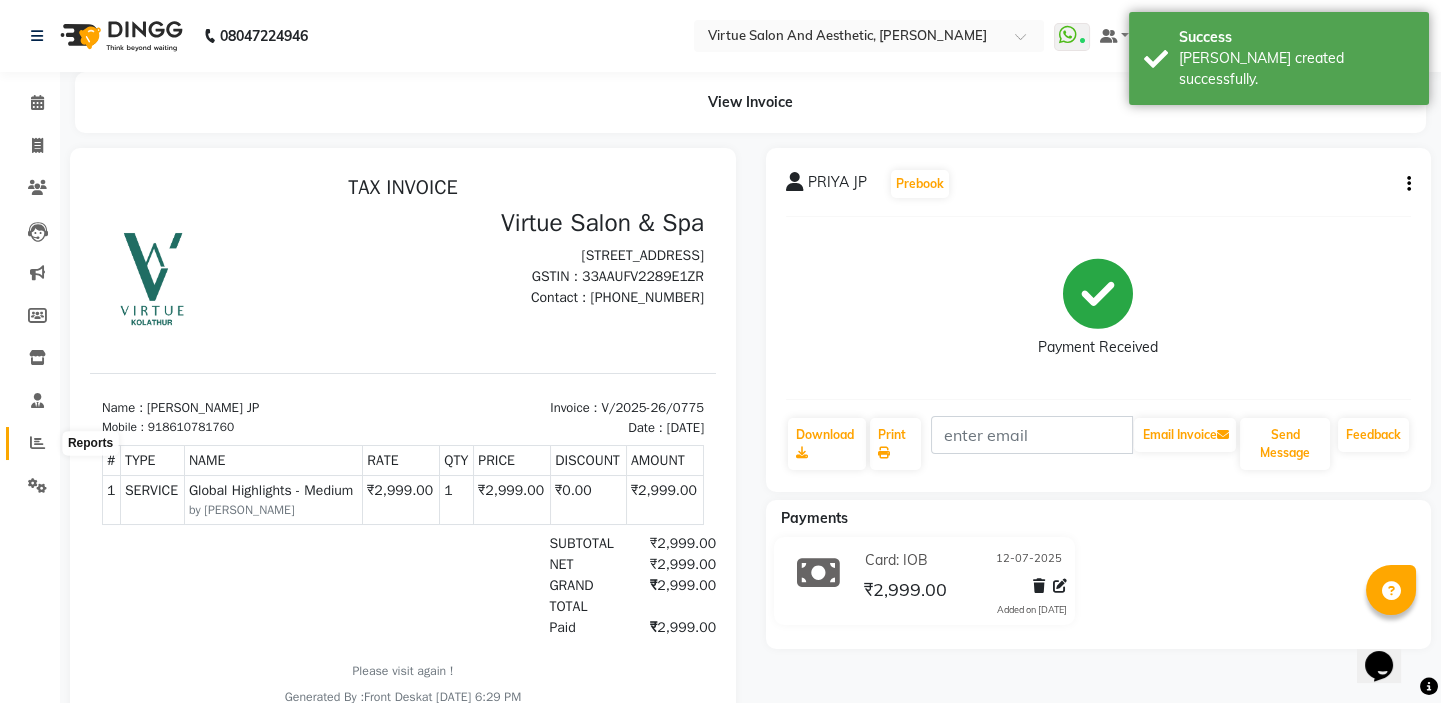 scroll, scrollTop: 0, scrollLeft: 0, axis: both 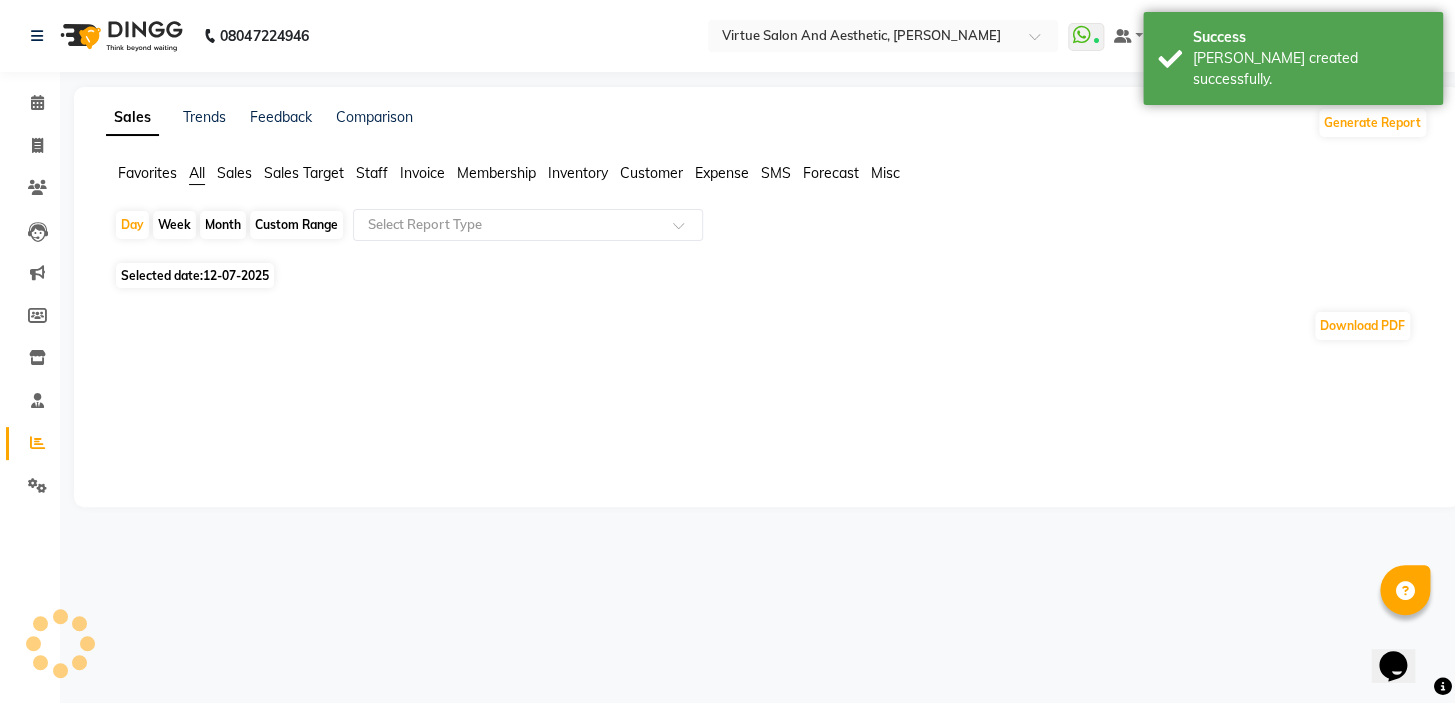 click on "Sales" 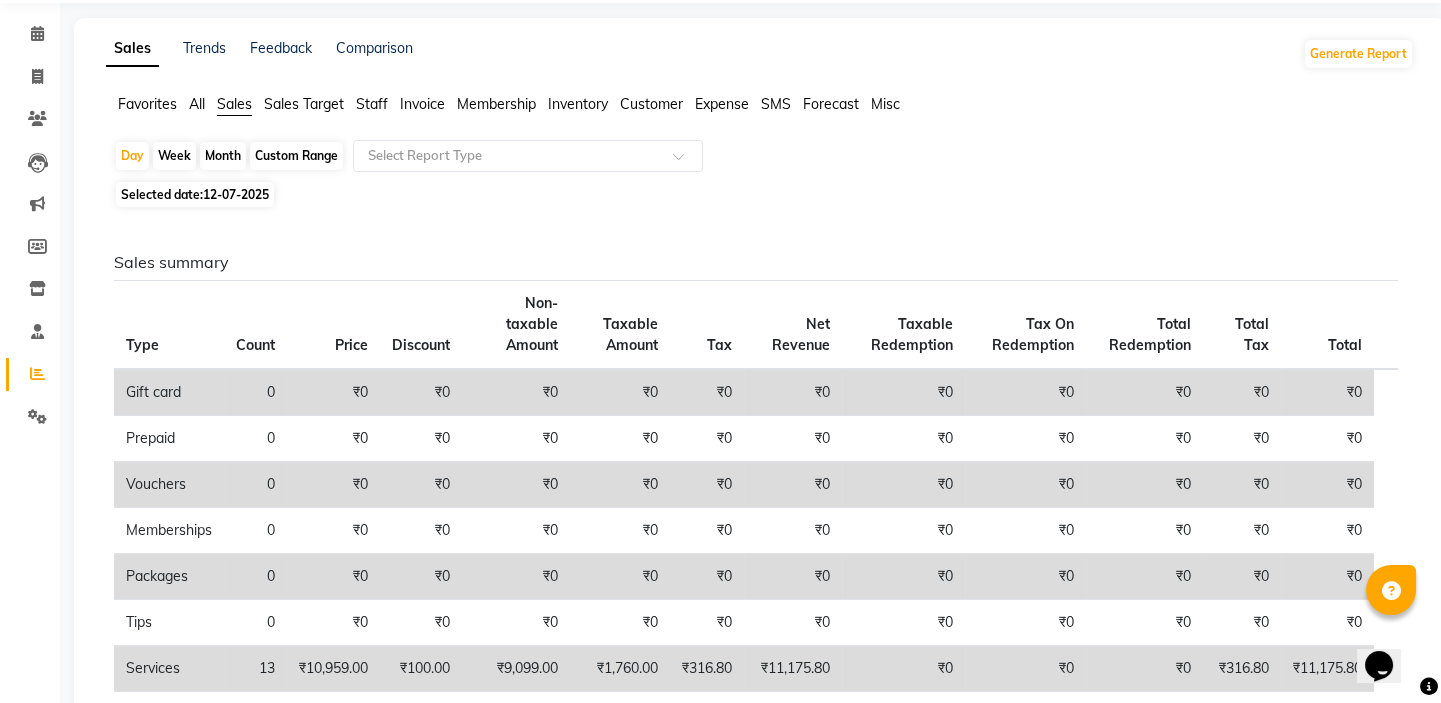scroll, scrollTop: 0, scrollLeft: 0, axis: both 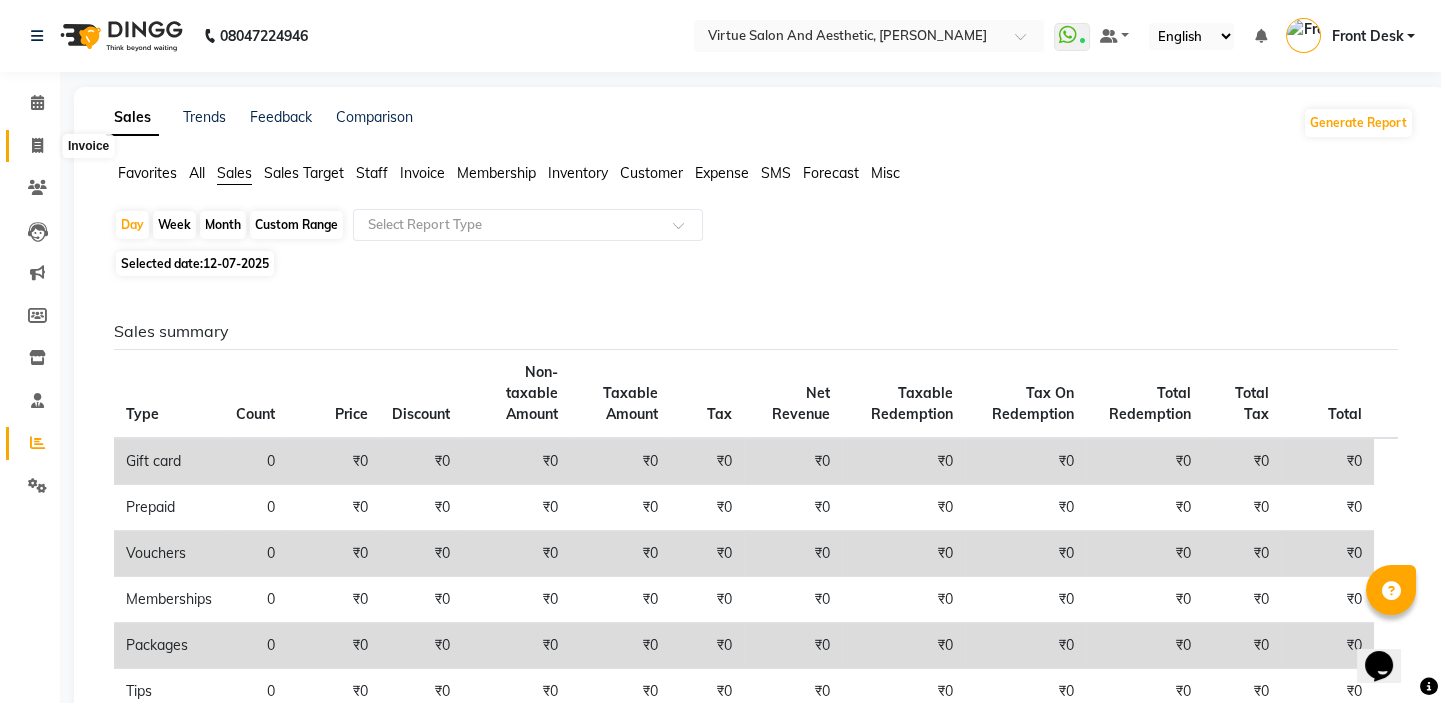 click 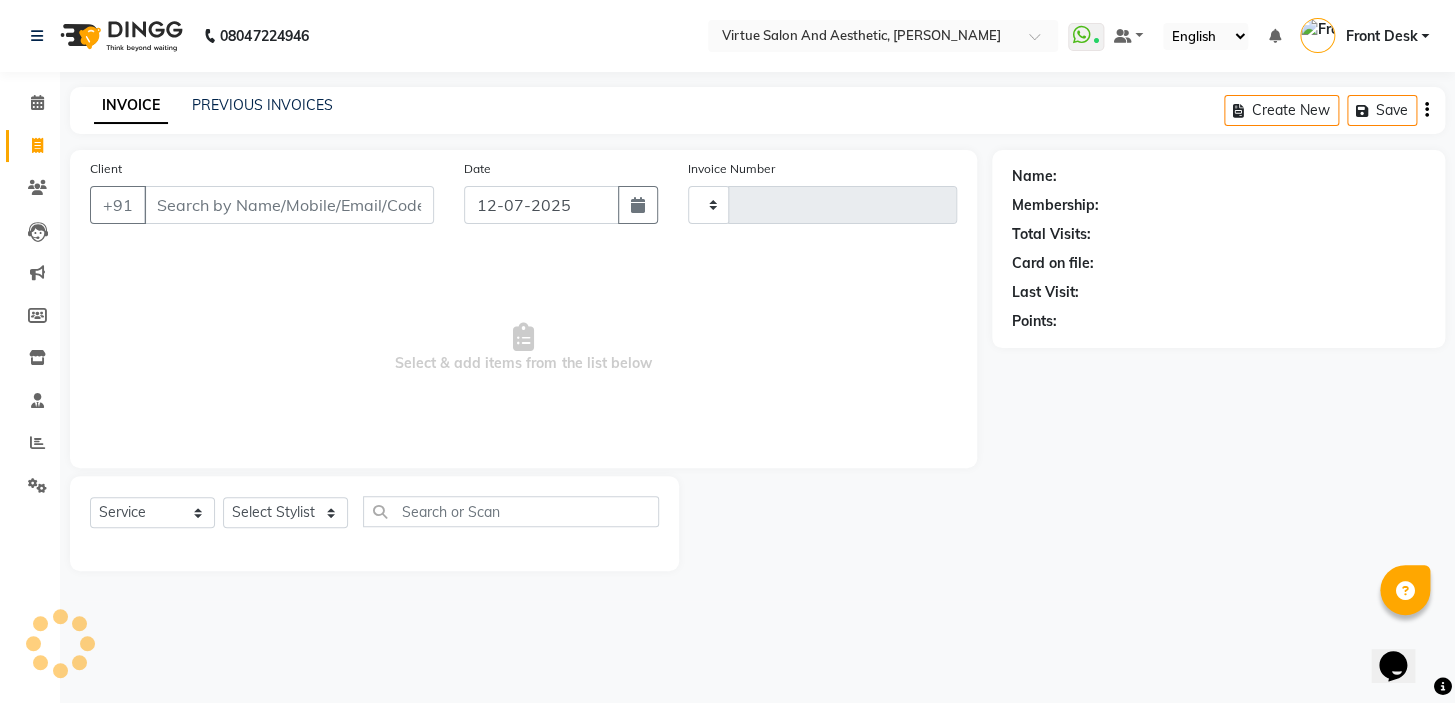 type on "0776" 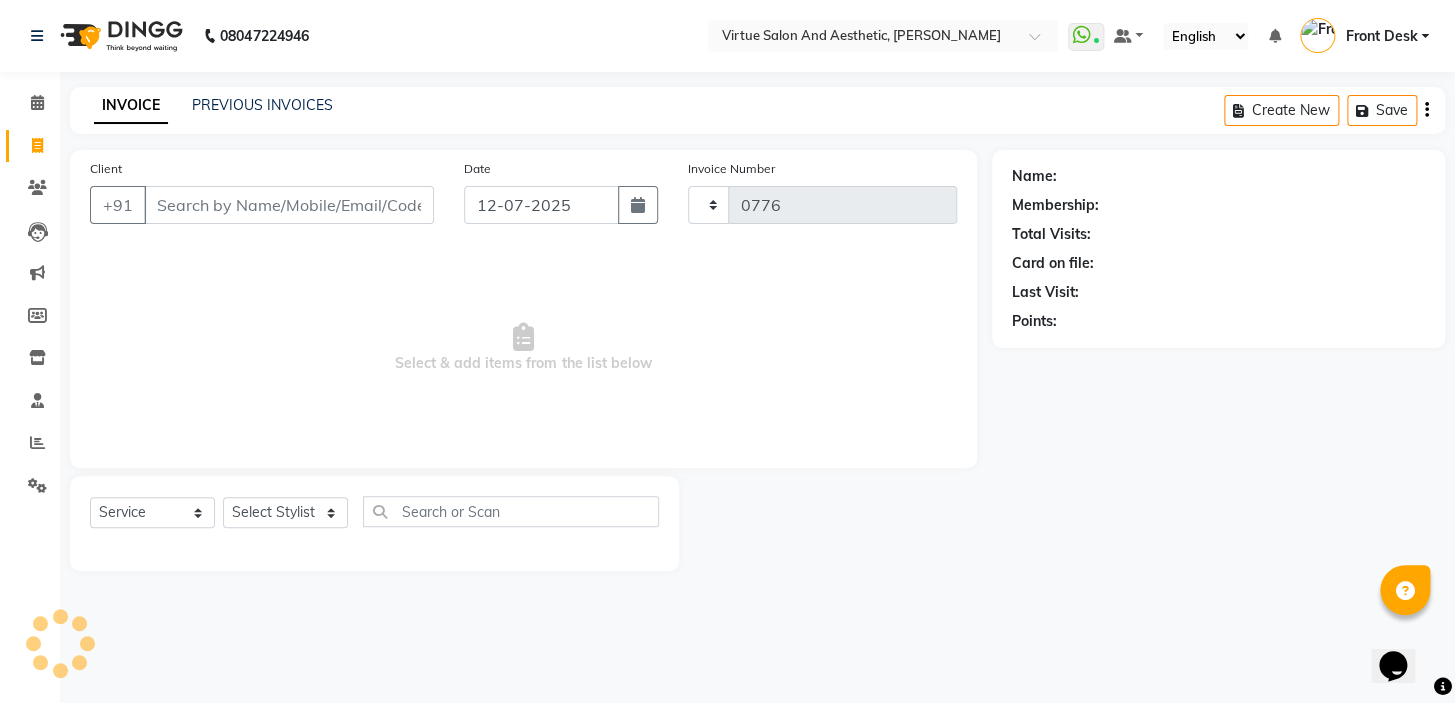 select on "7053" 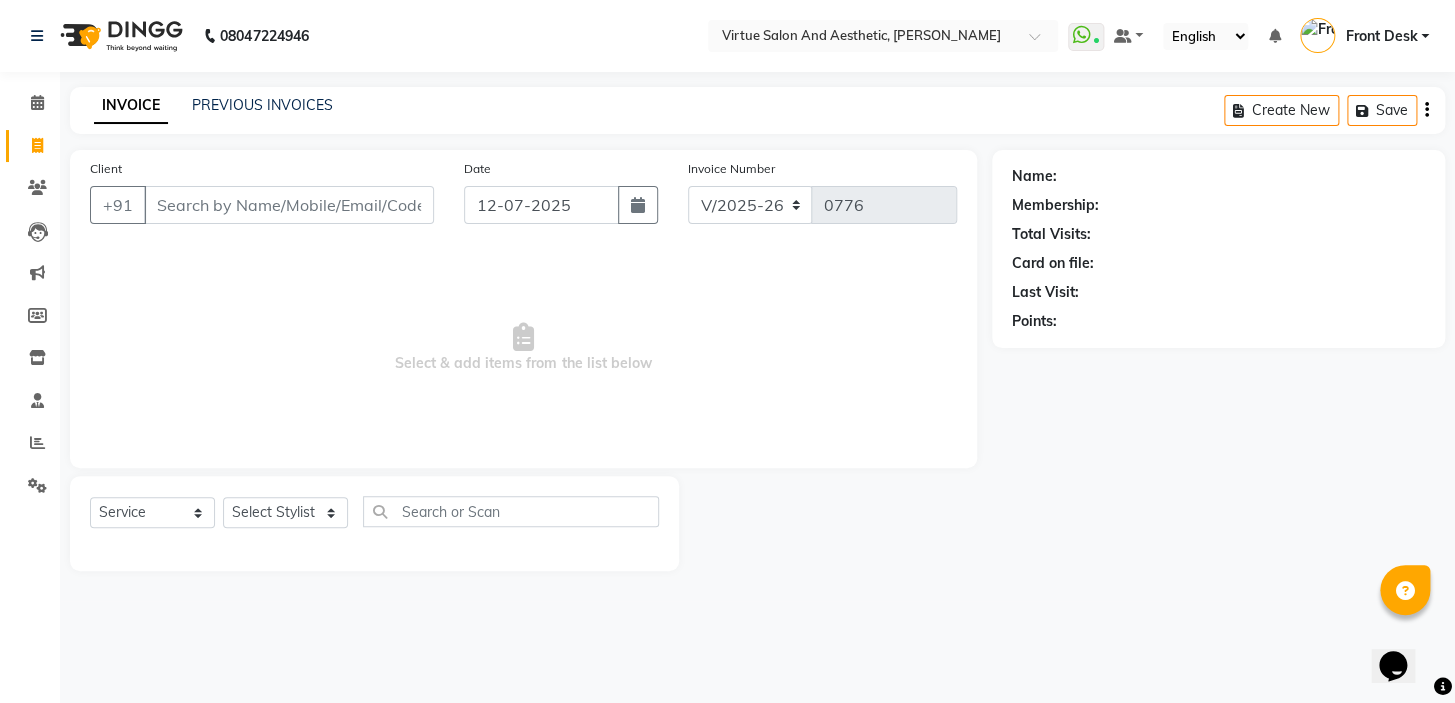 click on "Client" at bounding box center [289, 205] 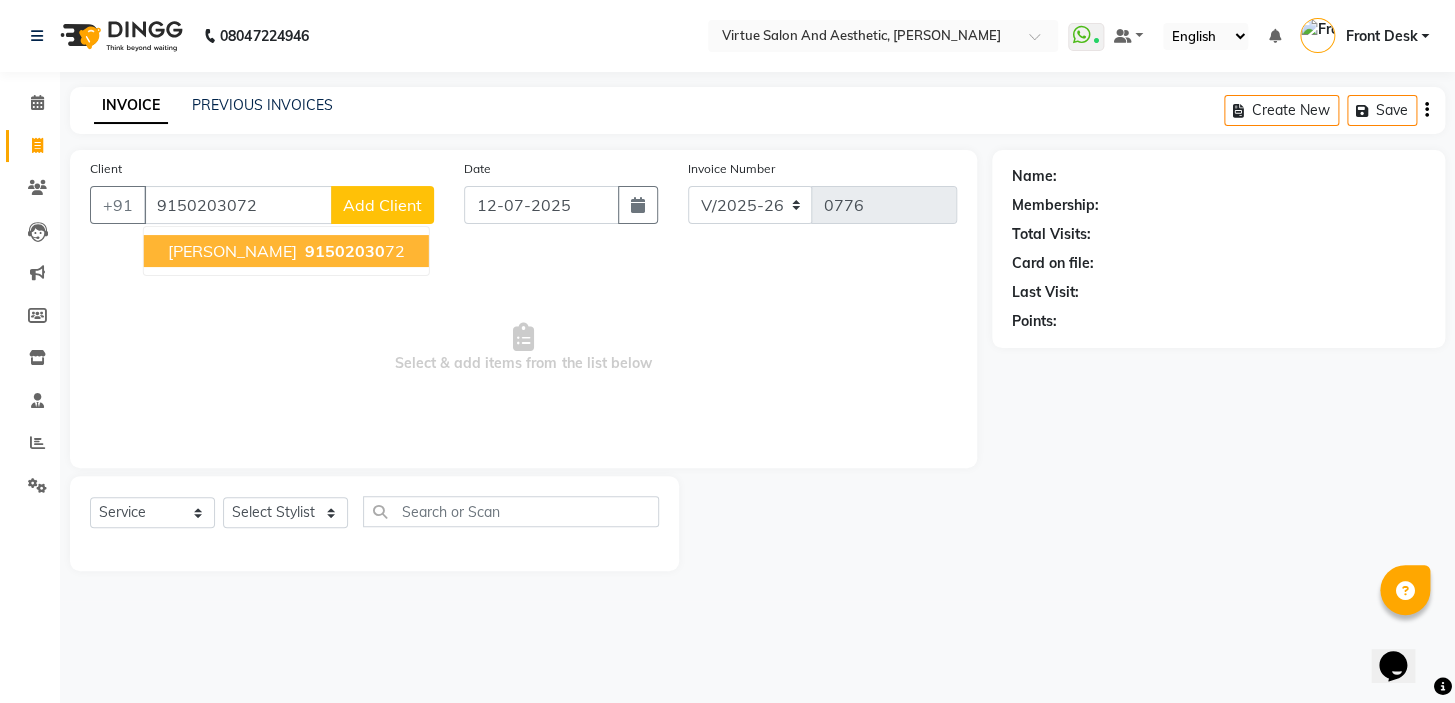 type on "9150203072" 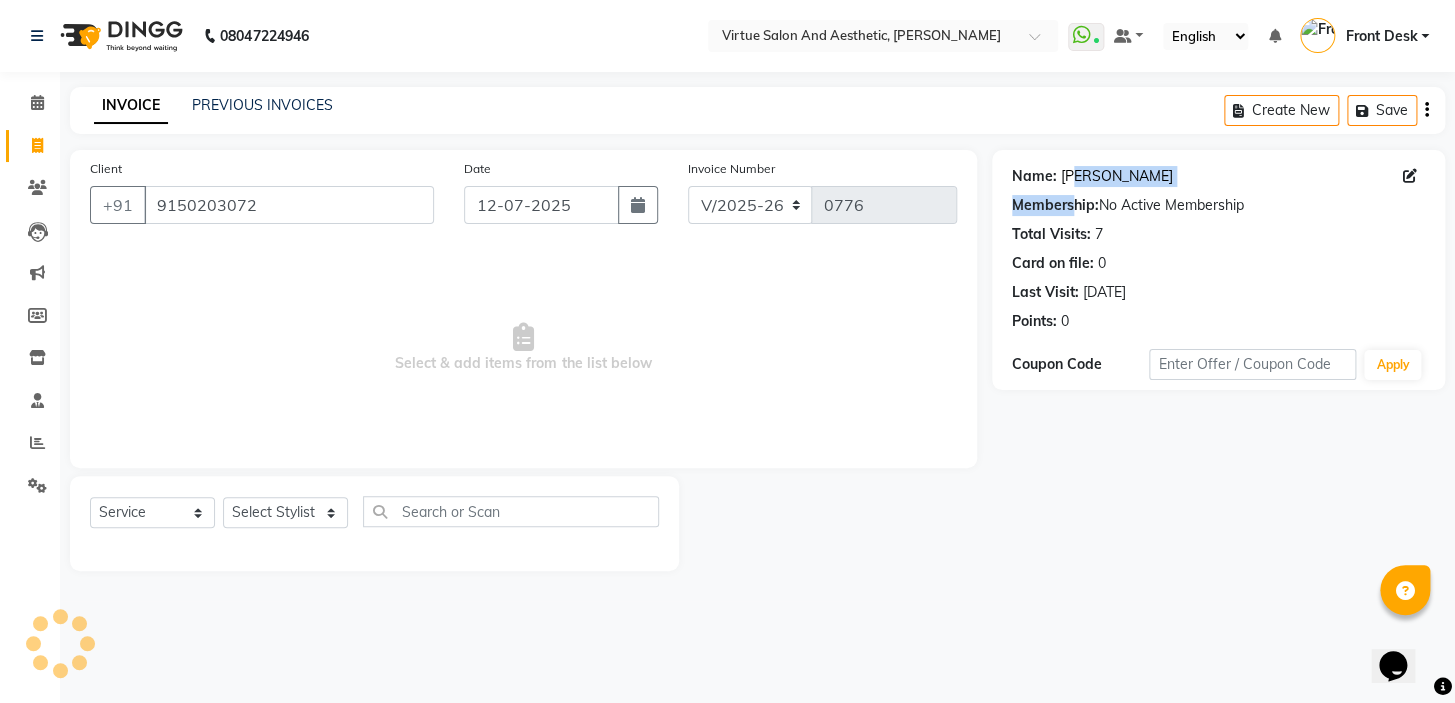click on "Name: Barath  Membership:  No Active Membership  Total Visits:  7 Card on file:  0 Last Visit:   18-05-2025 Points:   0" 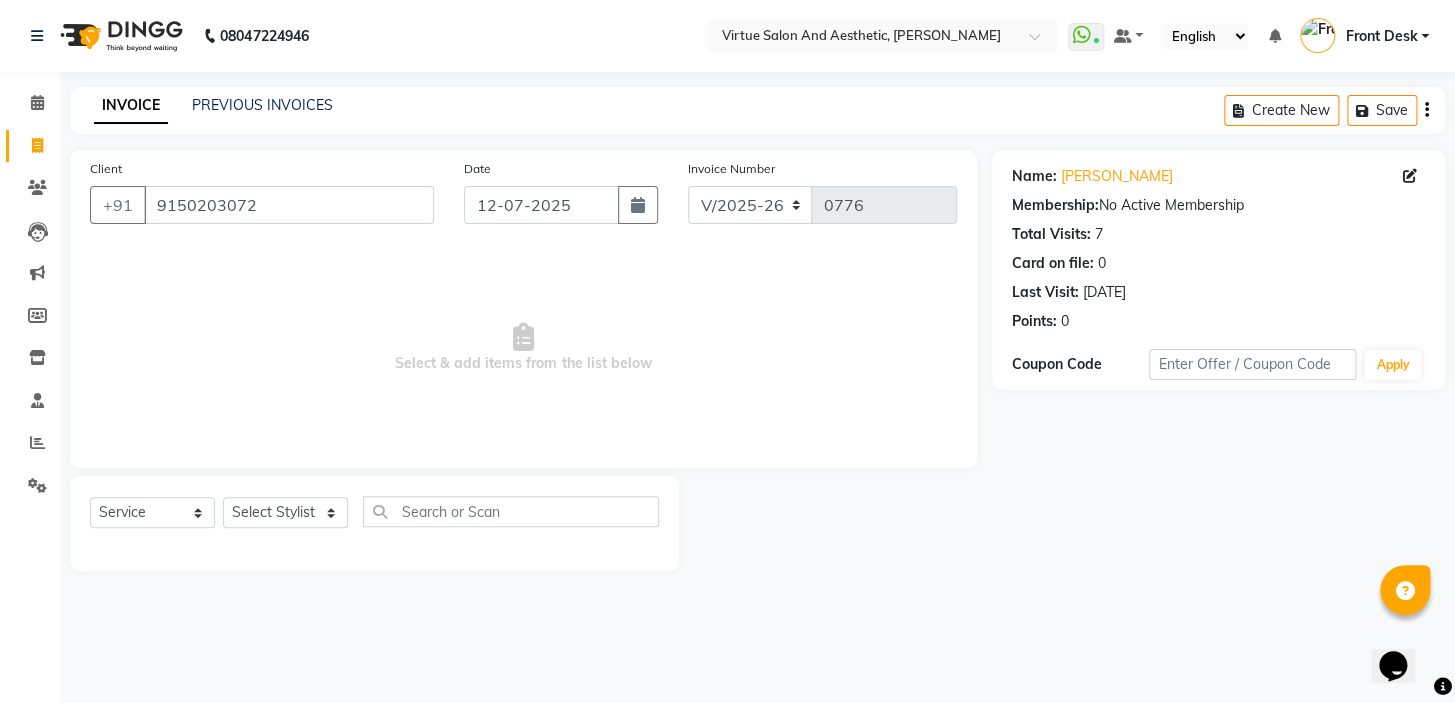click on "Select & add items from the list below" at bounding box center [523, 348] 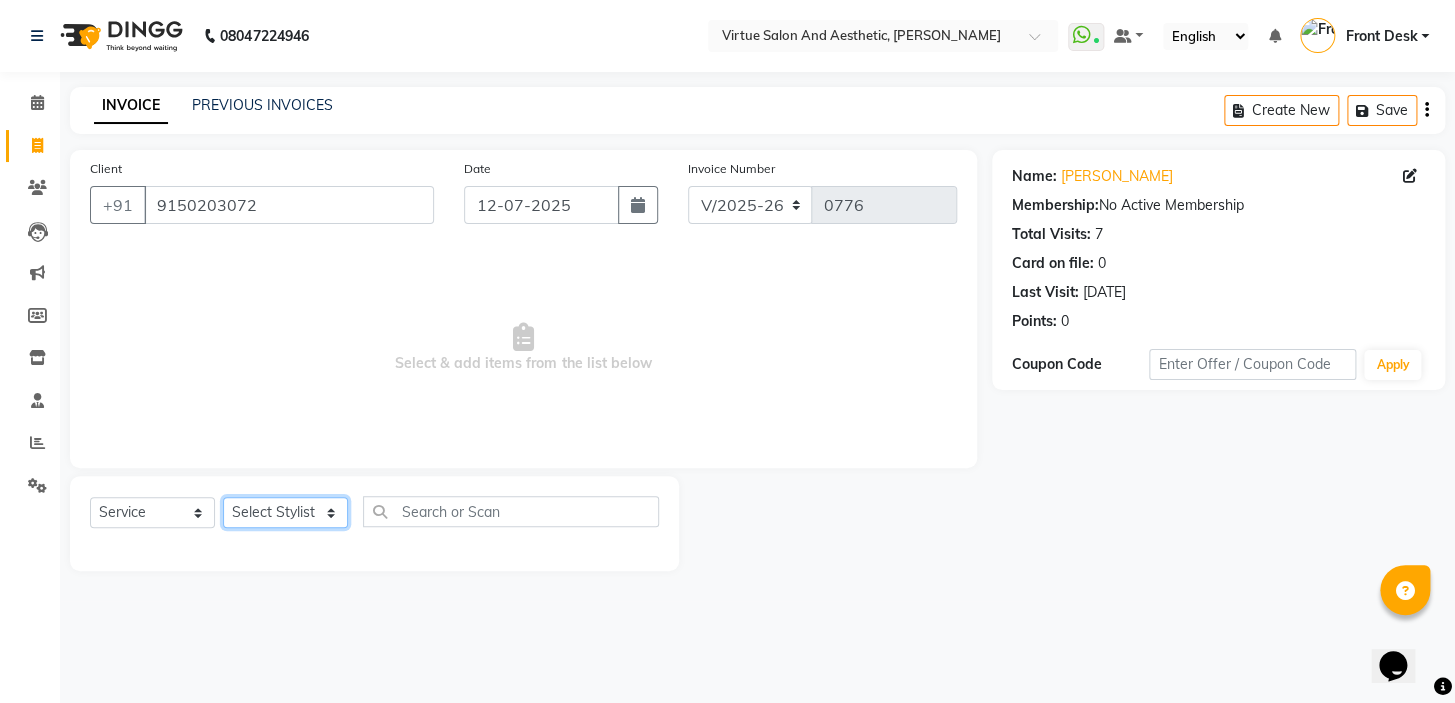 click on "Select Stylist BALAJI DIVYA FAMITHA Front Desk ILAKKIYA ISHWARYA MANISHA MILLI RAJAN RAMESH" 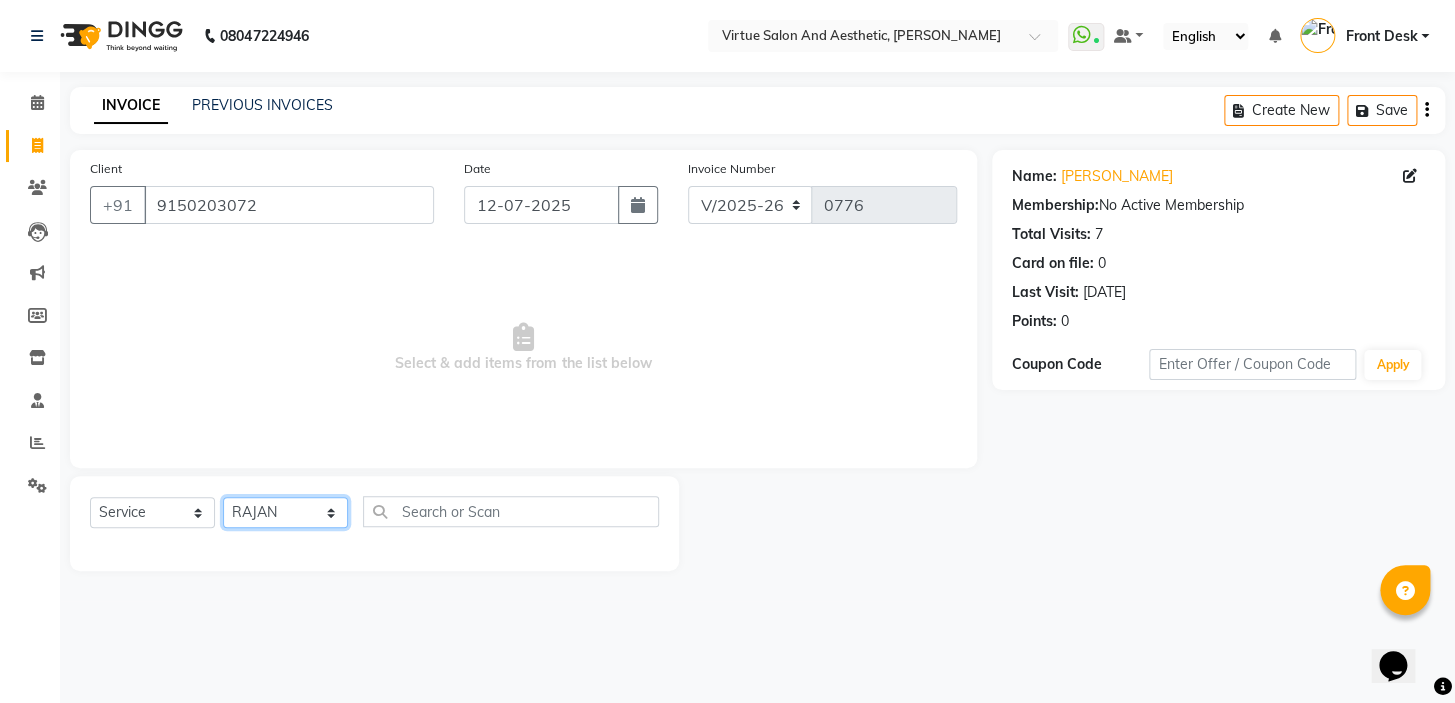 click on "Select Stylist BALAJI DIVYA FAMITHA Front Desk ILAKKIYA ISHWARYA MANISHA MILLI RAJAN RAMESH" 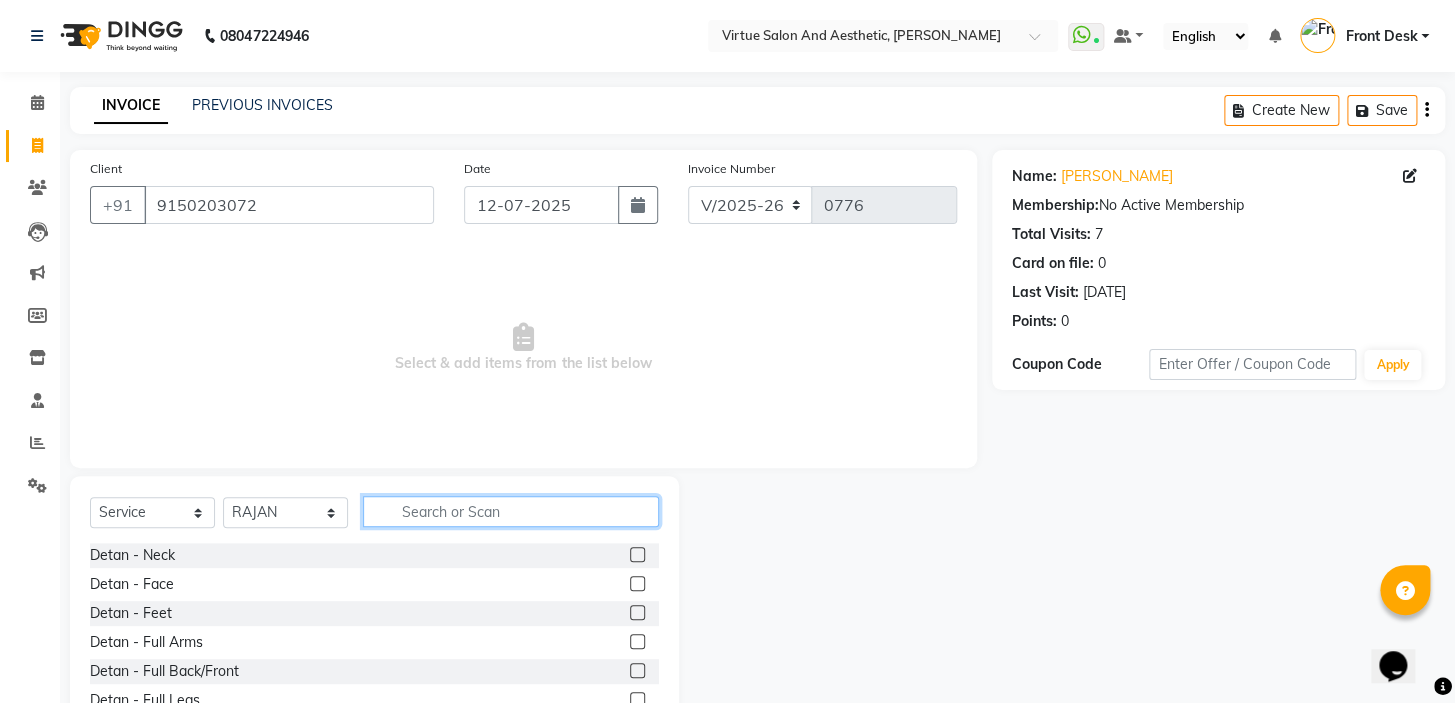 click 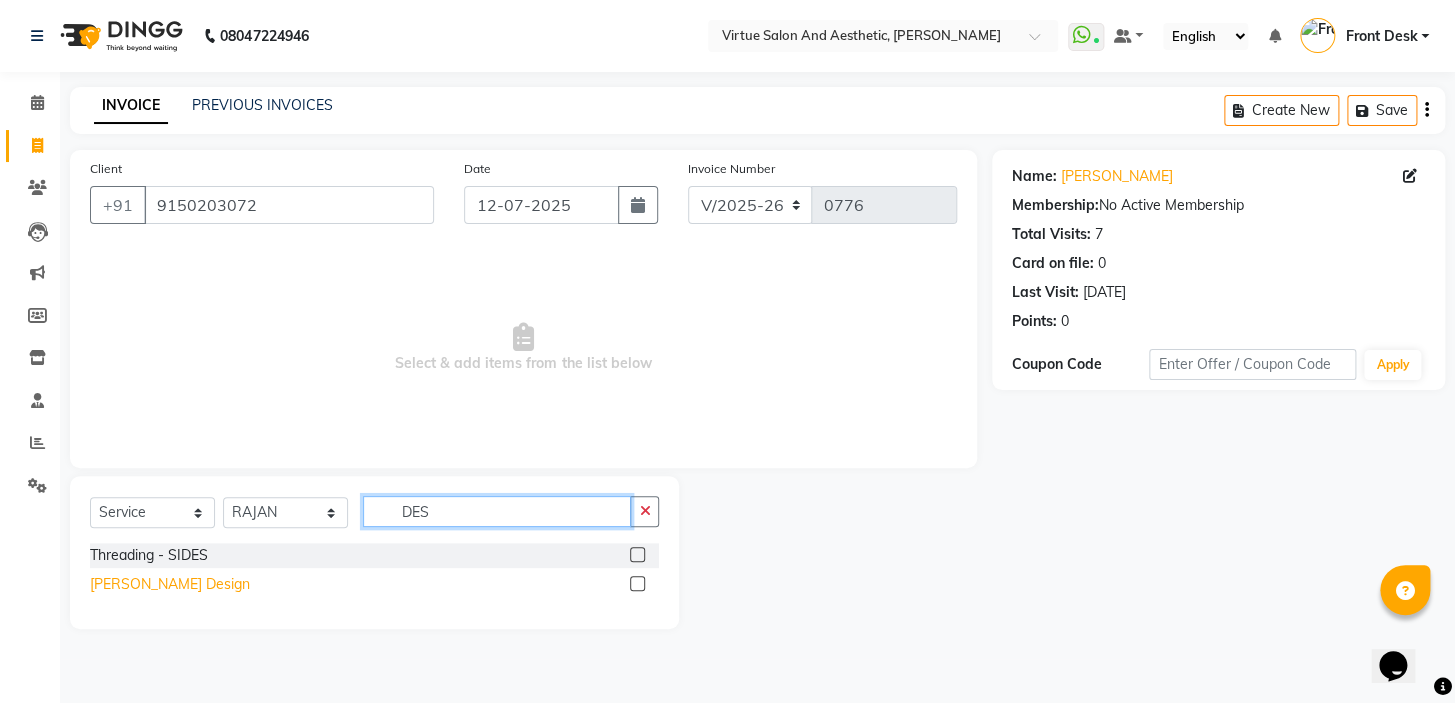 type on "DES" 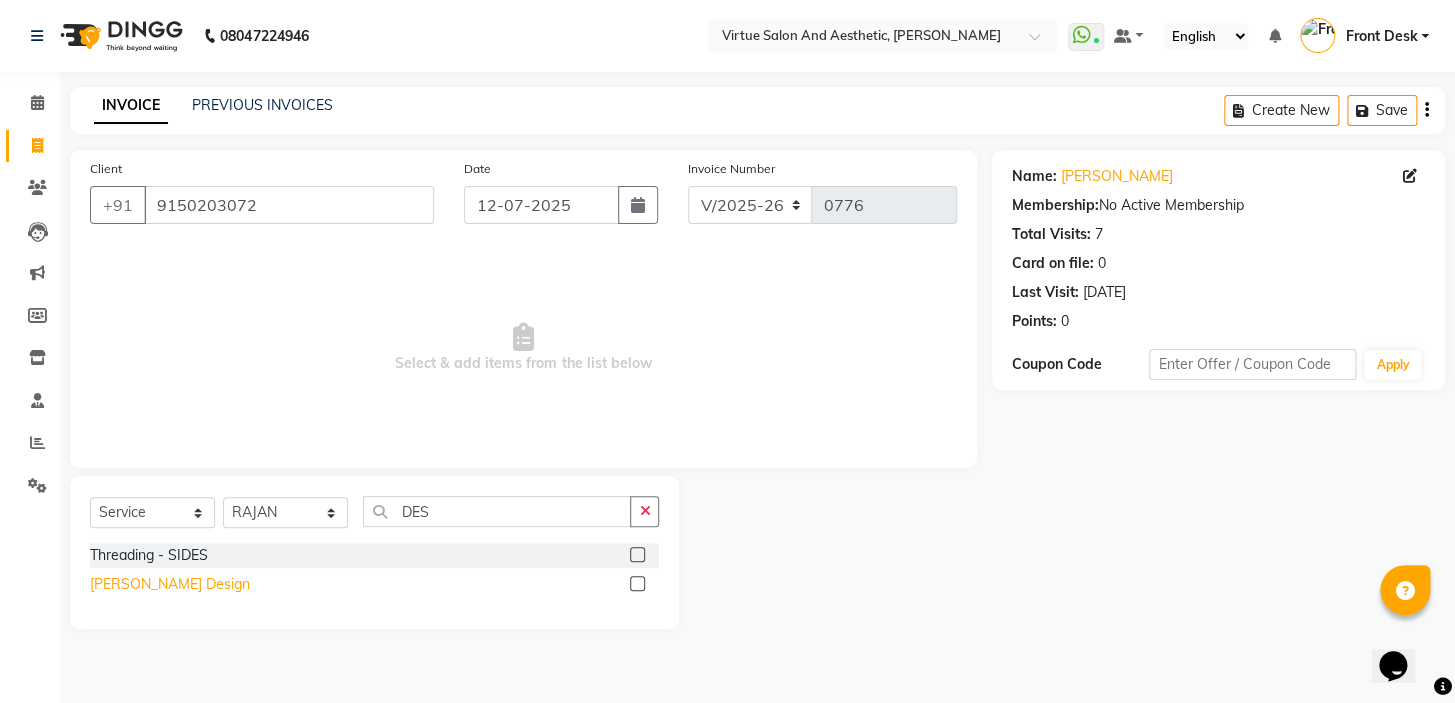 click on "Beard Design" 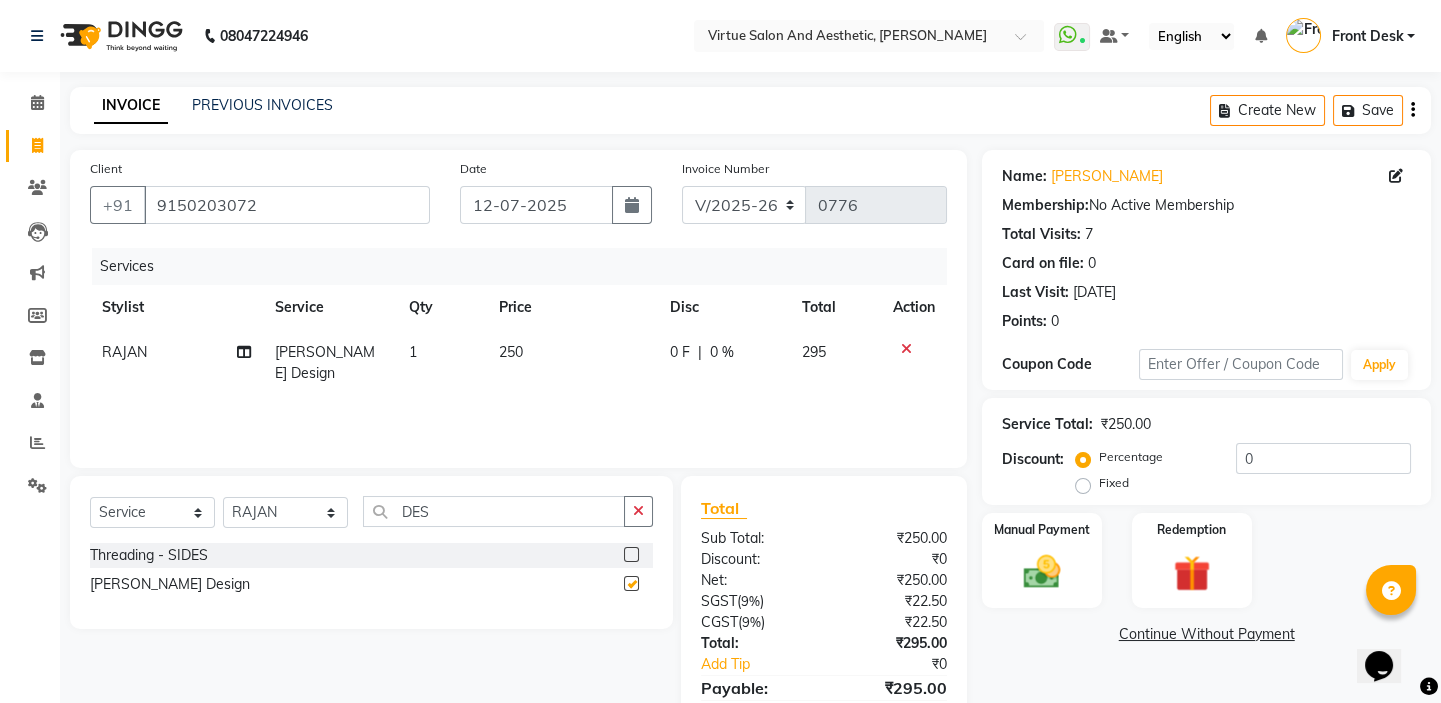 checkbox on "false" 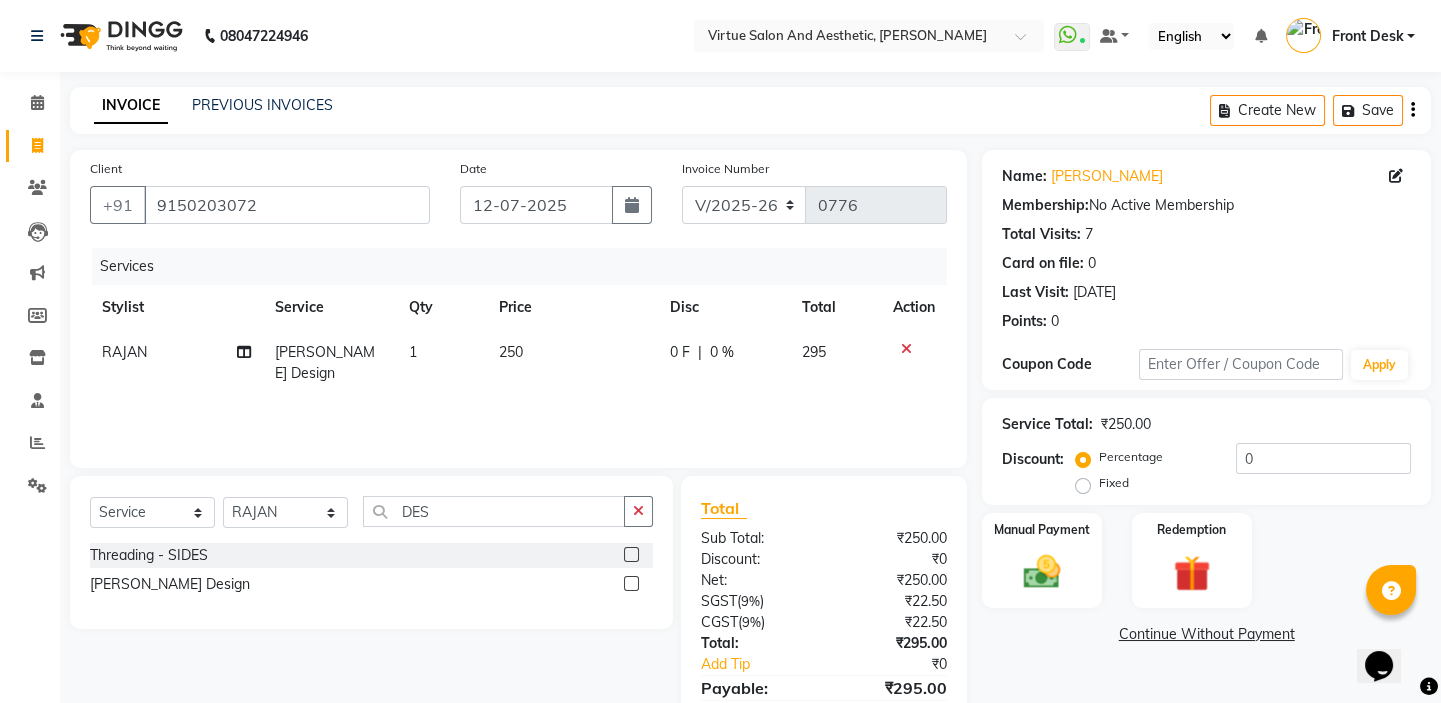 click on "250" 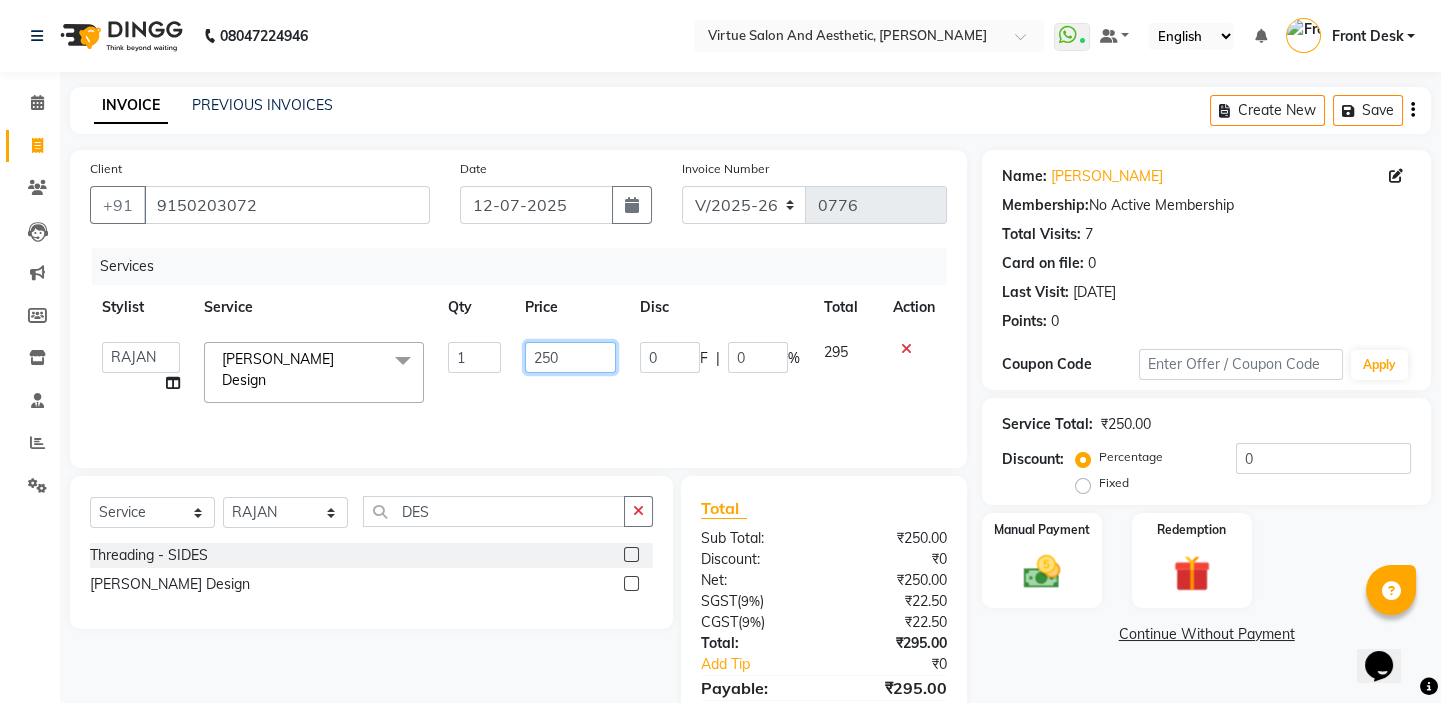 drag, startPoint x: 550, startPoint y: 364, endPoint x: 446, endPoint y: 368, distance: 104.0769 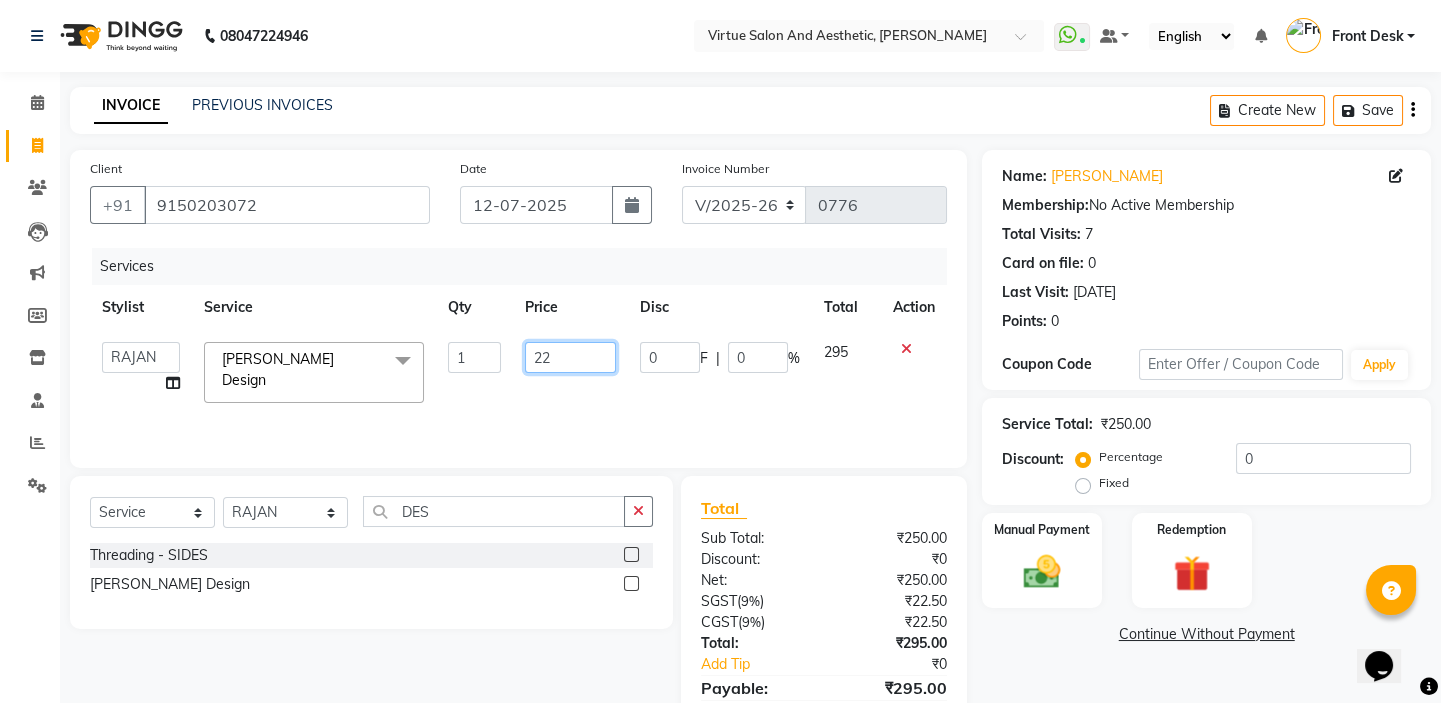 type on "220" 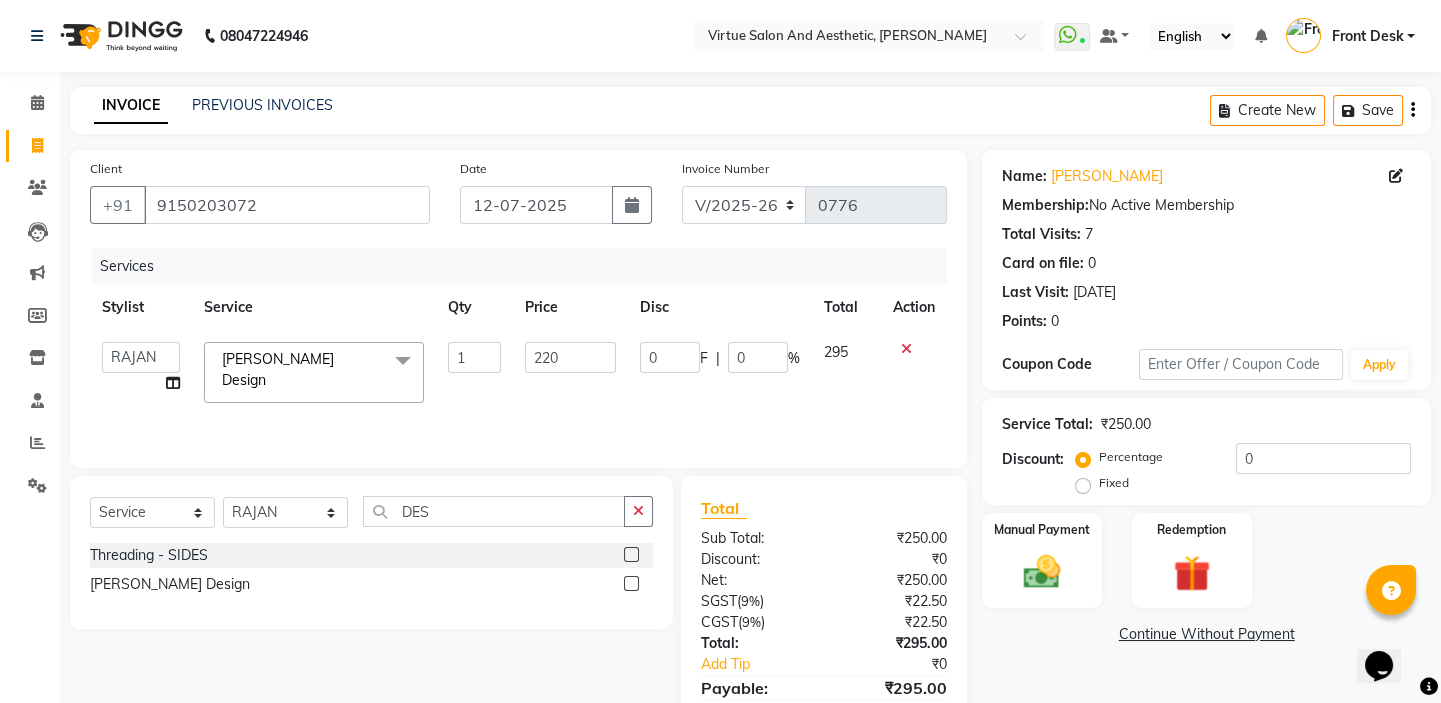 click on "Services" 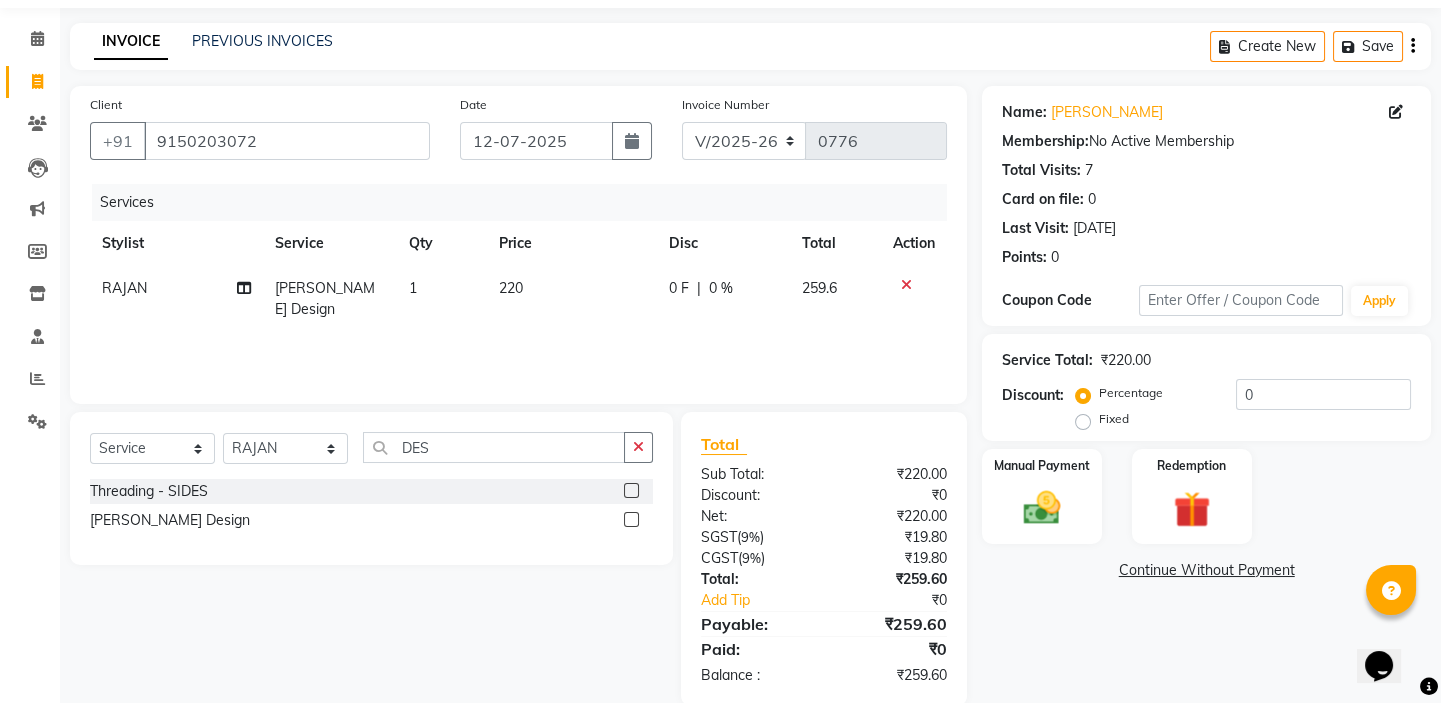 scroll, scrollTop: 98, scrollLeft: 0, axis: vertical 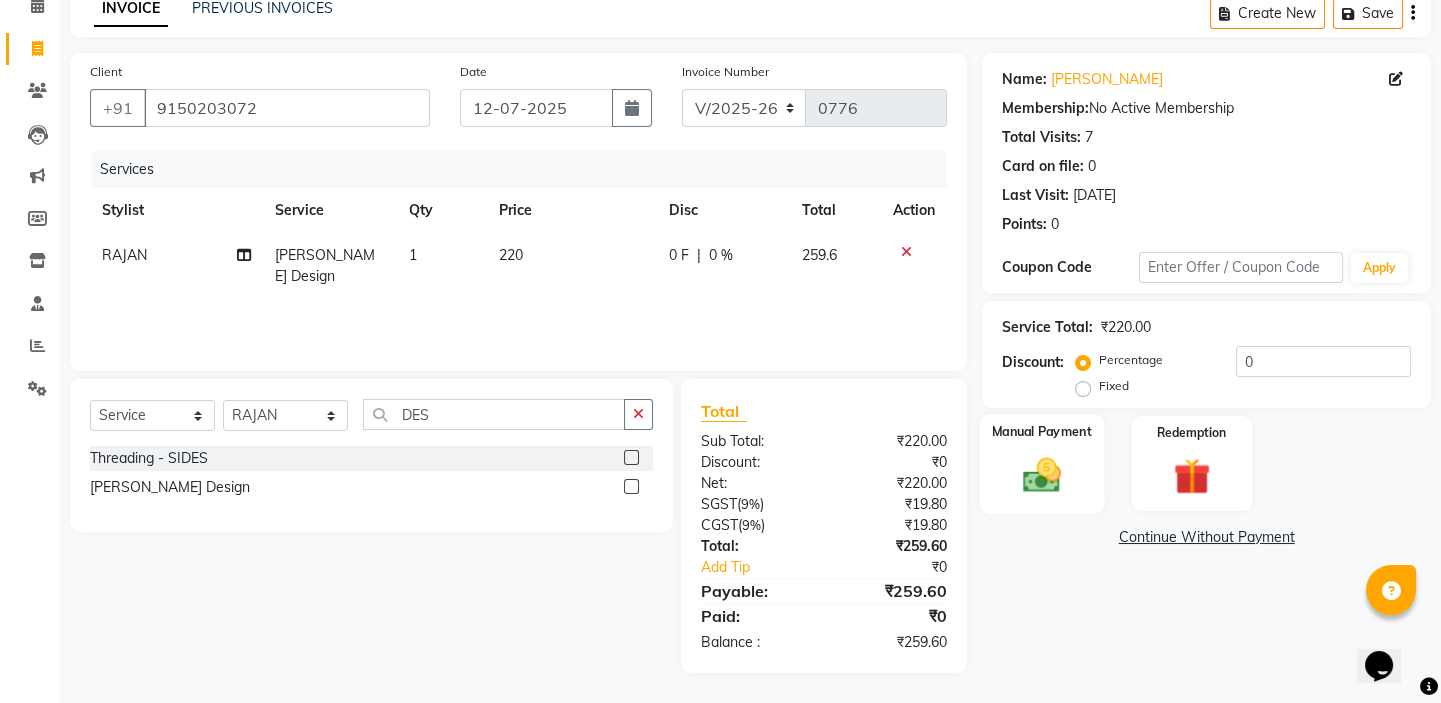 click on "Manual Payment" 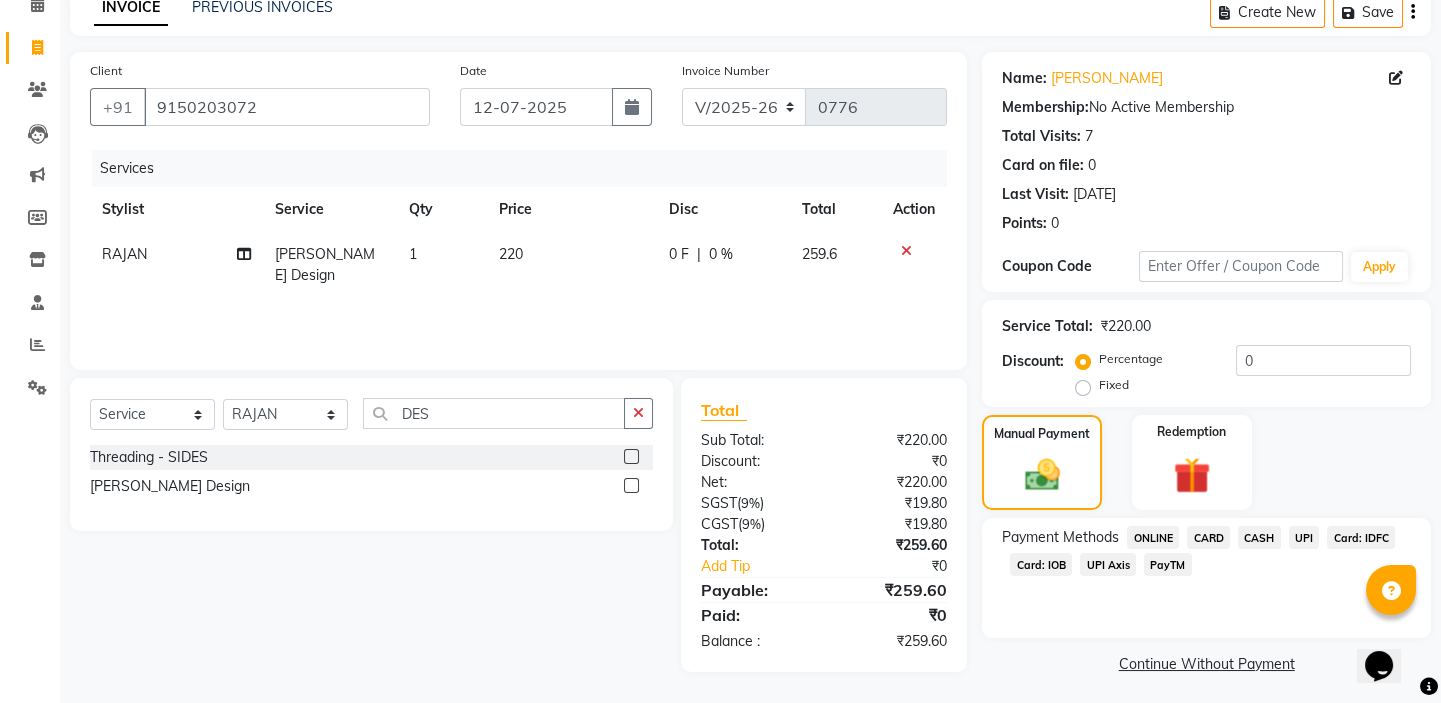 click on "UPI" 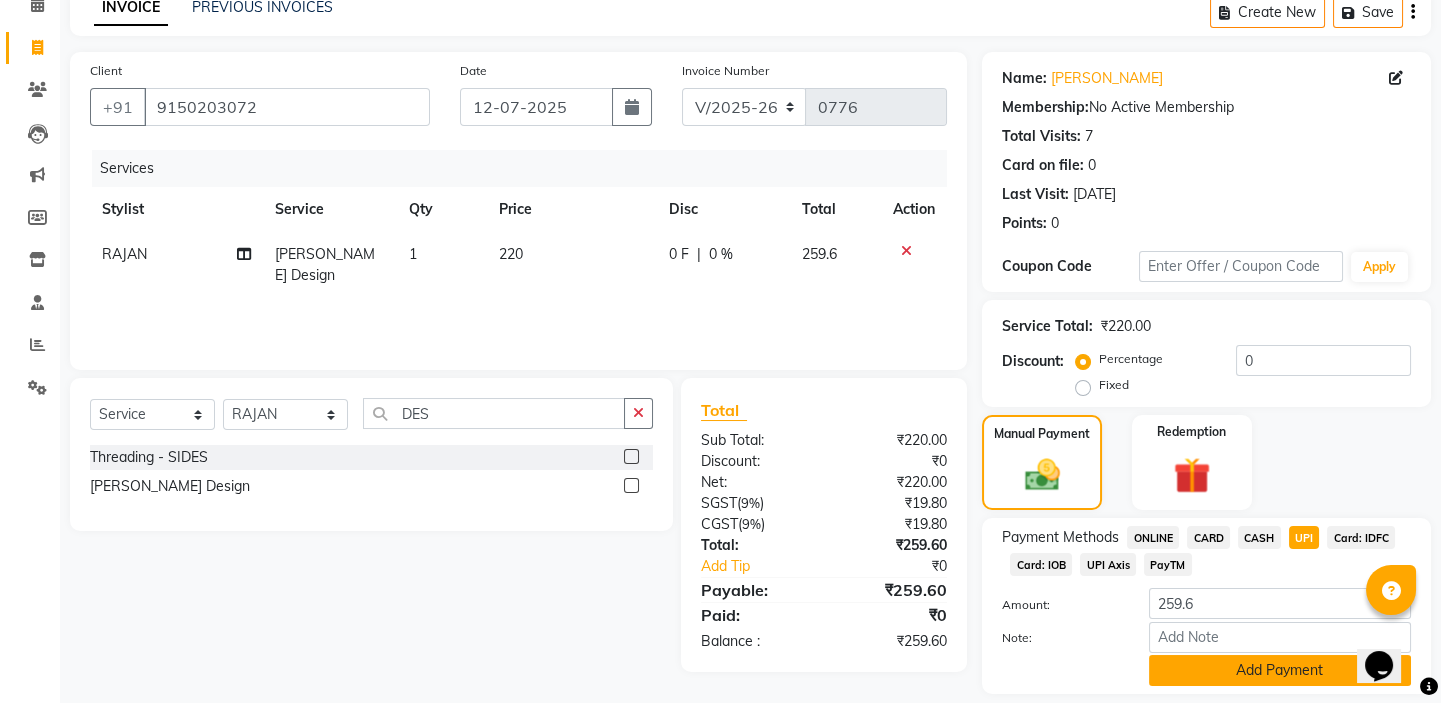 click on "Add Payment" 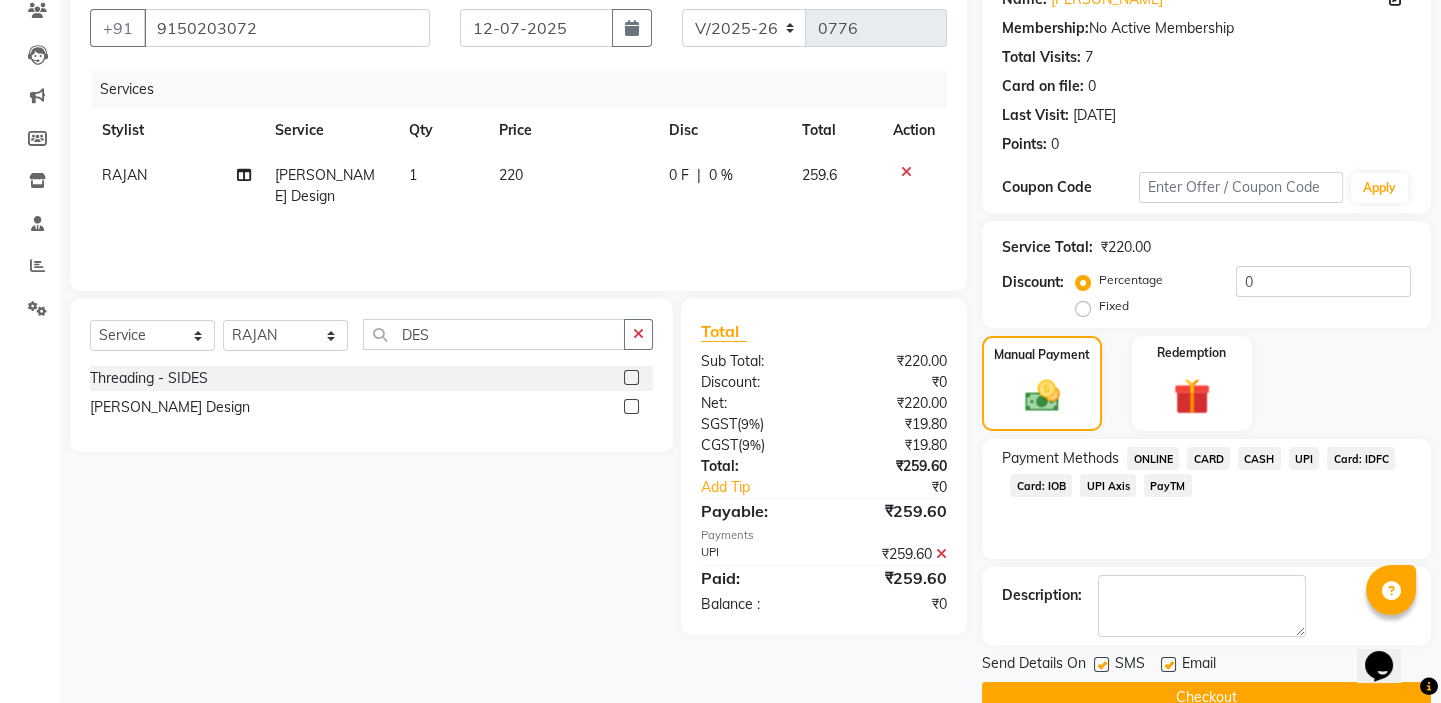 scroll, scrollTop: 216, scrollLeft: 0, axis: vertical 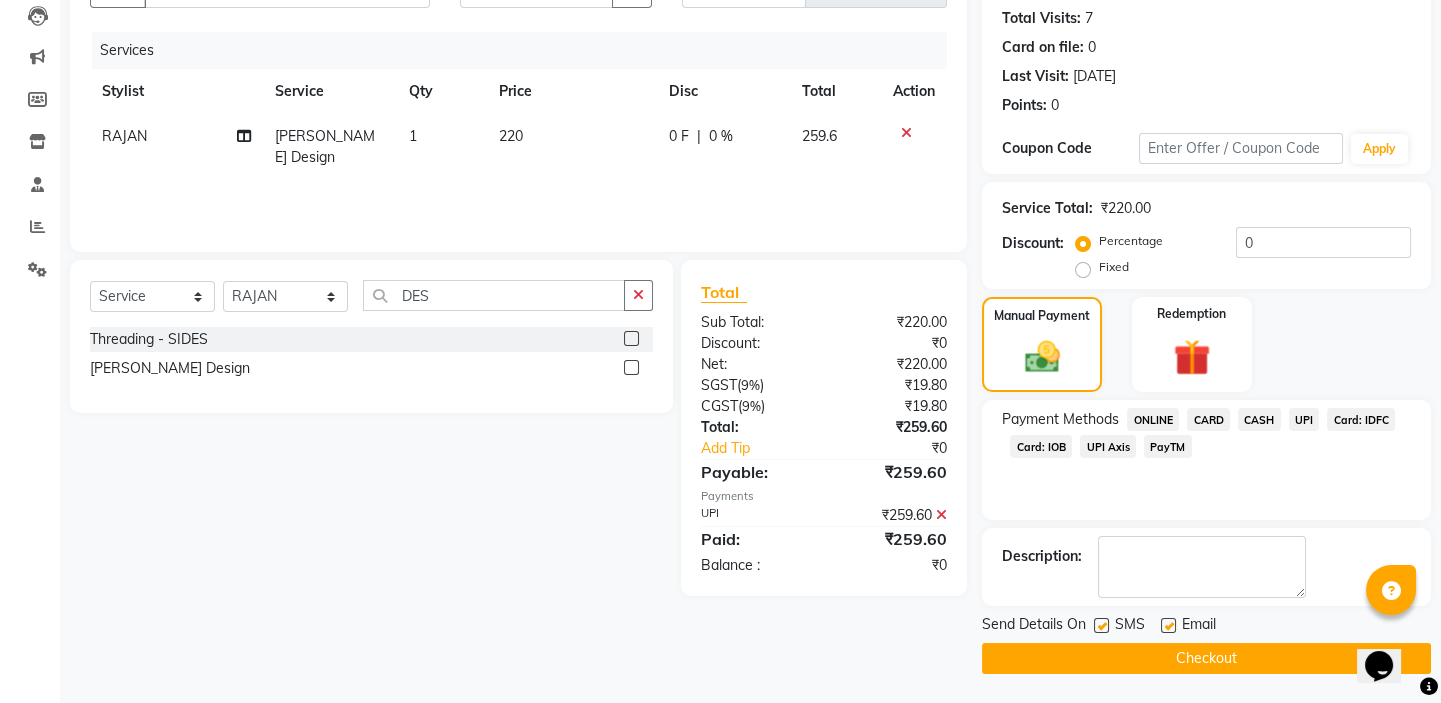 click on "Checkout" 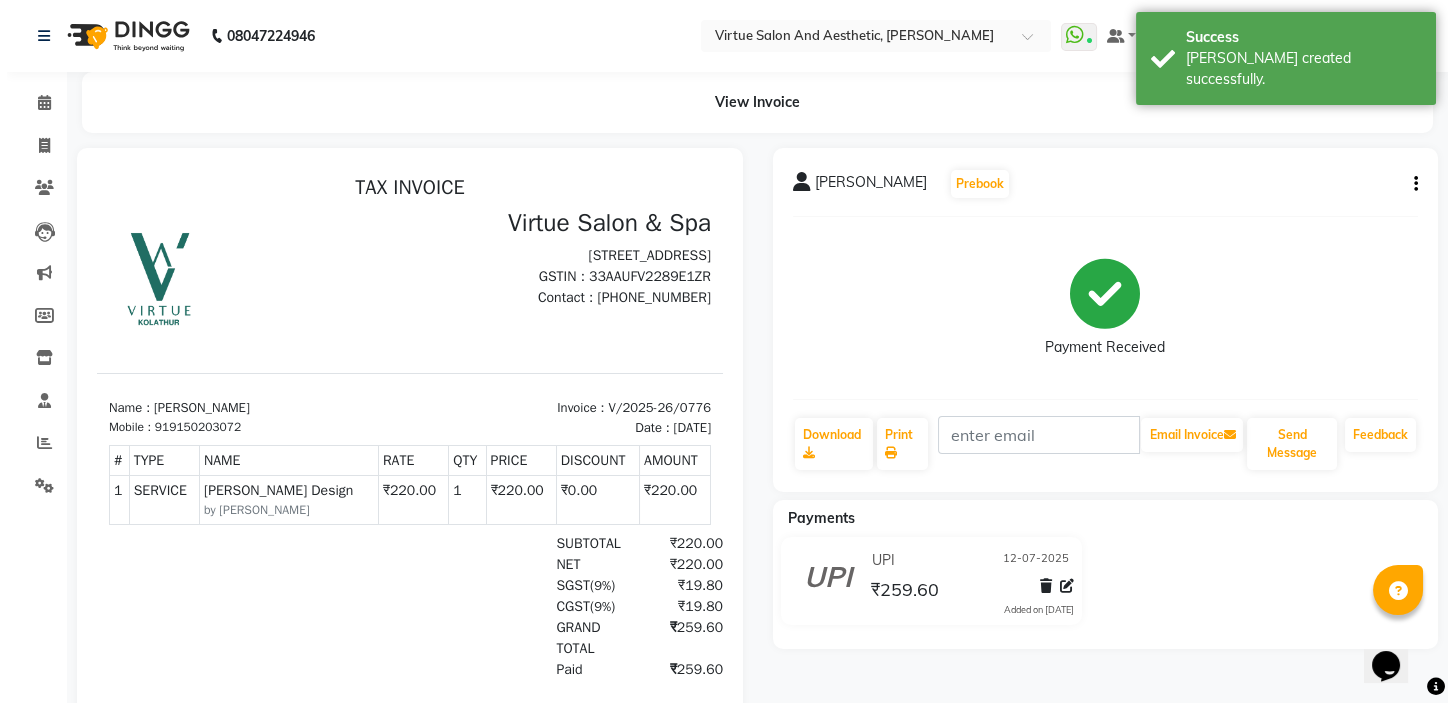 scroll, scrollTop: 0, scrollLeft: 0, axis: both 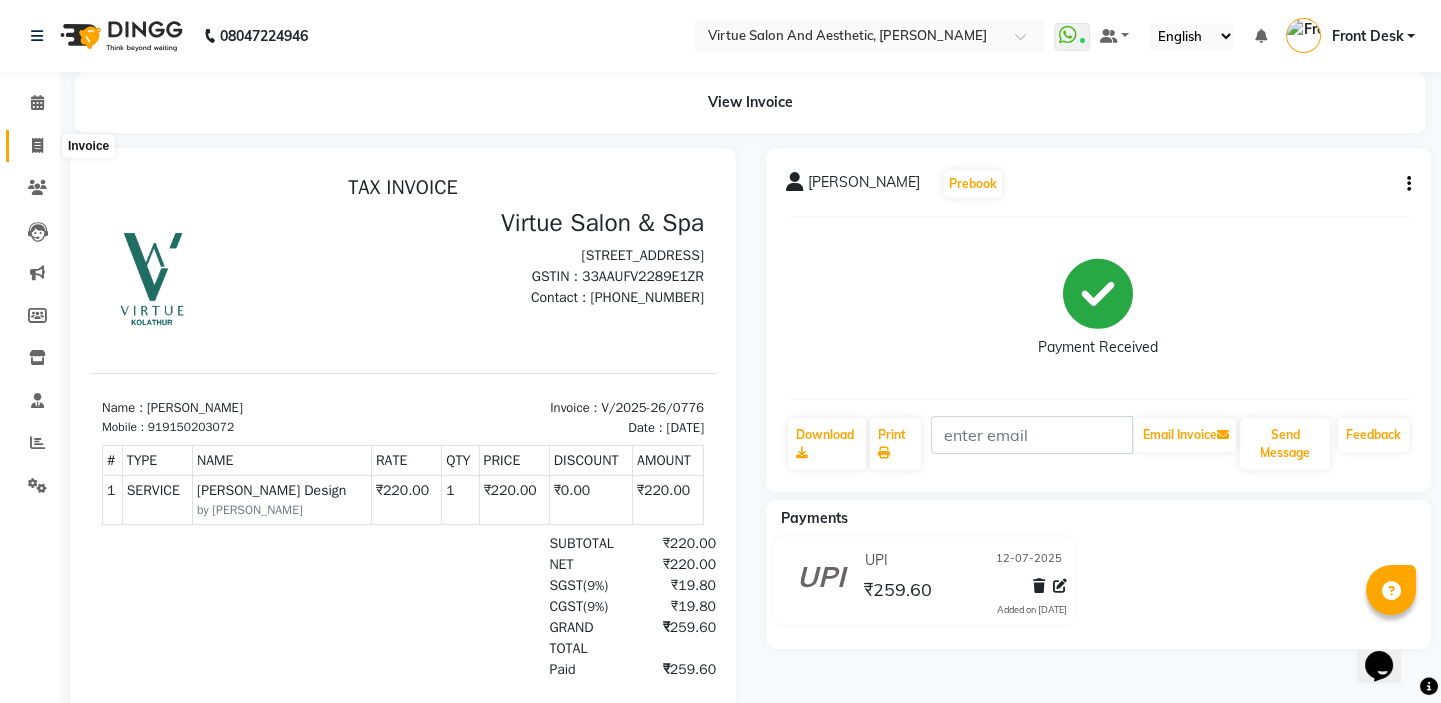 click 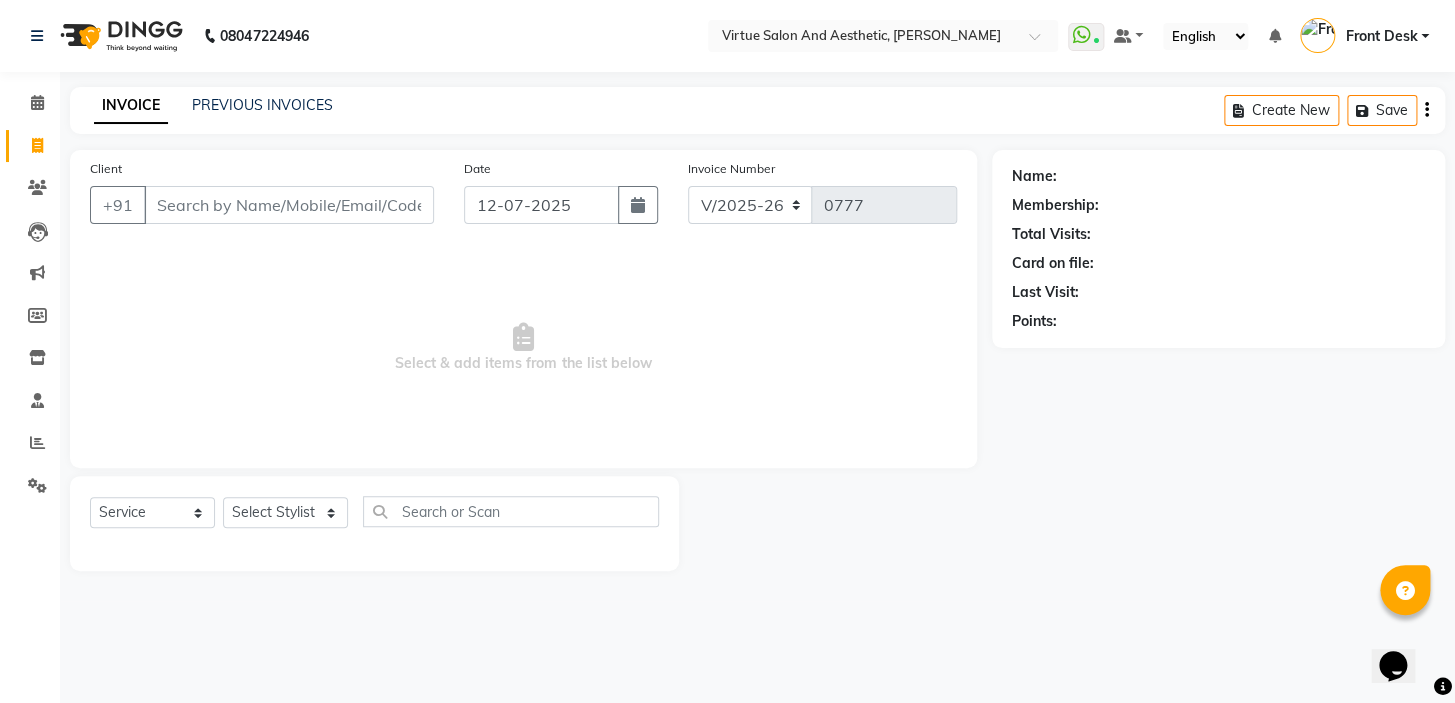 click on "Select & add items from the list below" at bounding box center (523, 348) 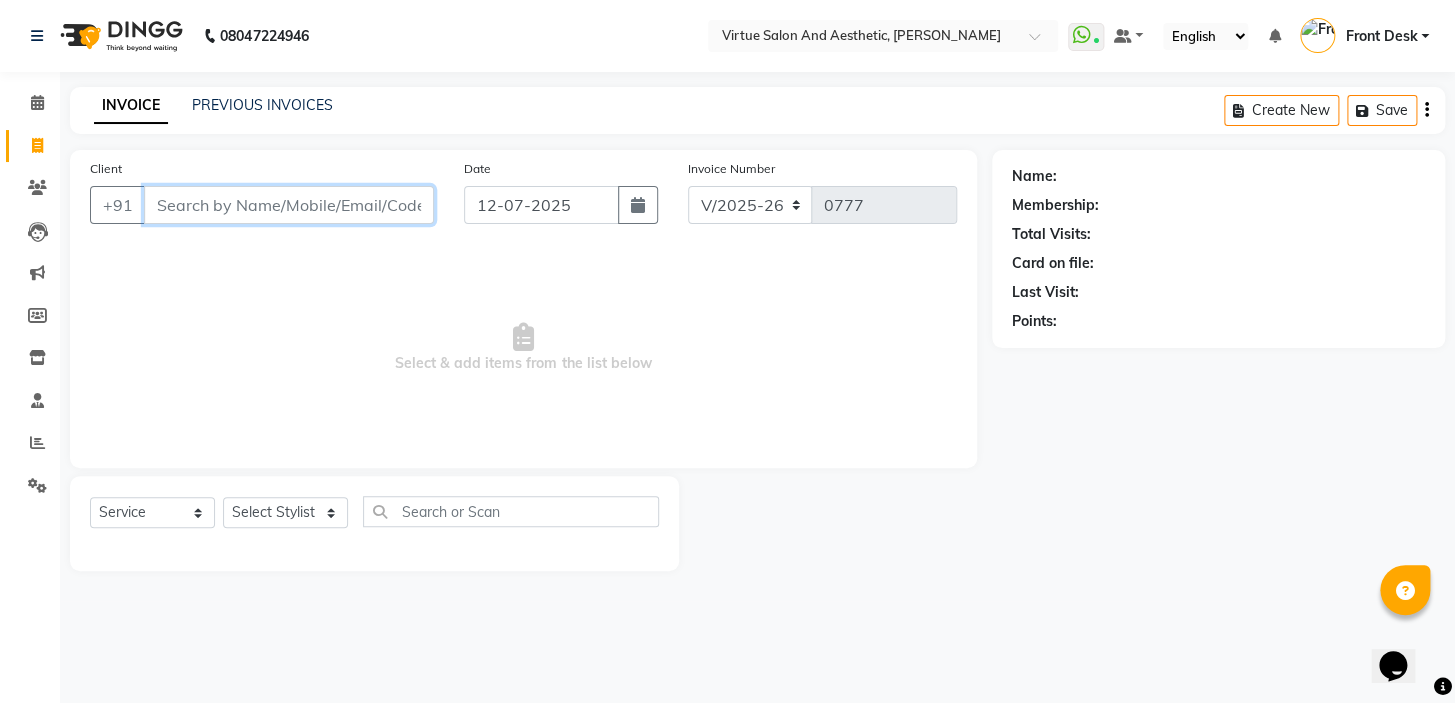 click on "Client" at bounding box center (289, 205) 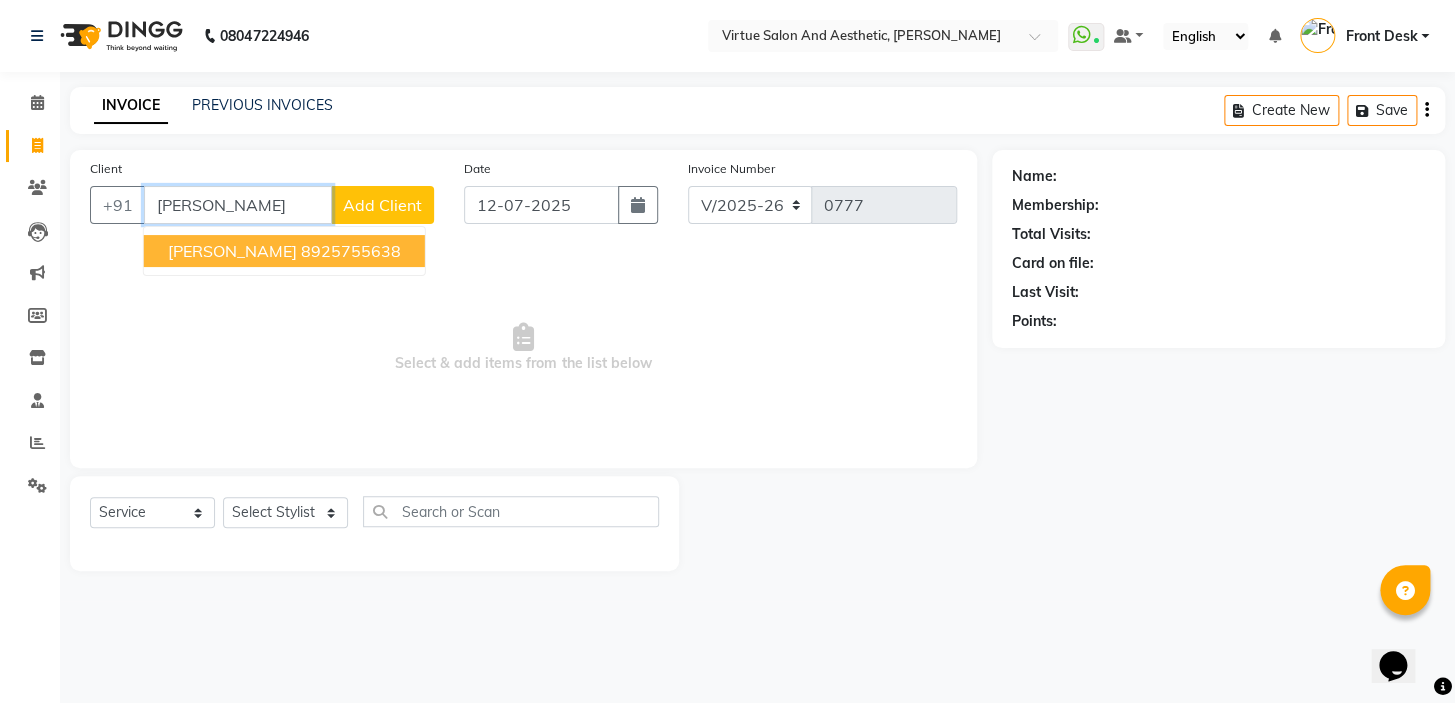 click on "BENISHA" at bounding box center [232, 251] 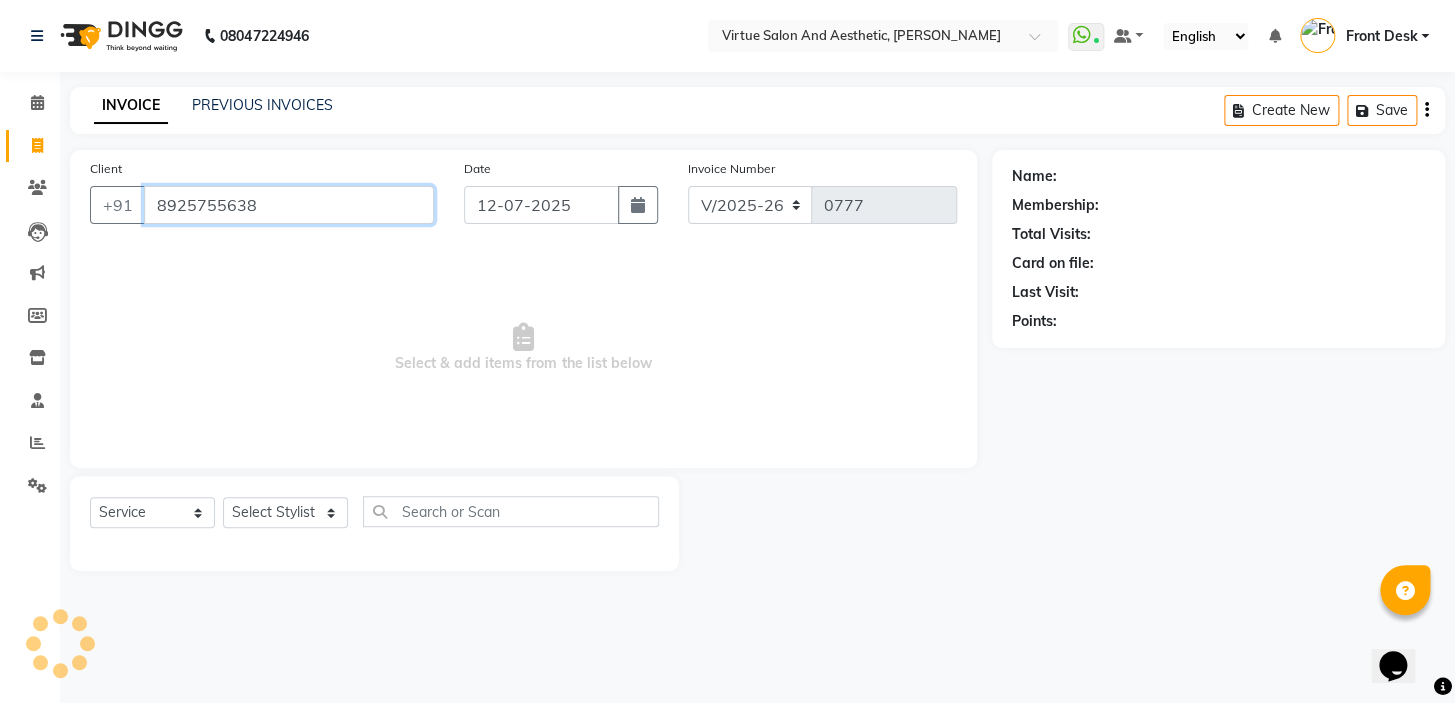 type on "8925755638" 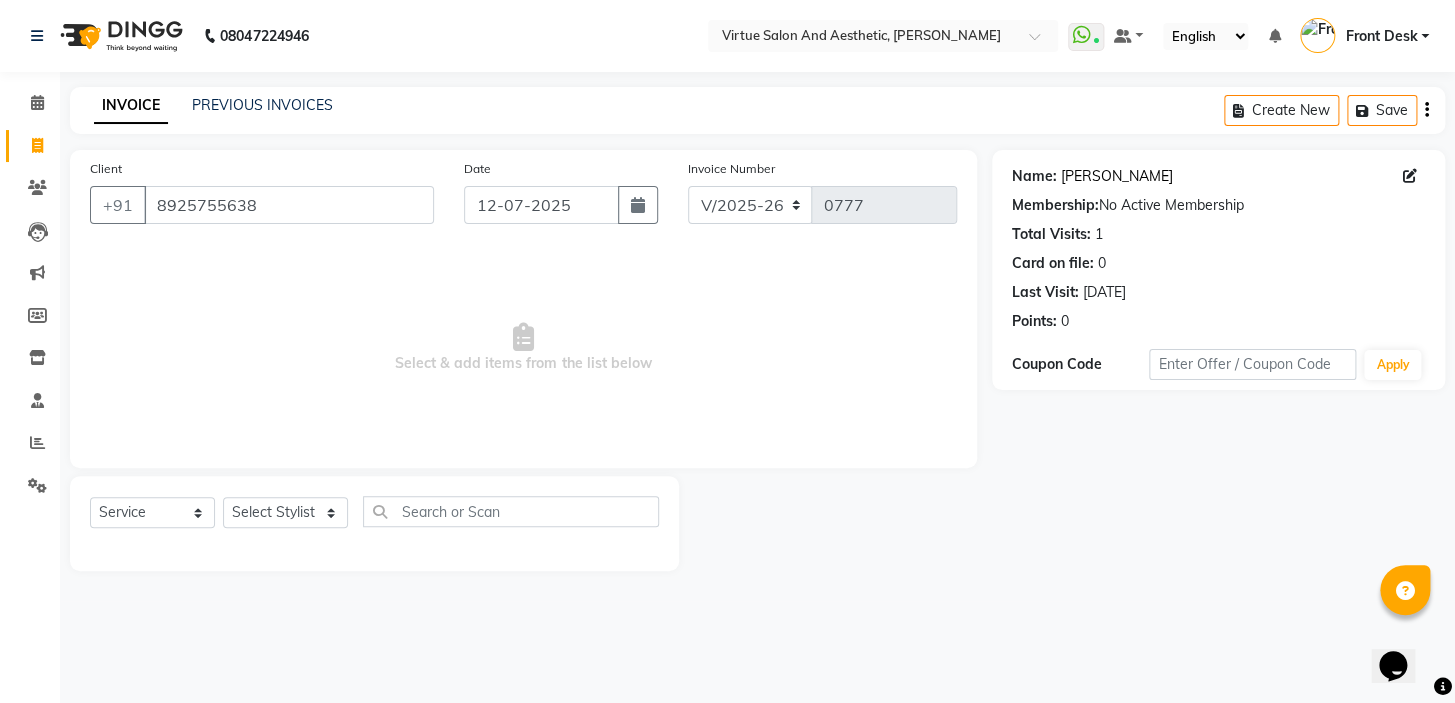 click on "[PERSON_NAME]" 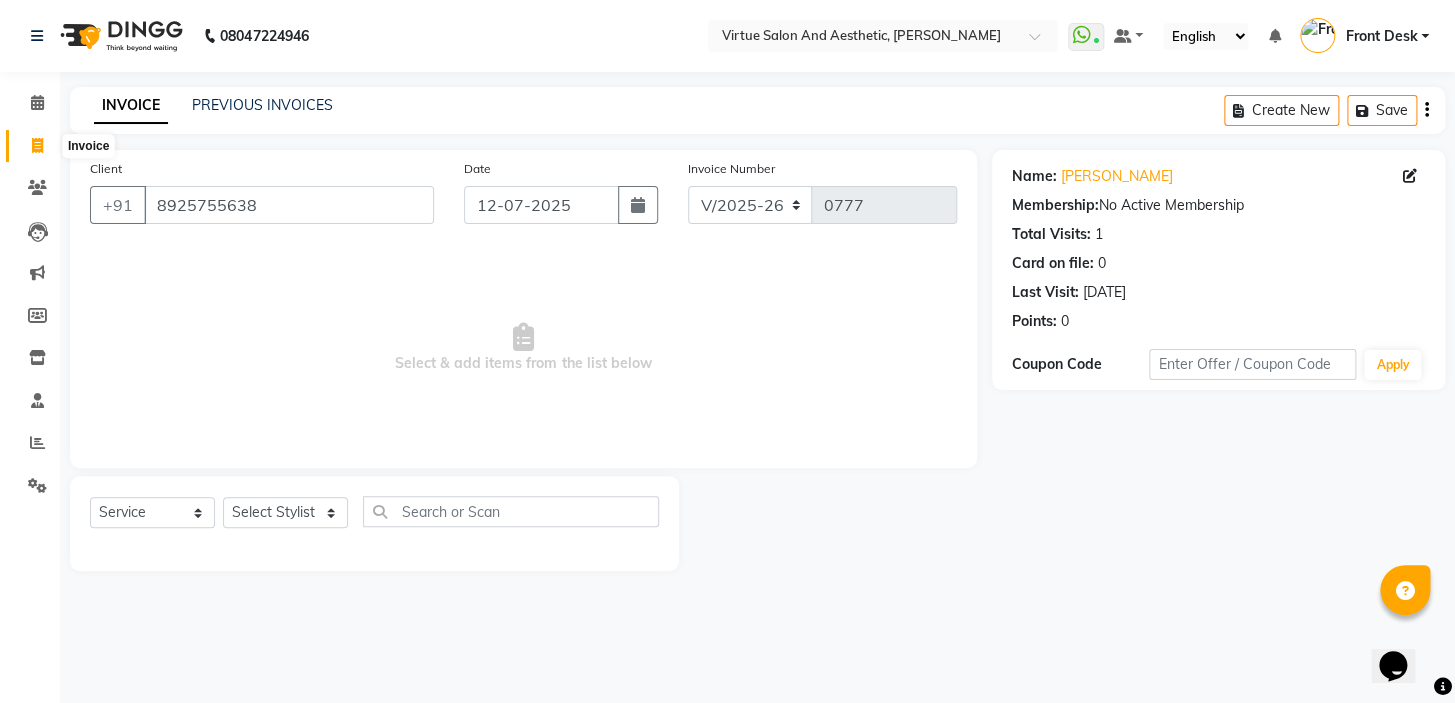 click 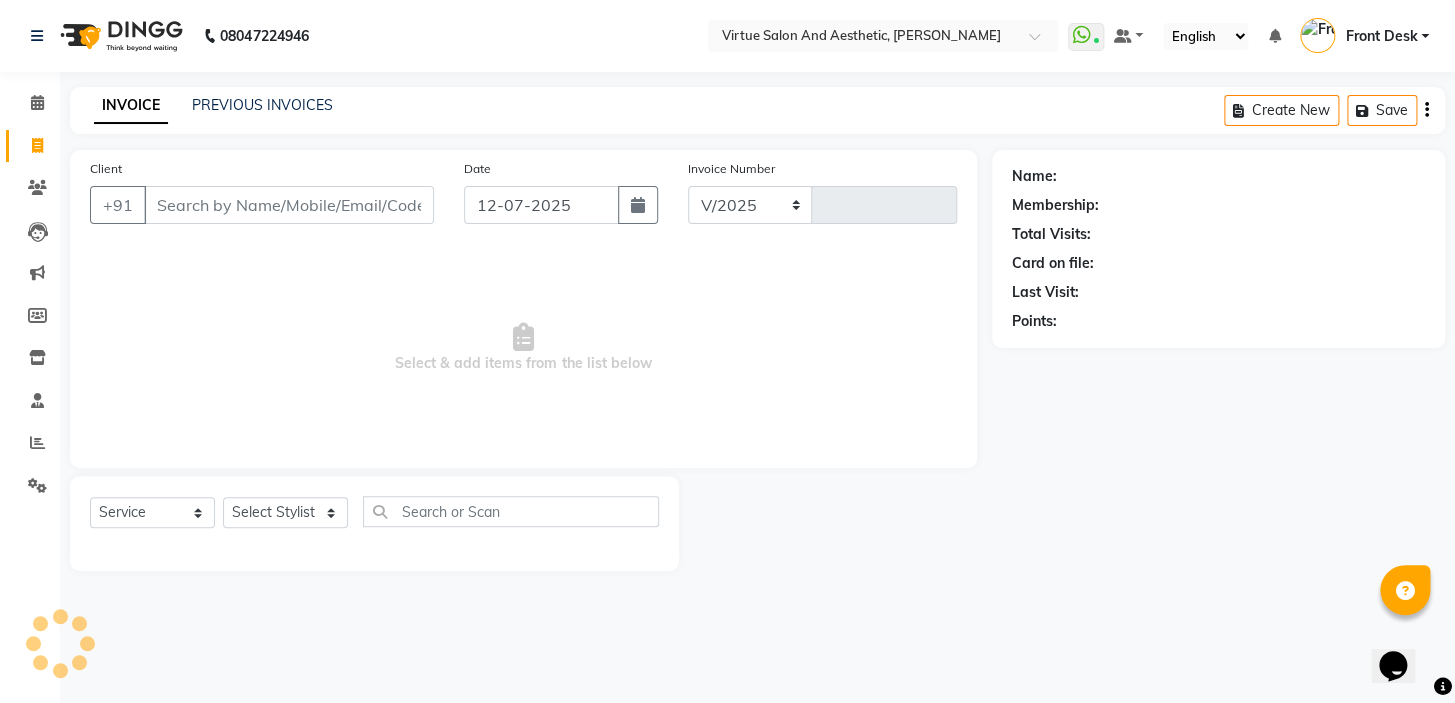 select on "7053" 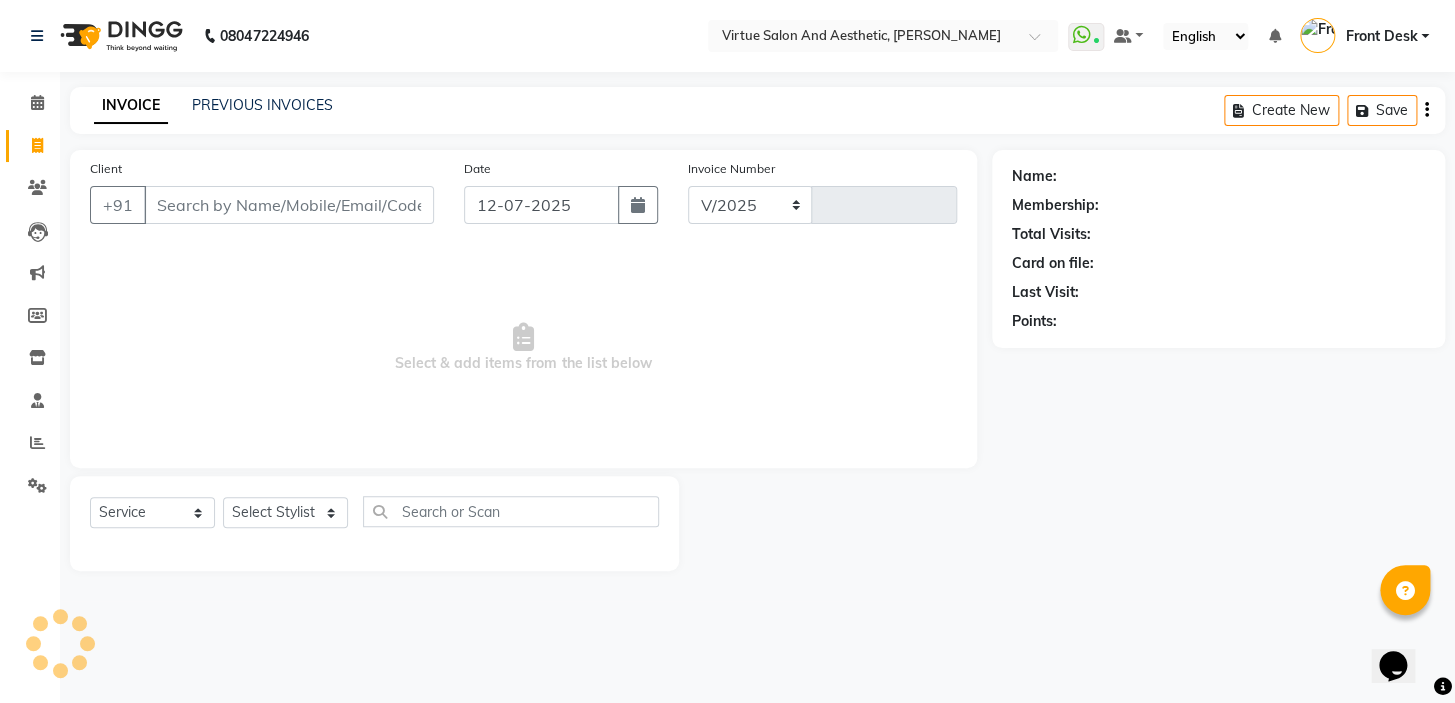 type on "0777" 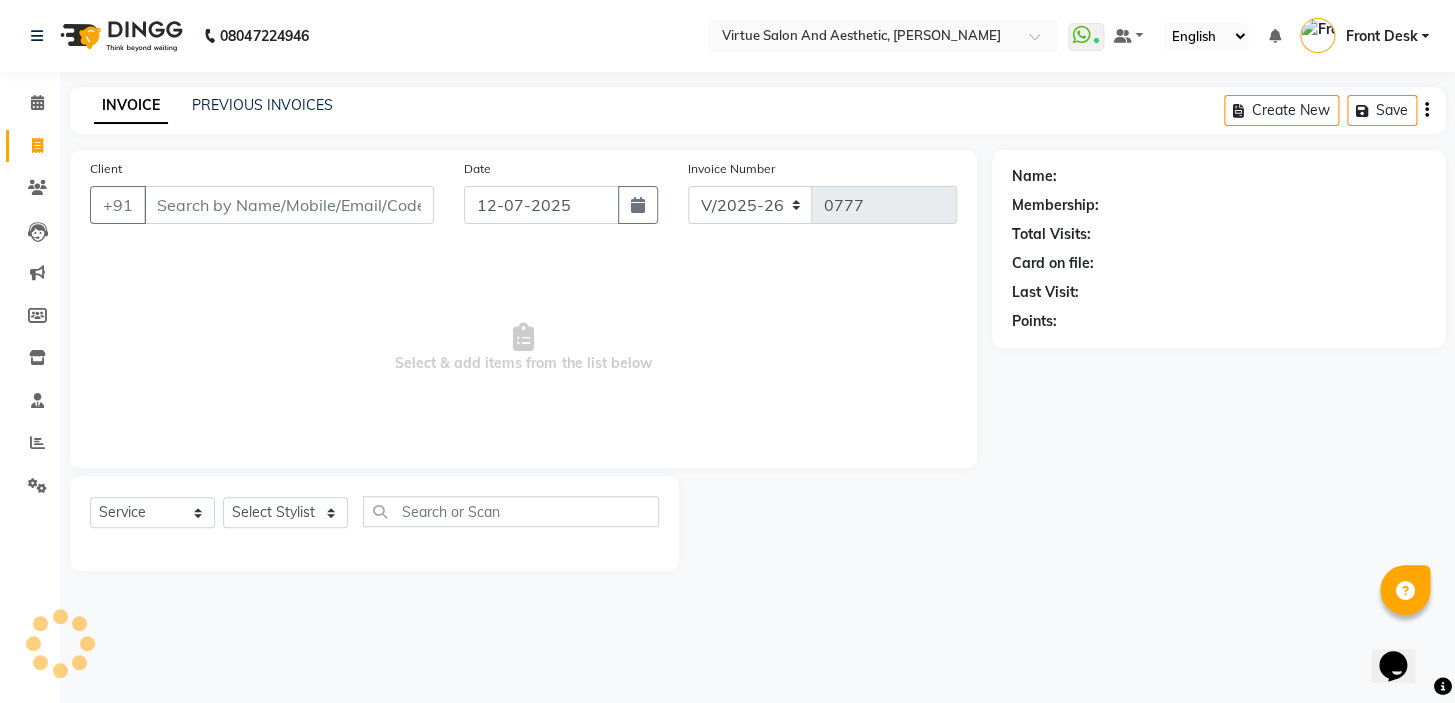 drag, startPoint x: 388, startPoint y: 360, endPoint x: 688, endPoint y: 362, distance: 300.00665 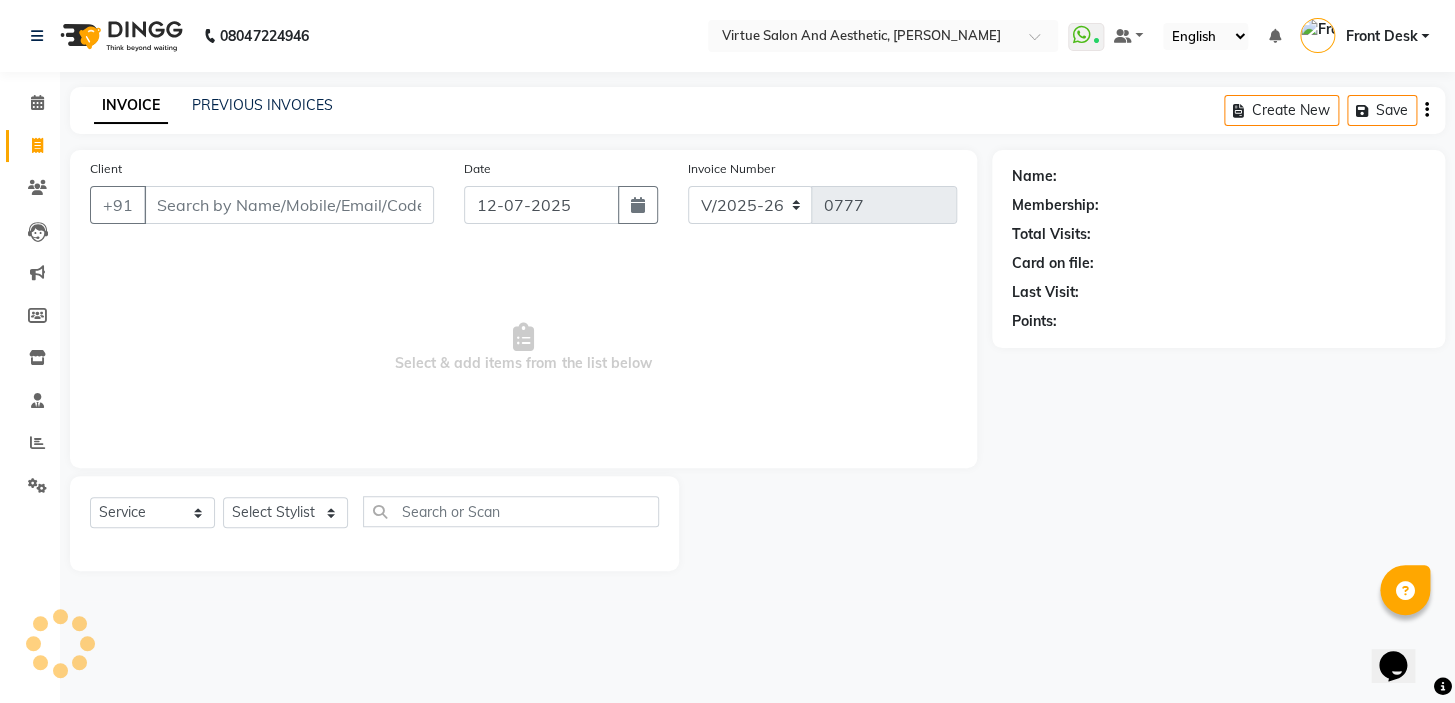 click on "Select & add items from the list below" at bounding box center [523, 348] 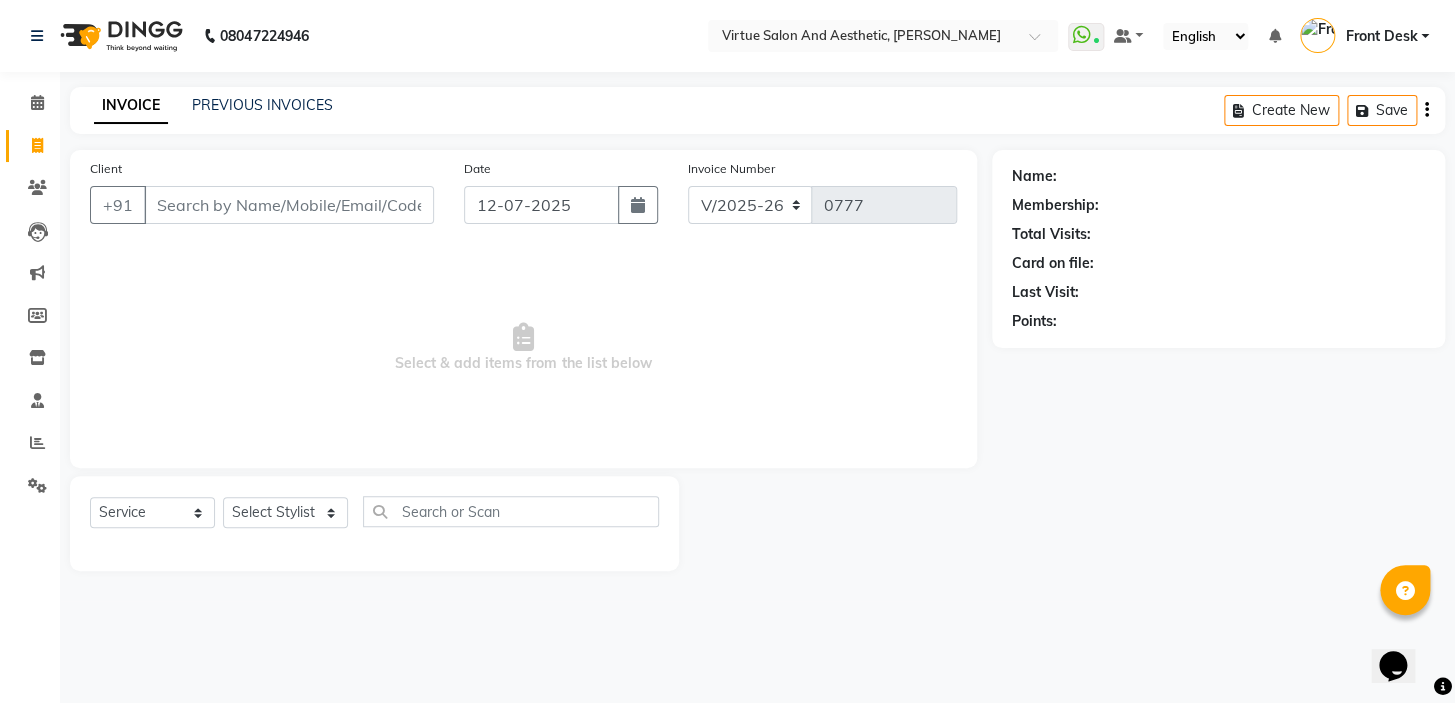 click on "Select & add items from the list below" at bounding box center (523, 348) 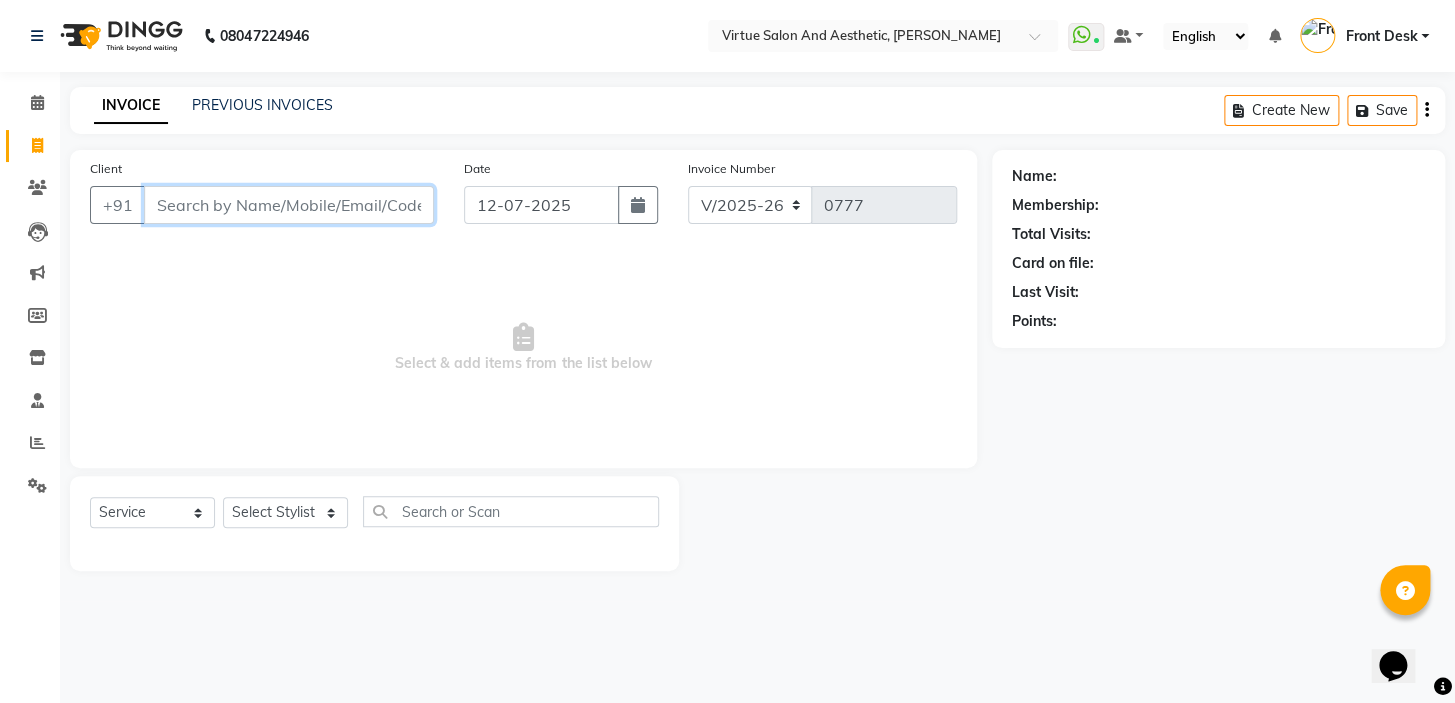 click on "Client" at bounding box center (289, 205) 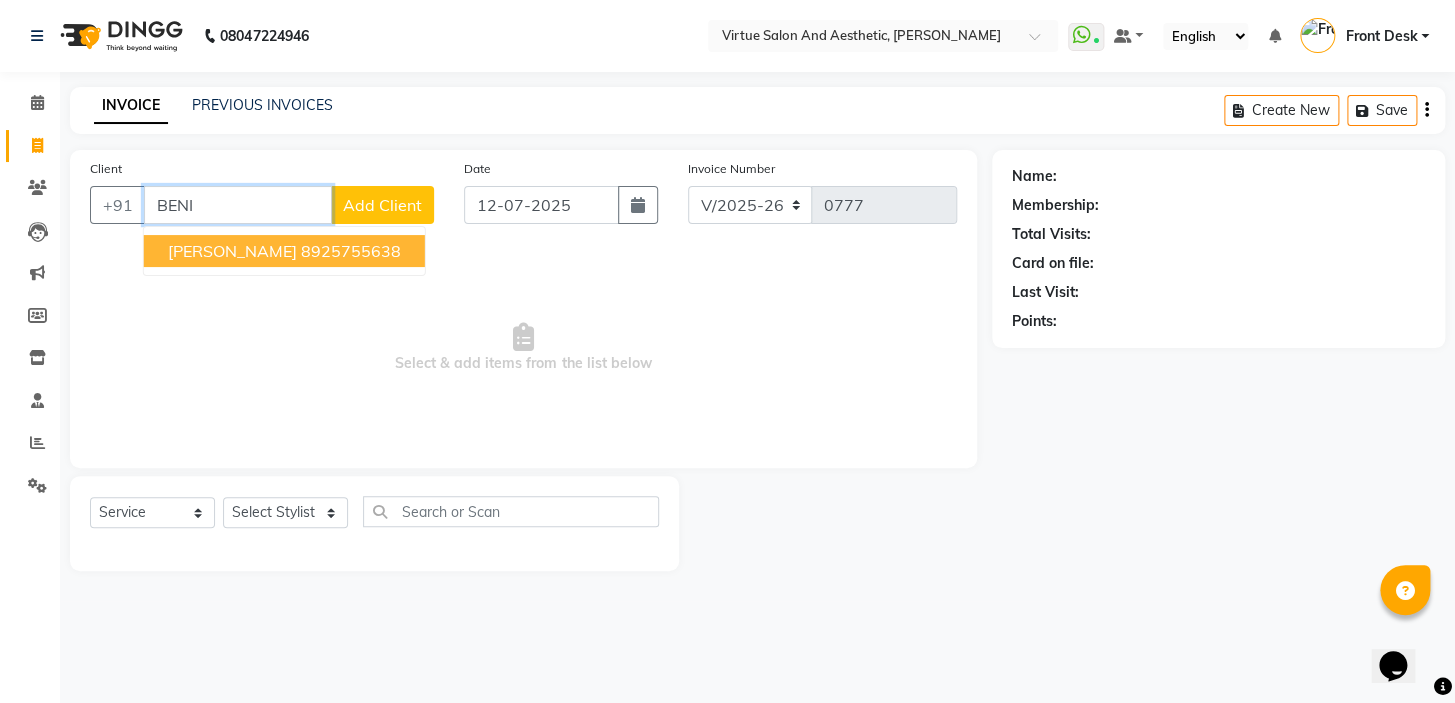 click on "8925755638" at bounding box center [351, 251] 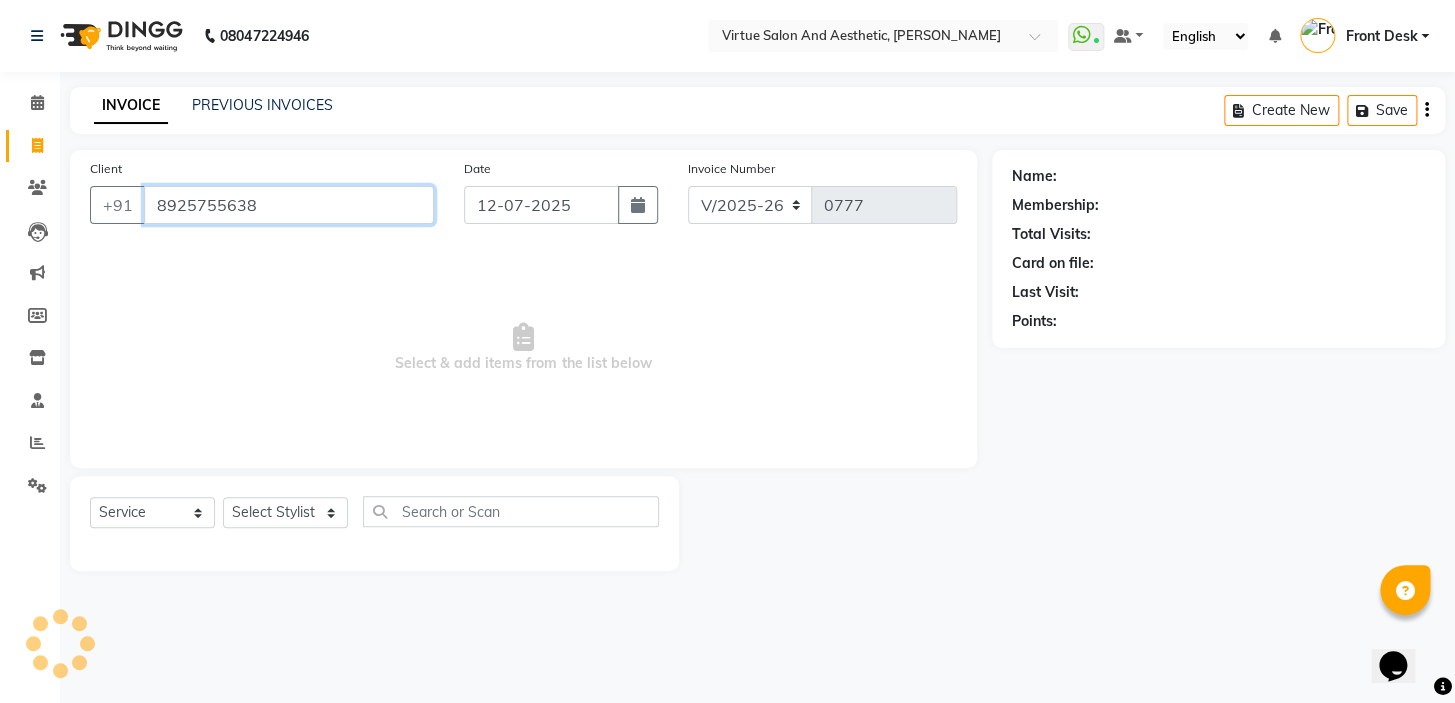 type on "8925755638" 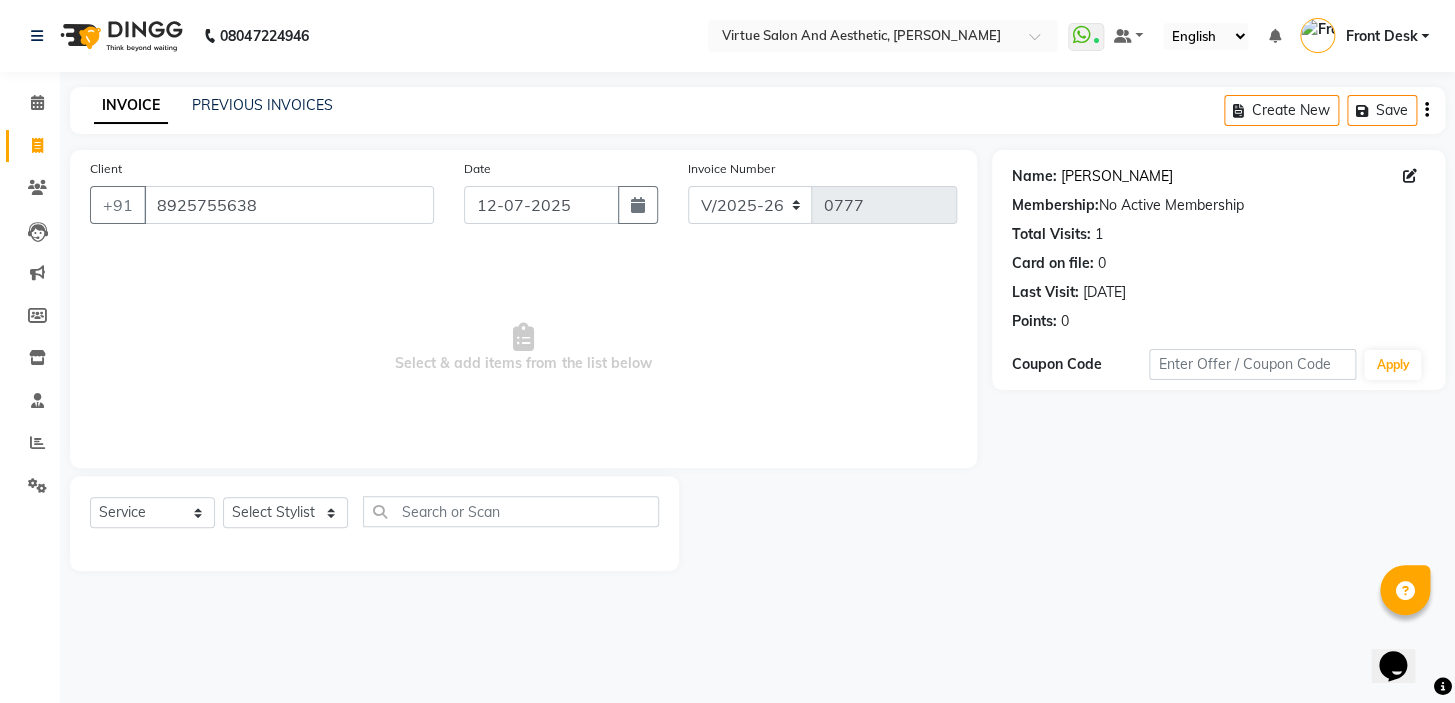 click on "[PERSON_NAME]" 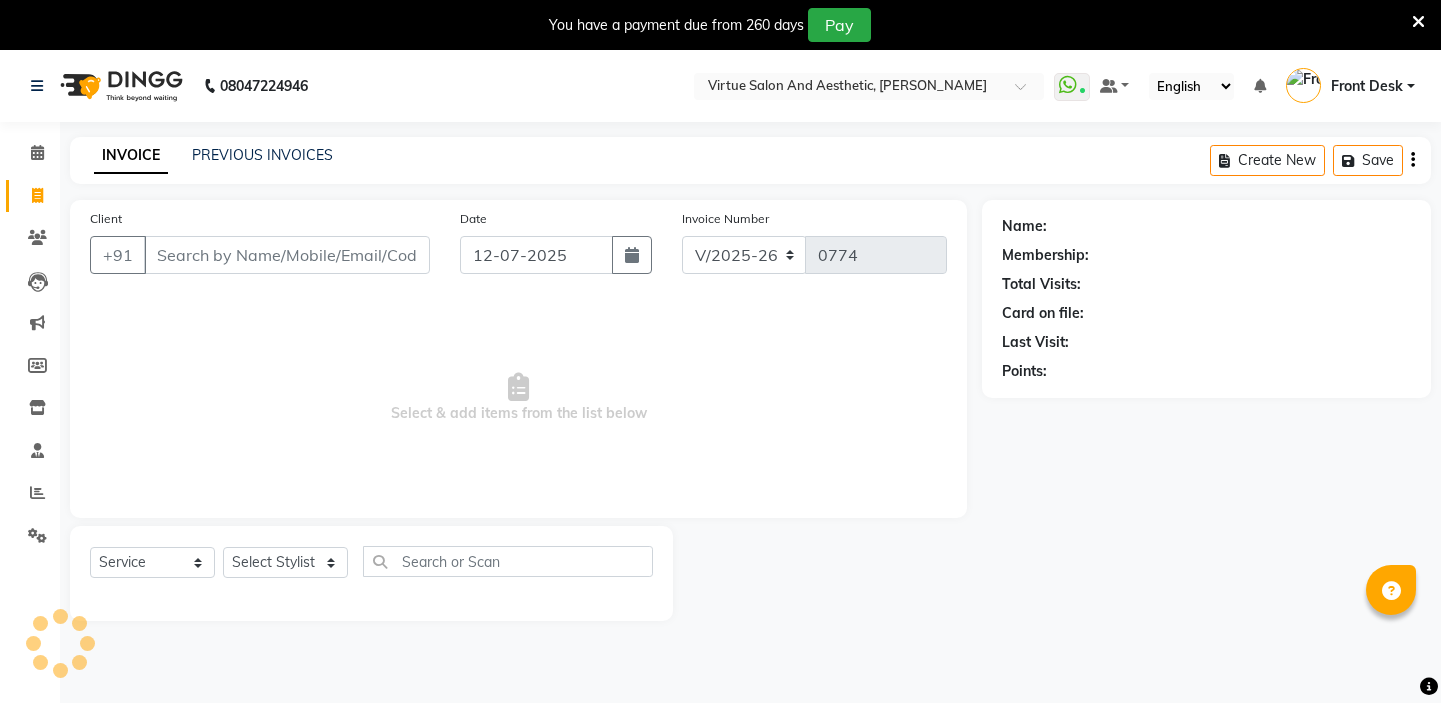 select on "7053" 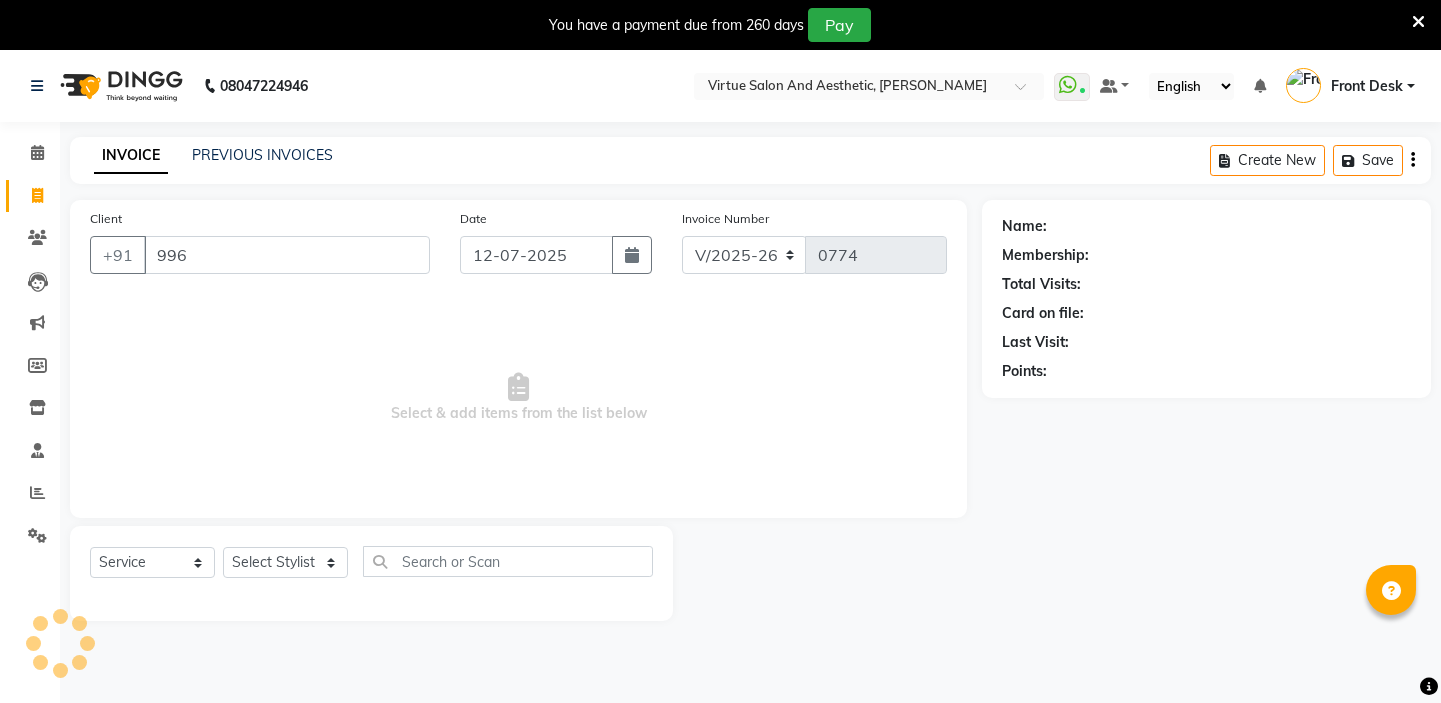 scroll, scrollTop: 0, scrollLeft: 0, axis: both 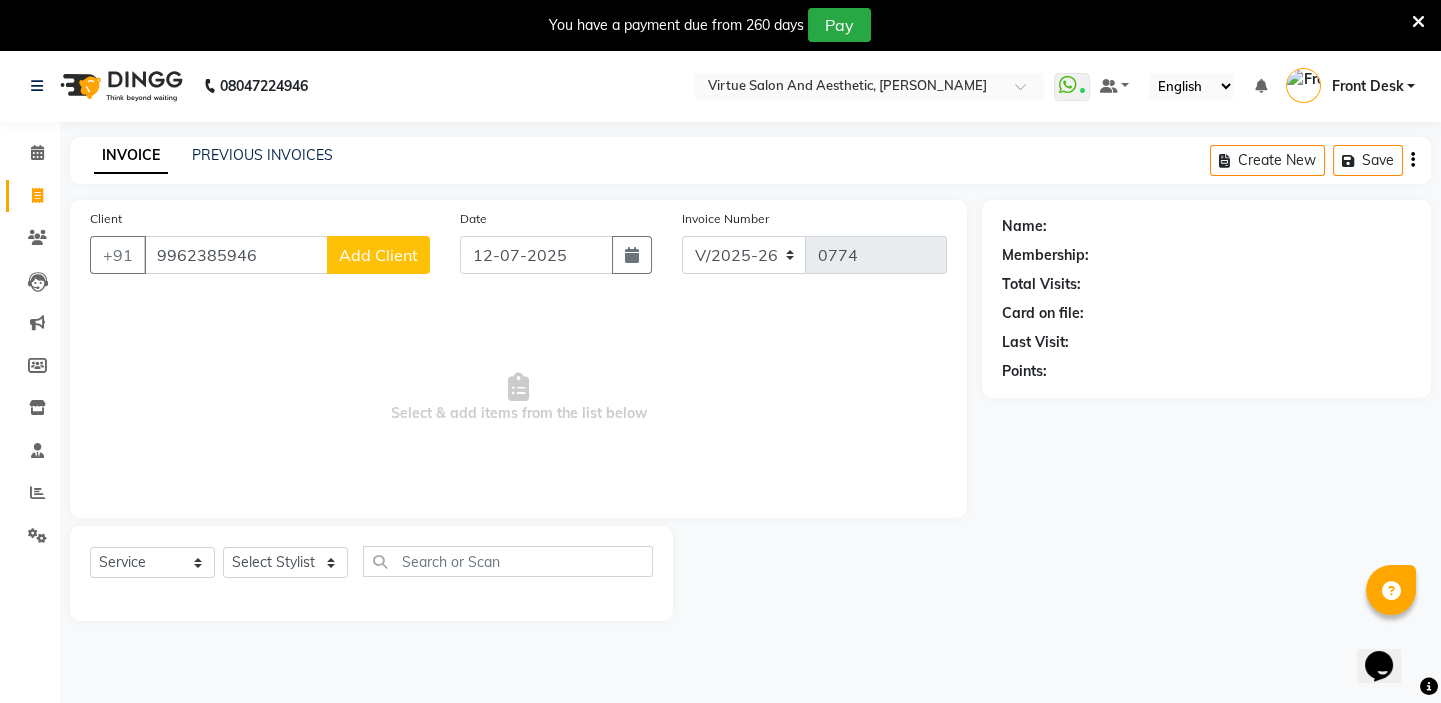 type on "9962385946" 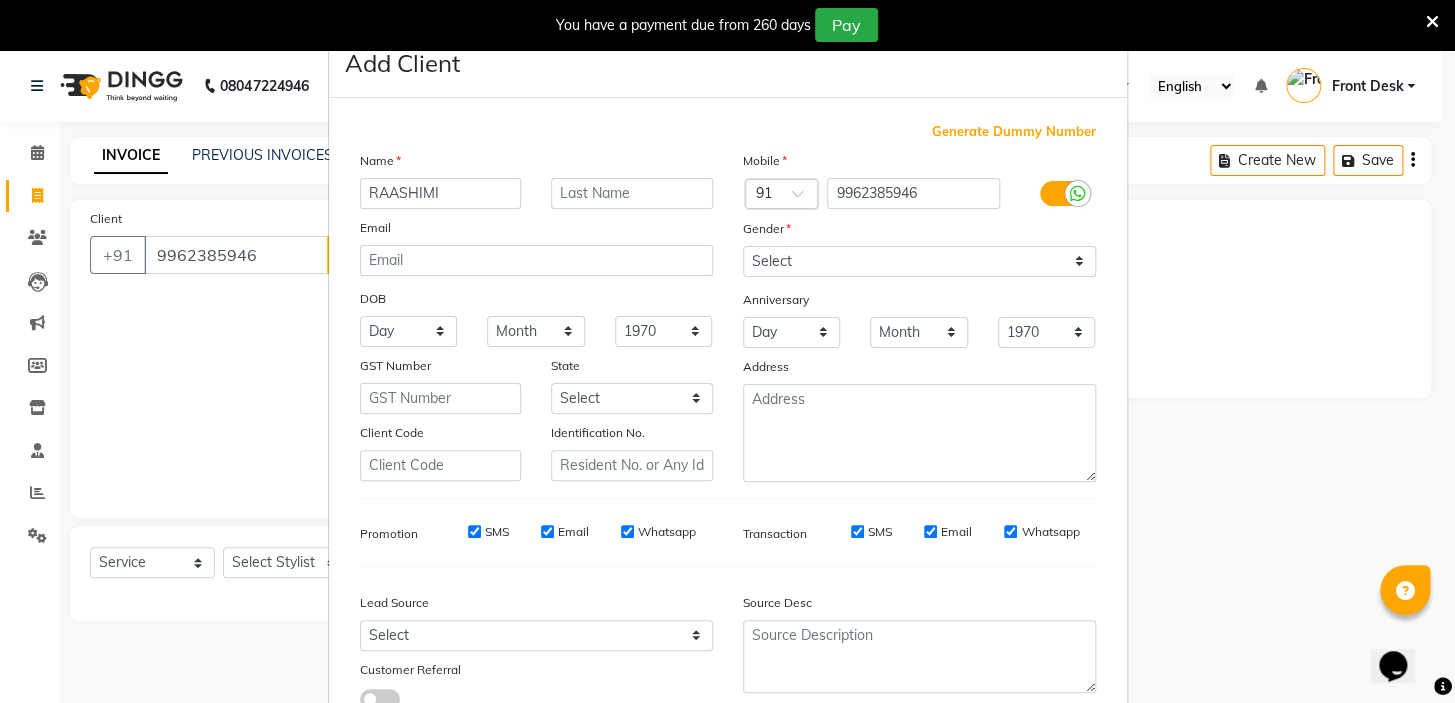type on "RAASHIMI" 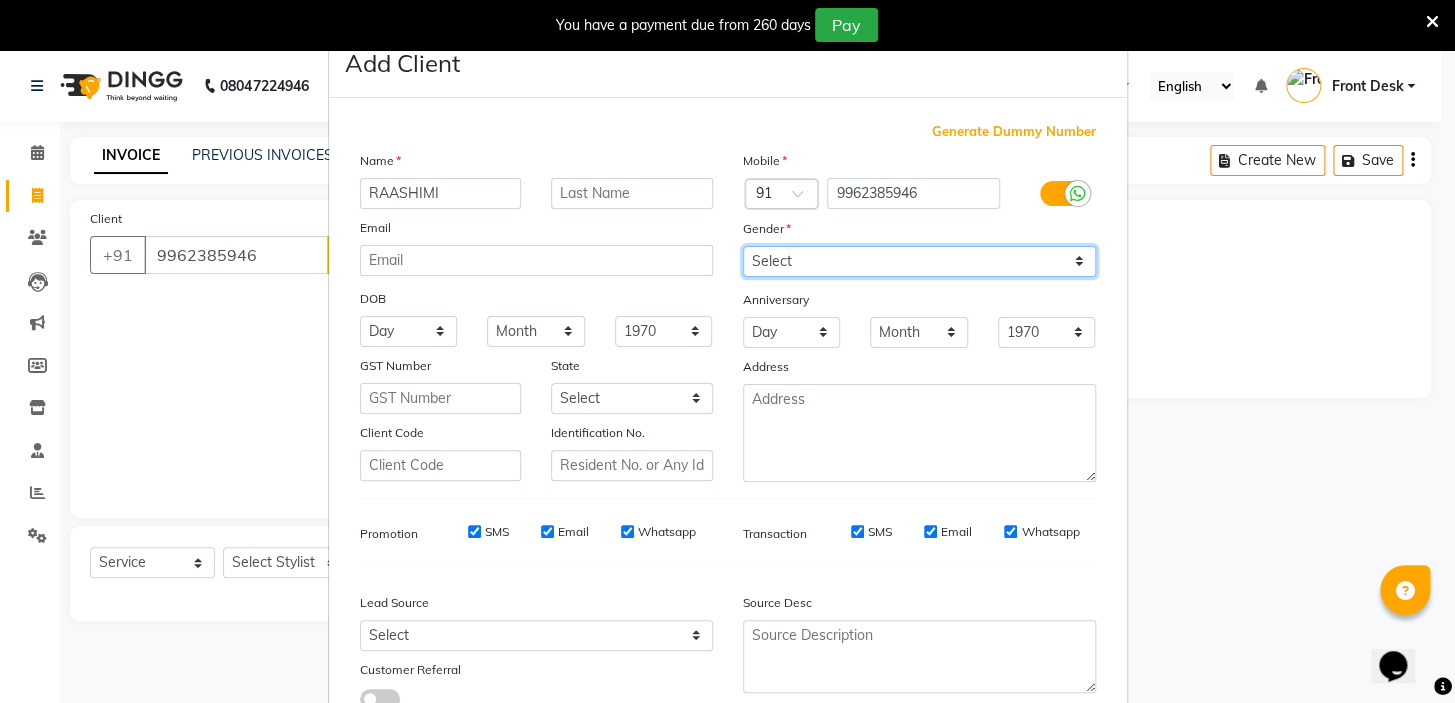 click on "Select [DEMOGRAPHIC_DATA] [DEMOGRAPHIC_DATA] Other Prefer Not To Say" at bounding box center [919, 261] 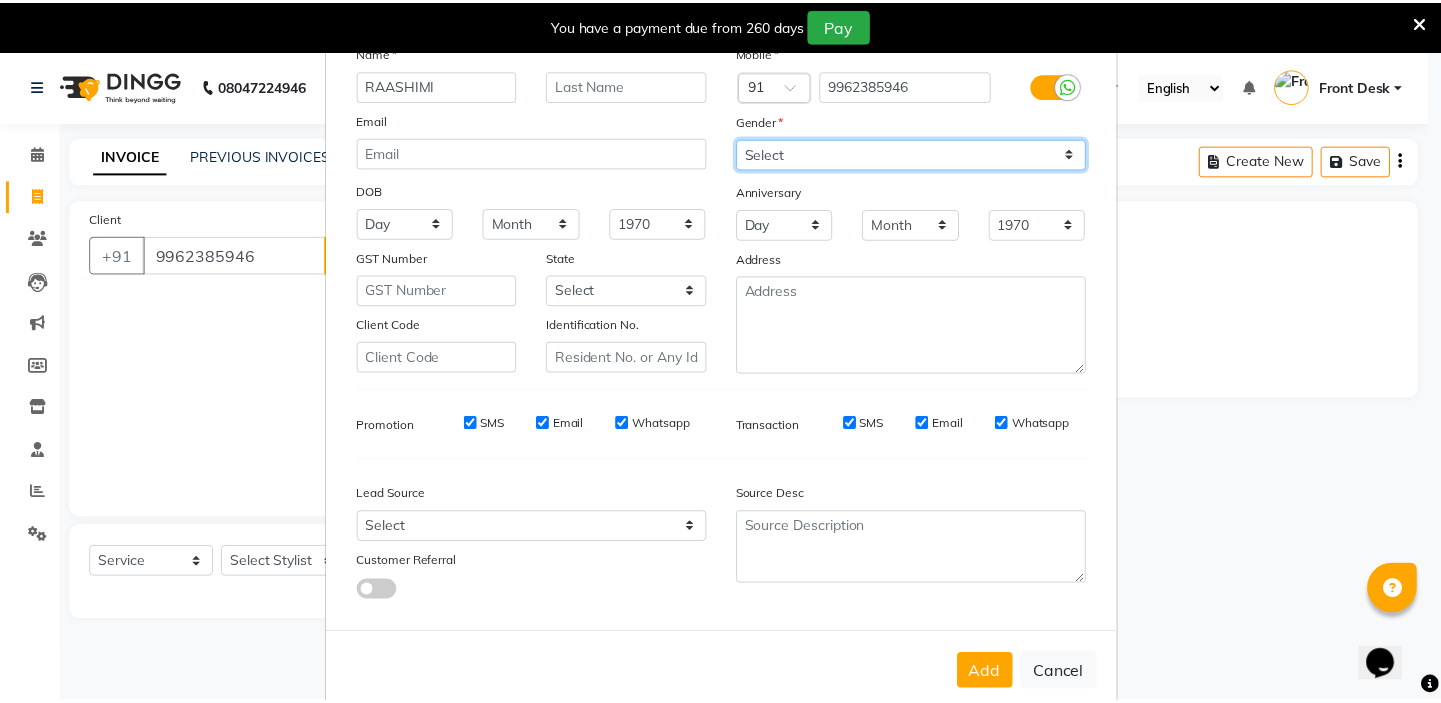 scroll, scrollTop: 150, scrollLeft: 0, axis: vertical 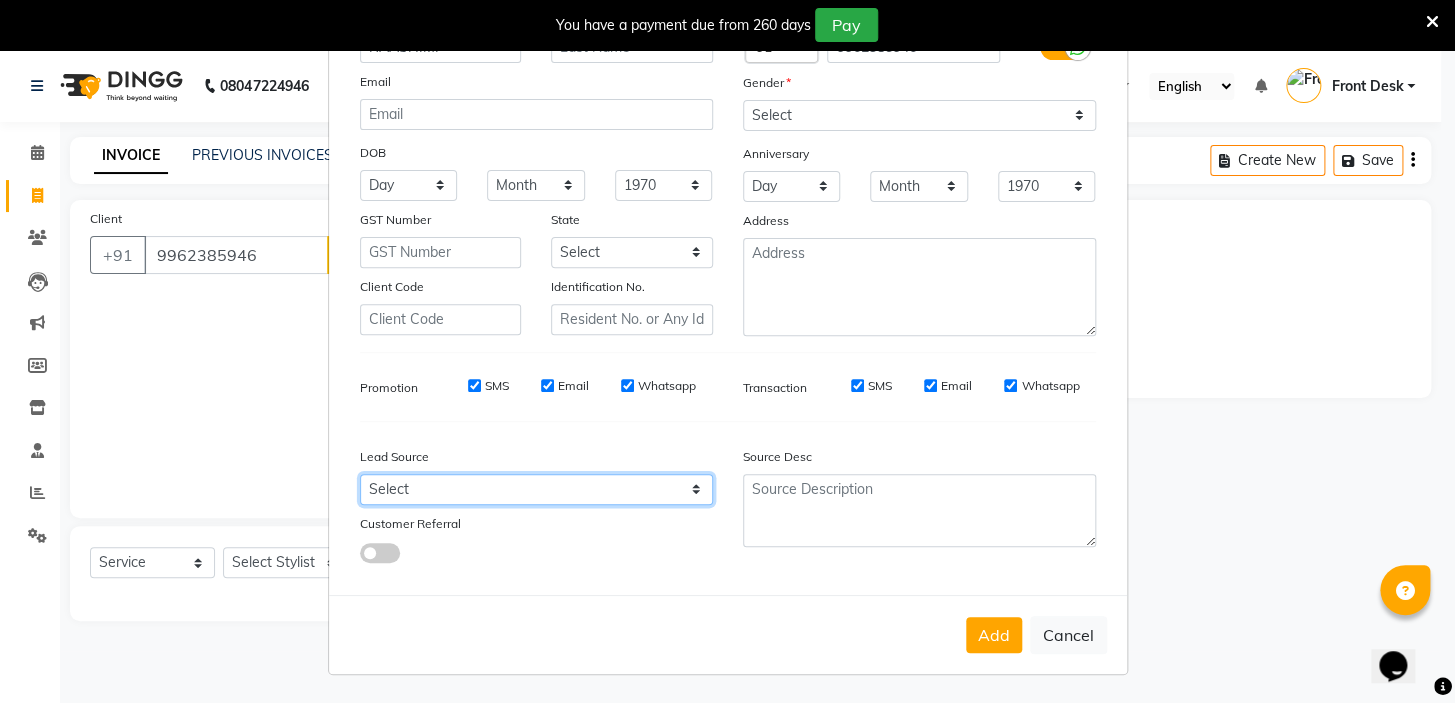 click on "Select Walk-in Referral Internet Friend Word of Mouth Advertisement Facebook JustDial Google Other" at bounding box center (536, 489) 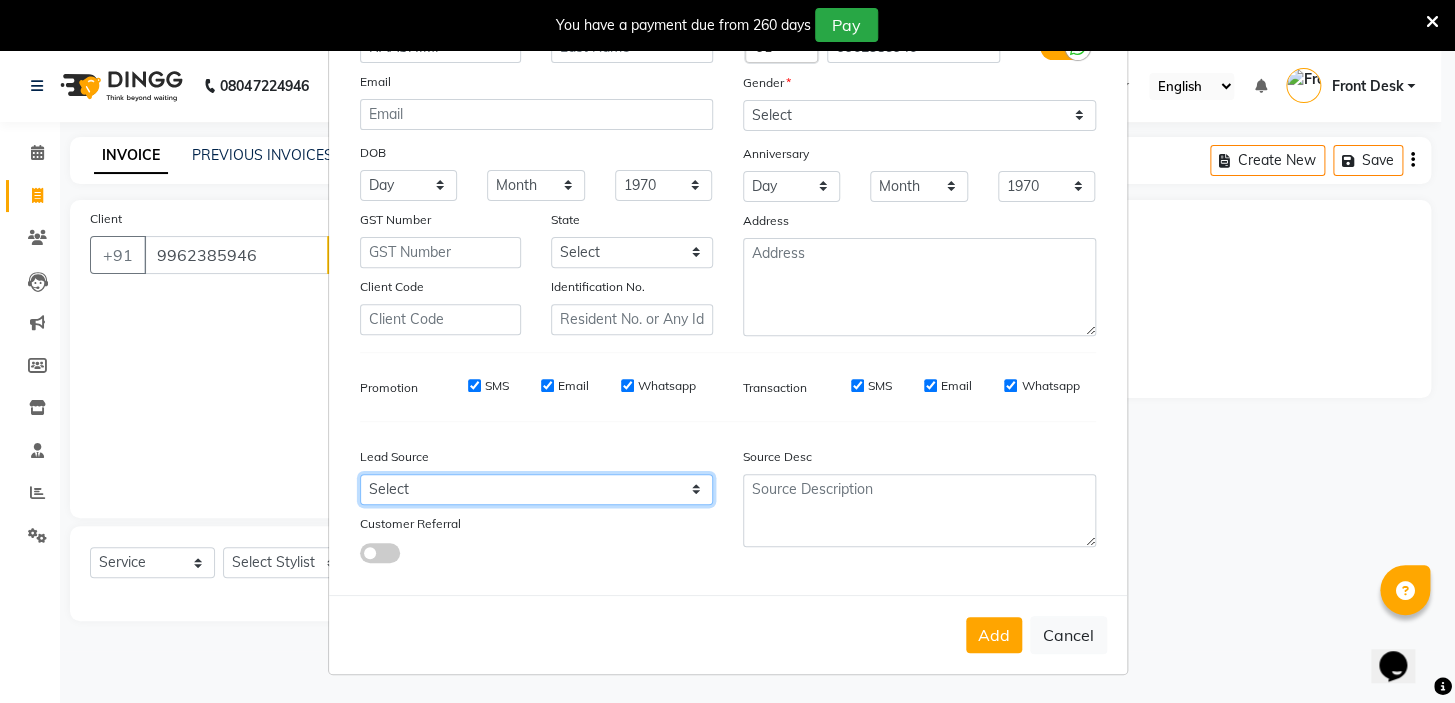 select on "48940" 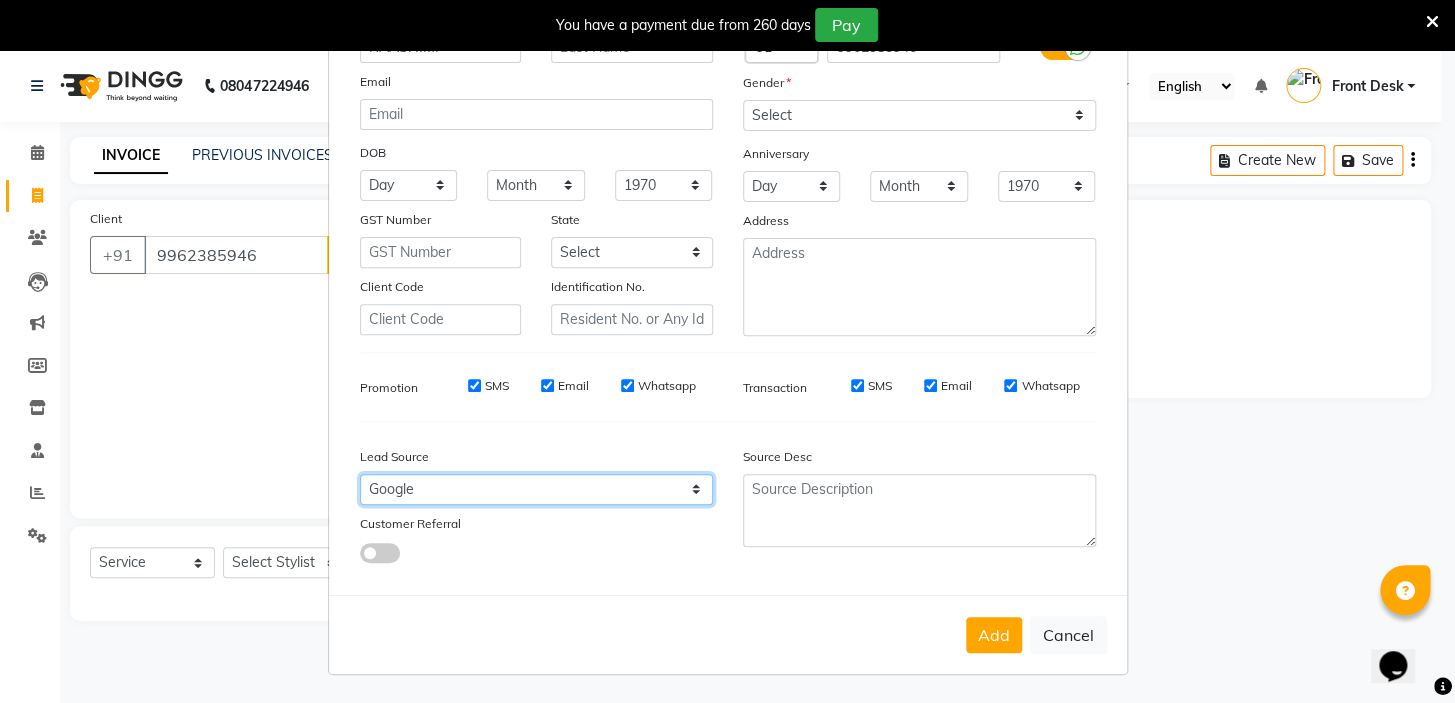 click on "Select Walk-in Referral Internet Friend Word of Mouth Advertisement Facebook JustDial Google Other" at bounding box center (536, 489) 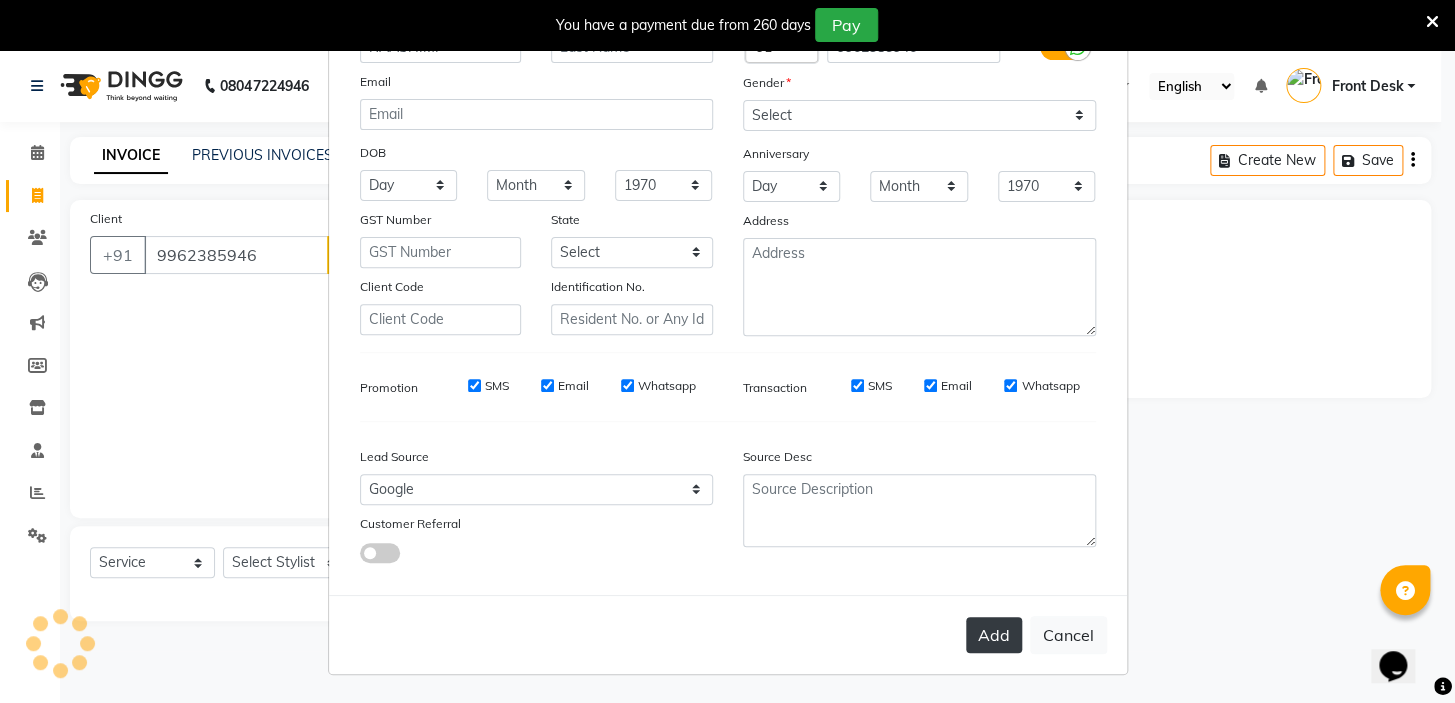 click on "Add" at bounding box center (994, 635) 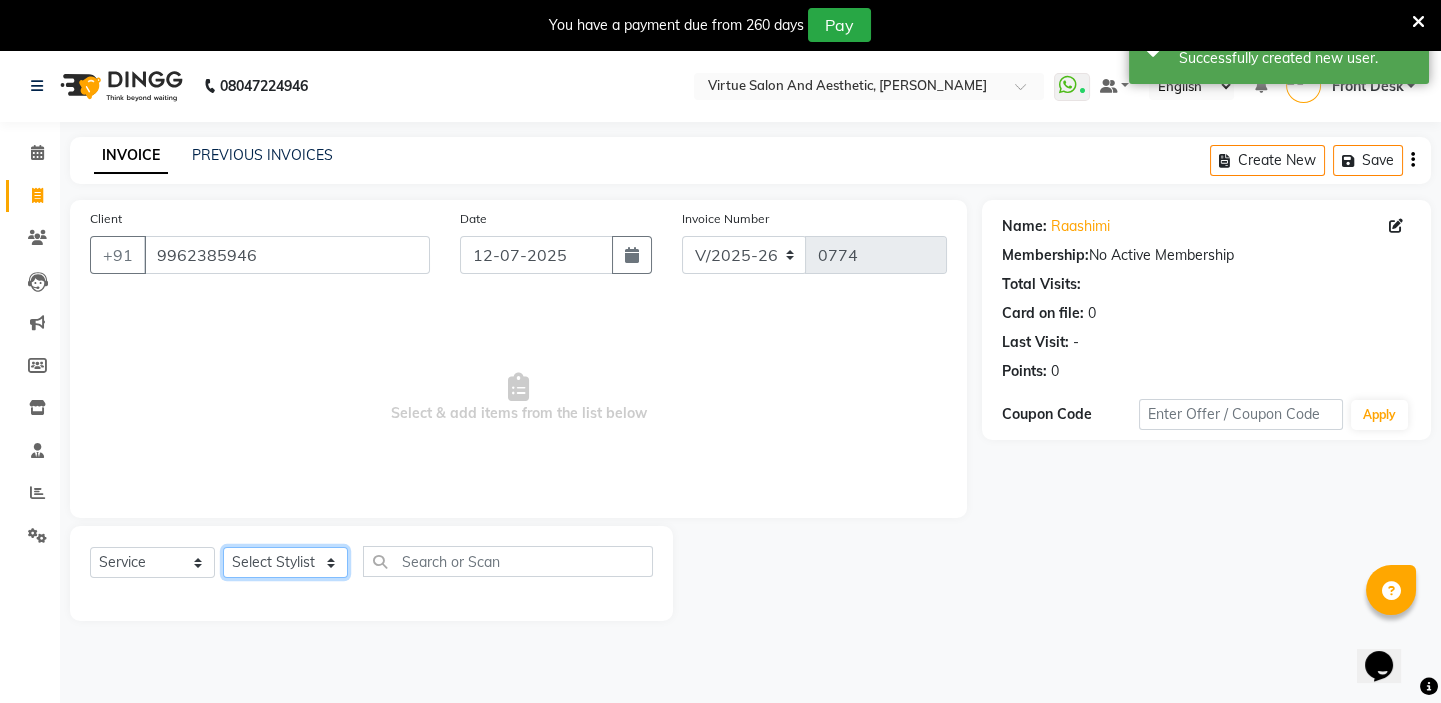 click on "Select Stylist BALAJI DIVYA FAMITHA Front Desk ILAKKIYA [PERSON_NAME] MILLI [PERSON_NAME]" 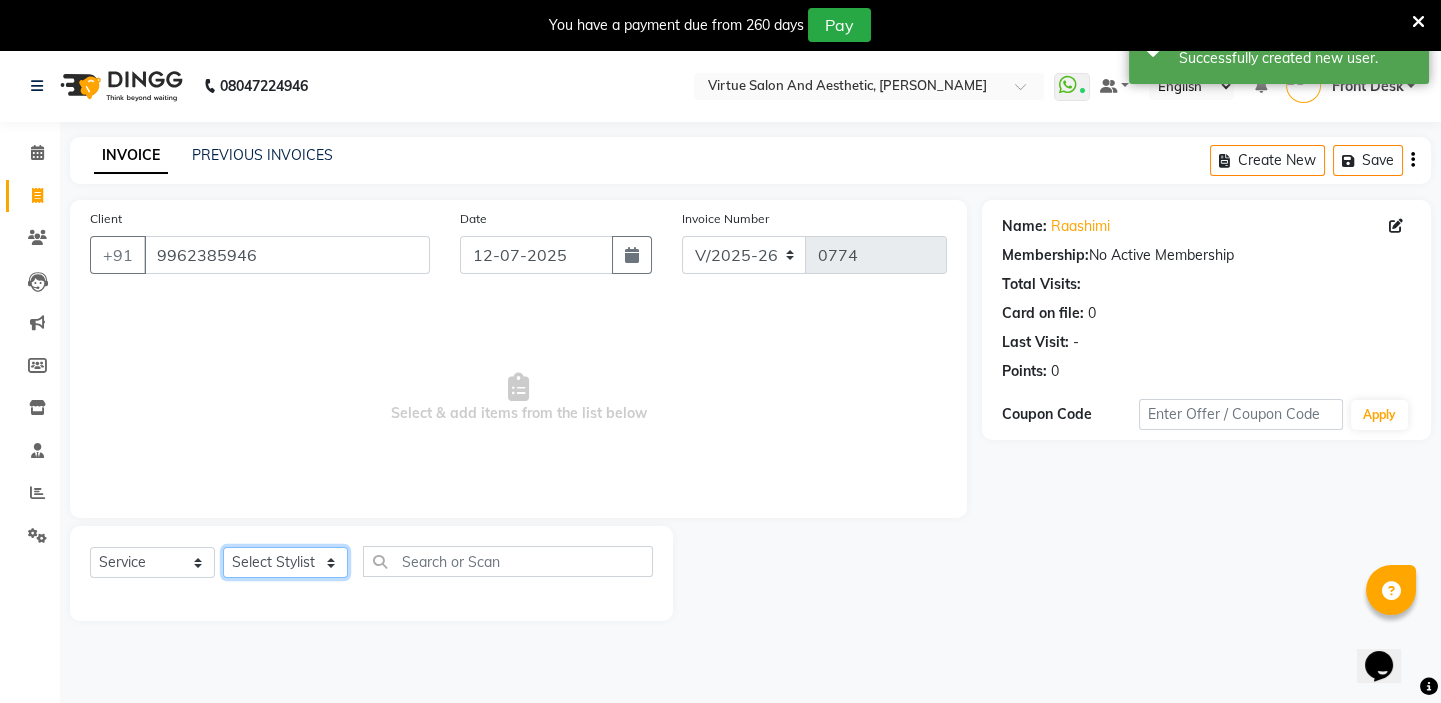 select on "84323" 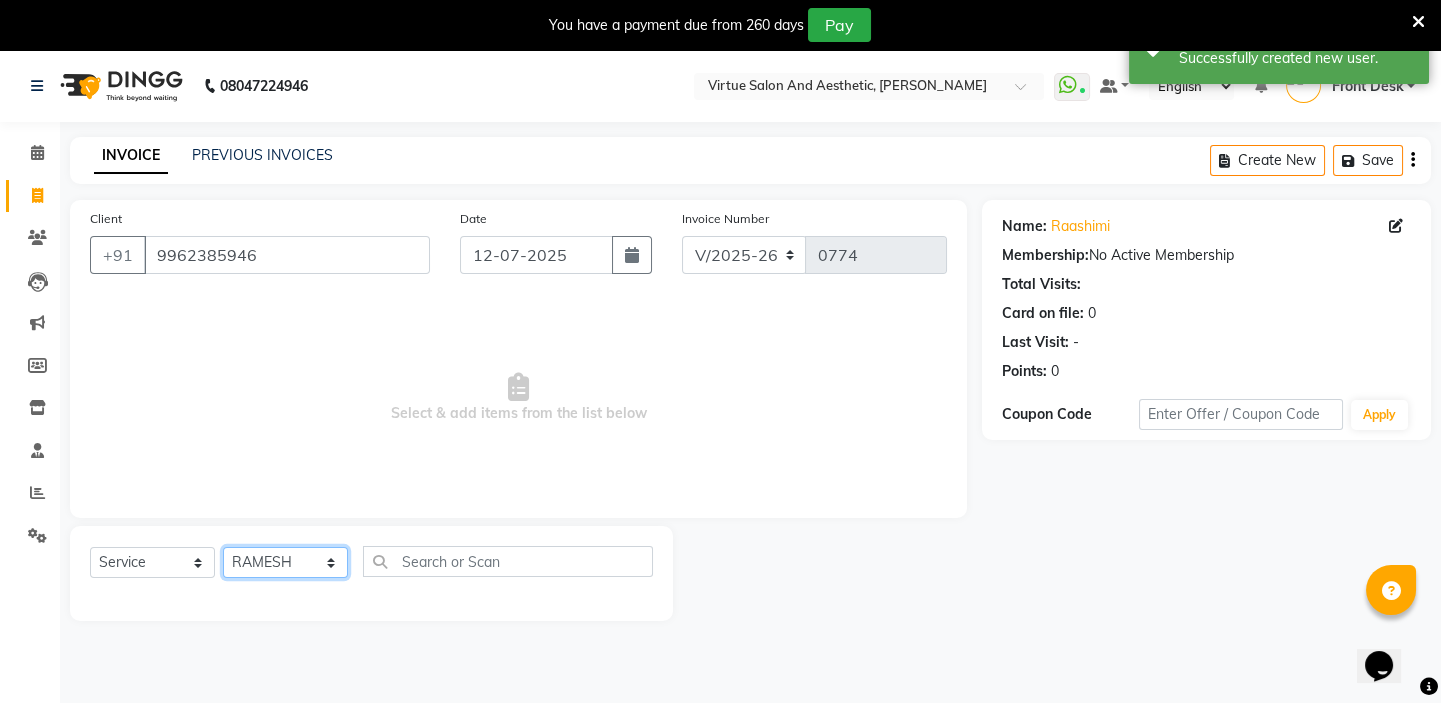 click on "Select Stylist BALAJI DIVYA FAMITHA Front Desk ILAKKIYA ISHWARYA MANISHA MILLI RAJAN RAMESH" 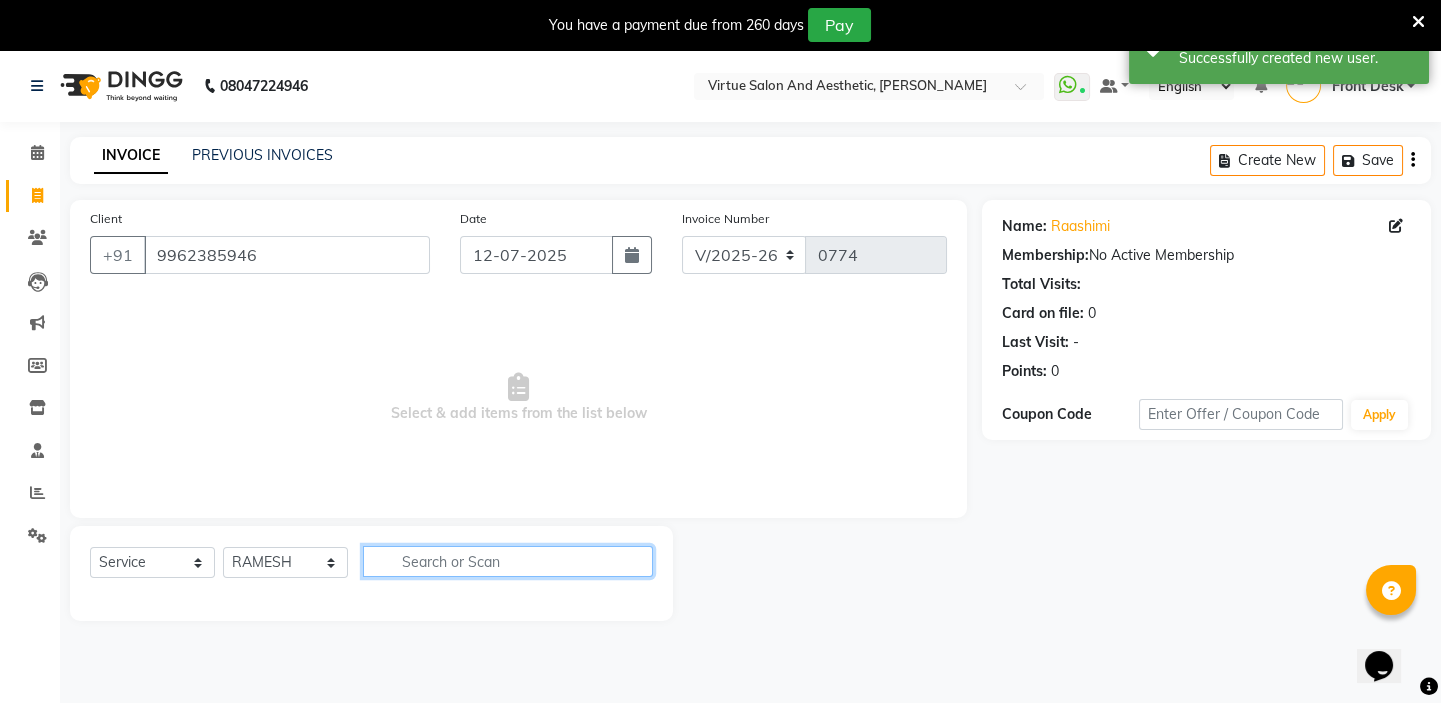 click 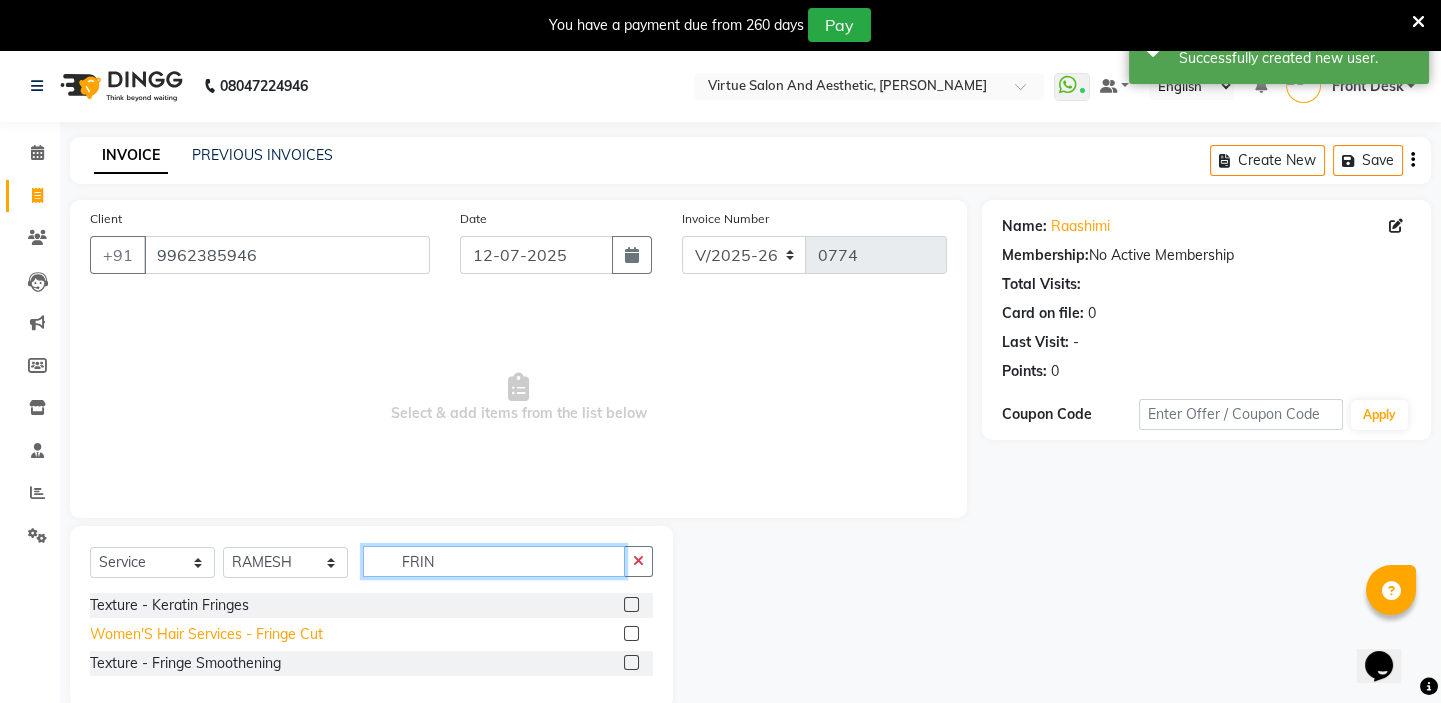 type on "FRIN" 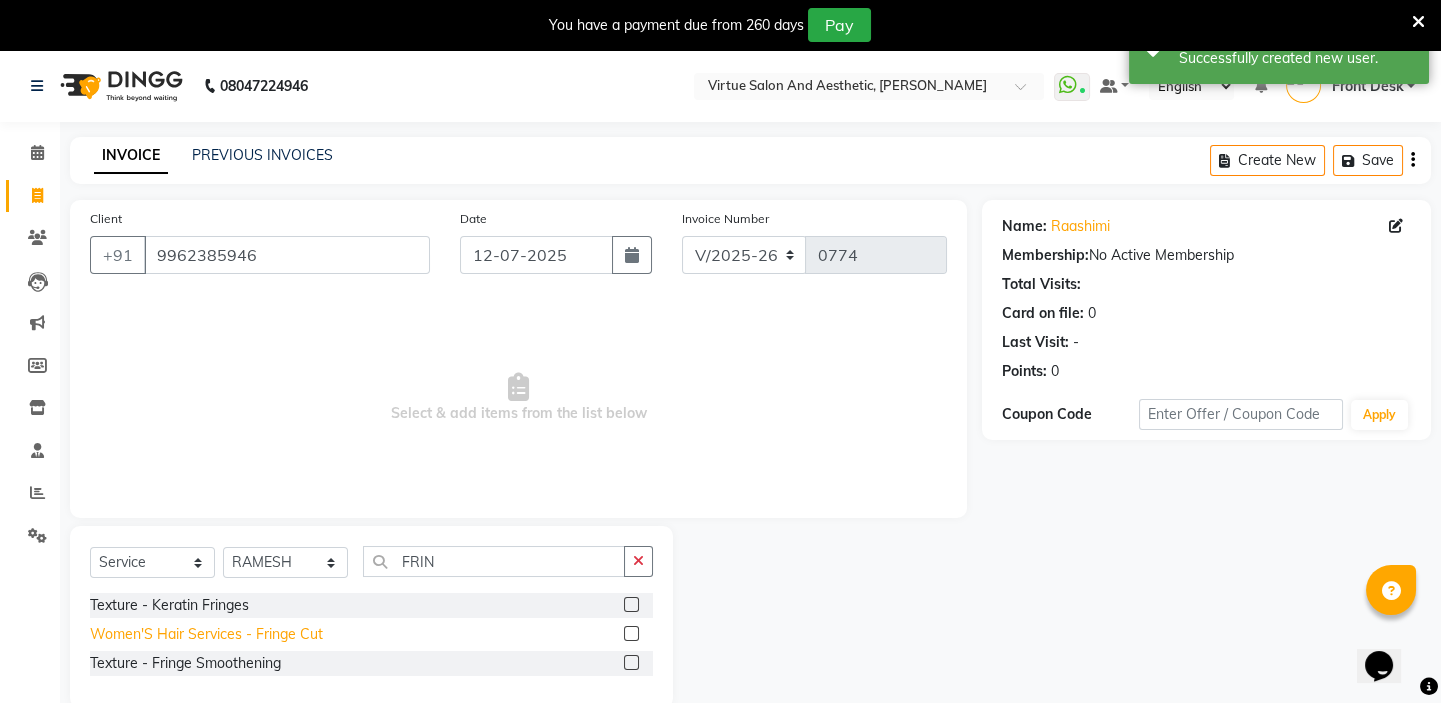click on "Women'S Hair Services - Fringe Cut" 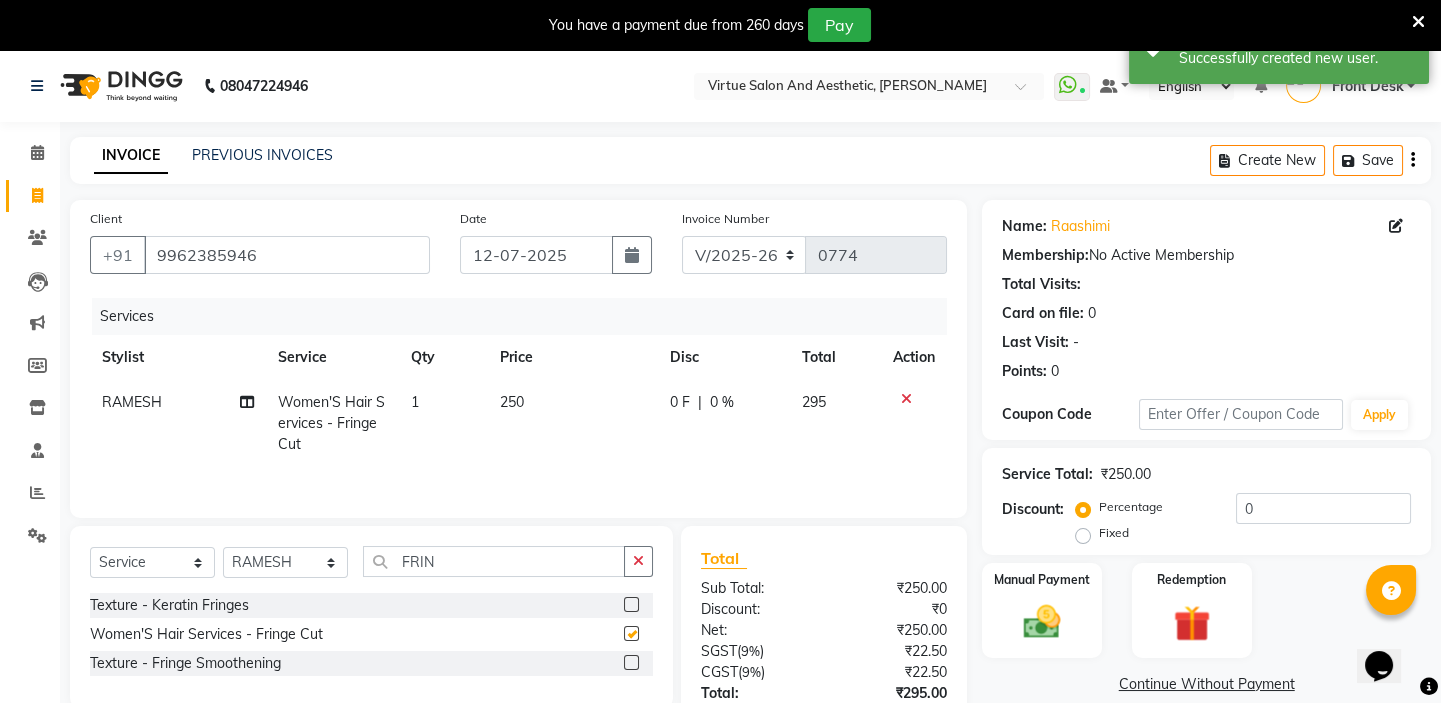 checkbox on "false" 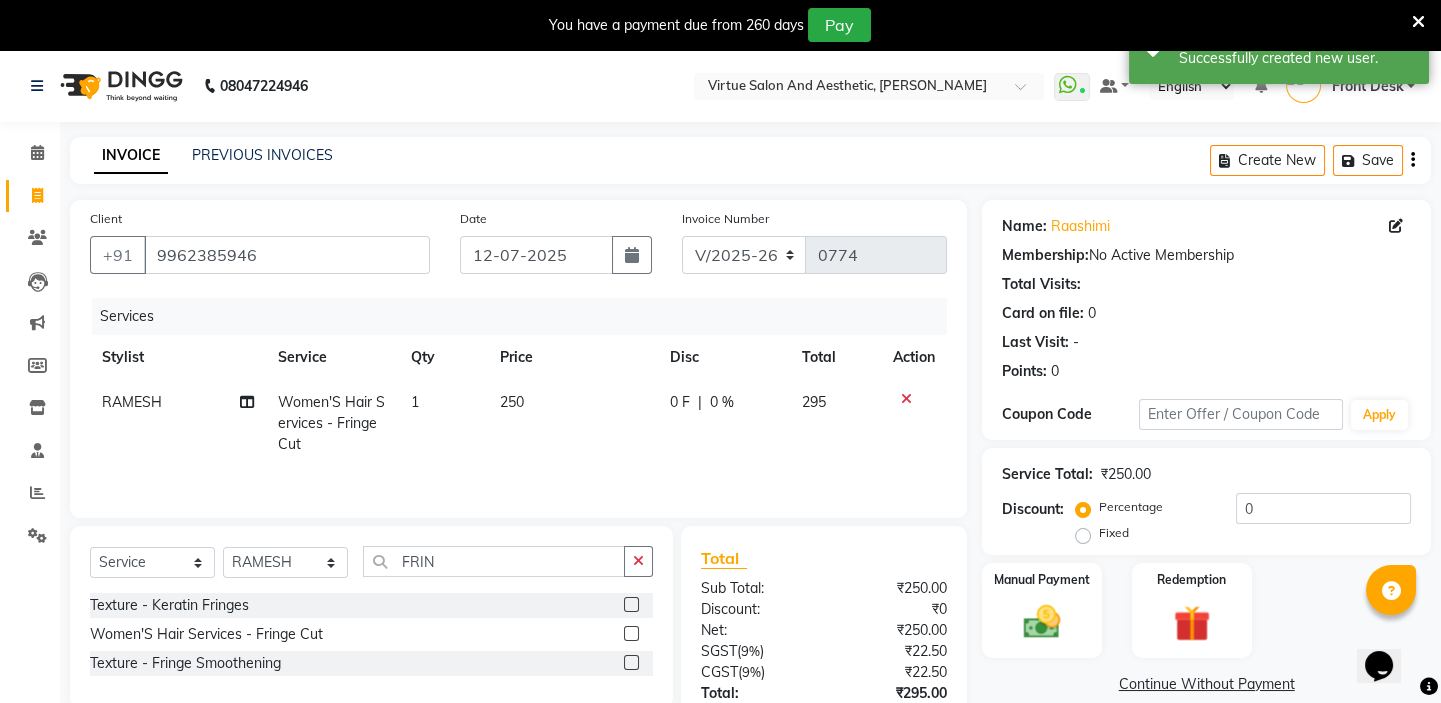 click on "250" 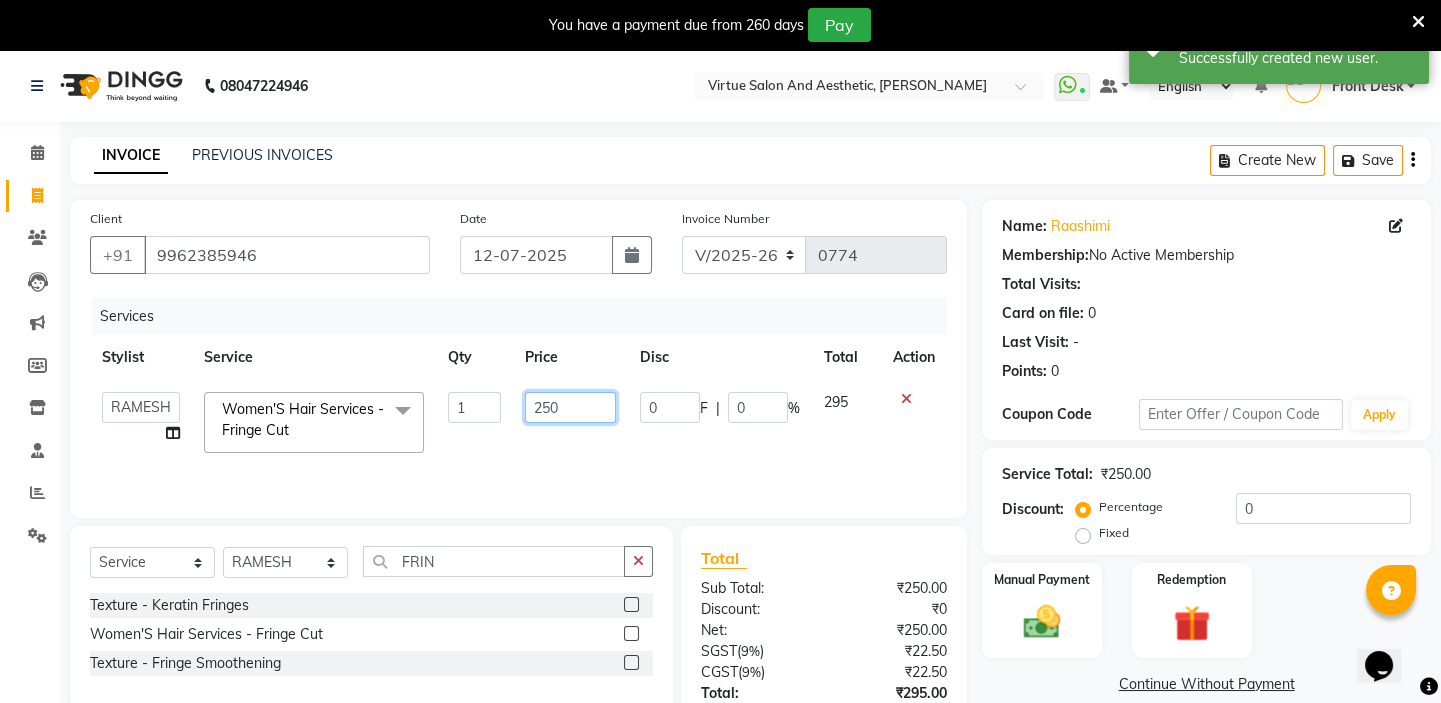 drag, startPoint x: 591, startPoint y: 409, endPoint x: 476, endPoint y: 409, distance: 115 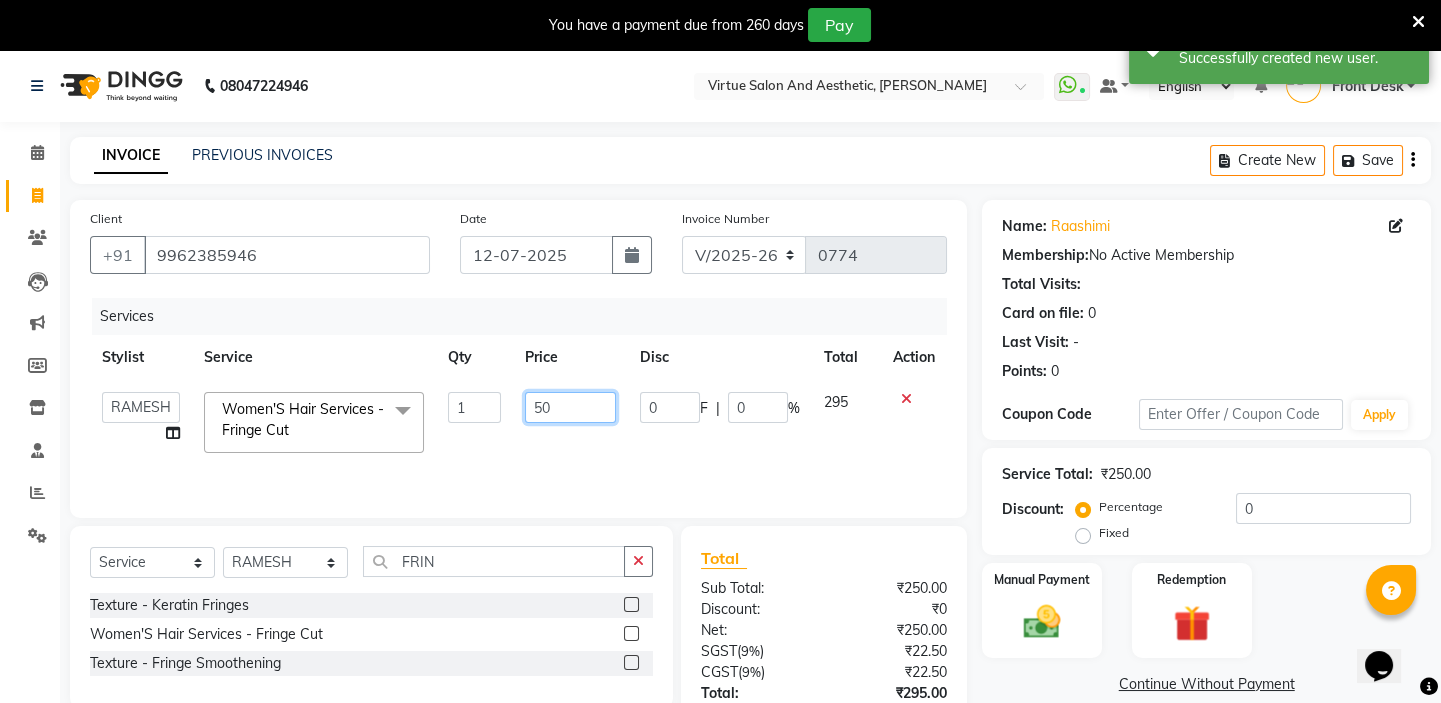 type on "500" 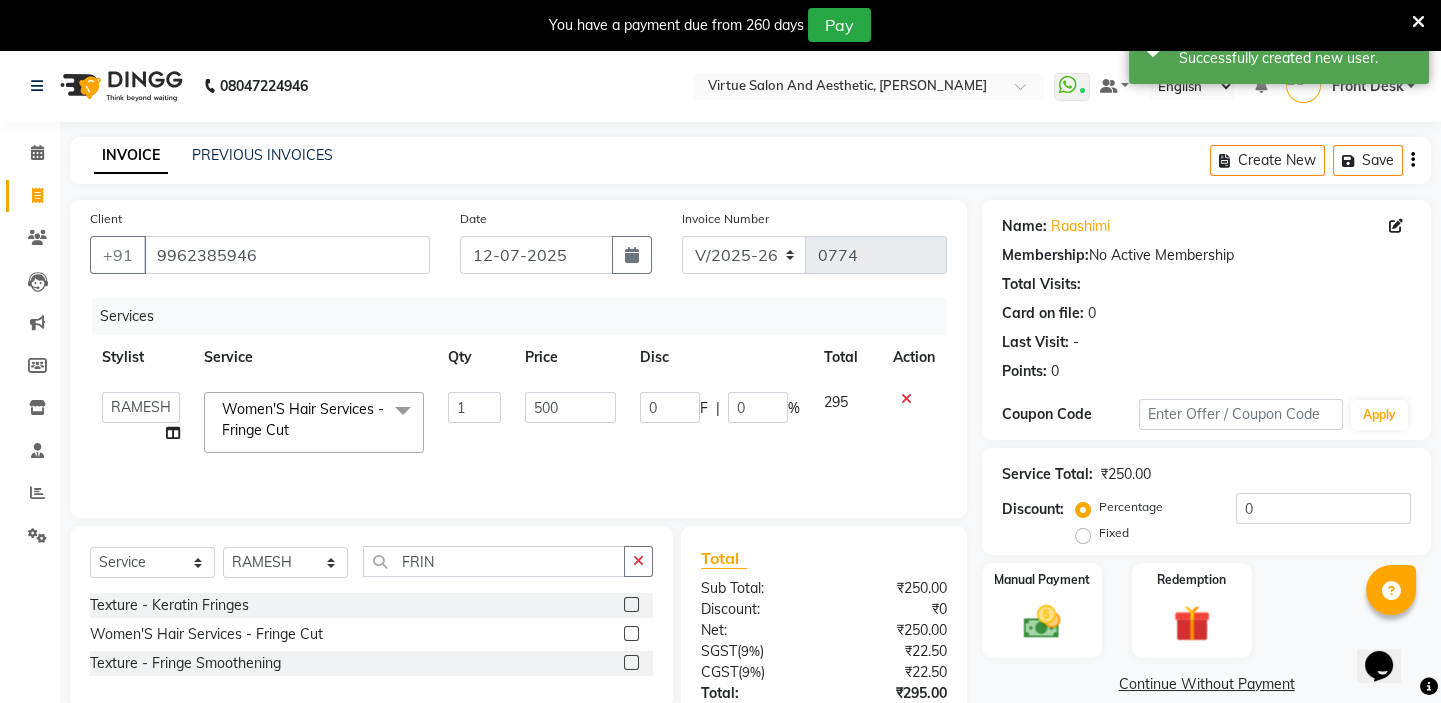 click on "INVOICE PREVIOUS INVOICES Create New   Save" 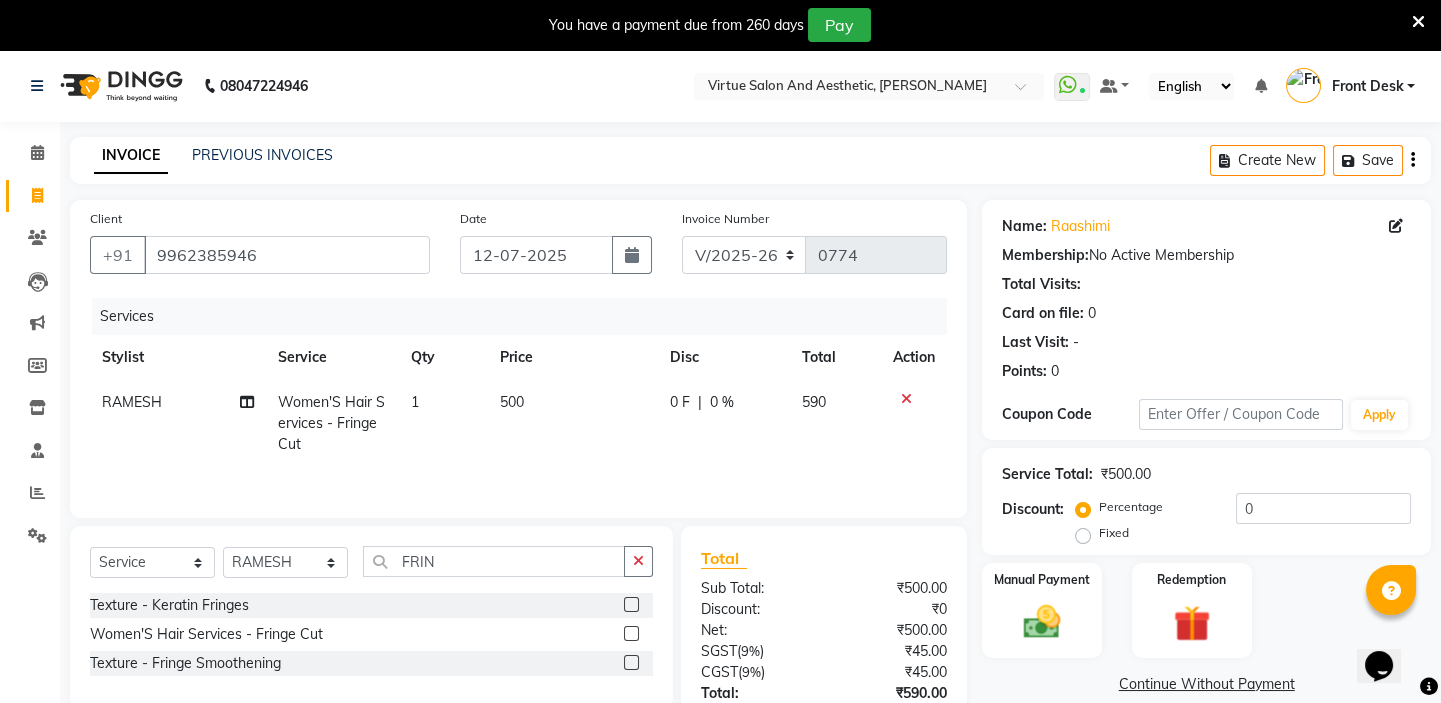 click at bounding box center [1418, 22] 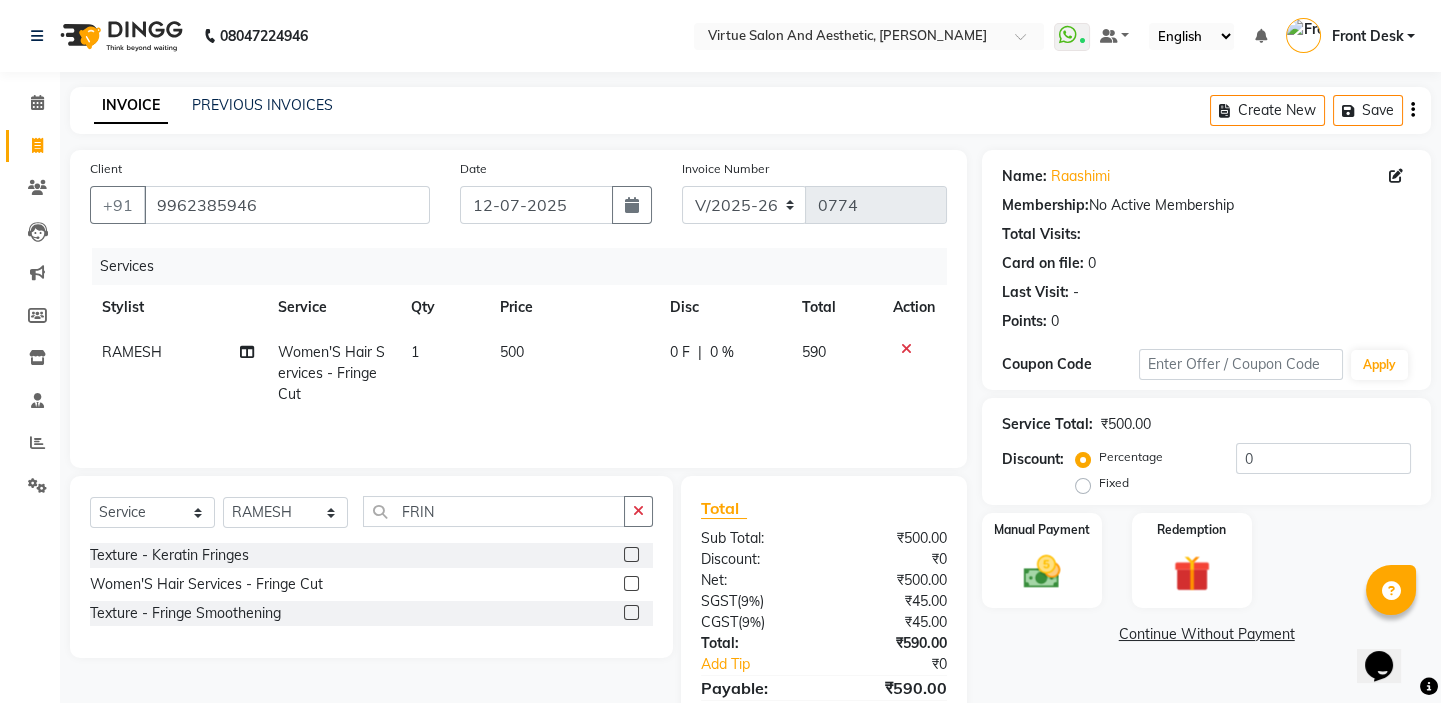 scroll, scrollTop: 98, scrollLeft: 0, axis: vertical 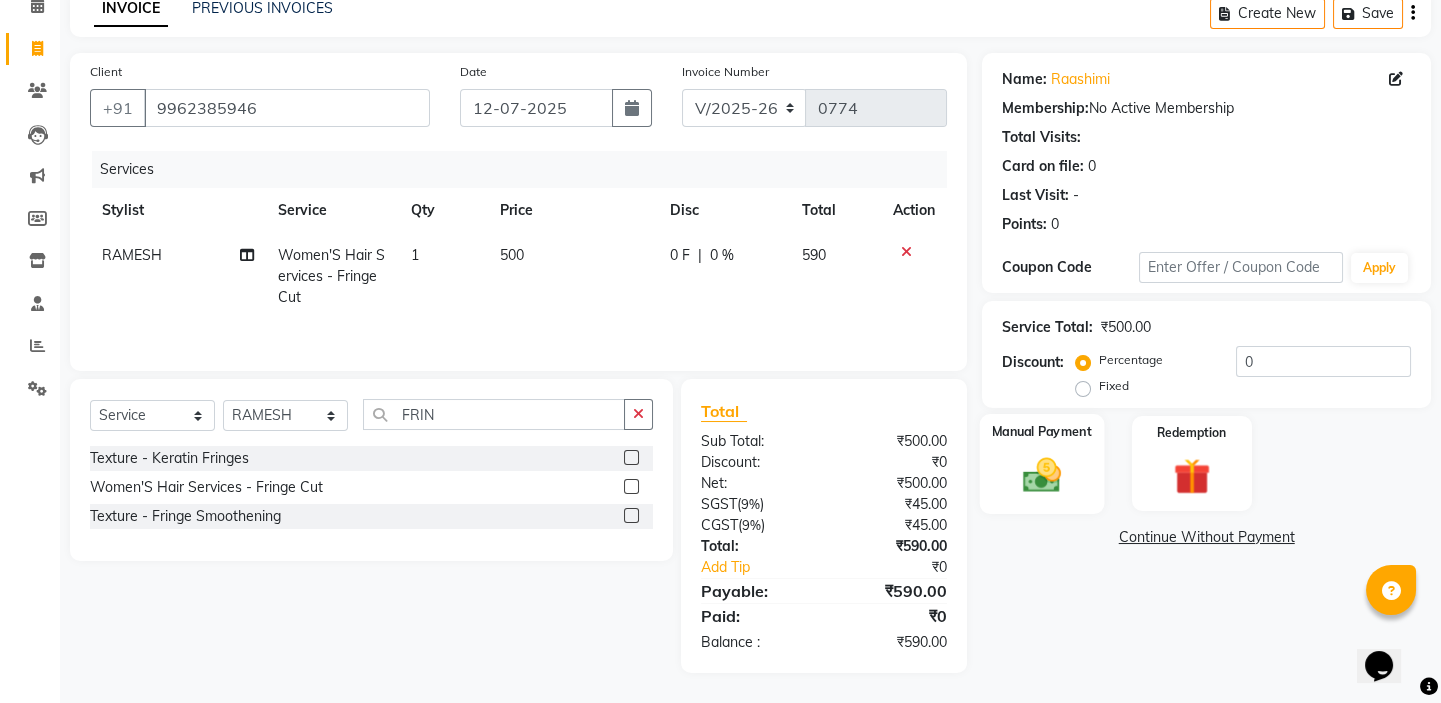 click 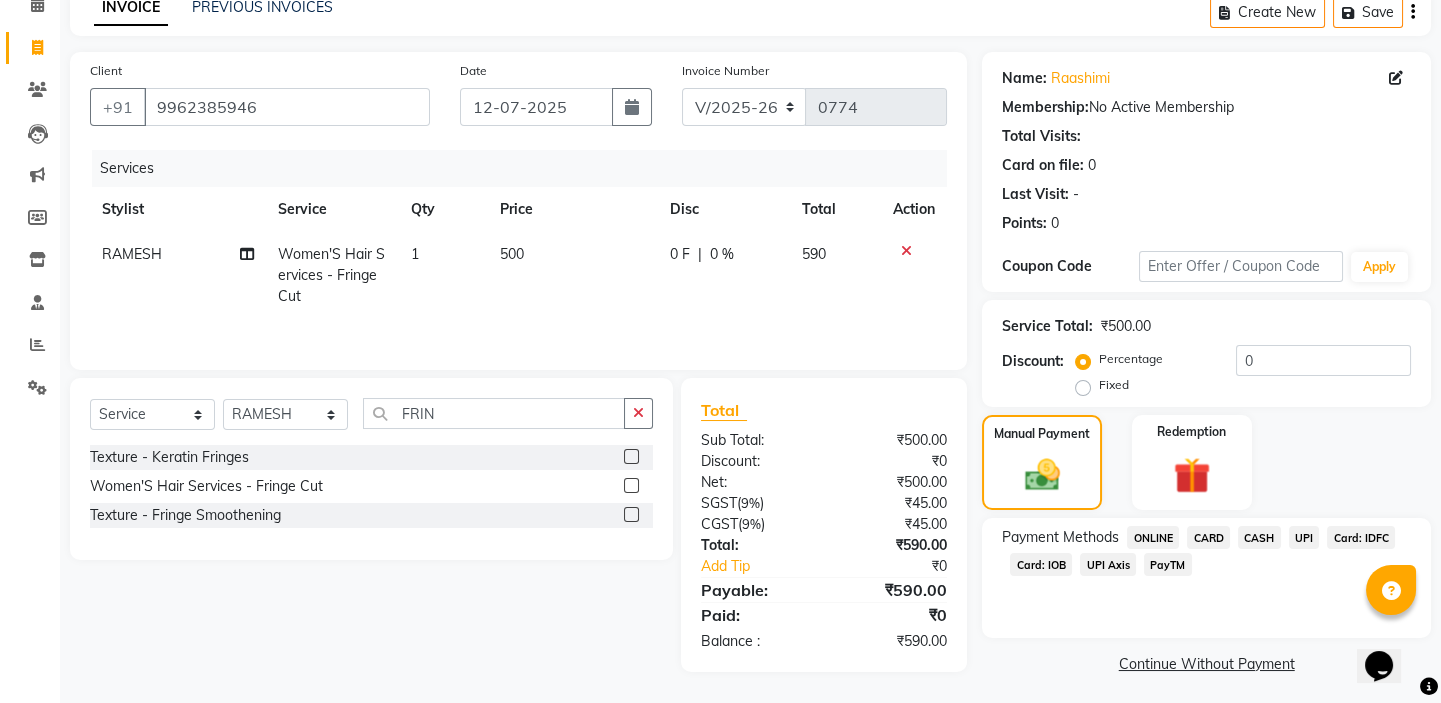 click on "UPI" 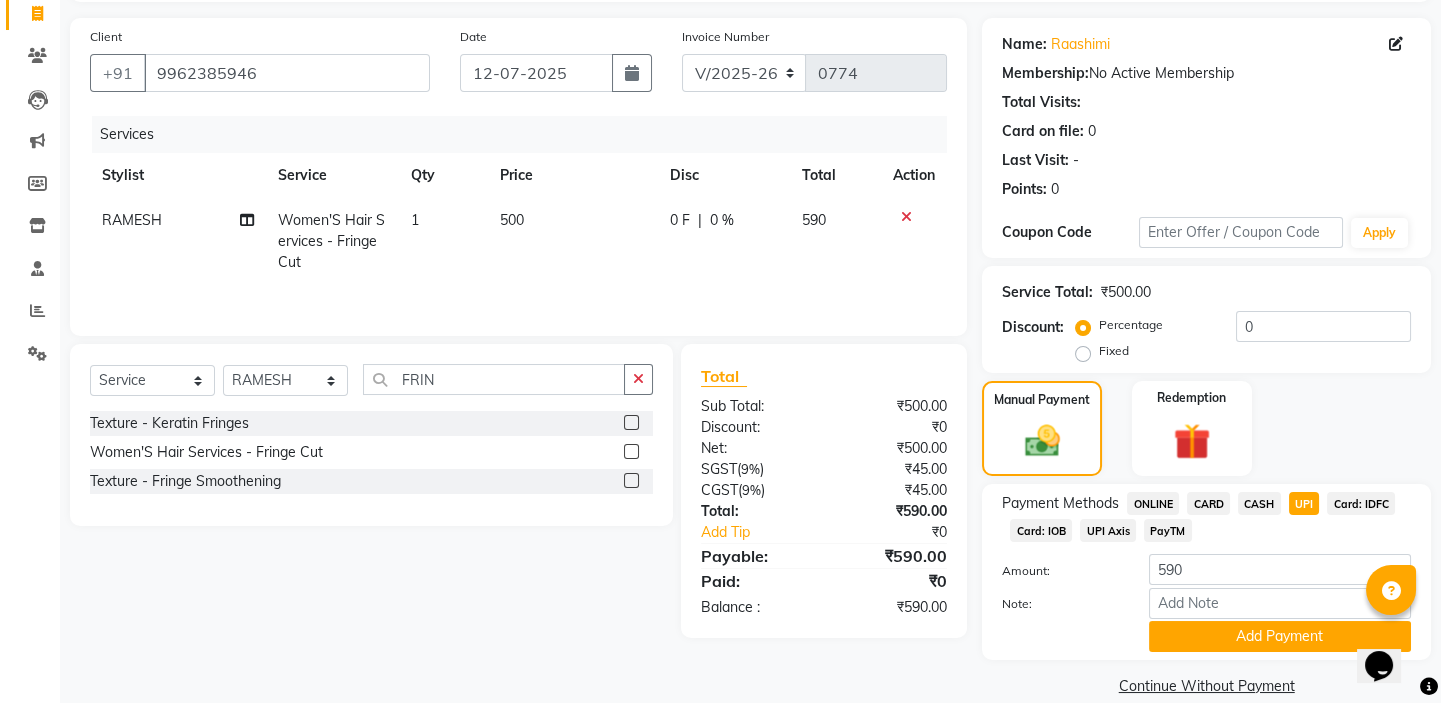 scroll, scrollTop: 160, scrollLeft: 0, axis: vertical 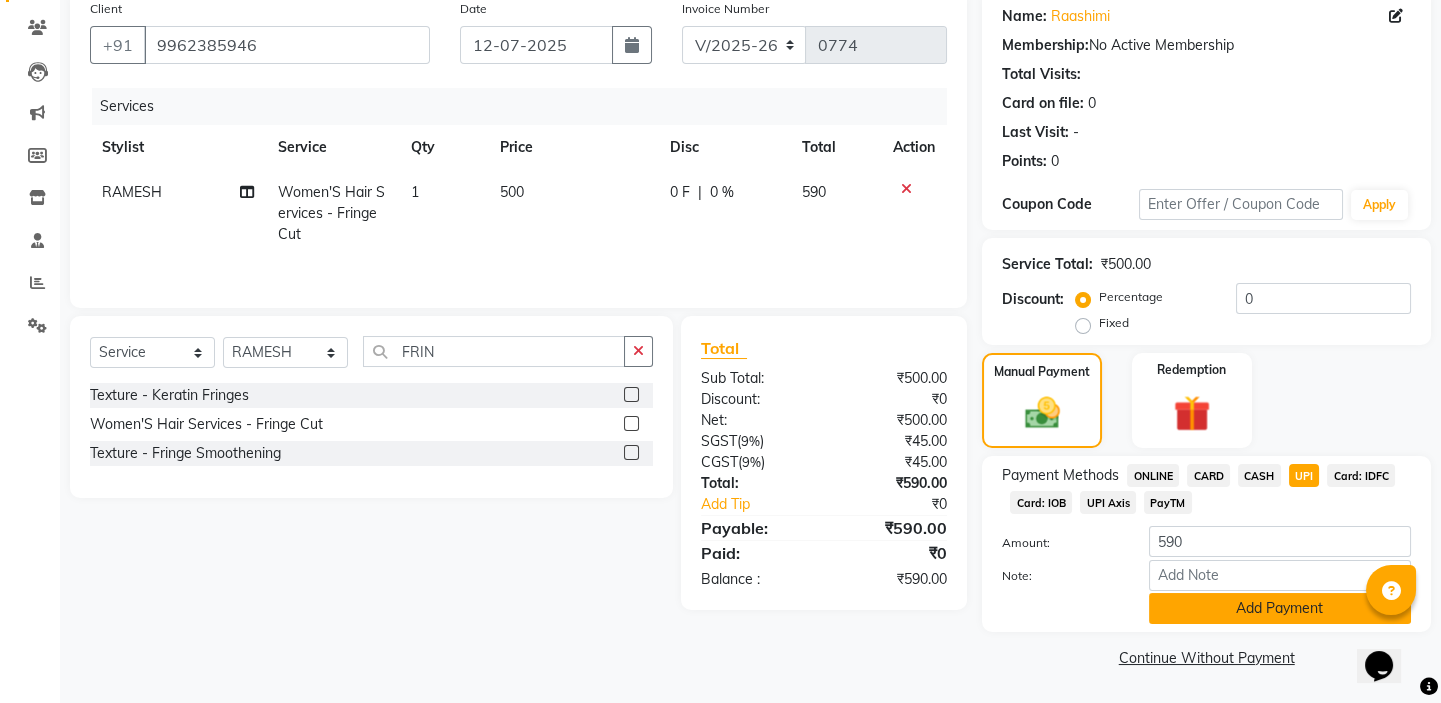 click on "Add Payment" 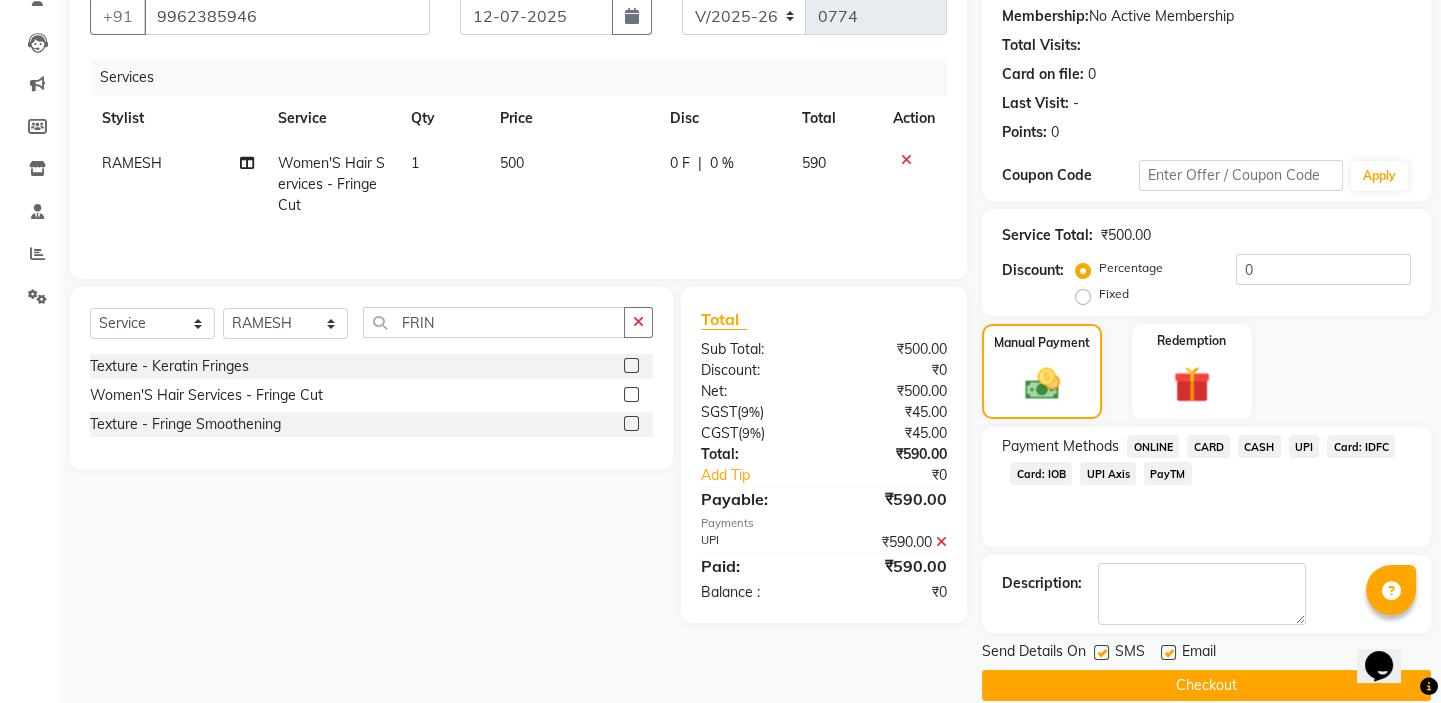 scroll, scrollTop: 216, scrollLeft: 0, axis: vertical 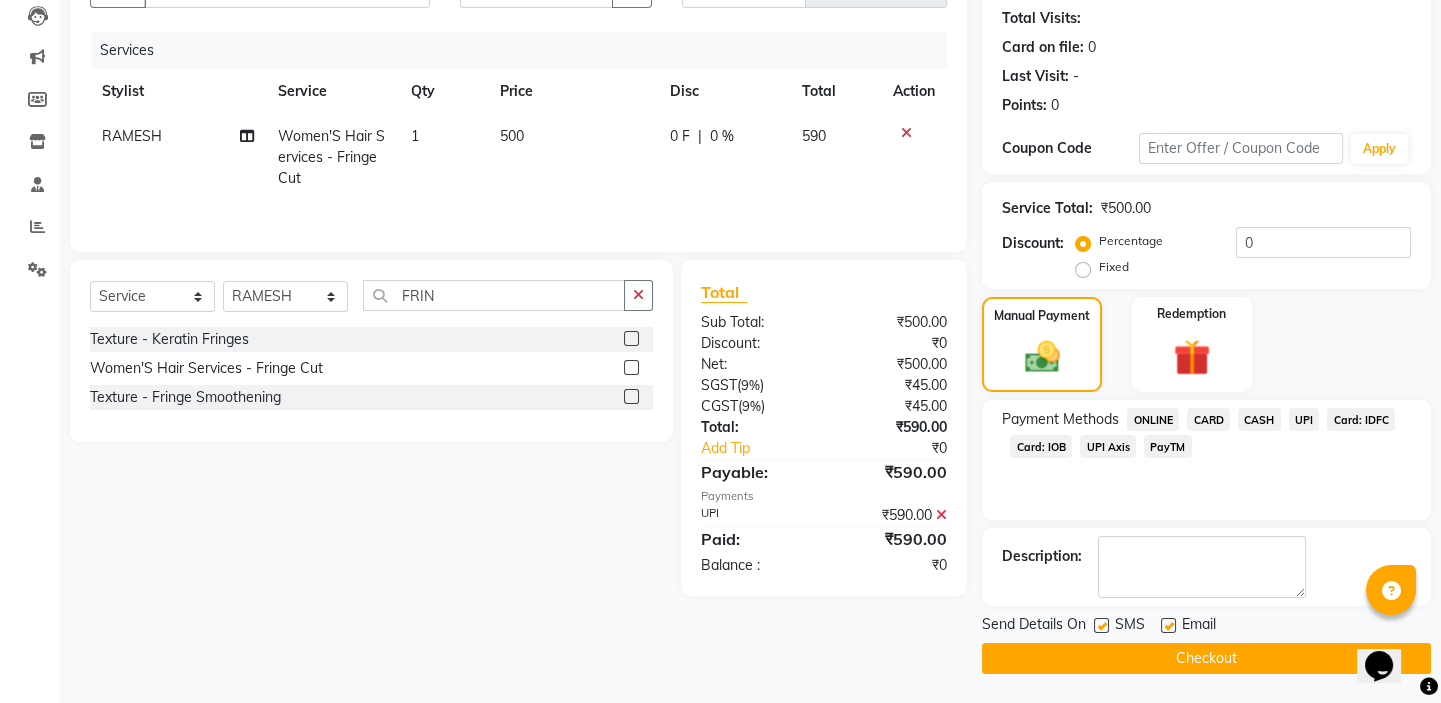 click on "Checkout" 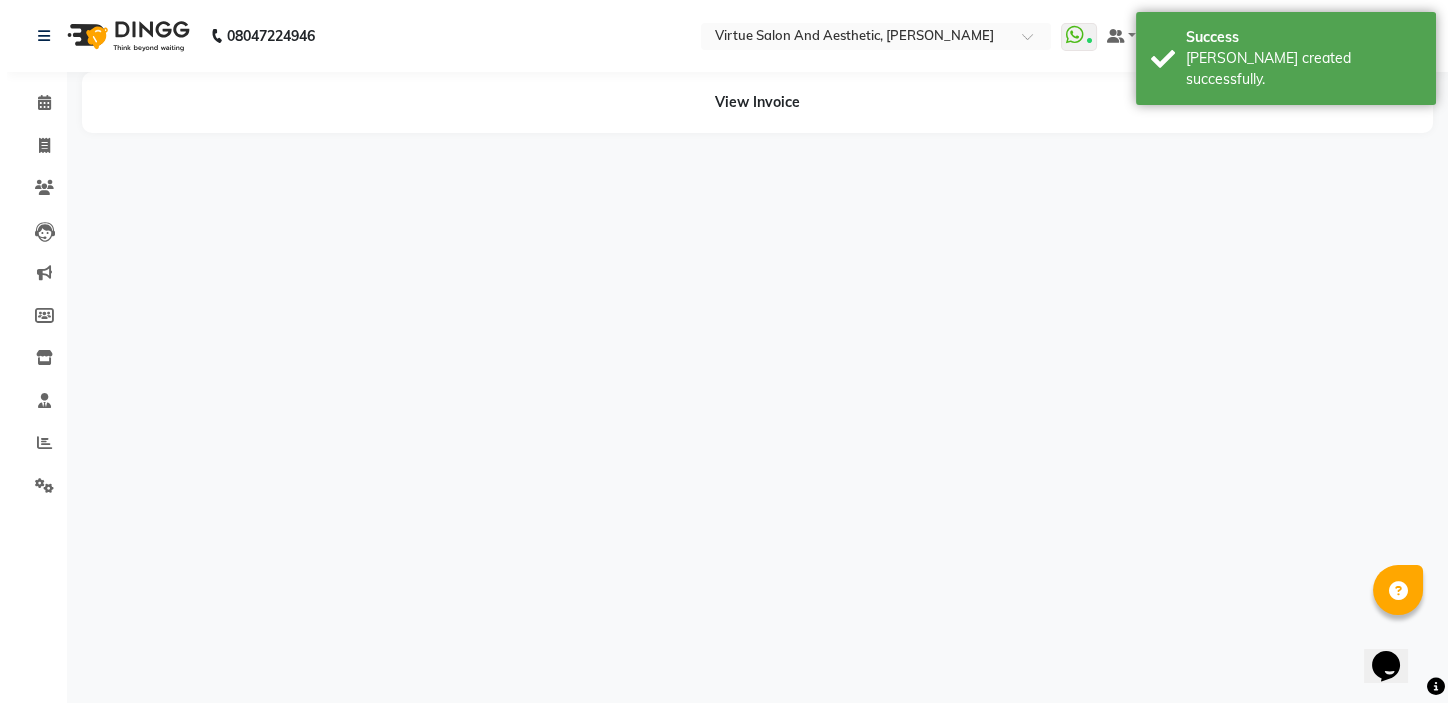 scroll, scrollTop: 0, scrollLeft: 0, axis: both 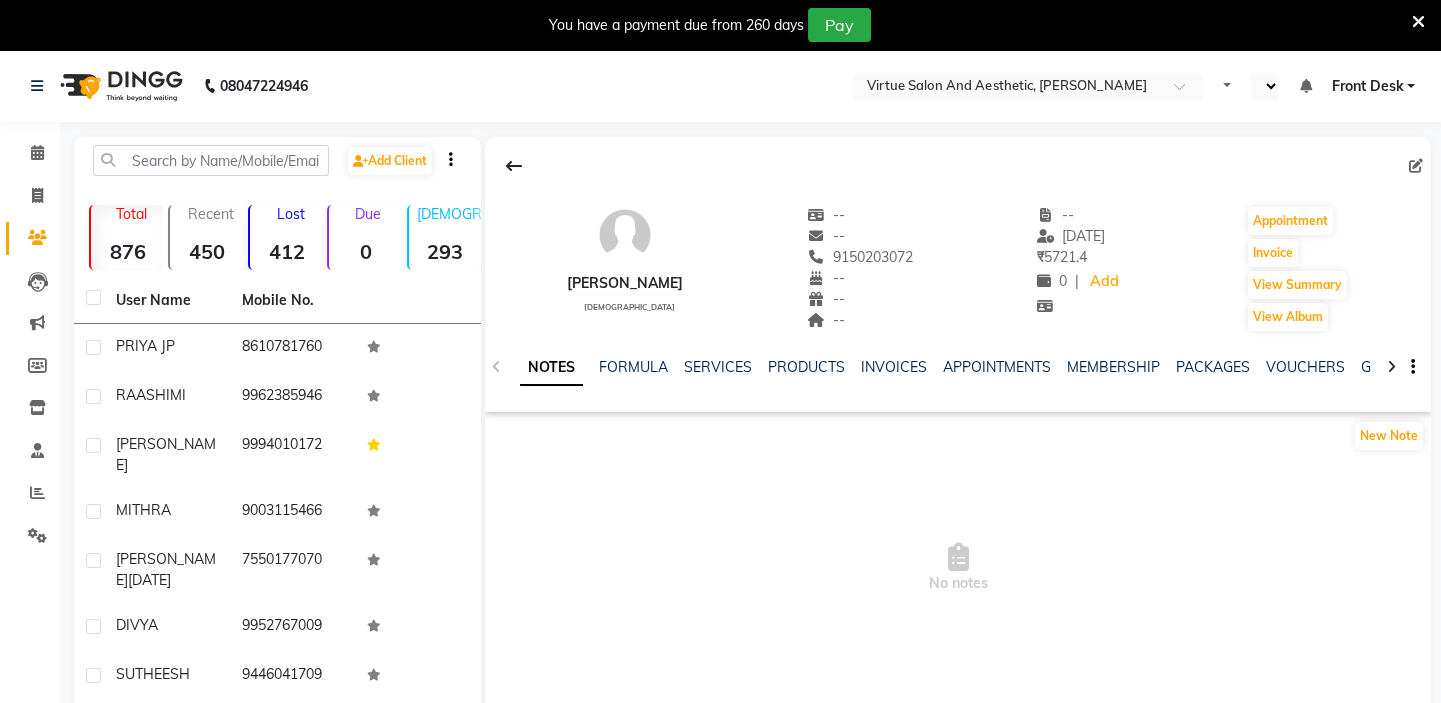 select on "en" 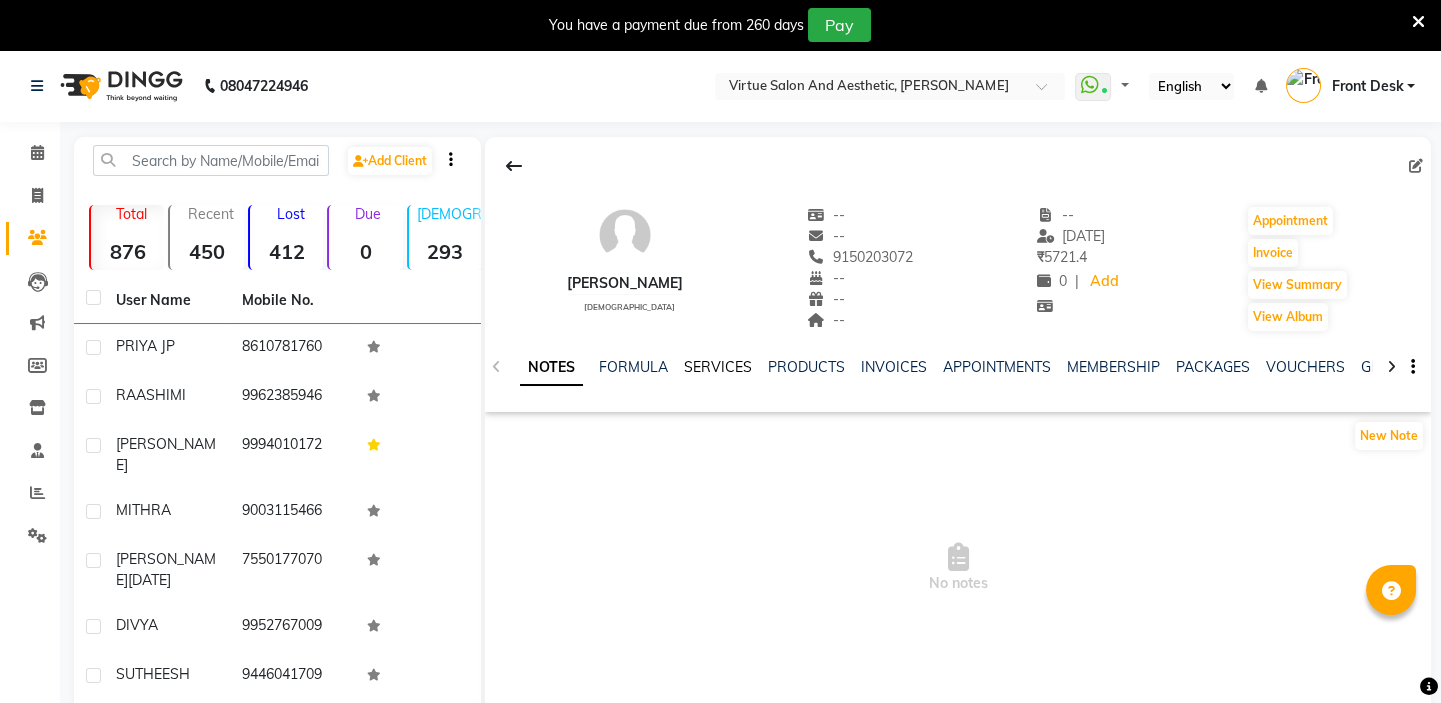drag, startPoint x: 746, startPoint y: 359, endPoint x: 727, endPoint y: 368, distance: 21.023796 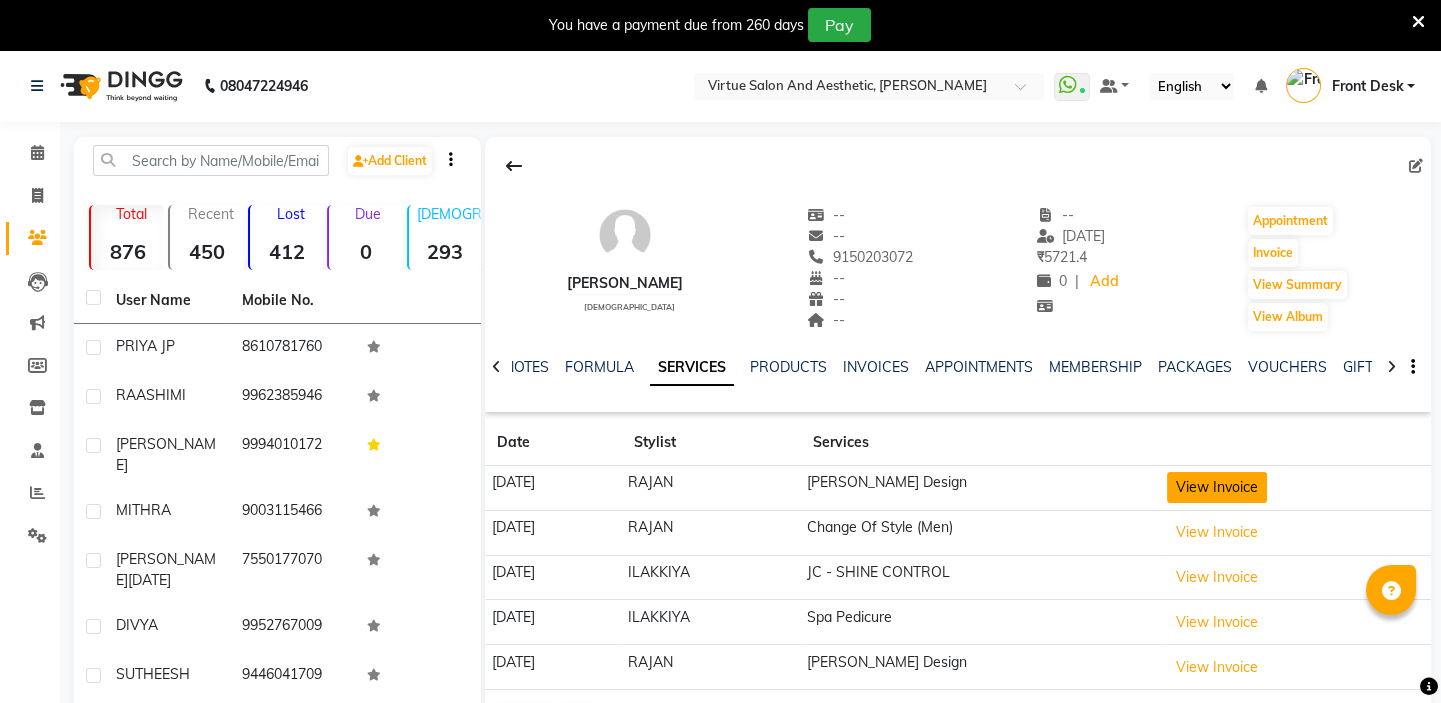 click on "View Invoice" 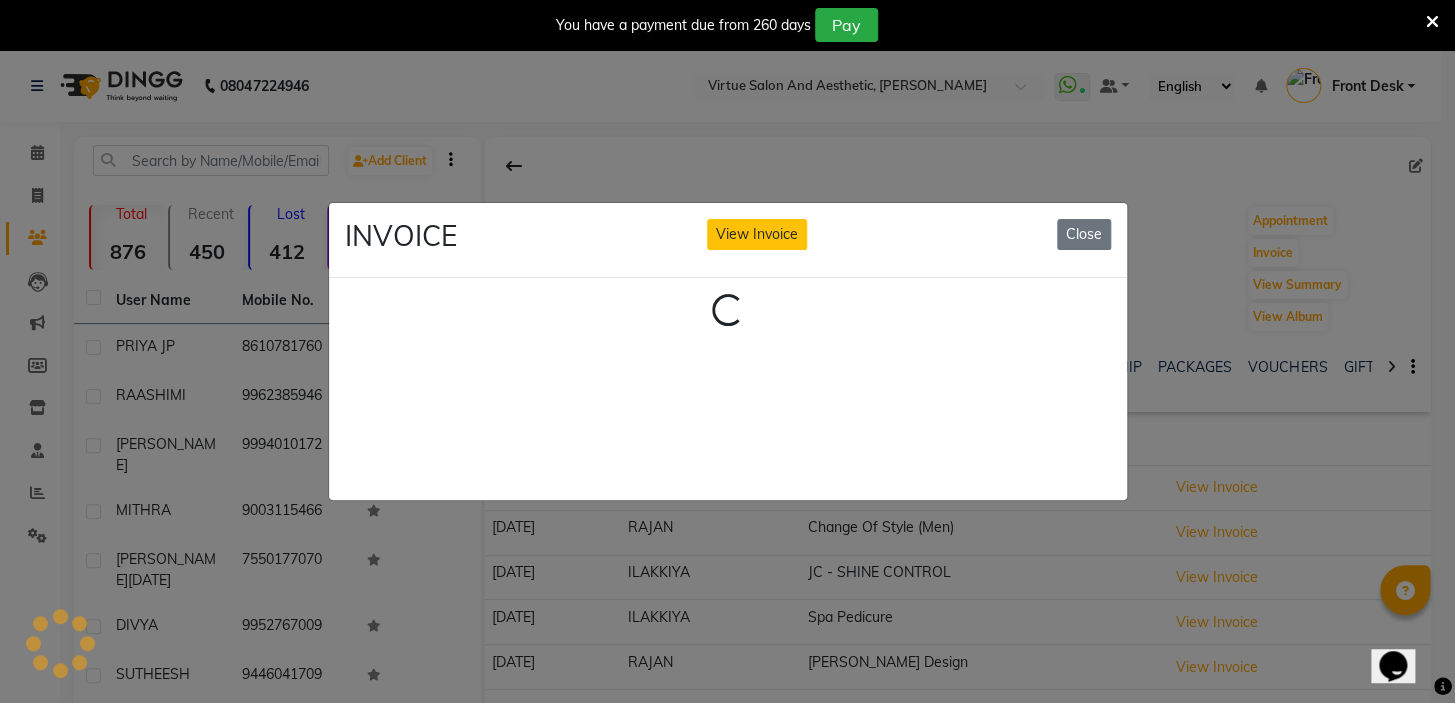 scroll, scrollTop: 0, scrollLeft: 0, axis: both 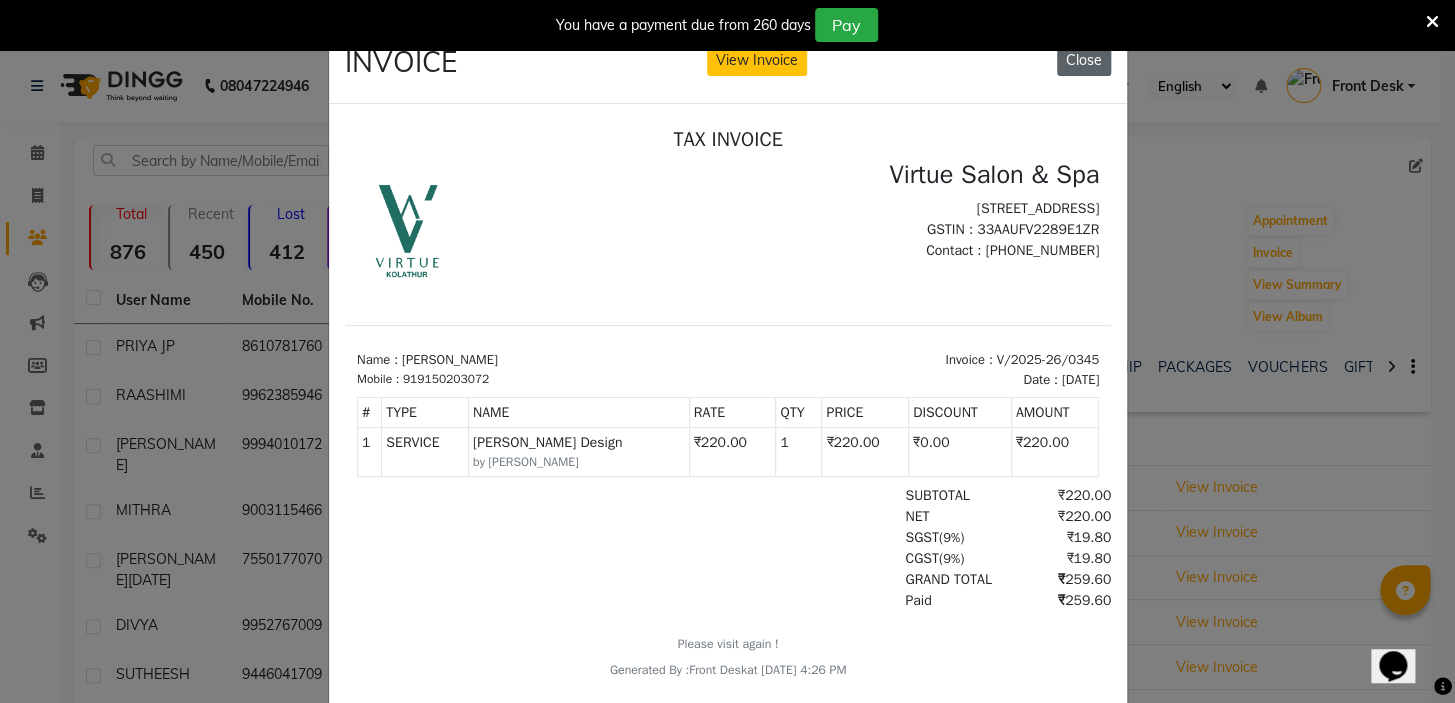 click on "Close" 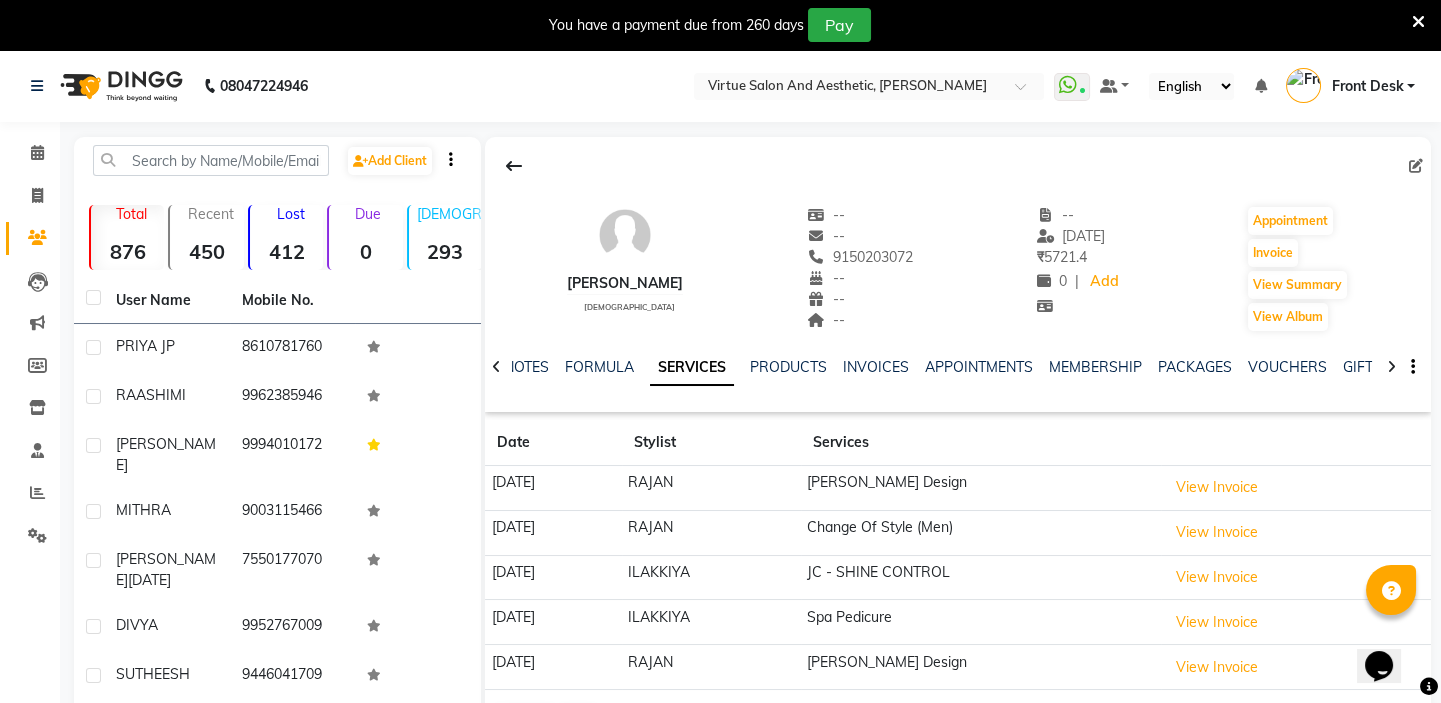 click at bounding box center [1418, 22] 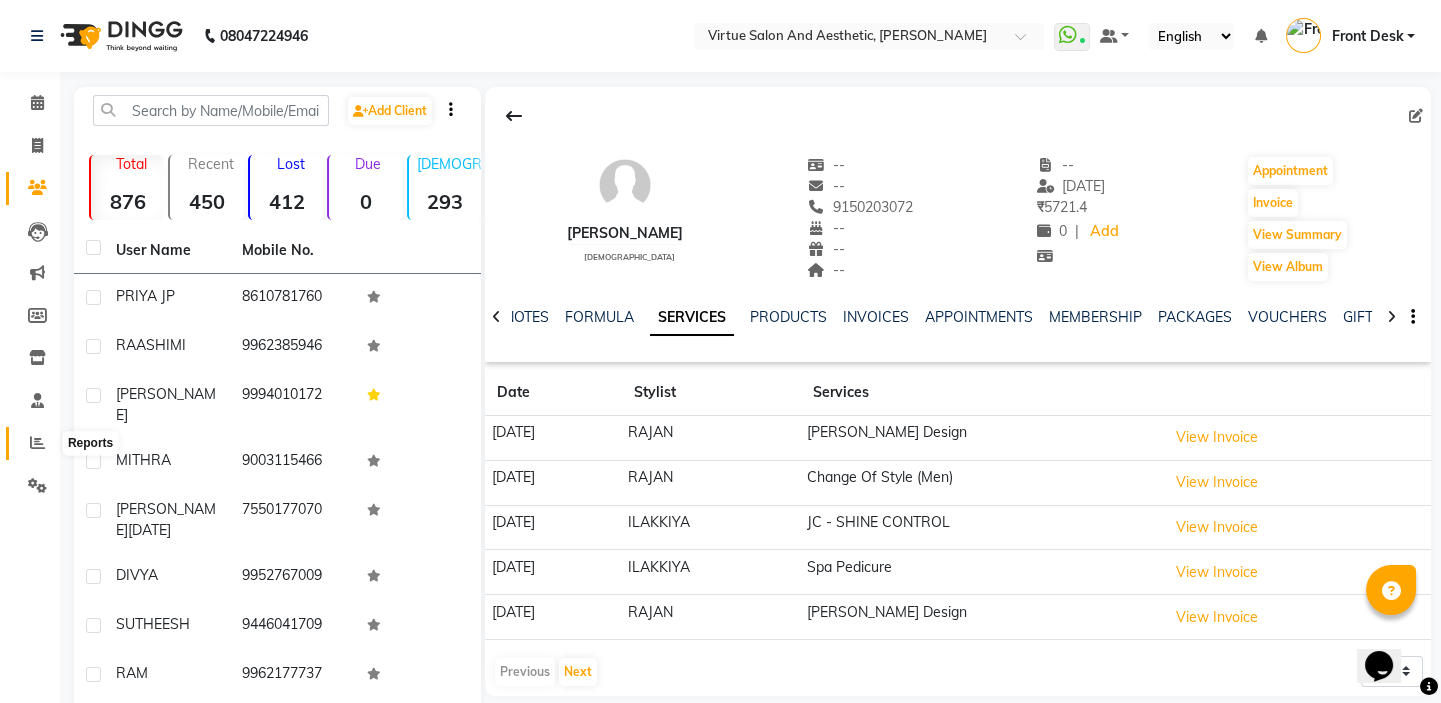 click 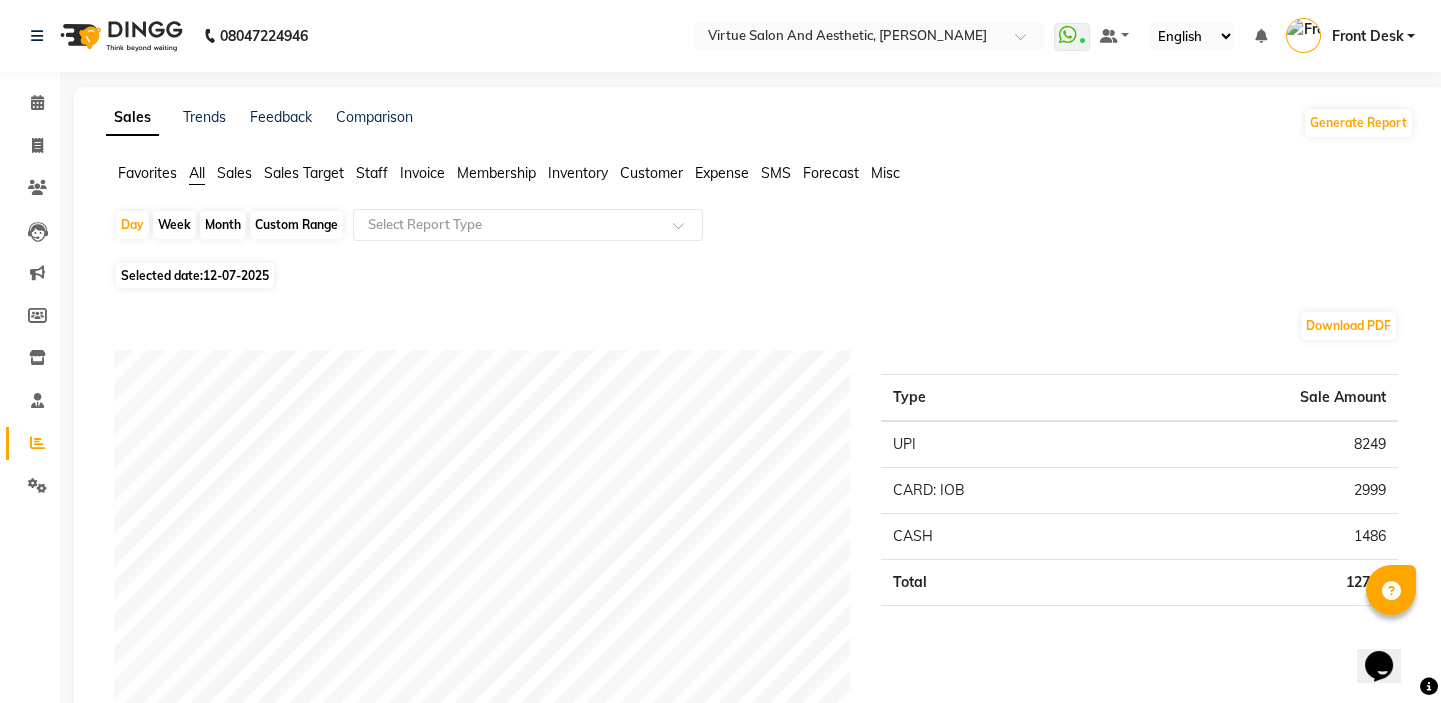 click on "Favorites All Sales Sales Target Staff Invoice Membership Inventory Customer Expense SMS Forecast Misc" 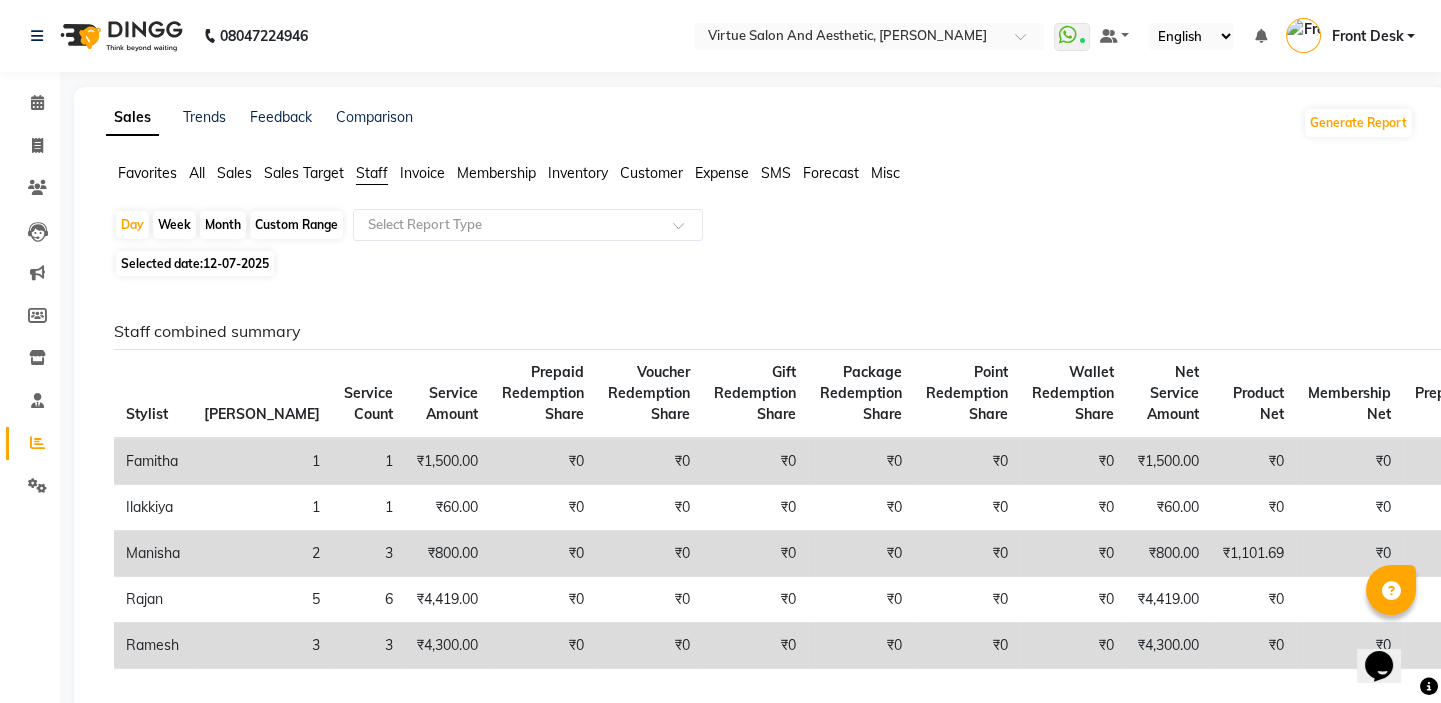 click on "Customer" 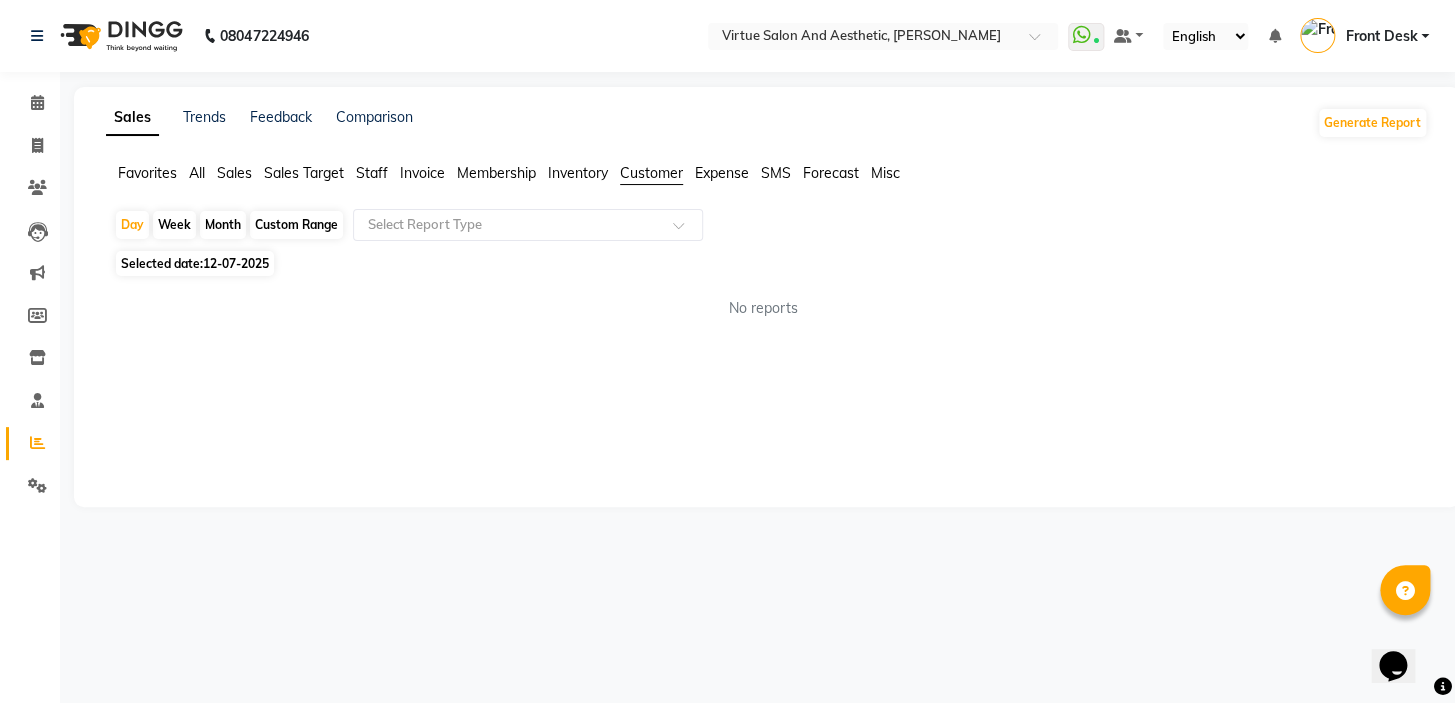 click on "Custom Range" 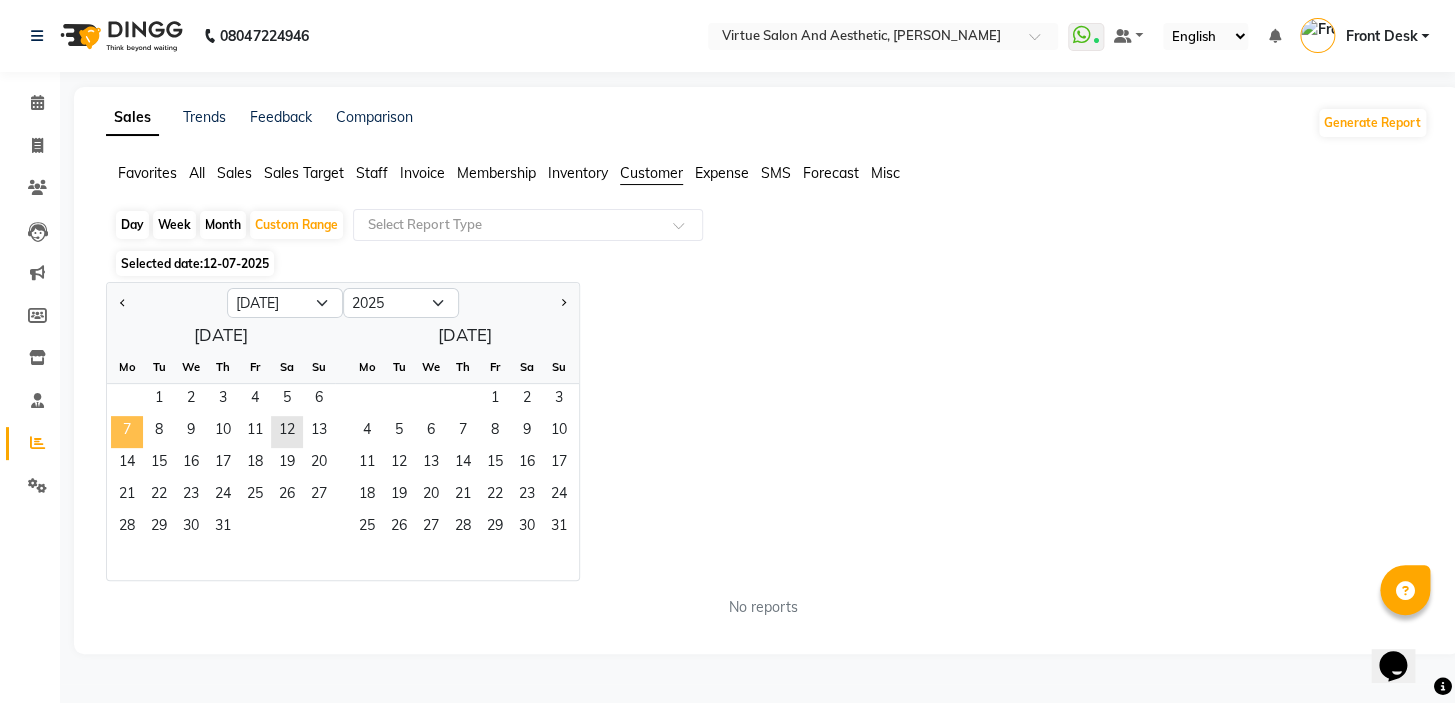 click on "7" 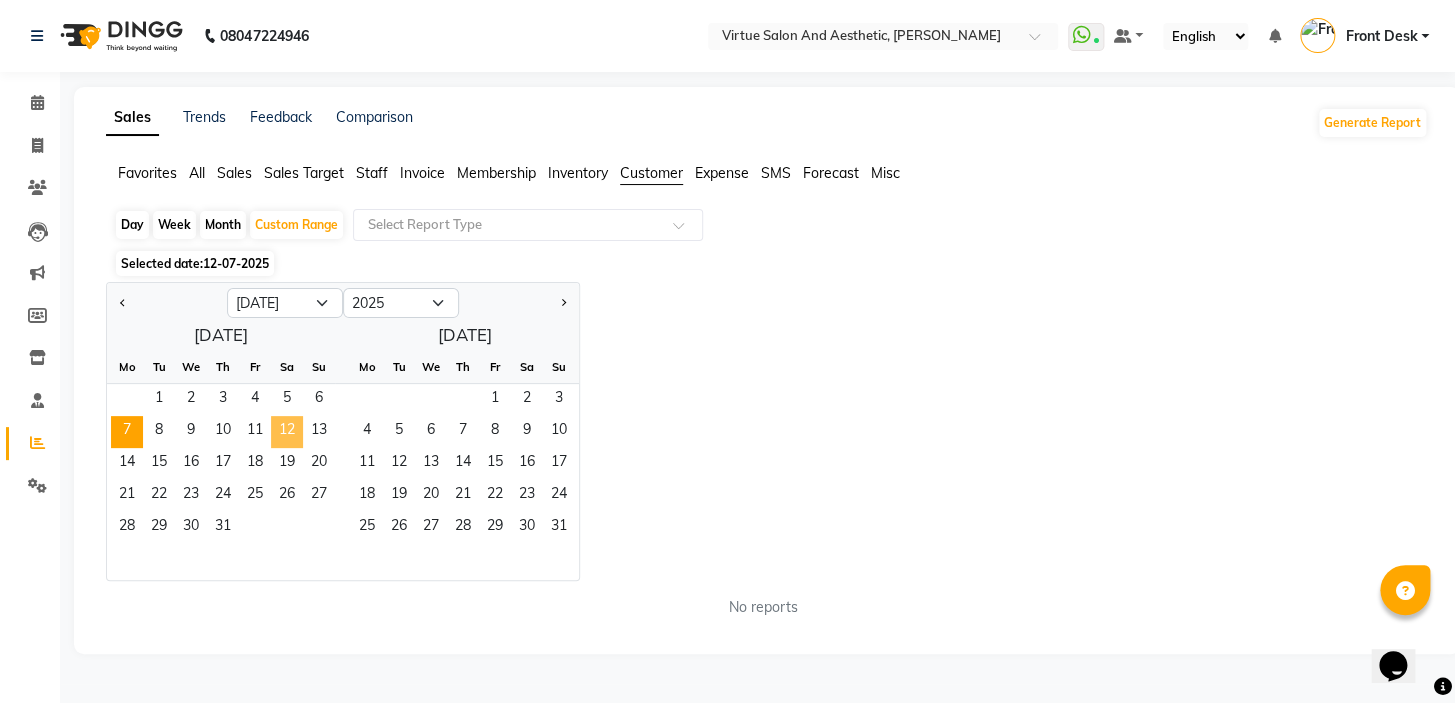 click on "12" 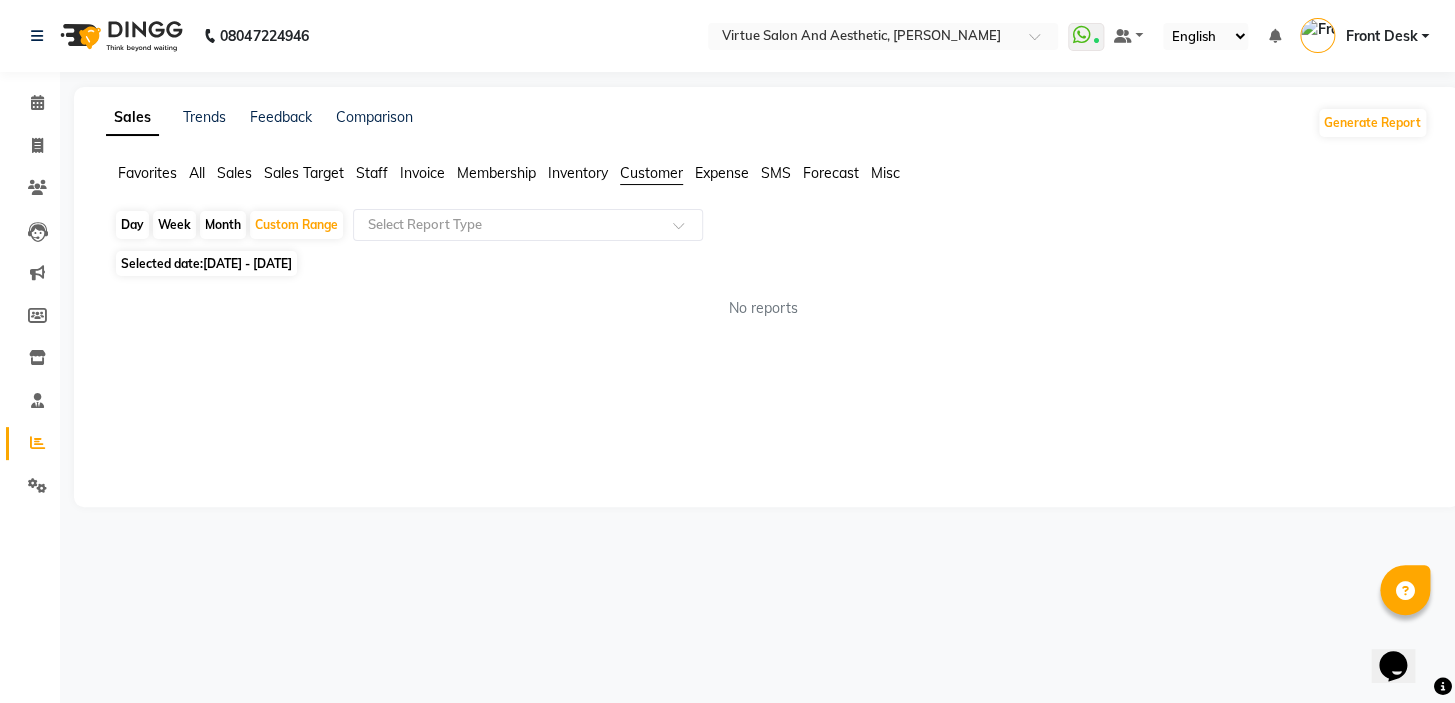 click on "Staff" 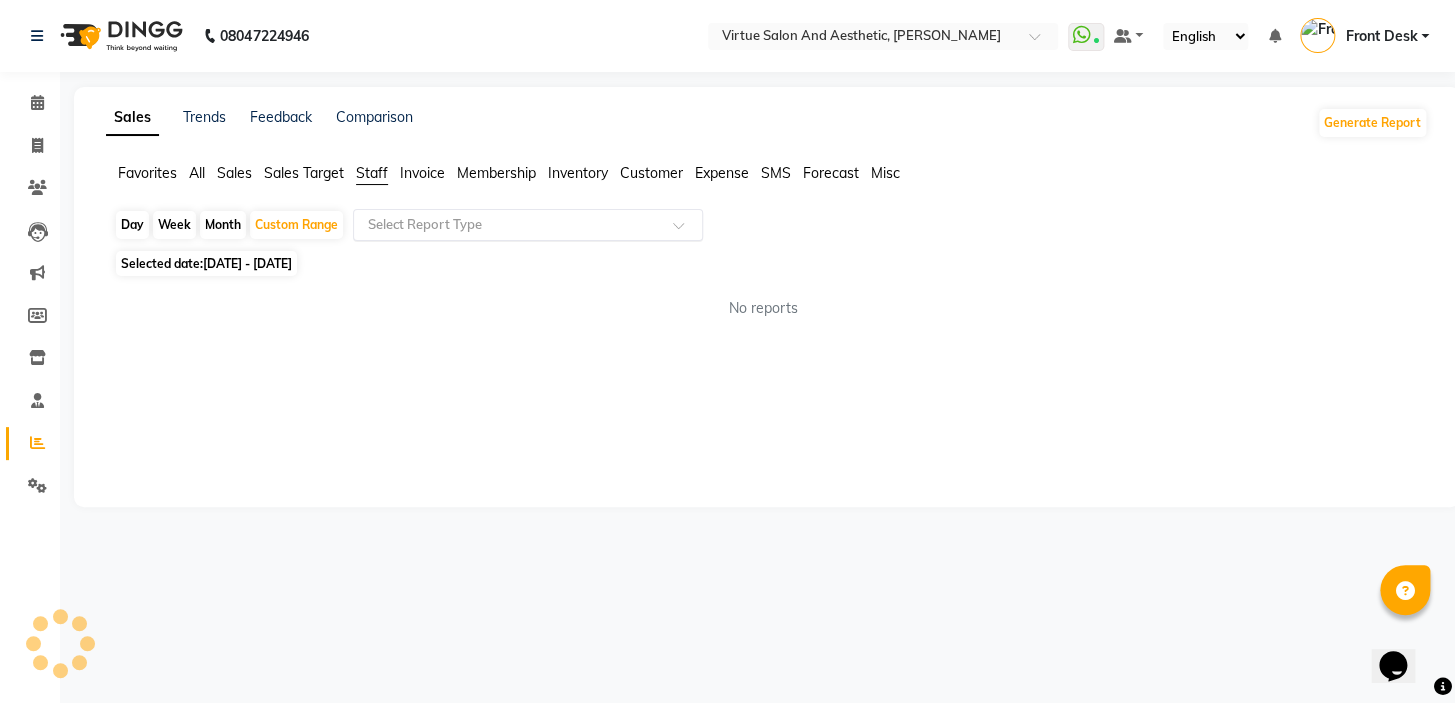 click 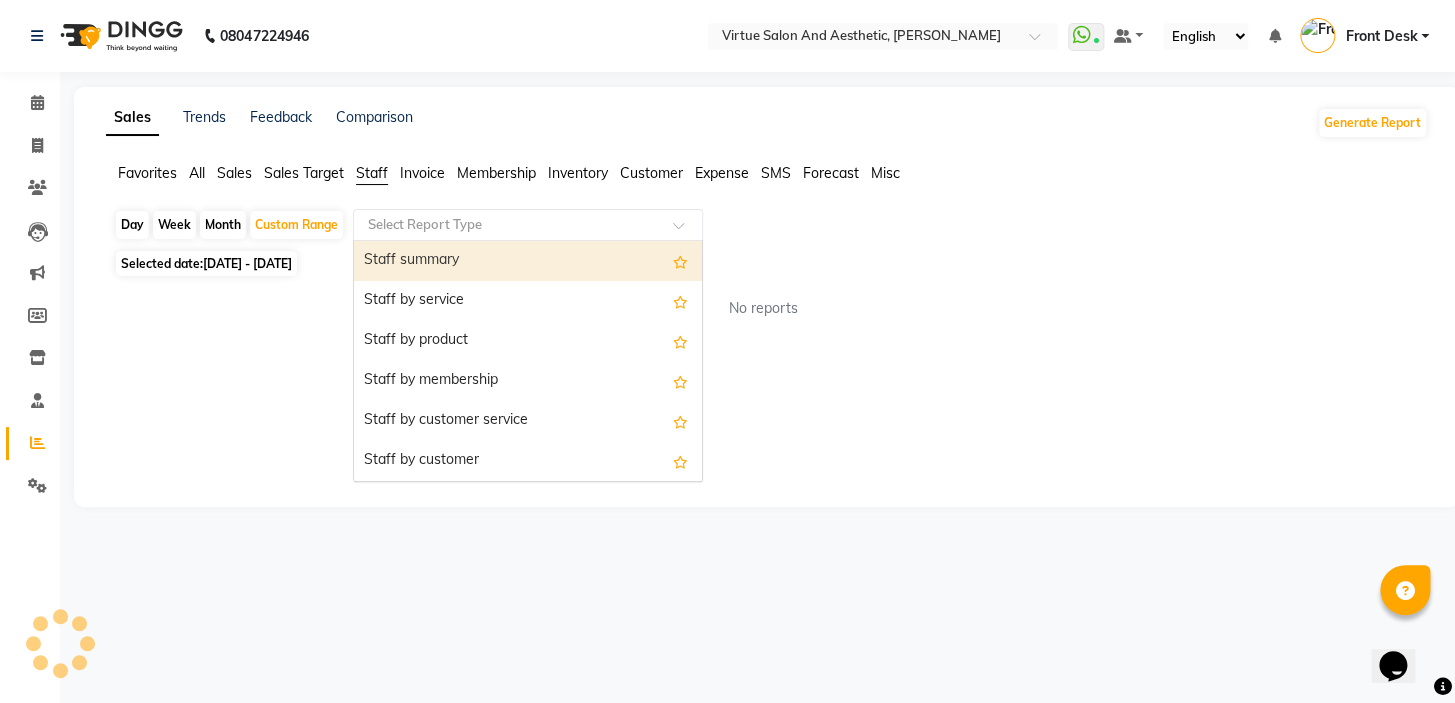click on "Staff summary" at bounding box center [528, 261] 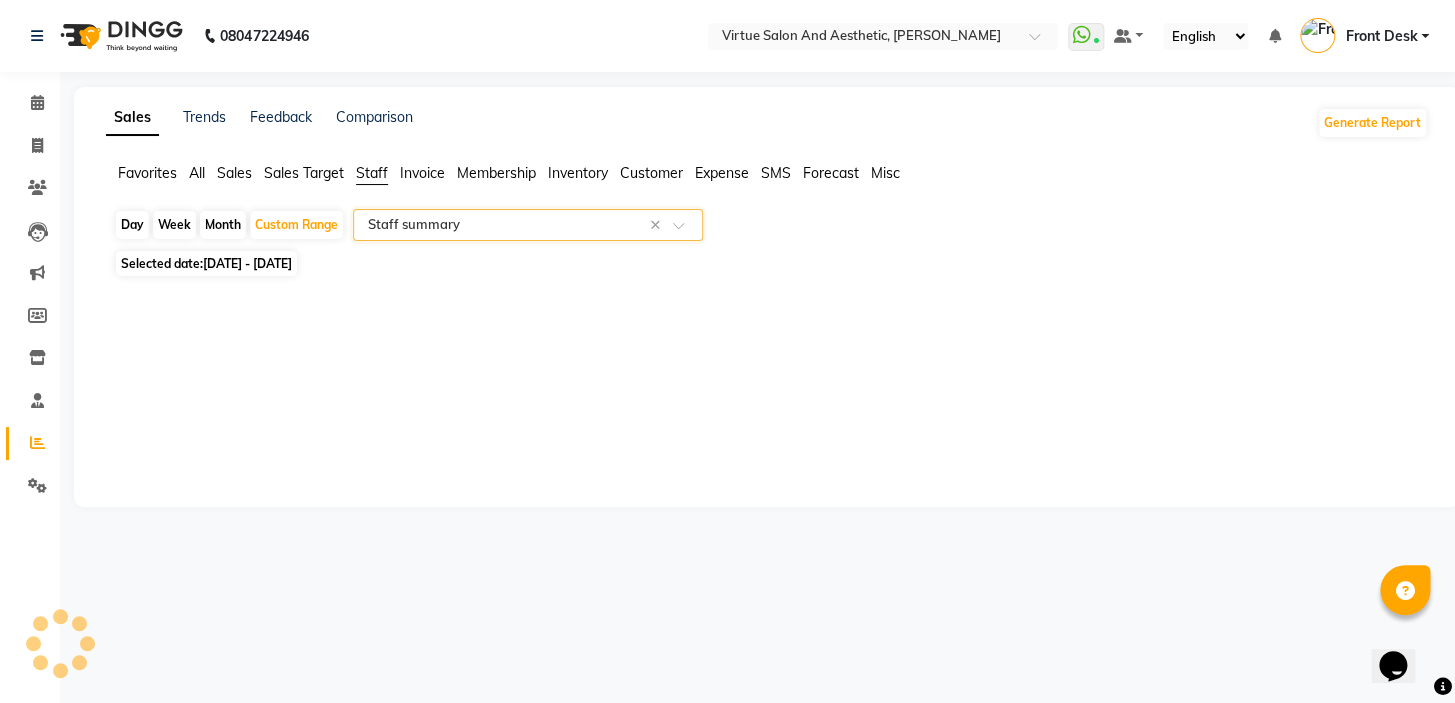select on "full_report" 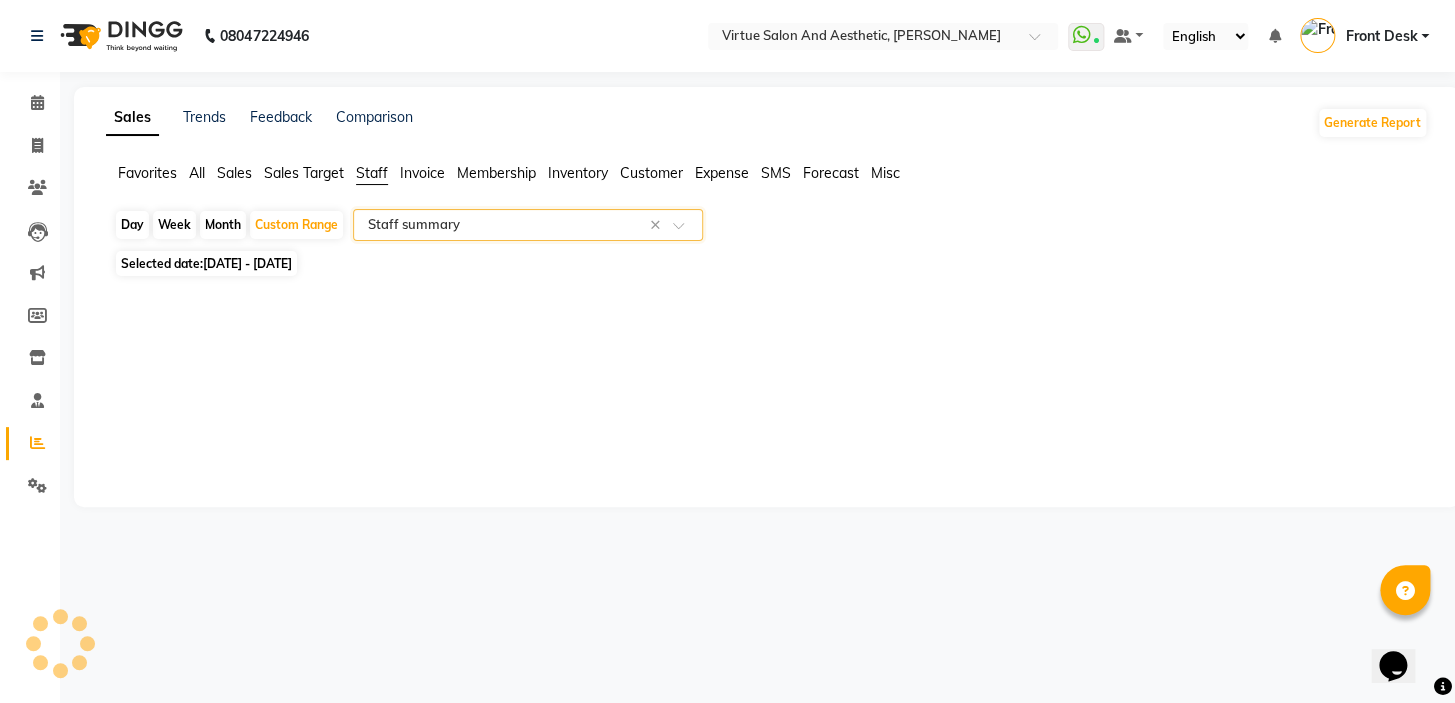 select on "csv" 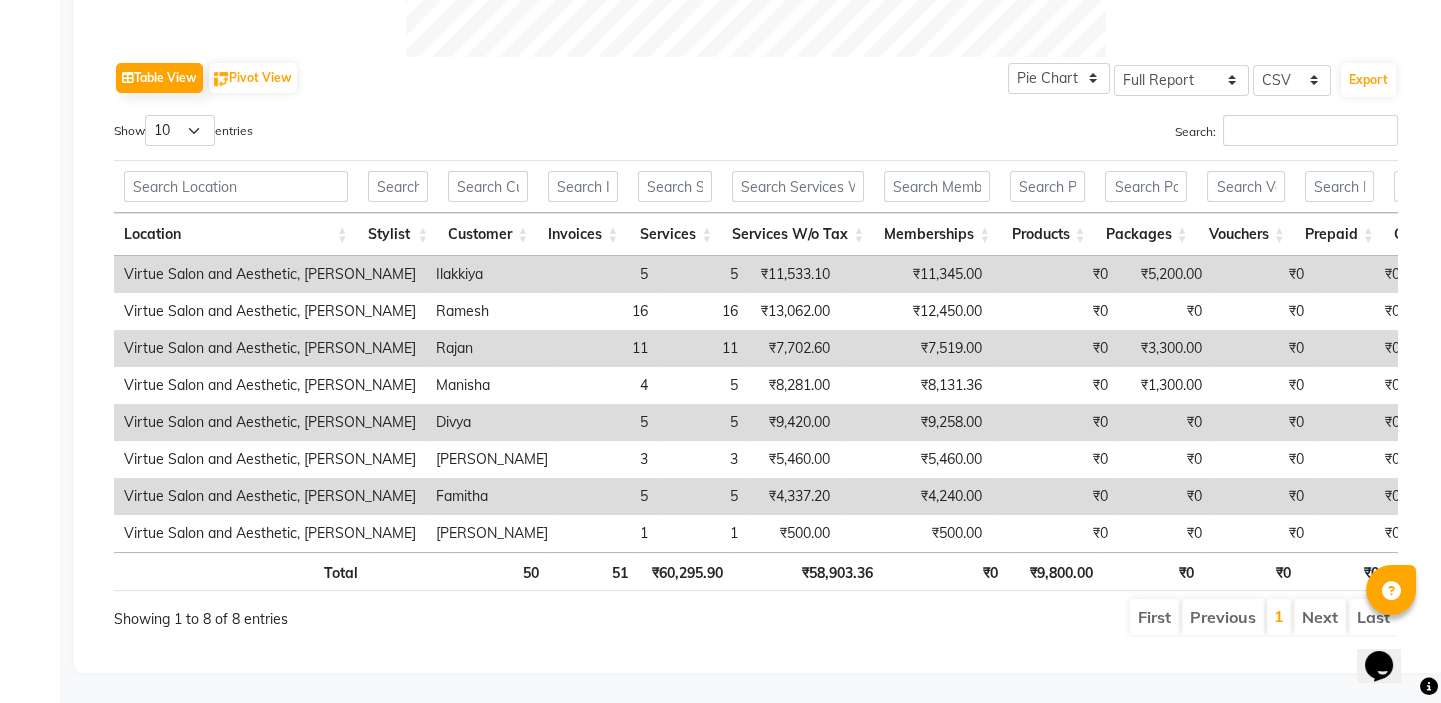 scroll, scrollTop: 990, scrollLeft: 0, axis: vertical 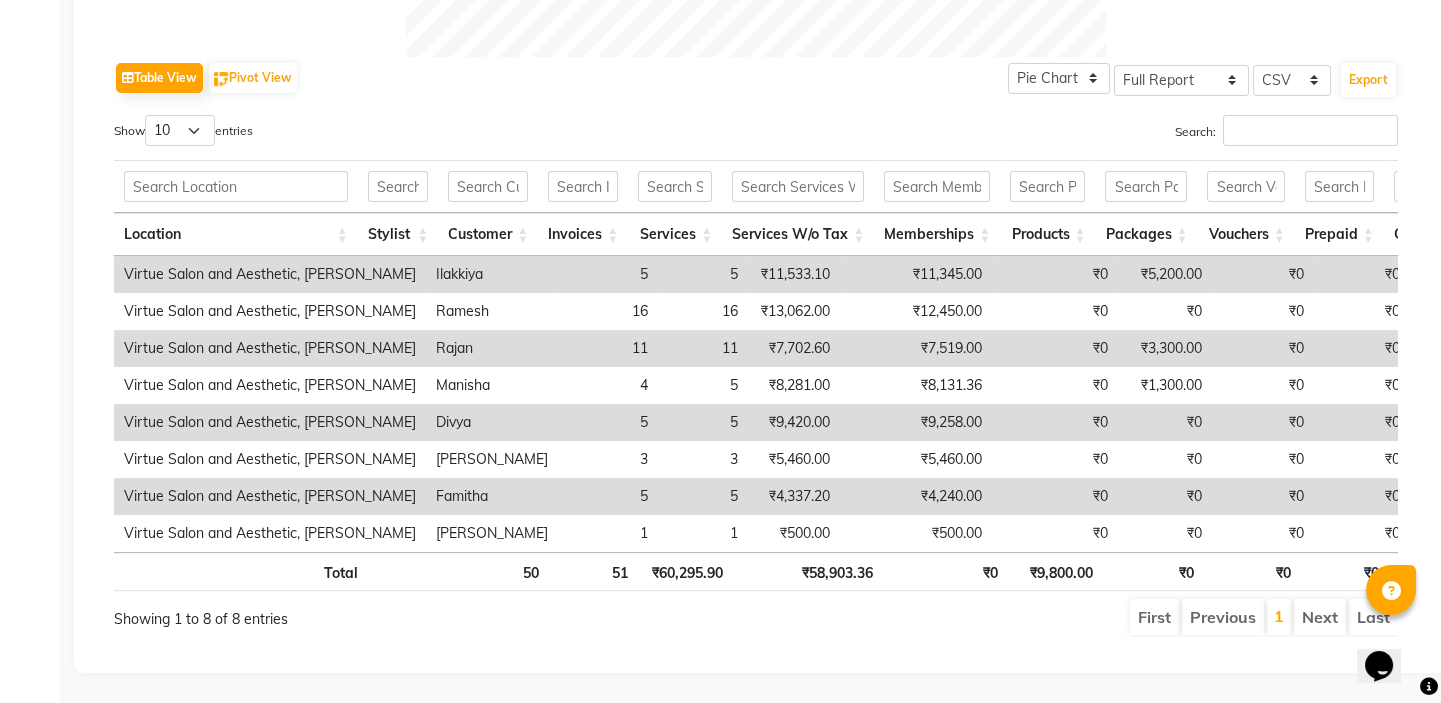 click on "Services W/o Tax" at bounding box center [798, 234] 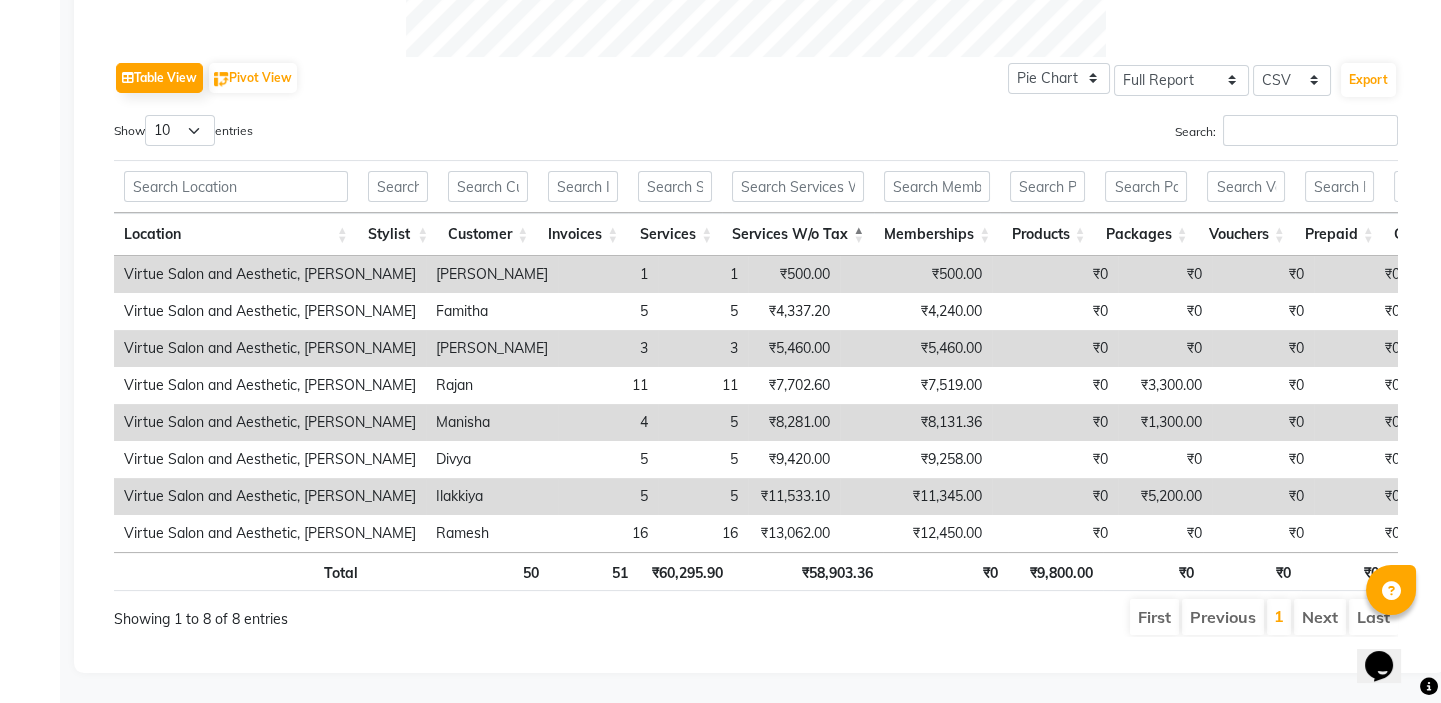 click on "Services W/o Tax" at bounding box center (798, 234) 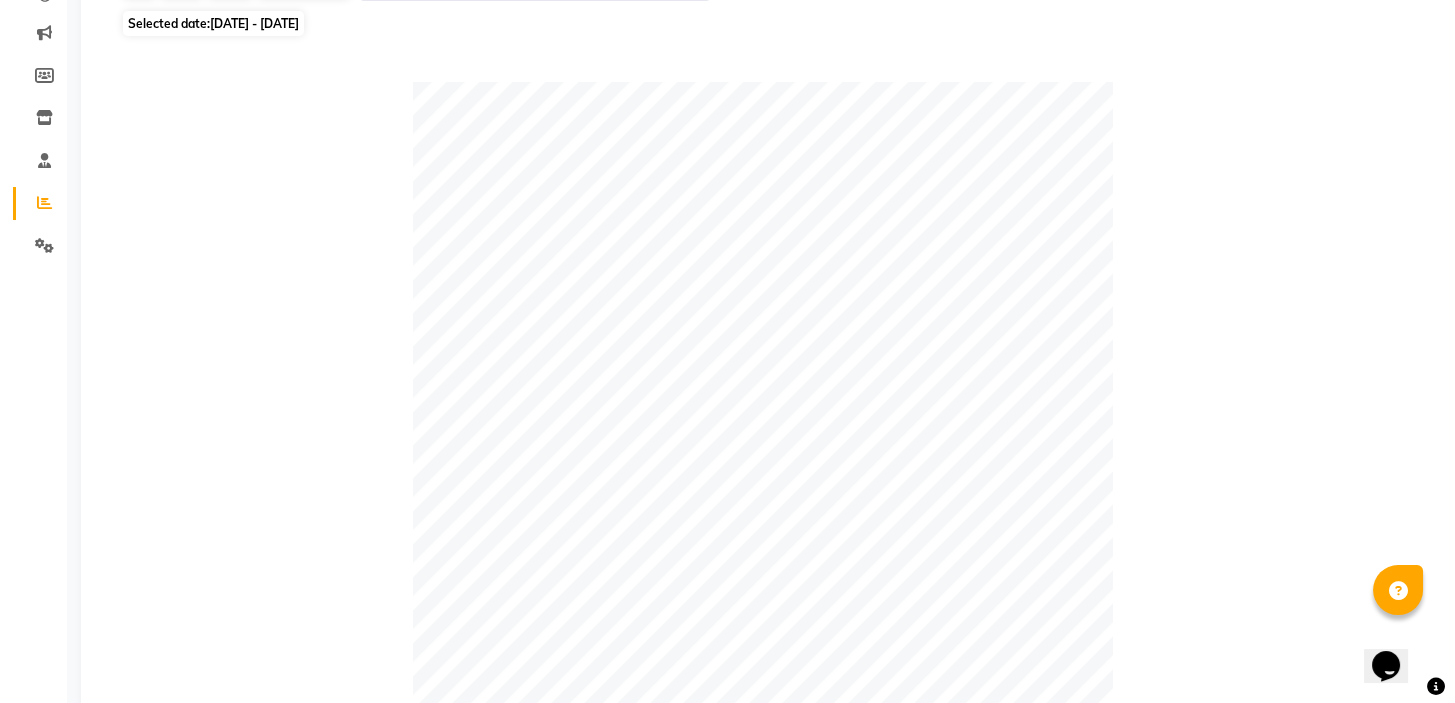scroll, scrollTop: 0, scrollLeft: 0, axis: both 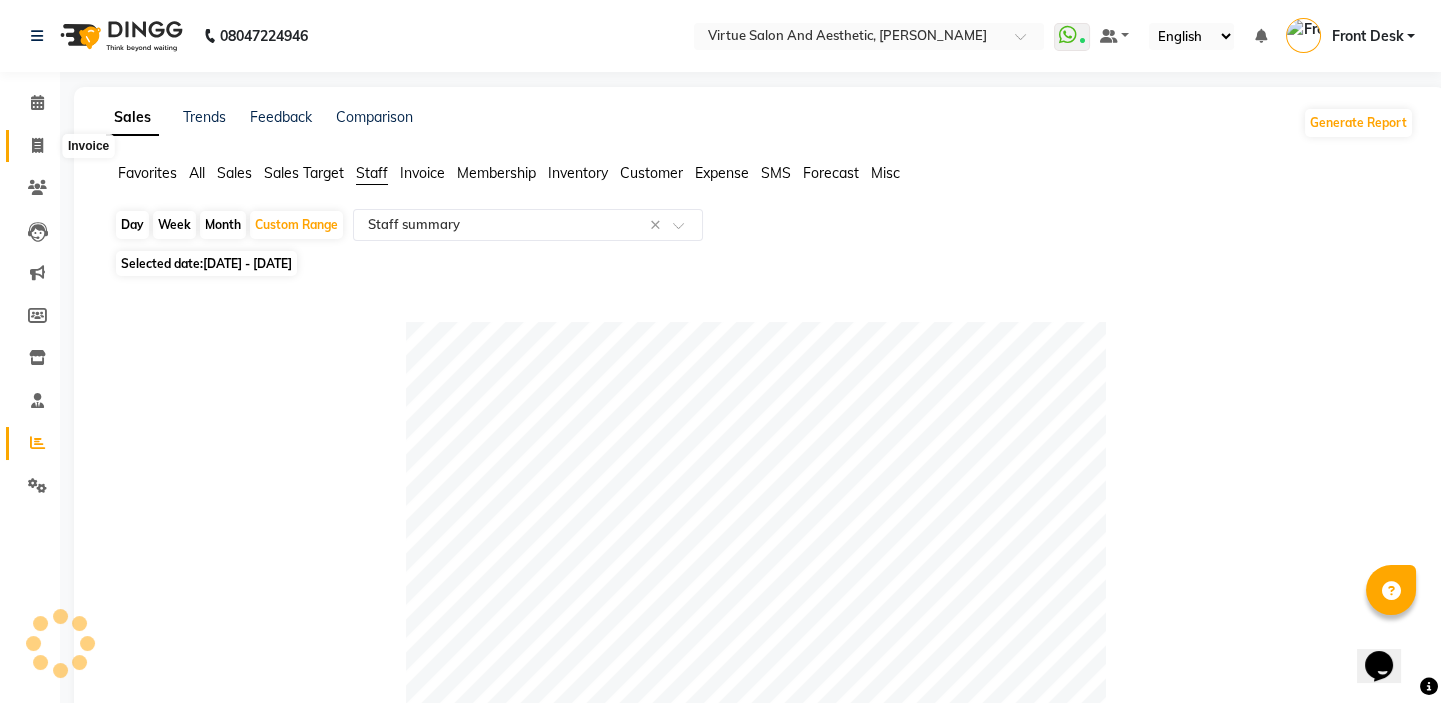 click 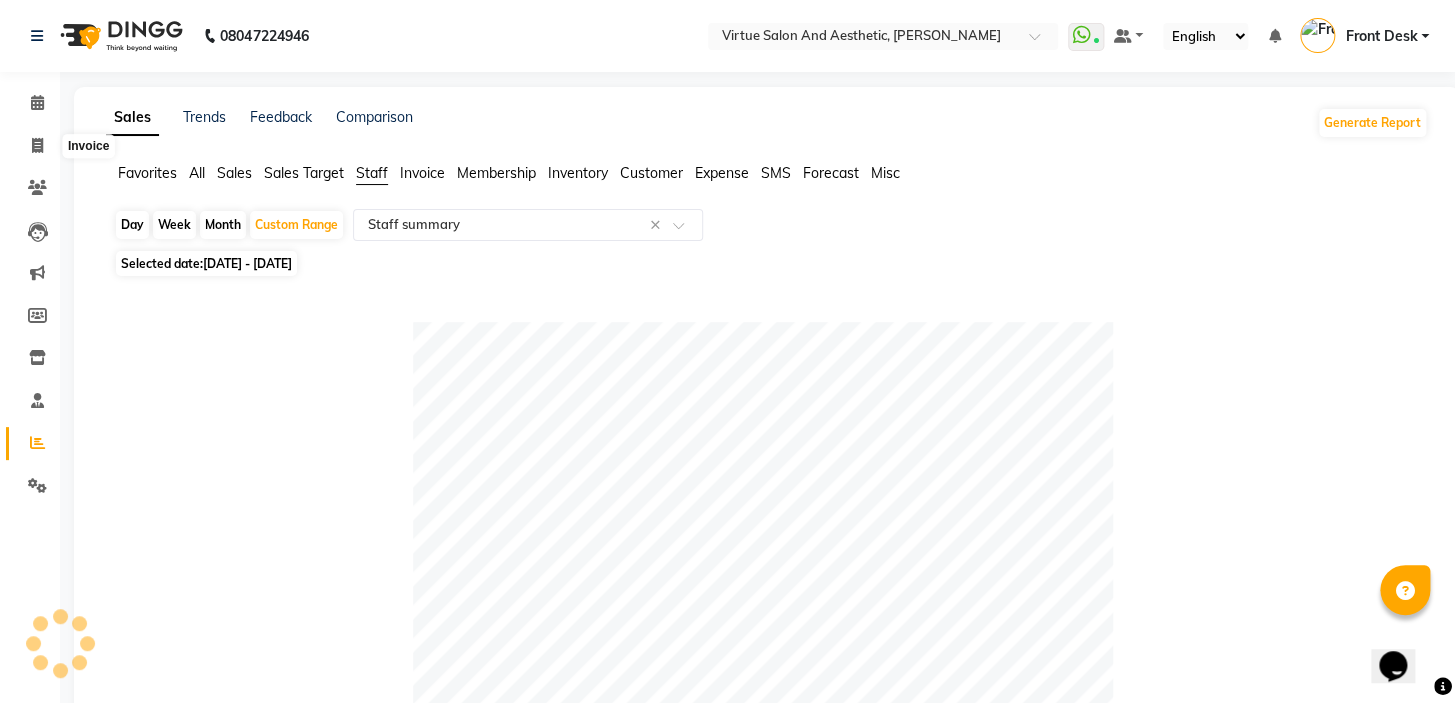 select on "7053" 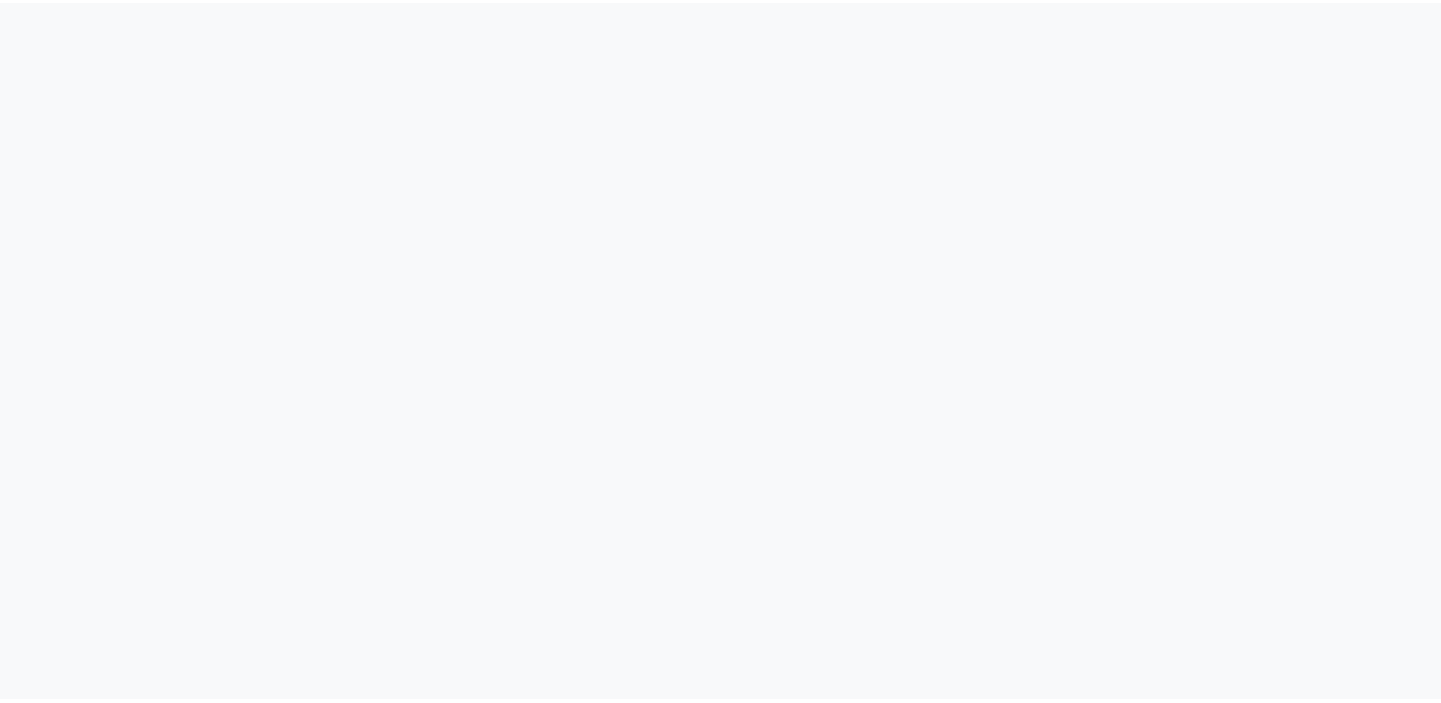 scroll, scrollTop: 0, scrollLeft: 0, axis: both 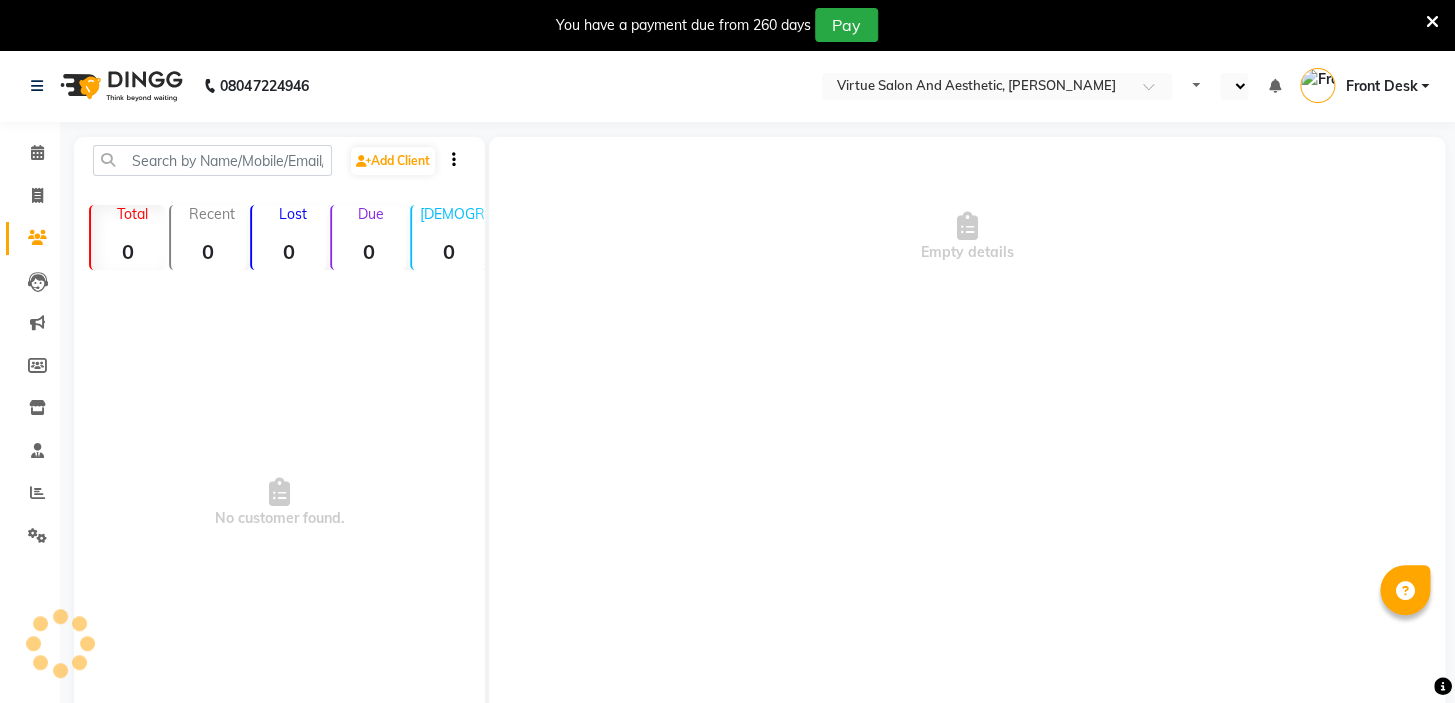 select on "en" 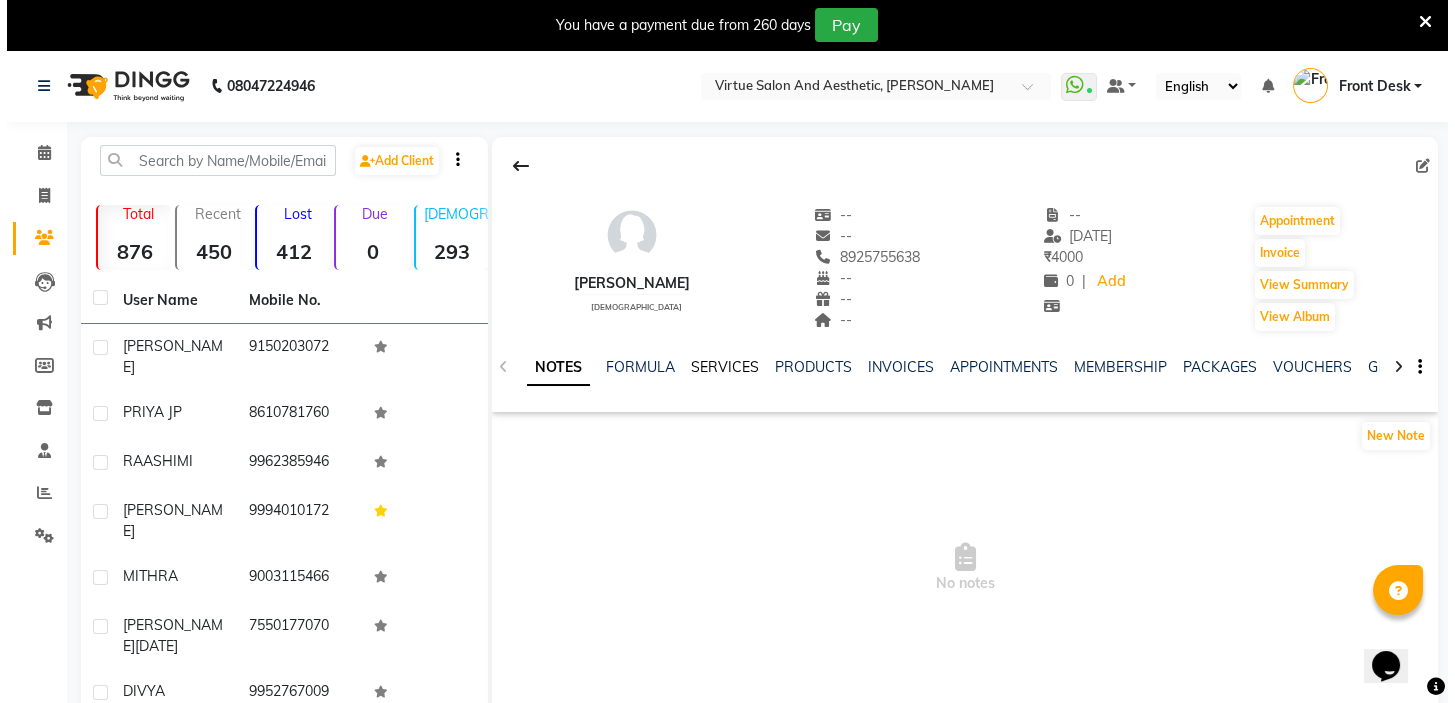 scroll, scrollTop: 0, scrollLeft: 0, axis: both 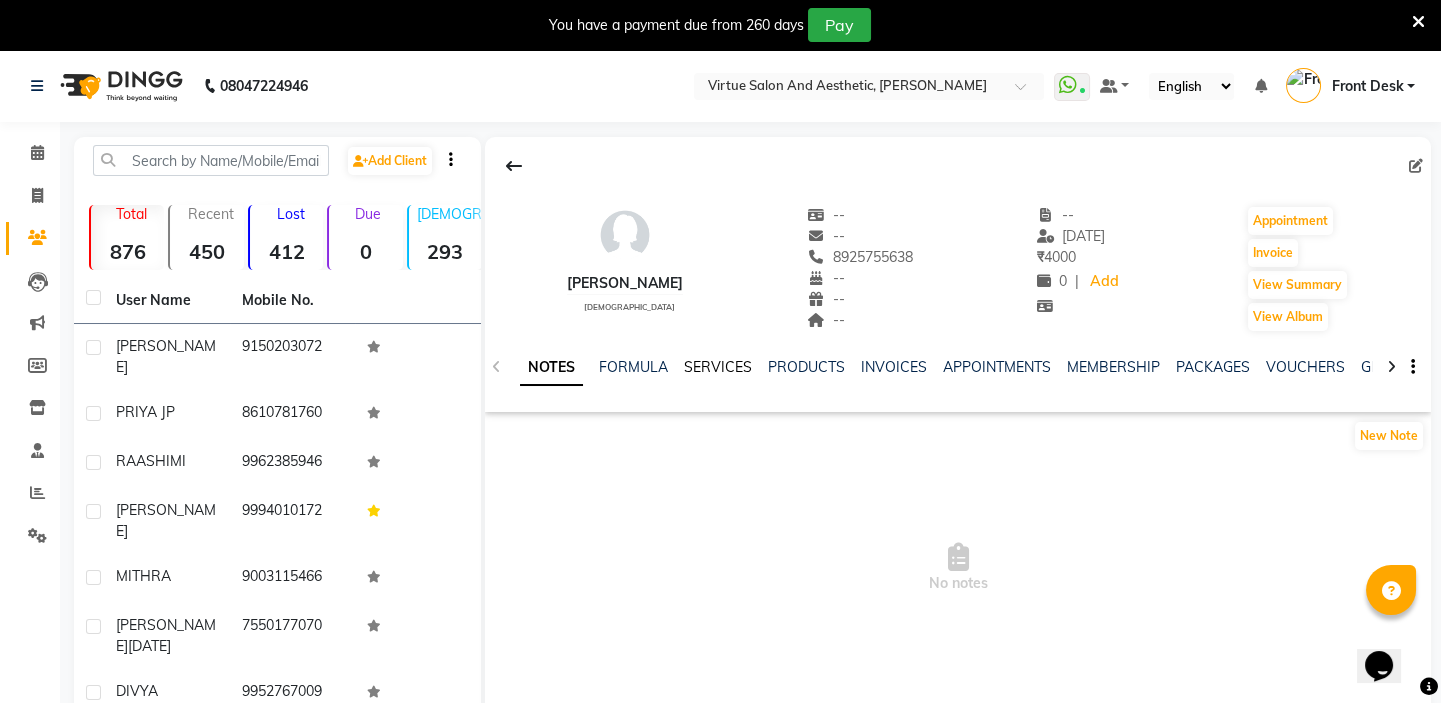 click on "SERVICES" 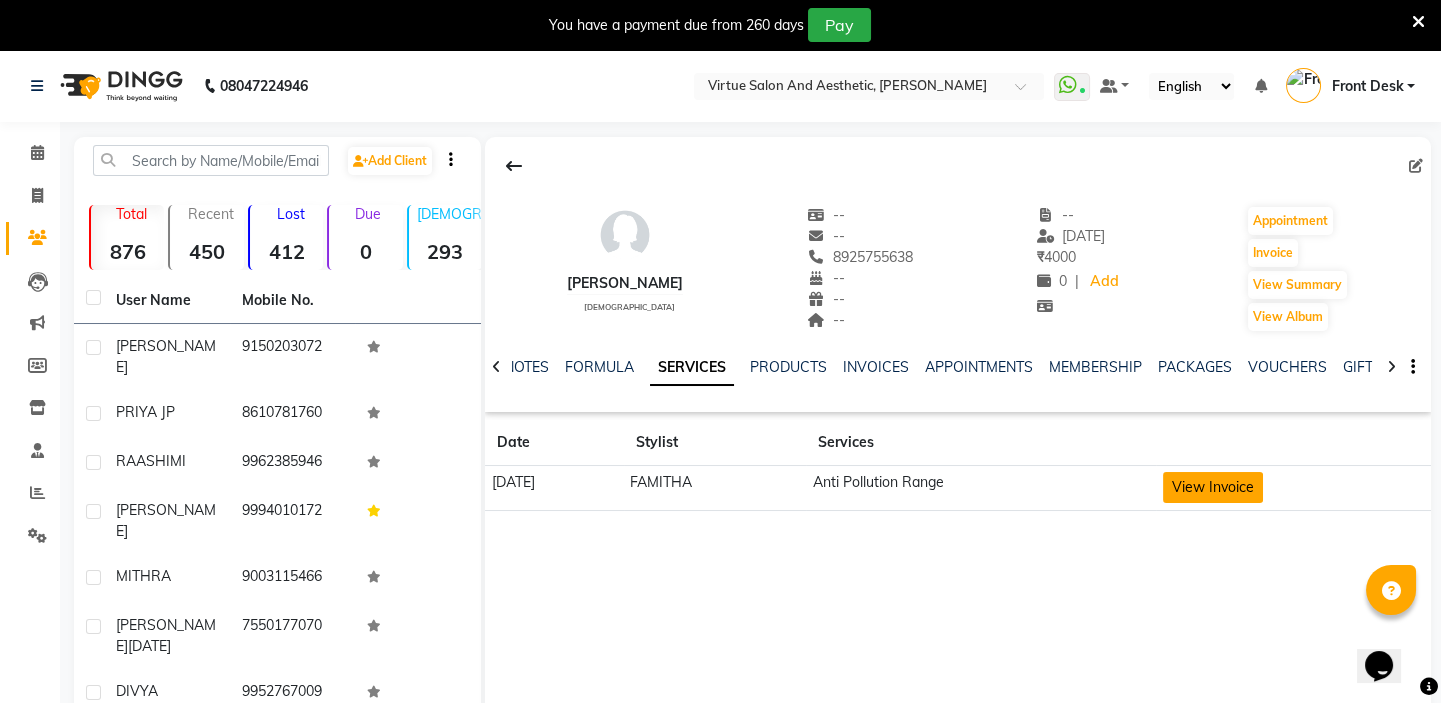 click on "View Invoice" 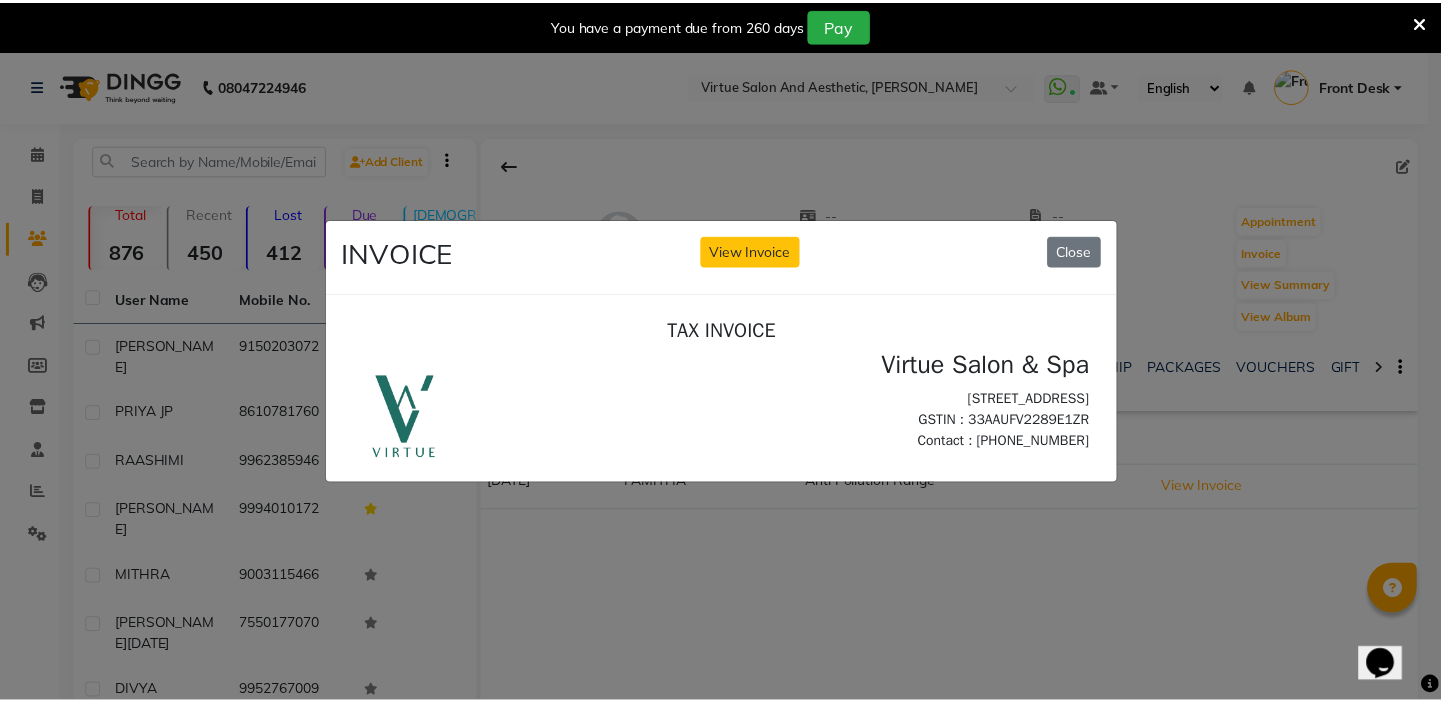 scroll, scrollTop: 0, scrollLeft: 0, axis: both 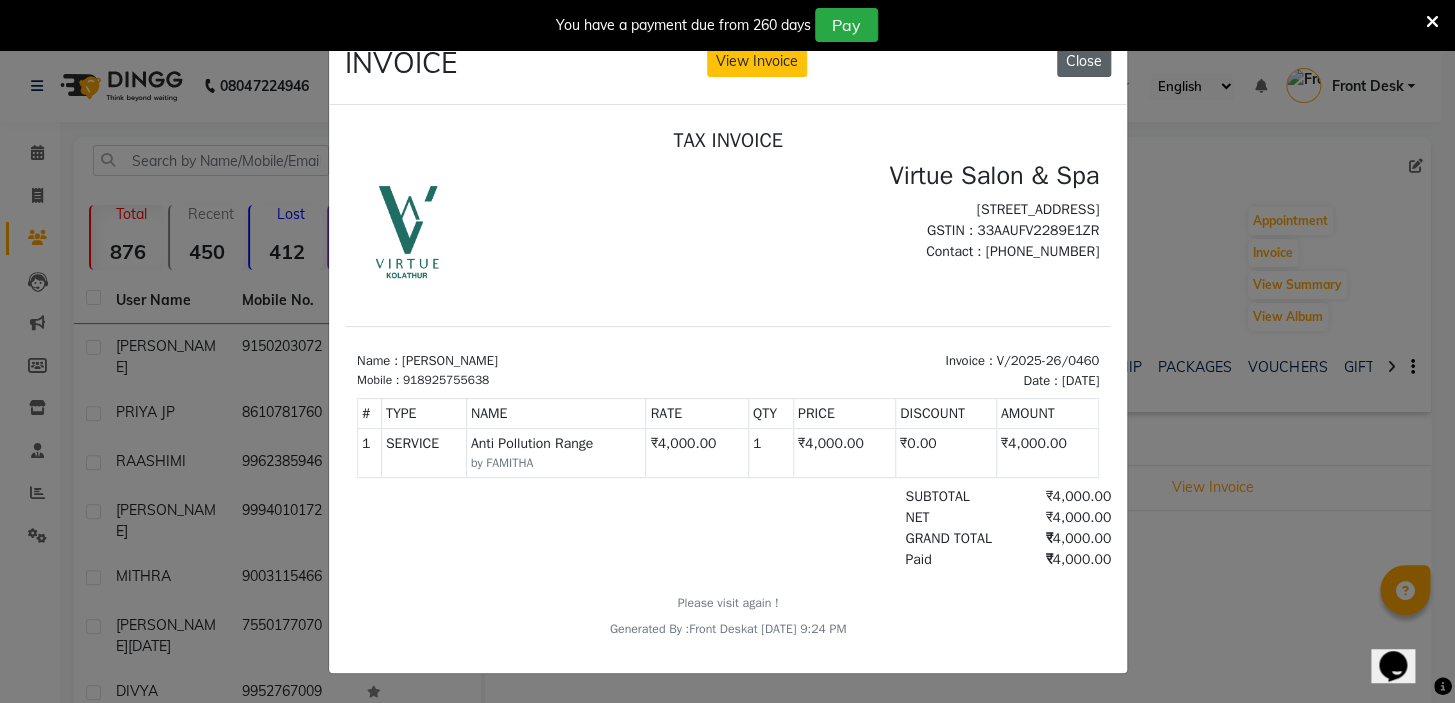 click on "Close" 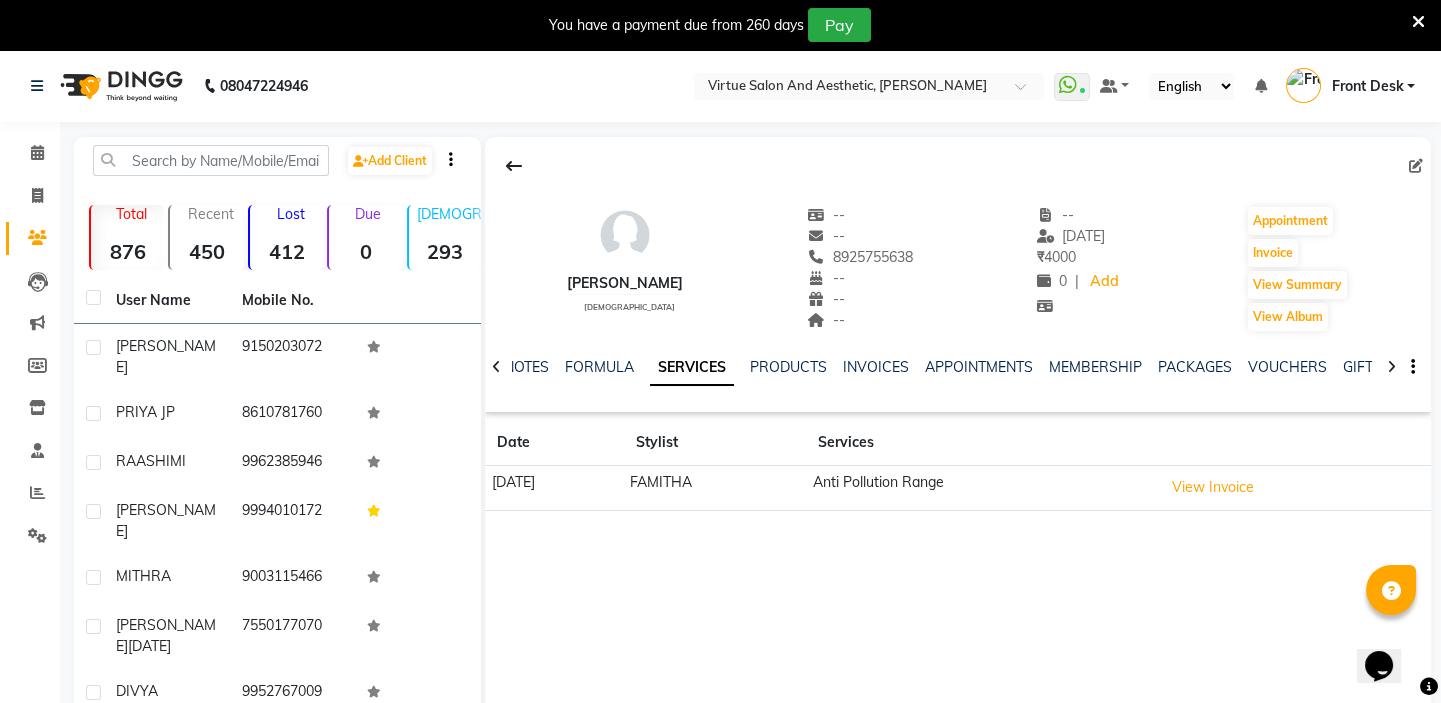 click at bounding box center [1418, 22] 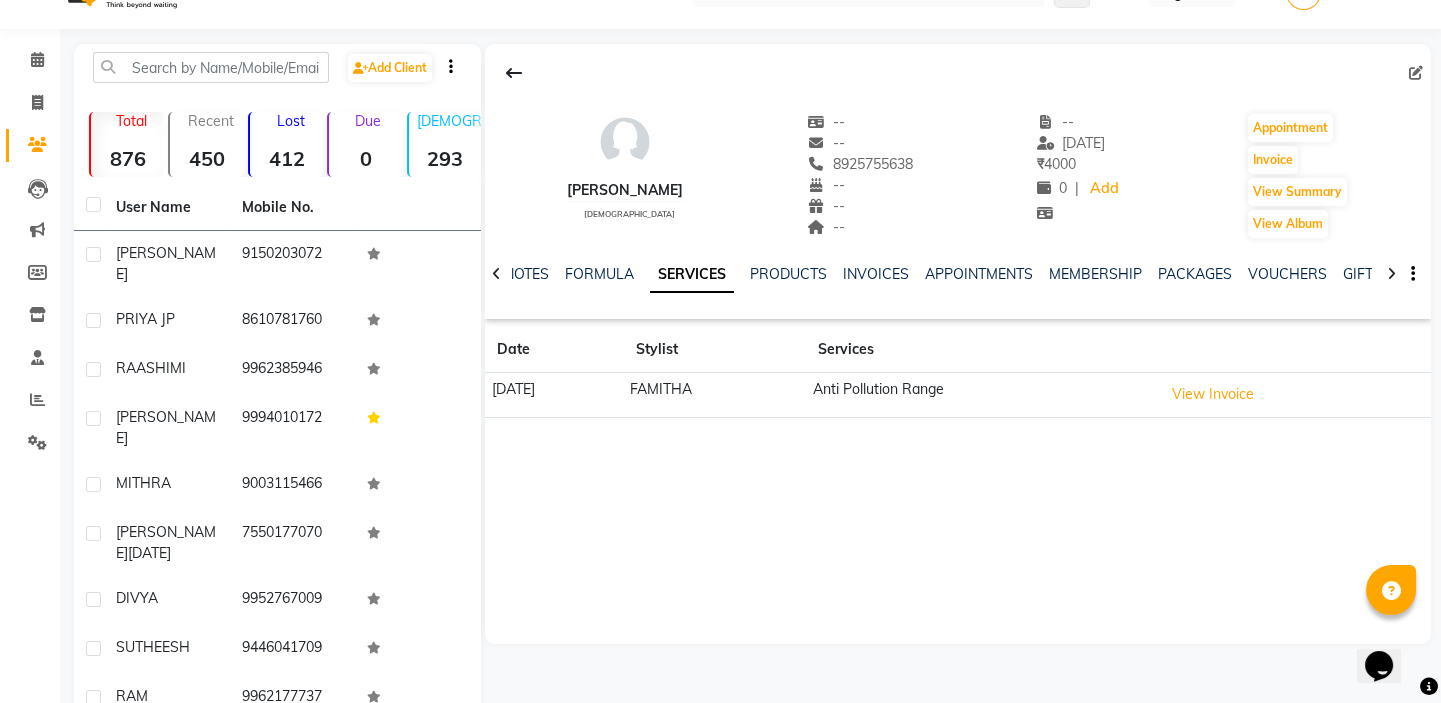 scroll, scrollTop: 0, scrollLeft: 0, axis: both 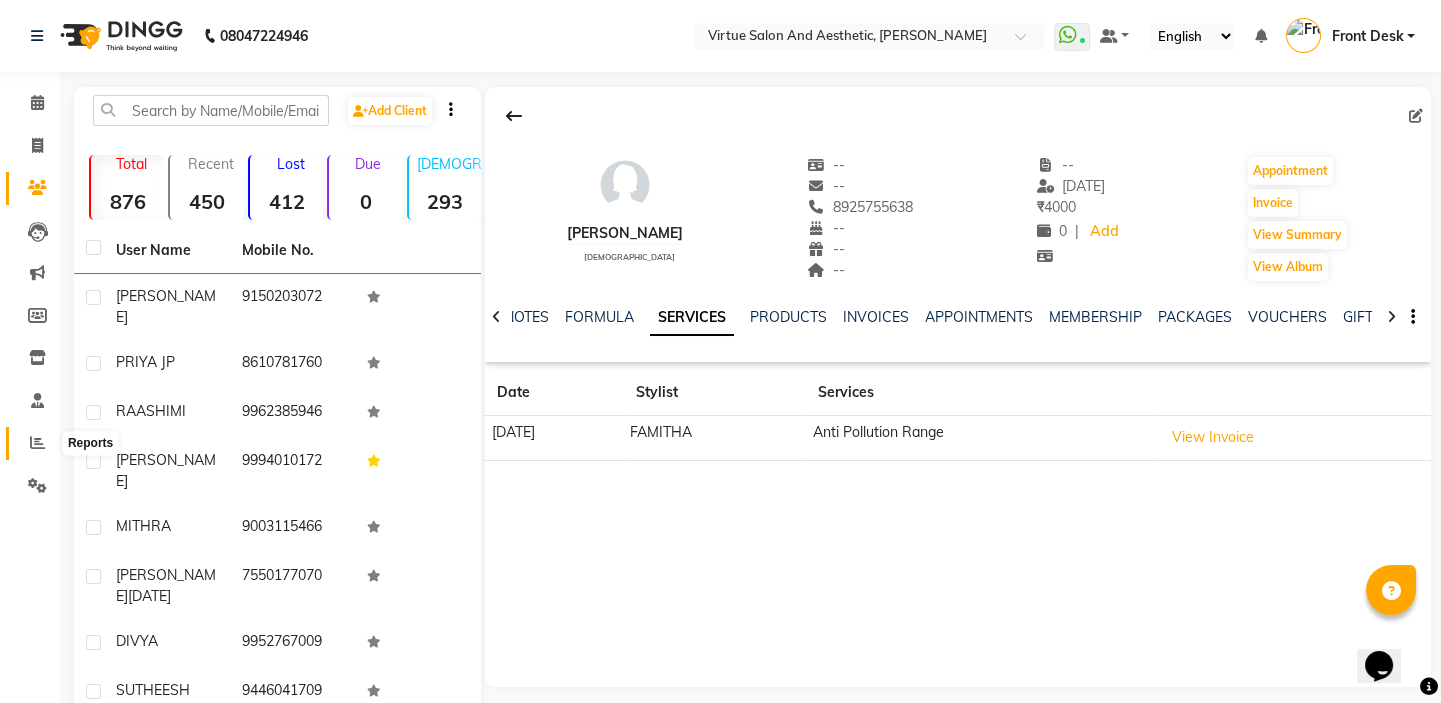 click 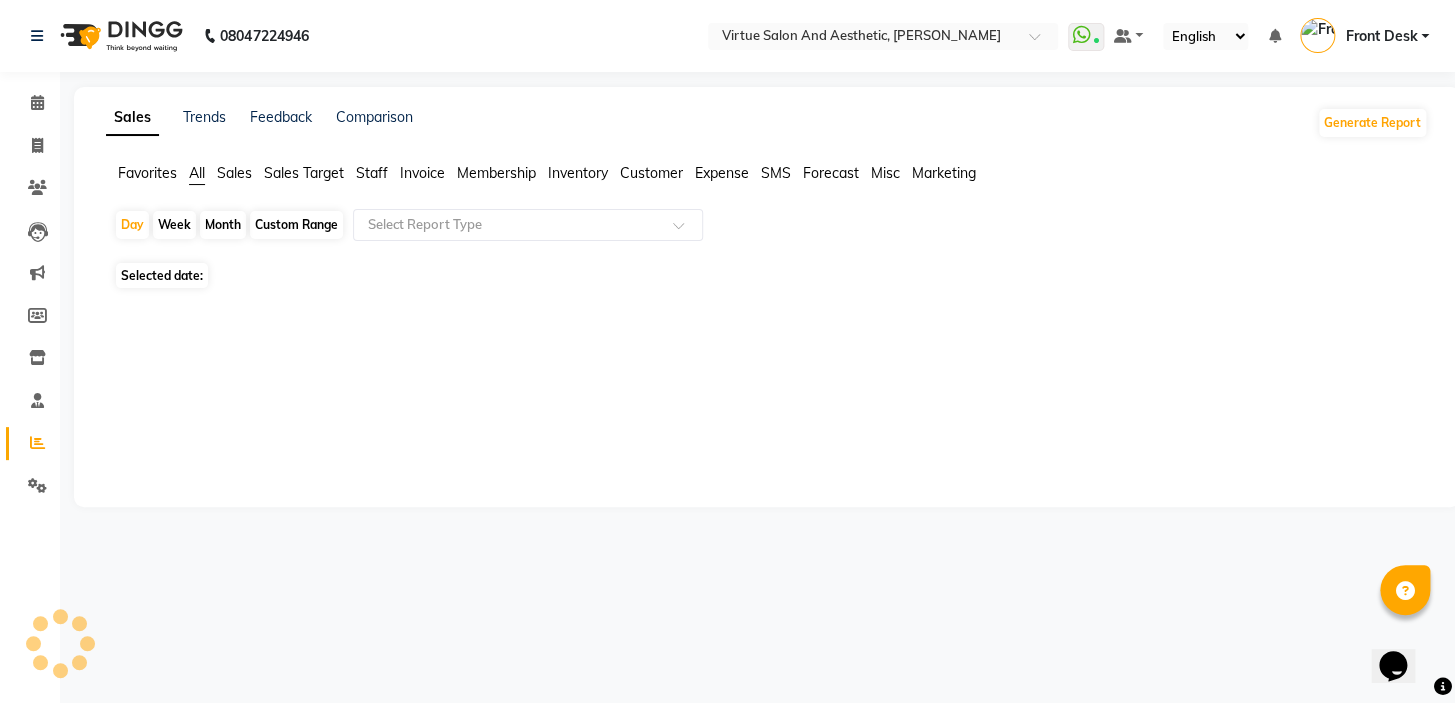 click on "Sales" 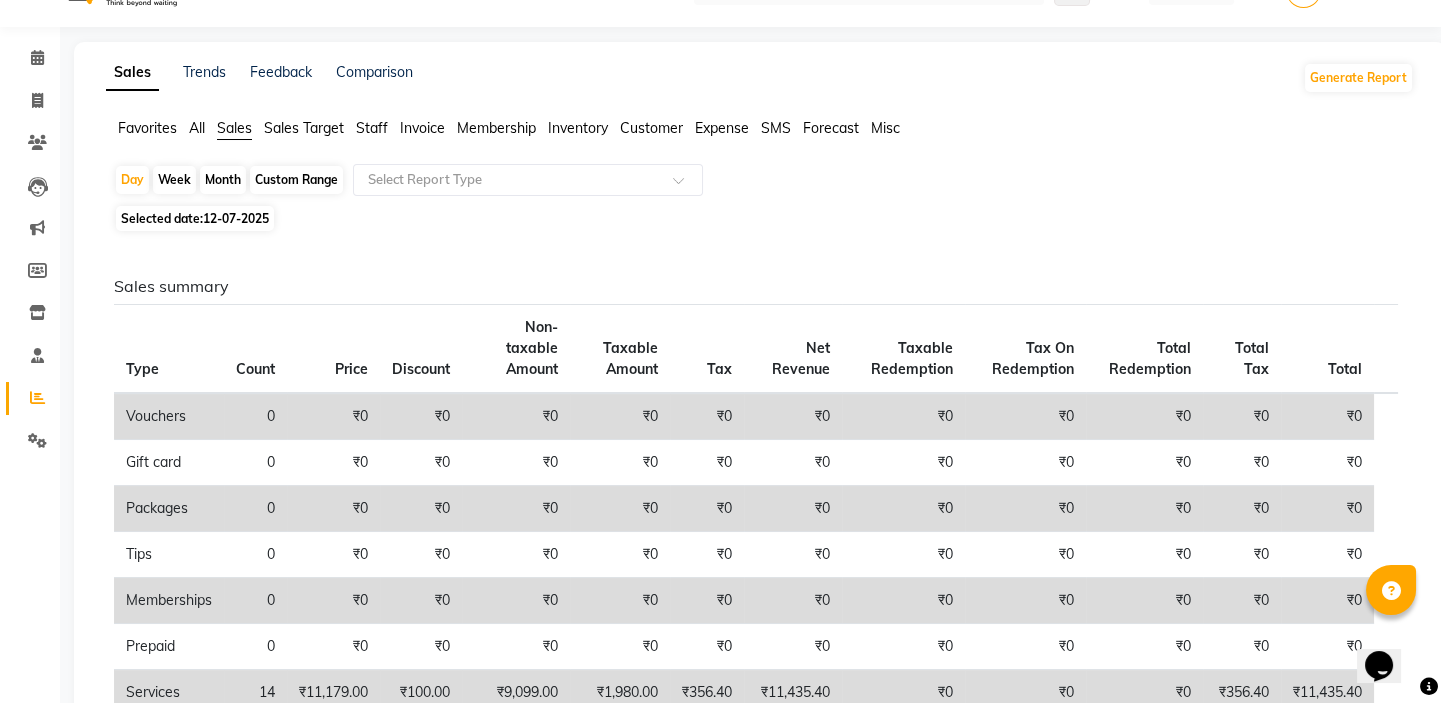 scroll, scrollTop: 0, scrollLeft: 0, axis: both 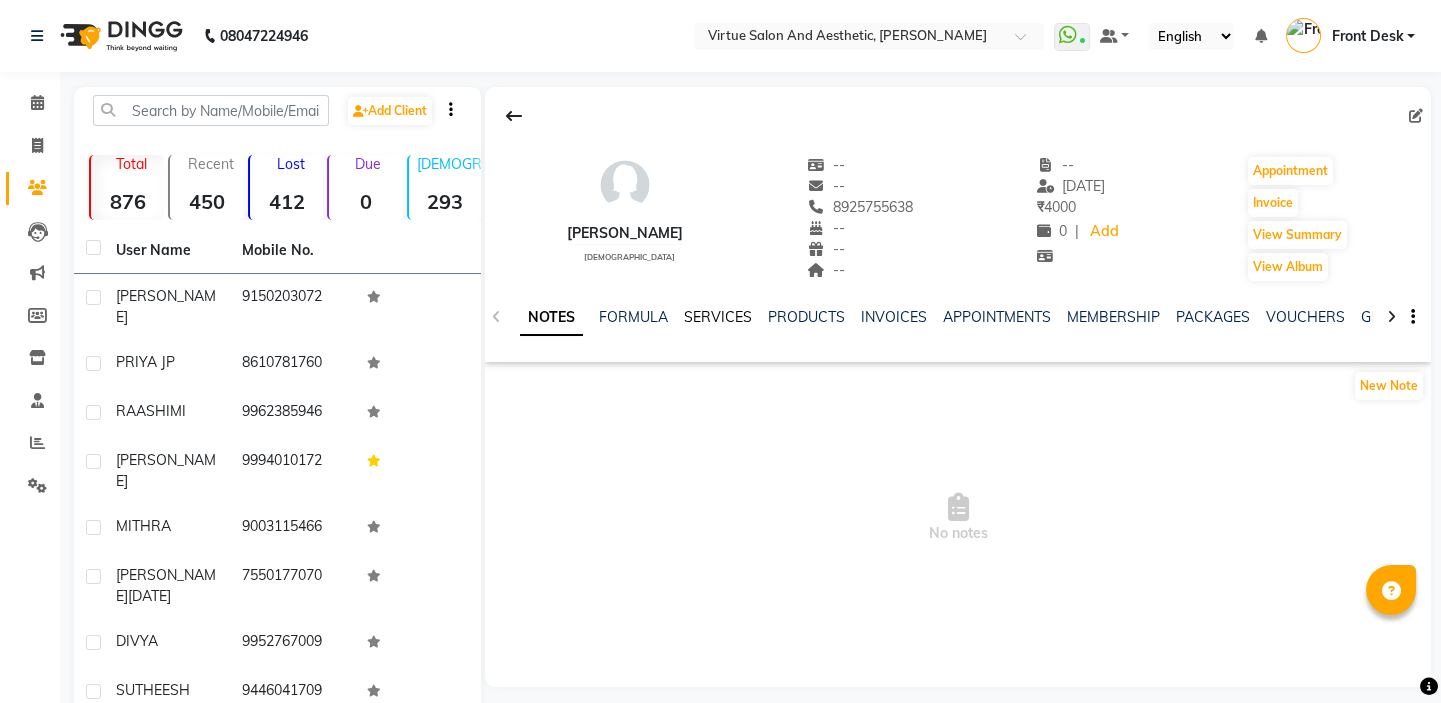 click on "SERVICES" 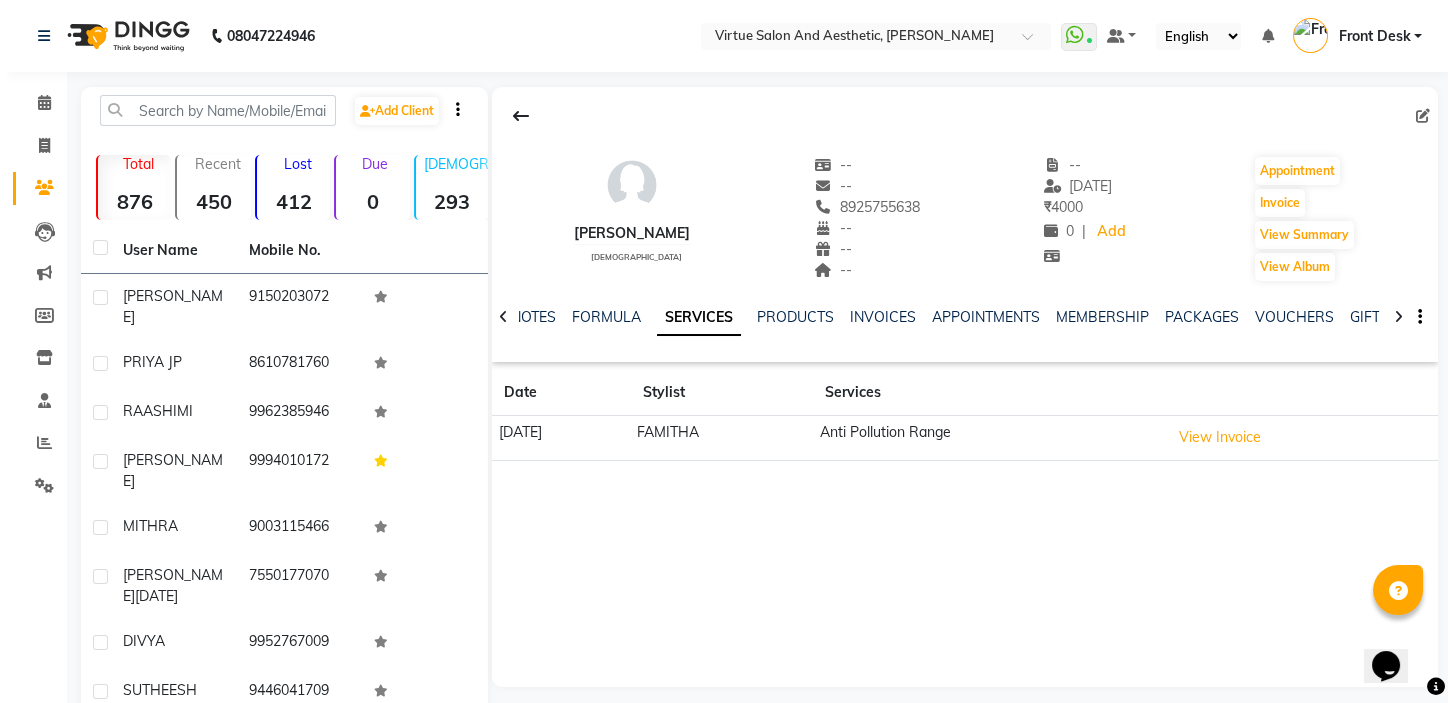 scroll, scrollTop: 0, scrollLeft: 0, axis: both 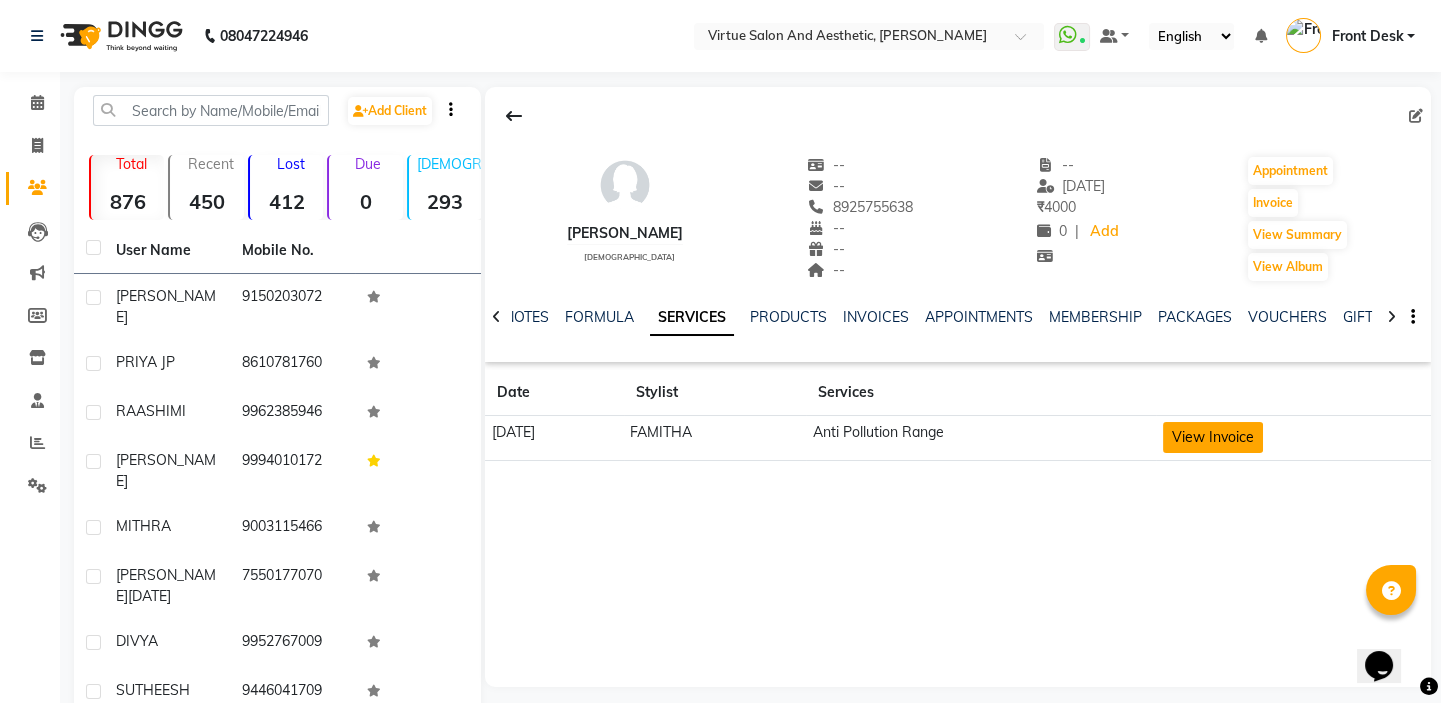 click on "View Invoice" 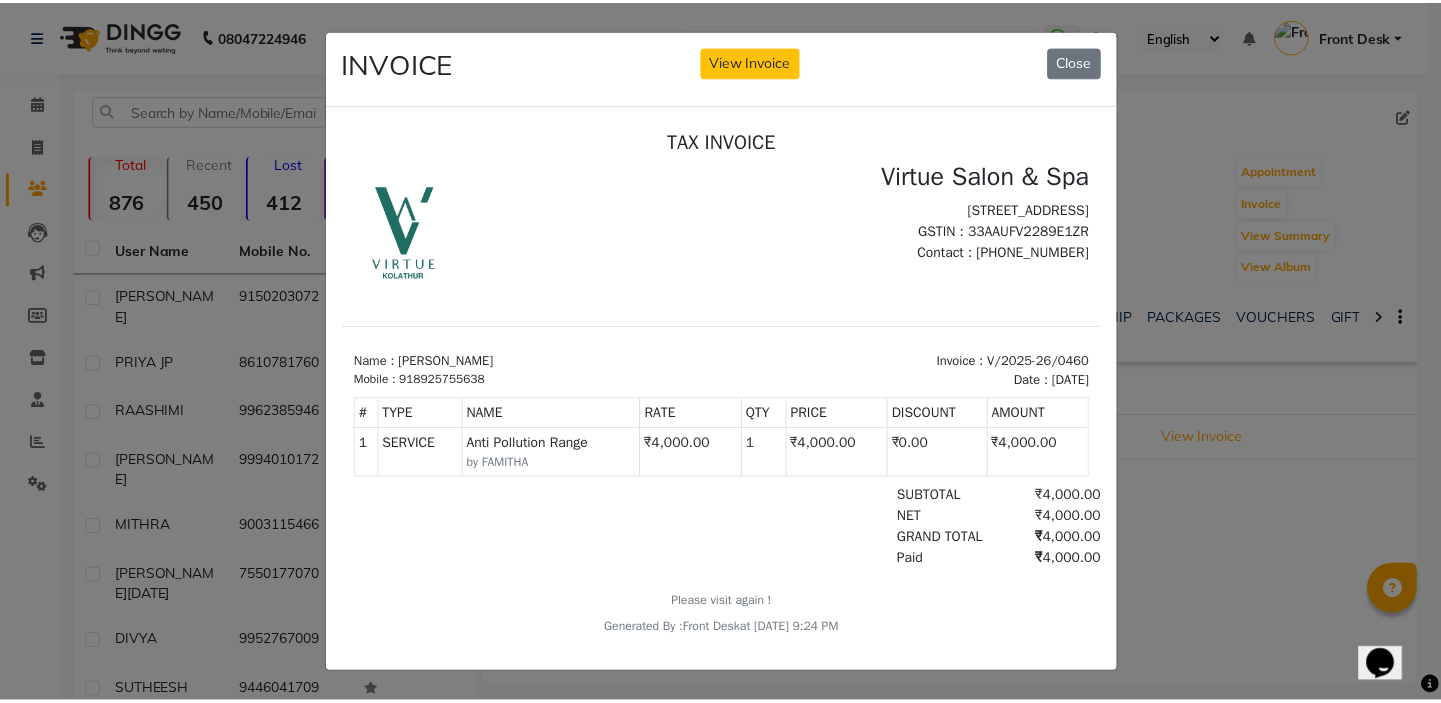 scroll, scrollTop: 0, scrollLeft: 0, axis: both 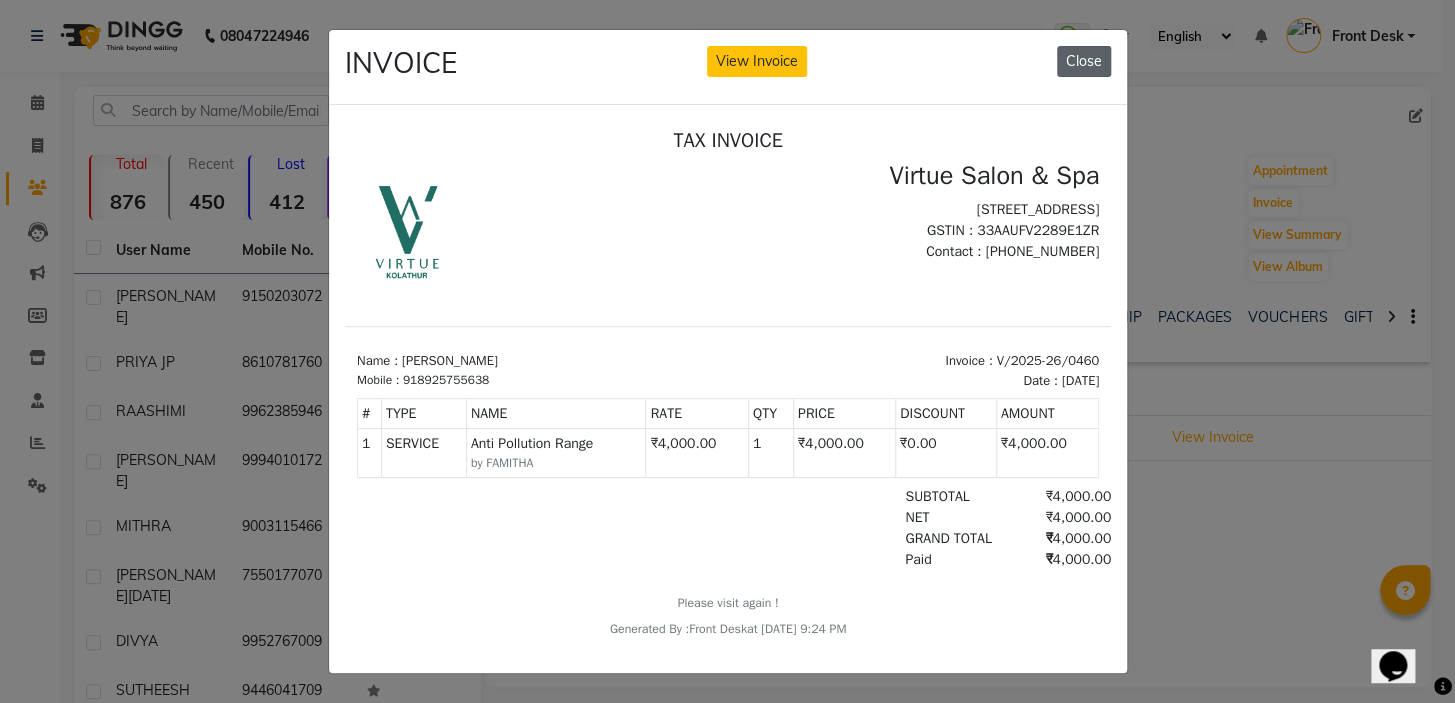 click on "Close" 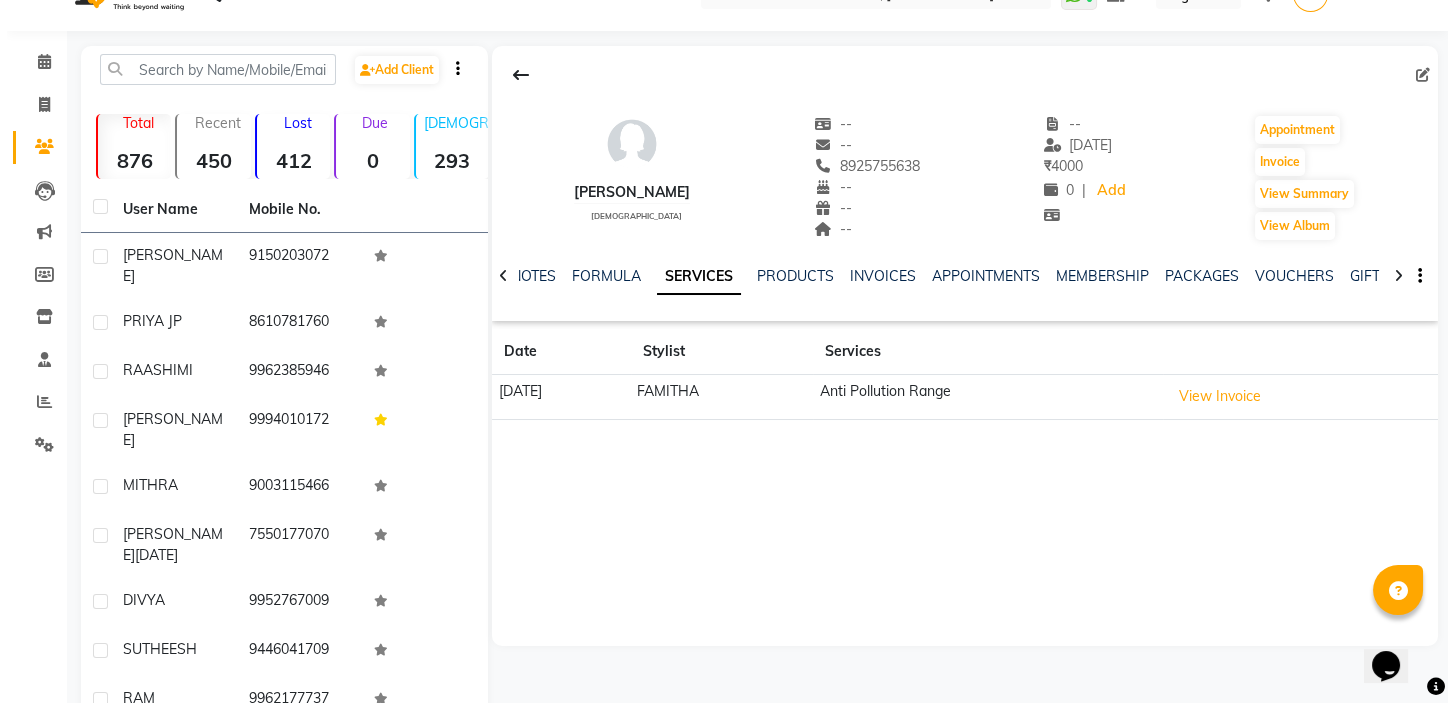 scroll, scrollTop: 0, scrollLeft: 0, axis: both 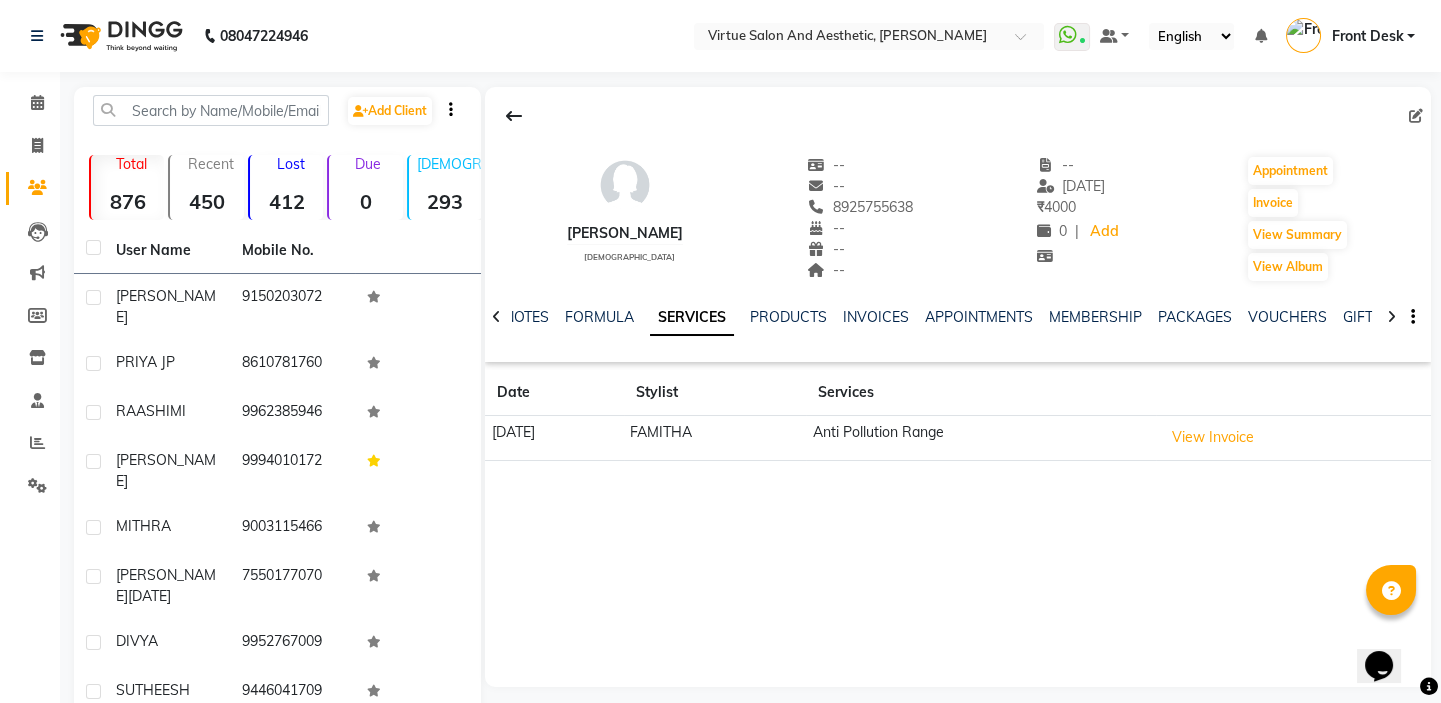 click 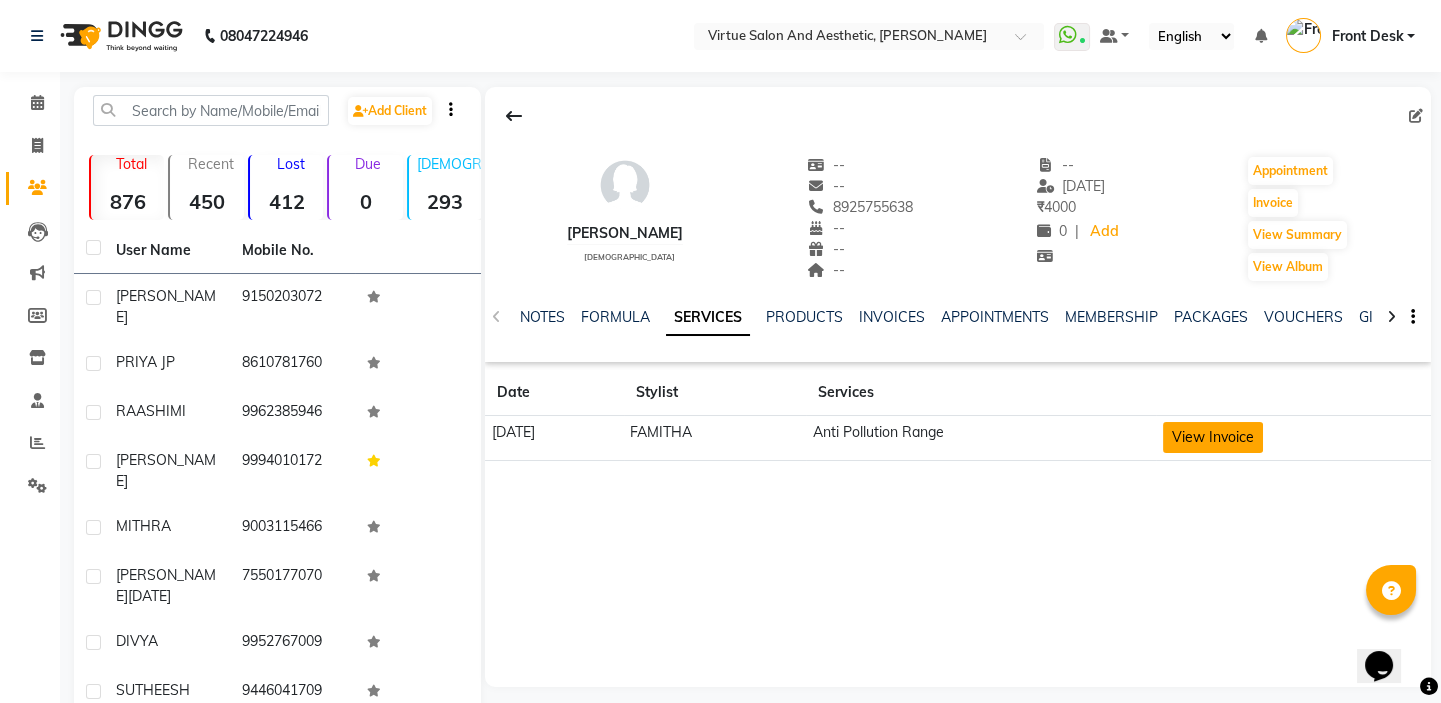 click on "View Invoice" 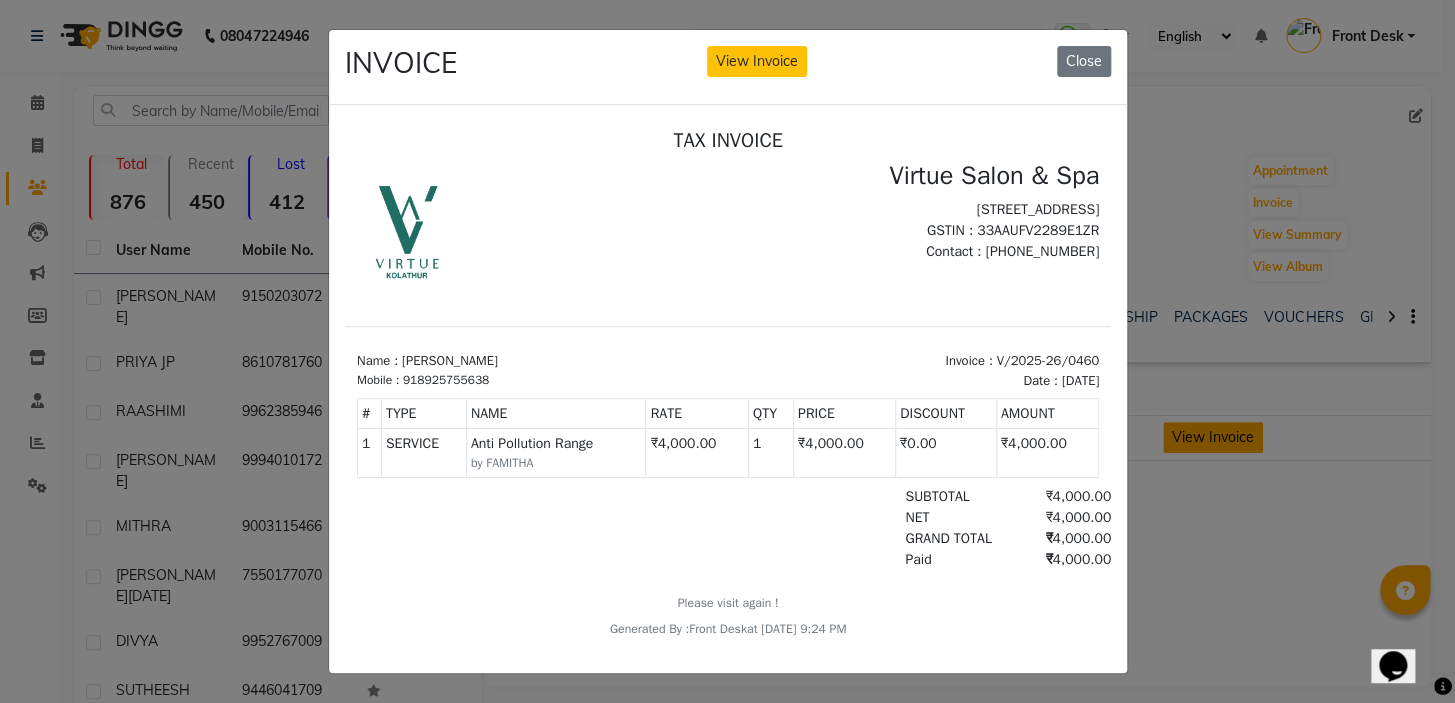 scroll, scrollTop: 0, scrollLeft: 0, axis: both 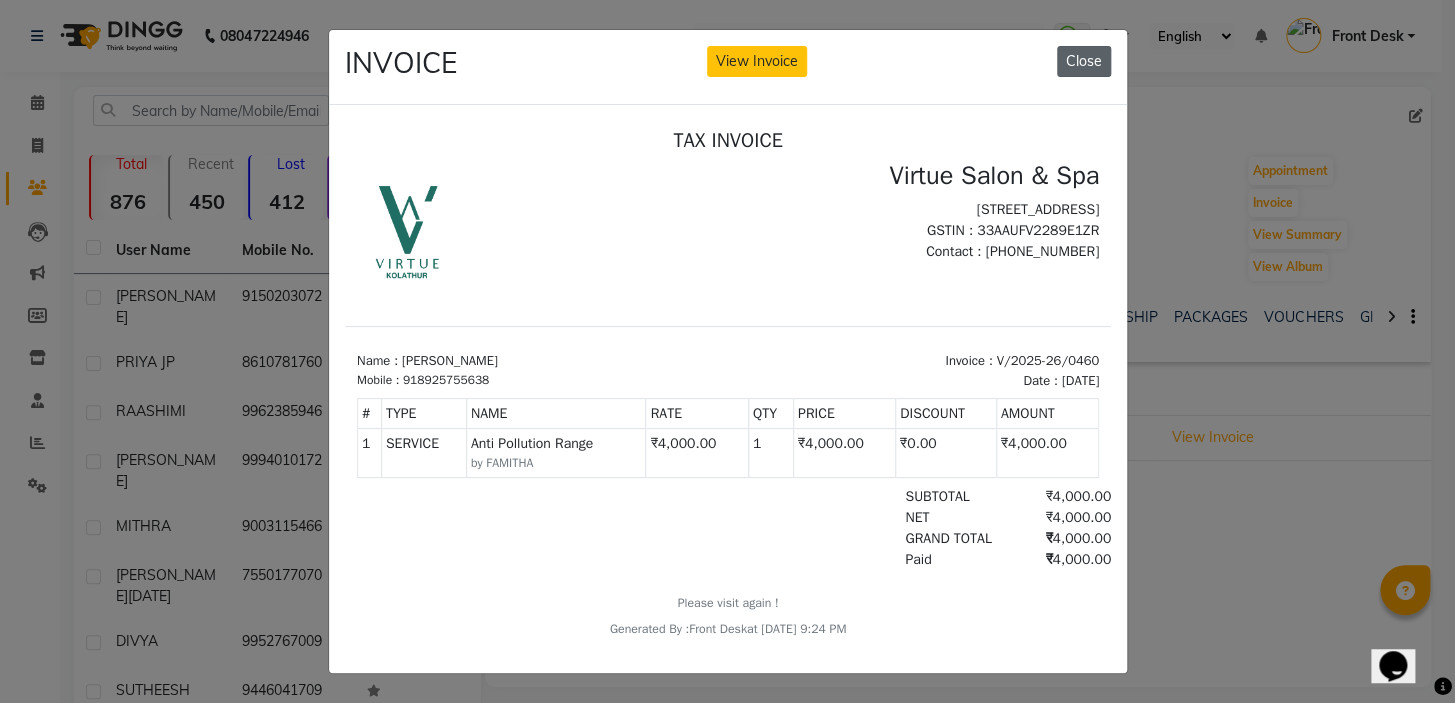 click on "Close" 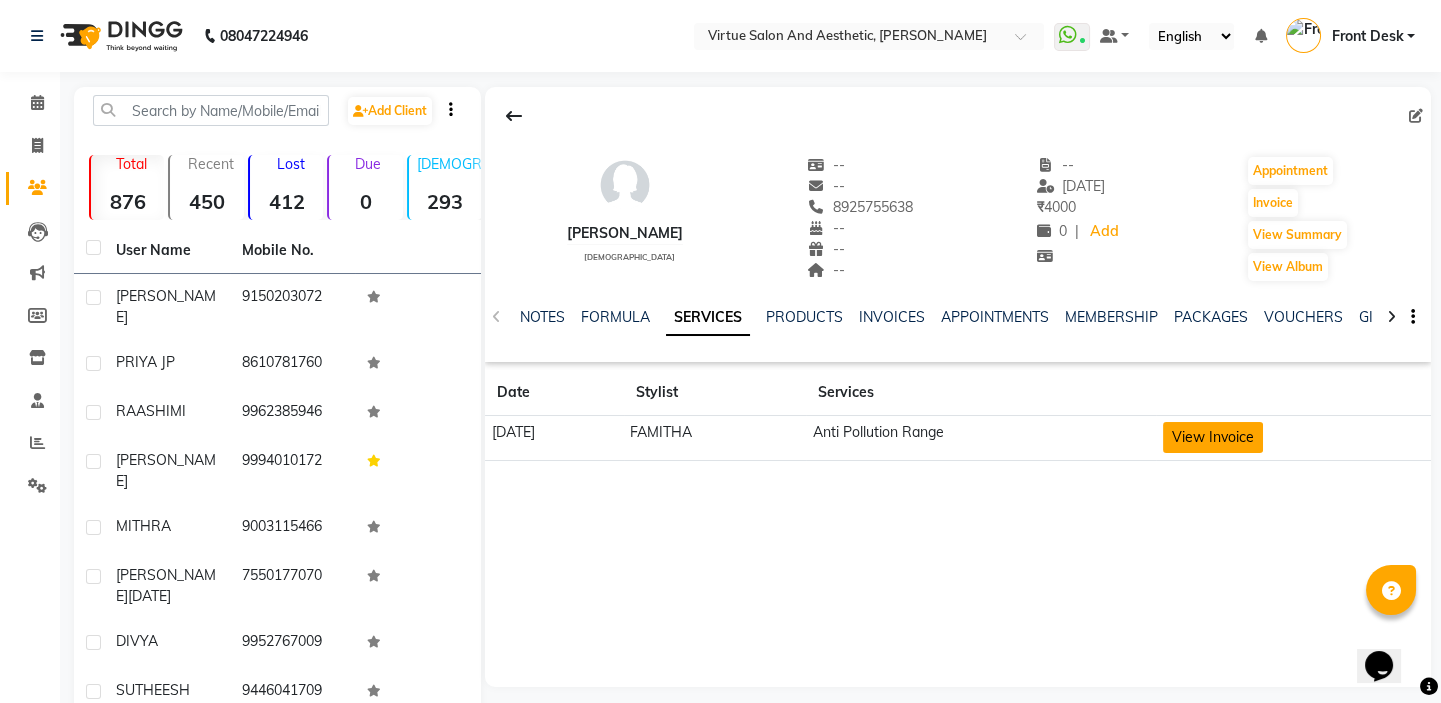 click on "View Invoice" 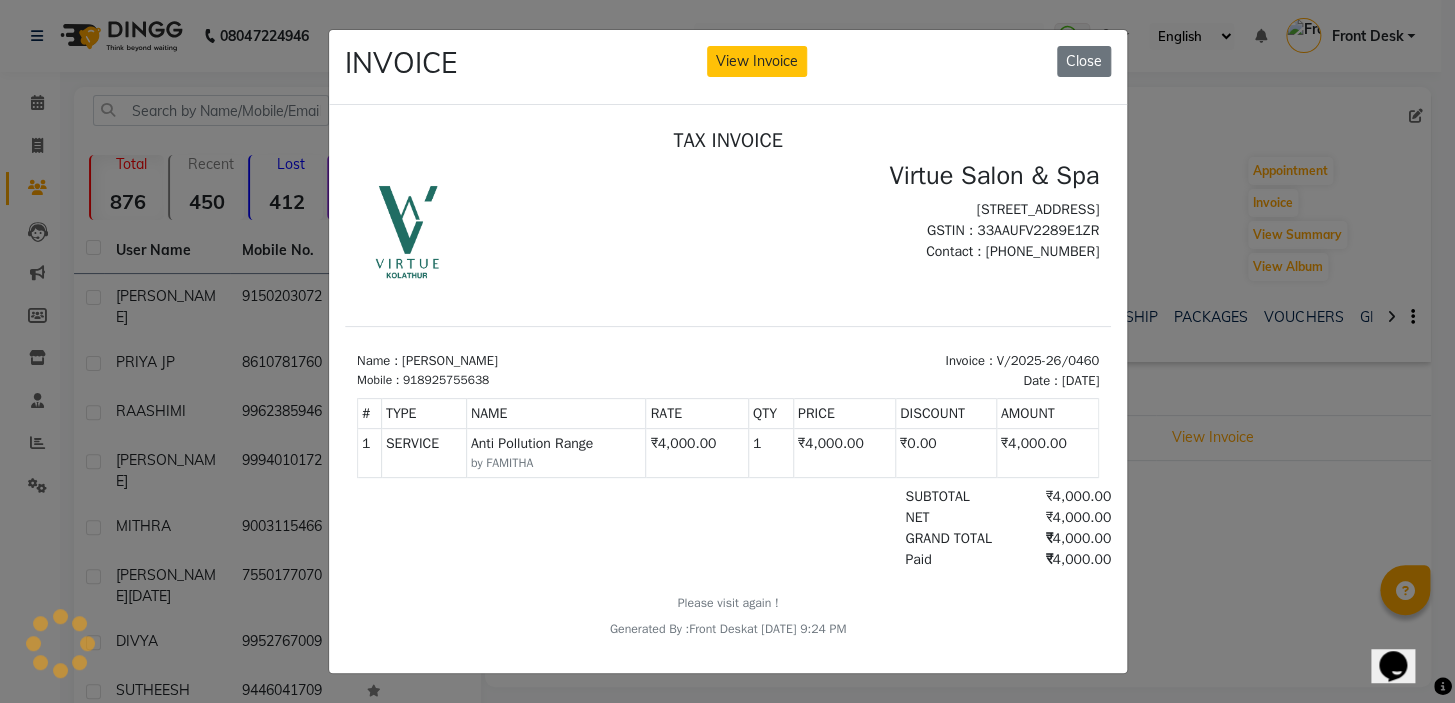 scroll, scrollTop: 0, scrollLeft: 0, axis: both 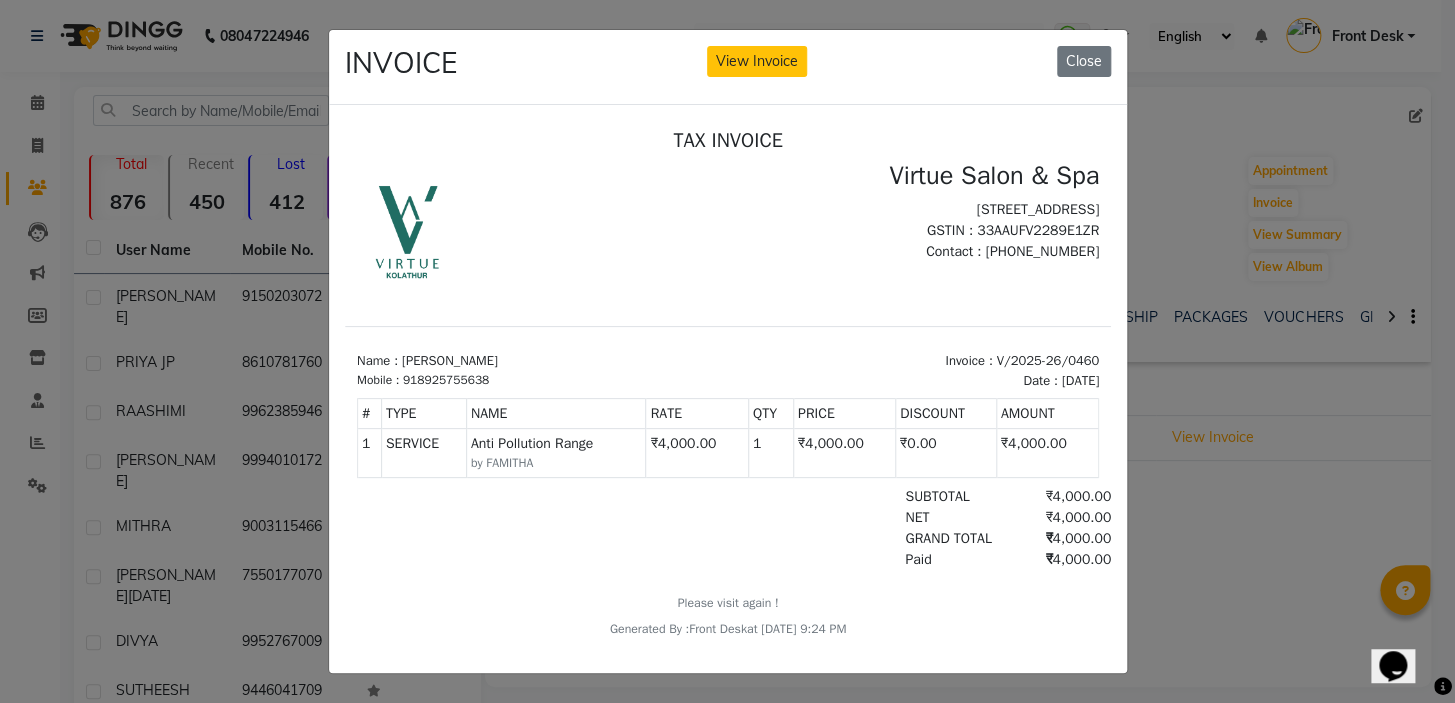 drag, startPoint x: 650, startPoint y: 442, endPoint x: 695, endPoint y: 447, distance: 45.276924 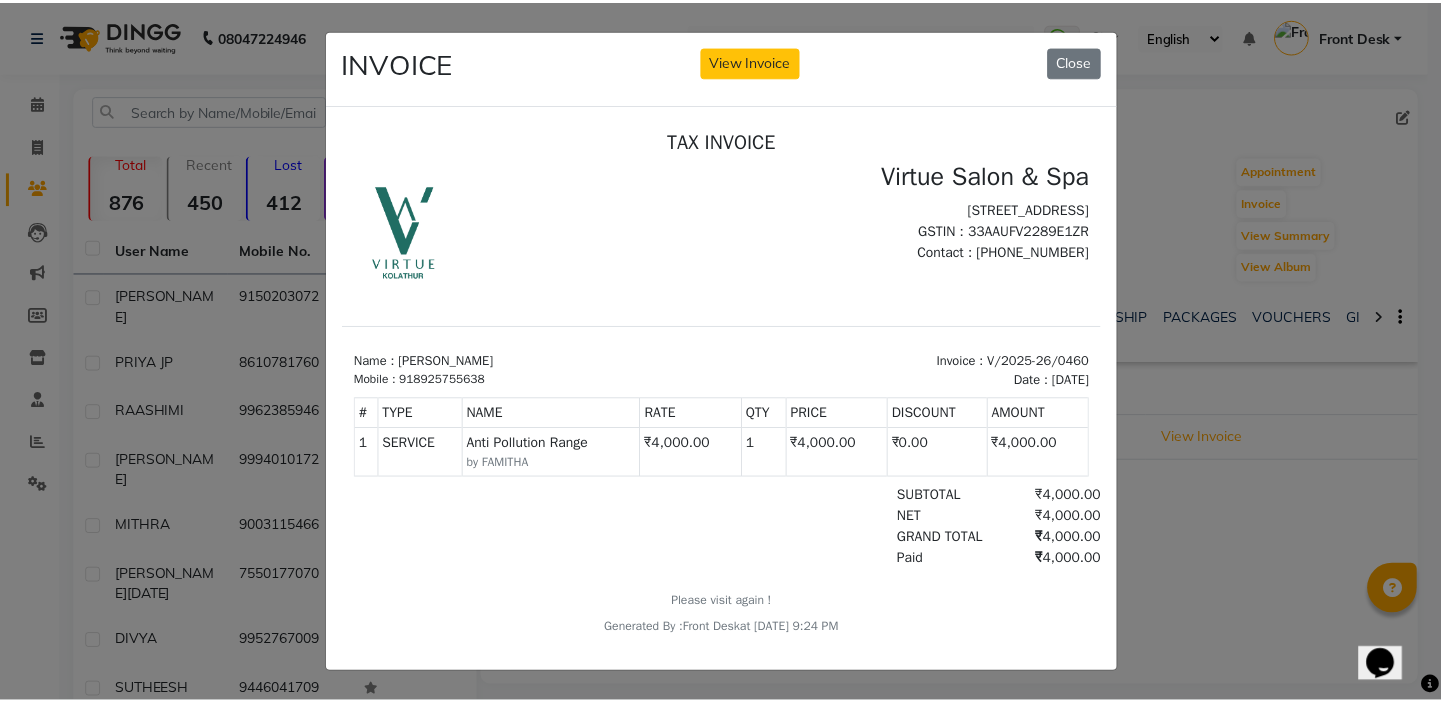 scroll, scrollTop: 16, scrollLeft: 0, axis: vertical 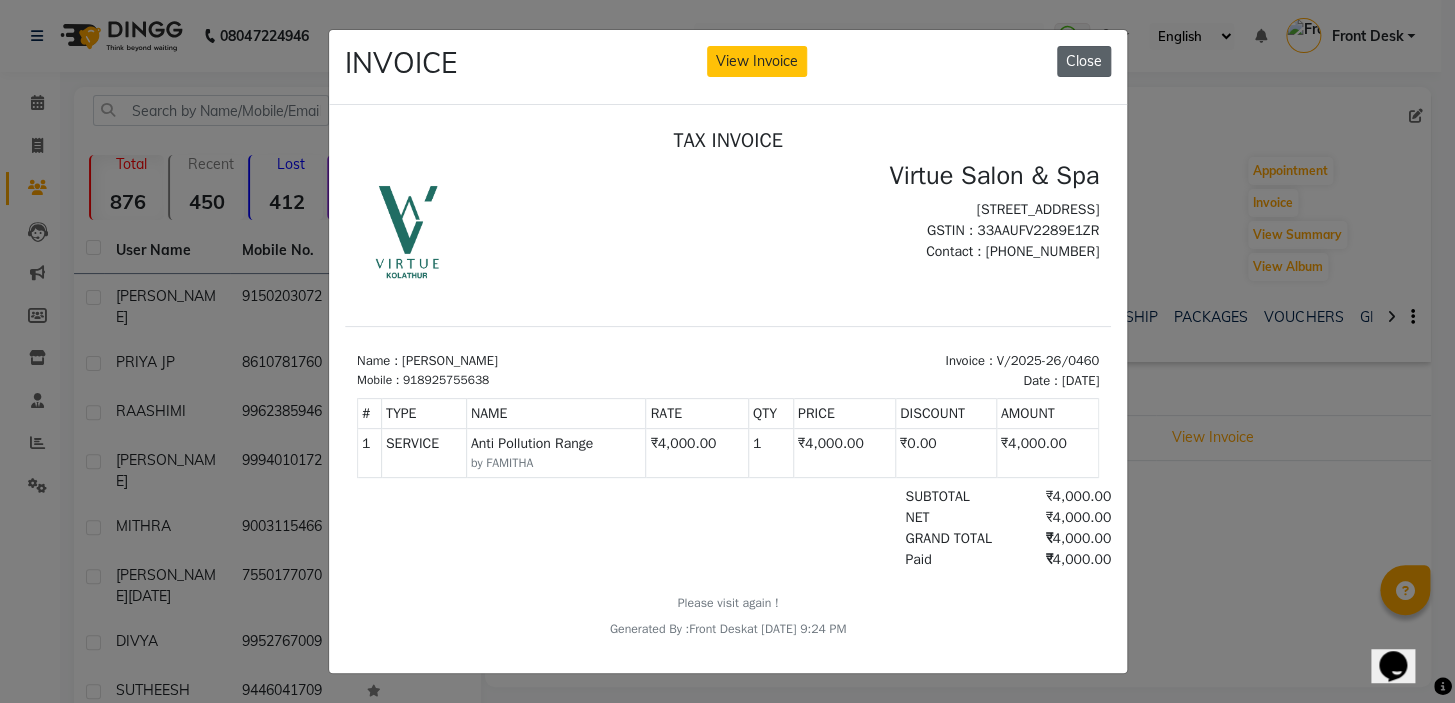 click on "Close" 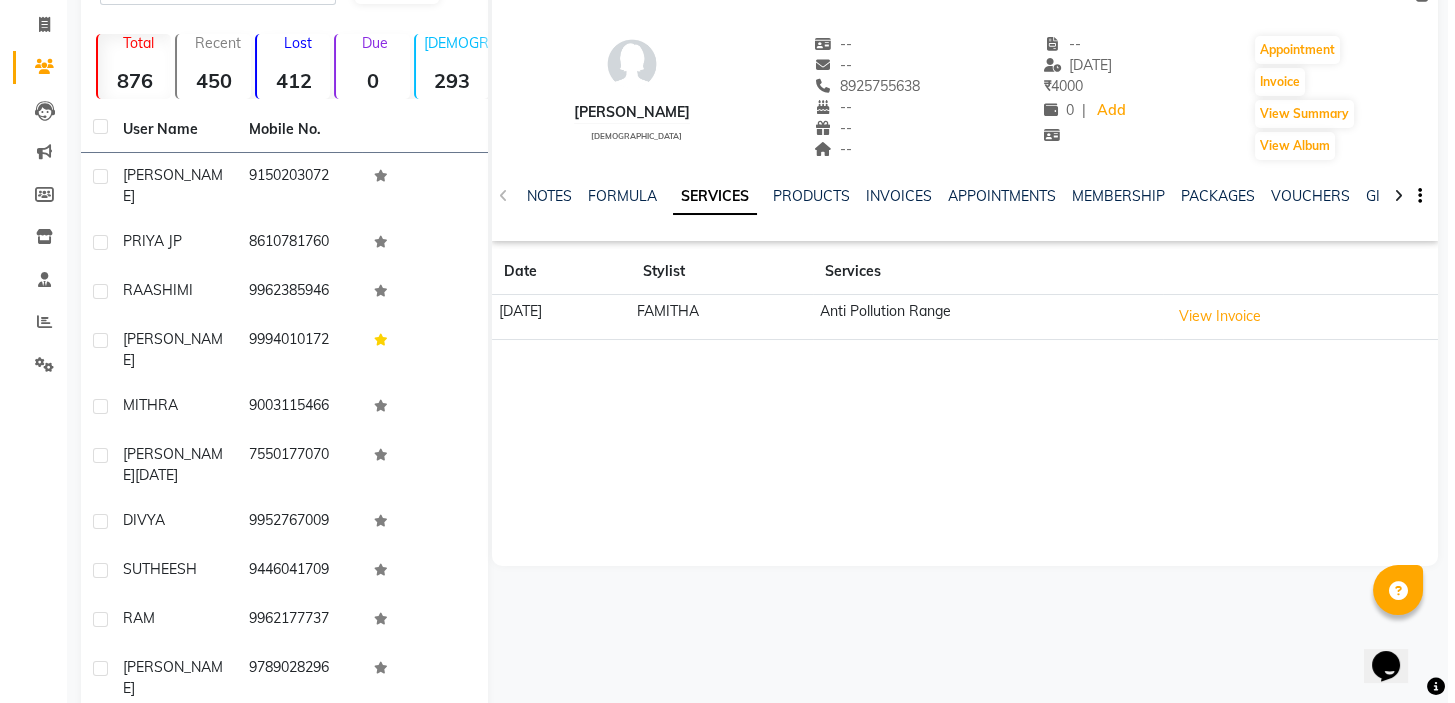 scroll, scrollTop: 163, scrollLeft: 0, axis: vertical 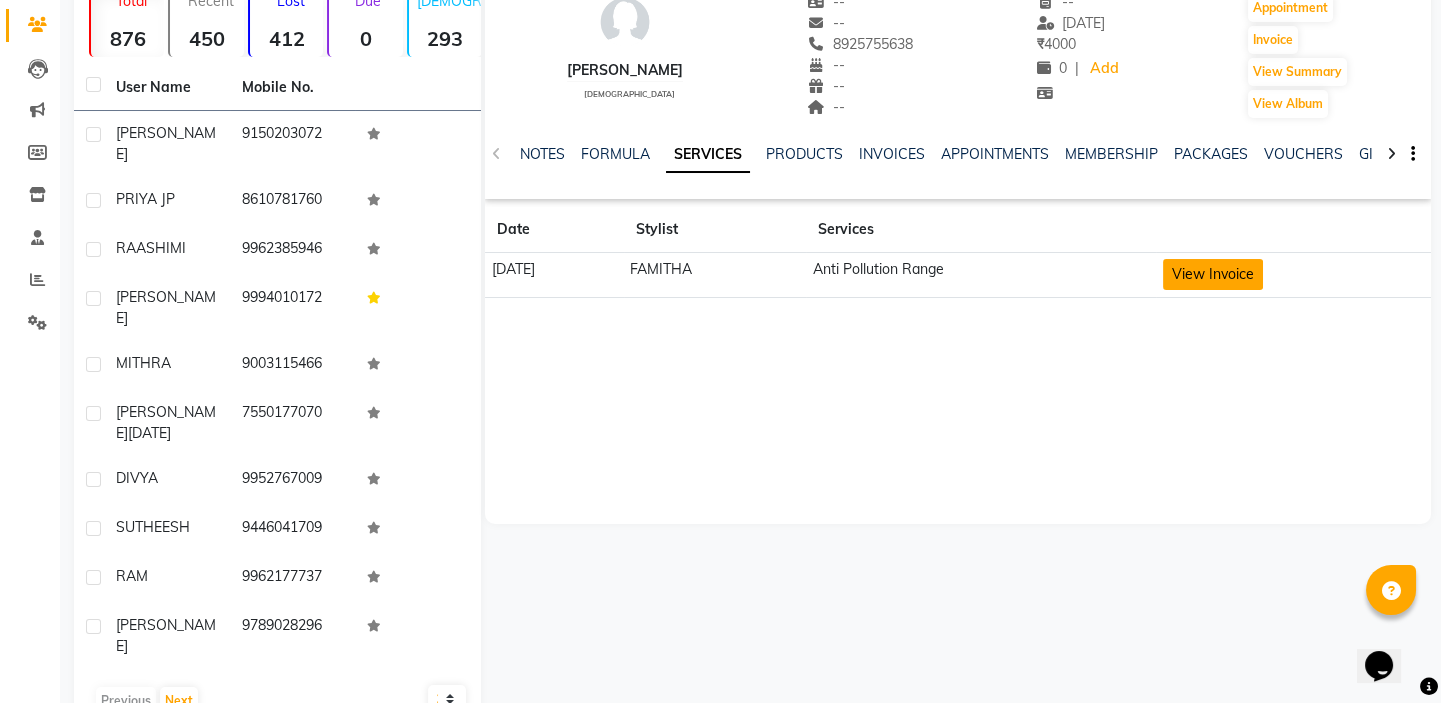 click on "View Invoice" 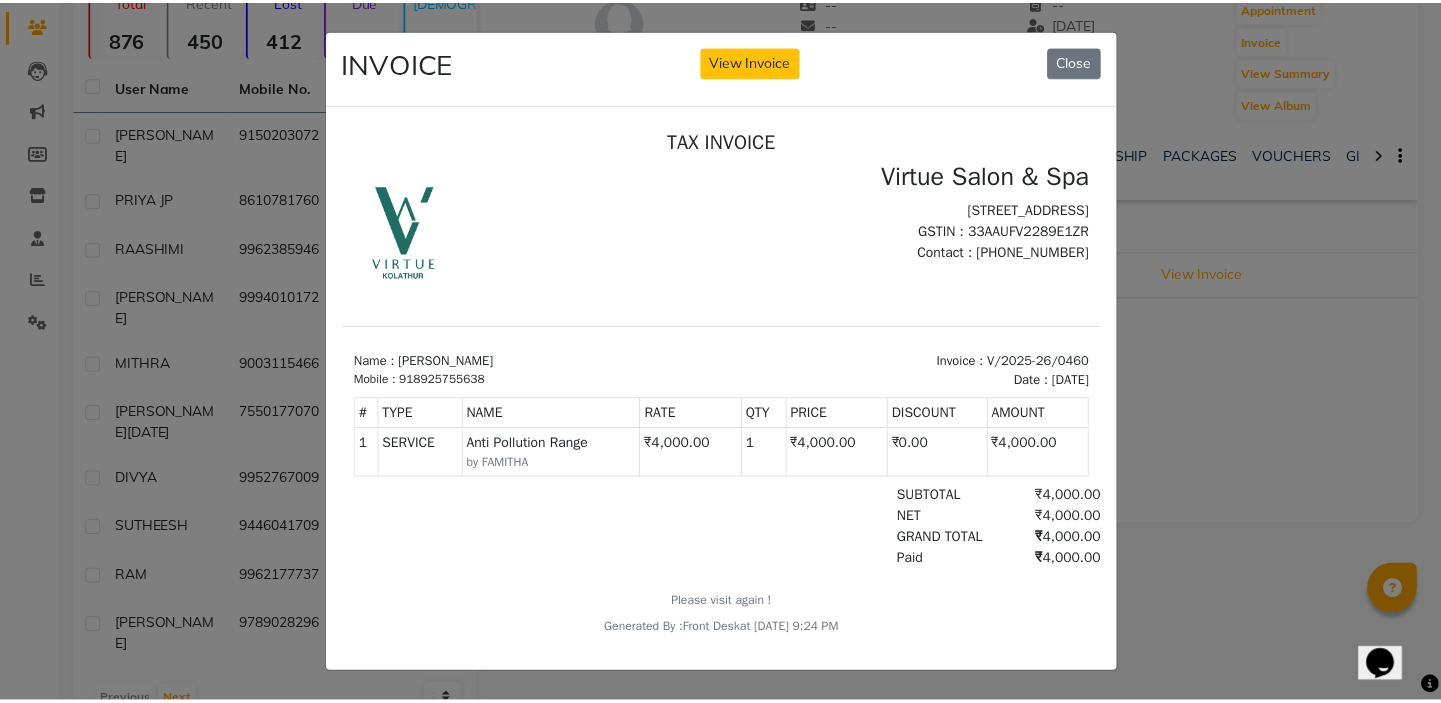 scroll, scrollTop: 0, scrollLeft: 0, axis: both 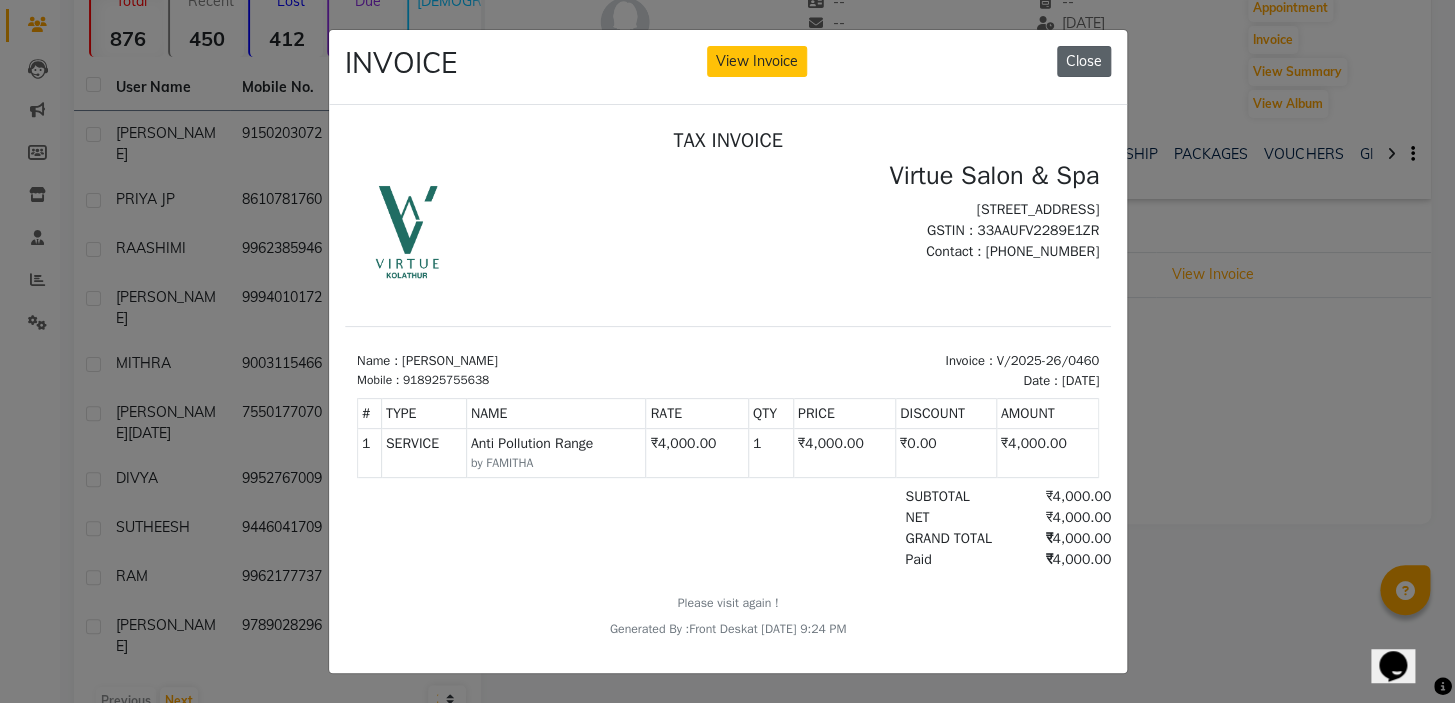 click on "Close" 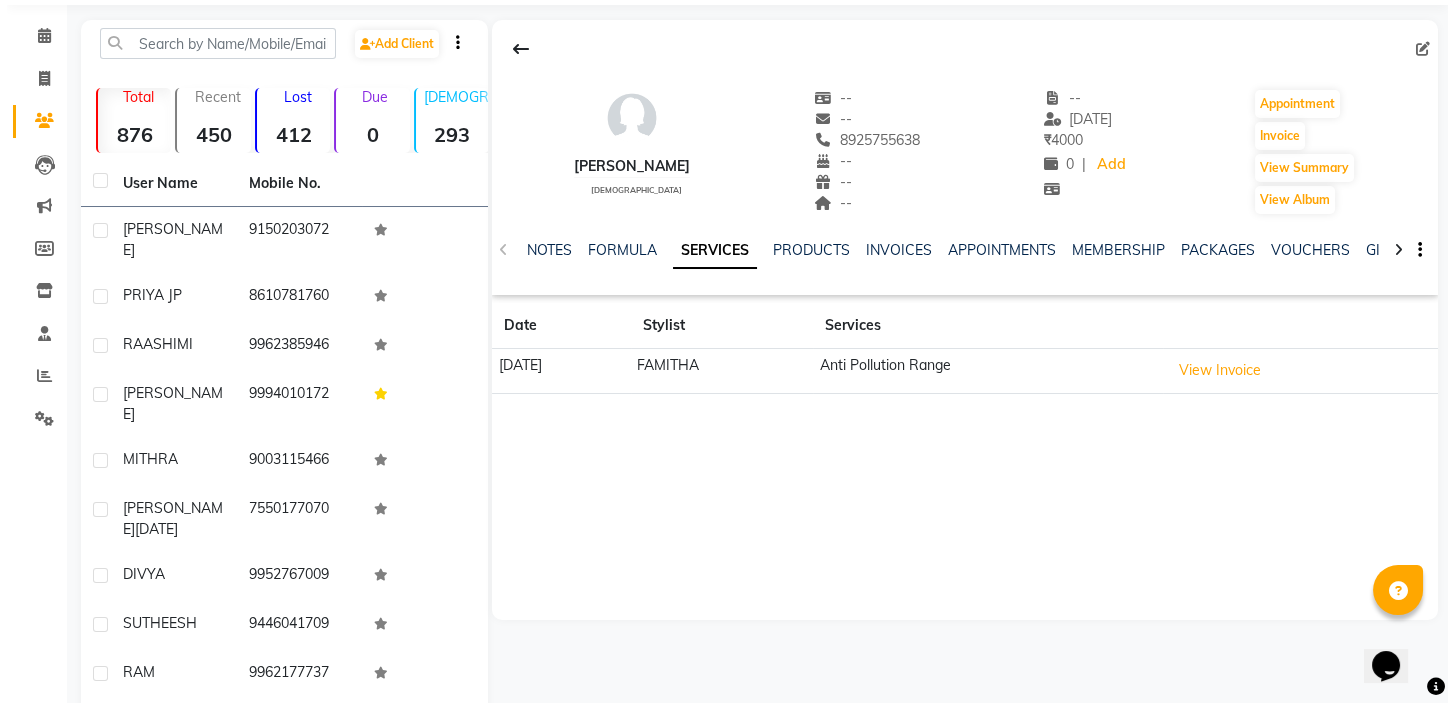 scroll, scrollTop: 0, scrollLeft: 0, axis: both 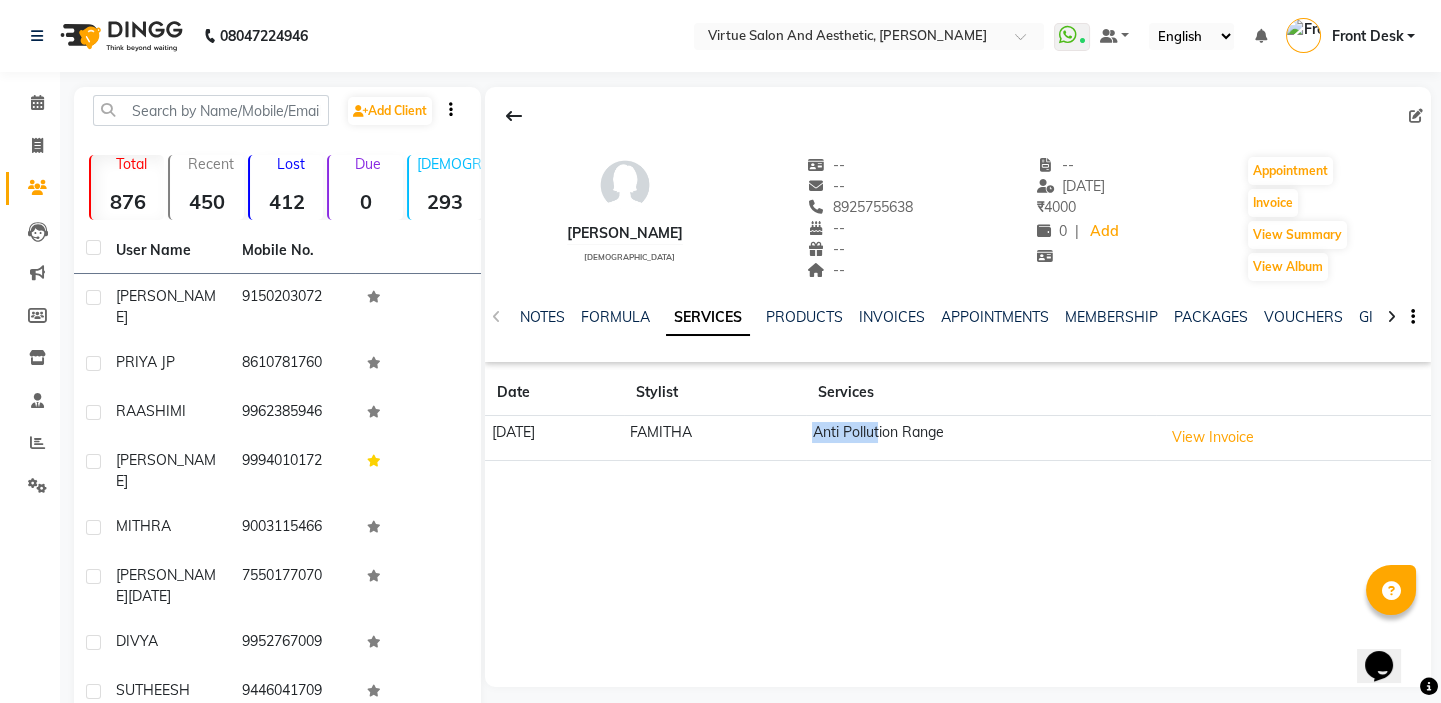 drag, startPoint x: 859, startPoint y: 428, endPoint x: 1021, endPoint y: 401, distance: 164.23459 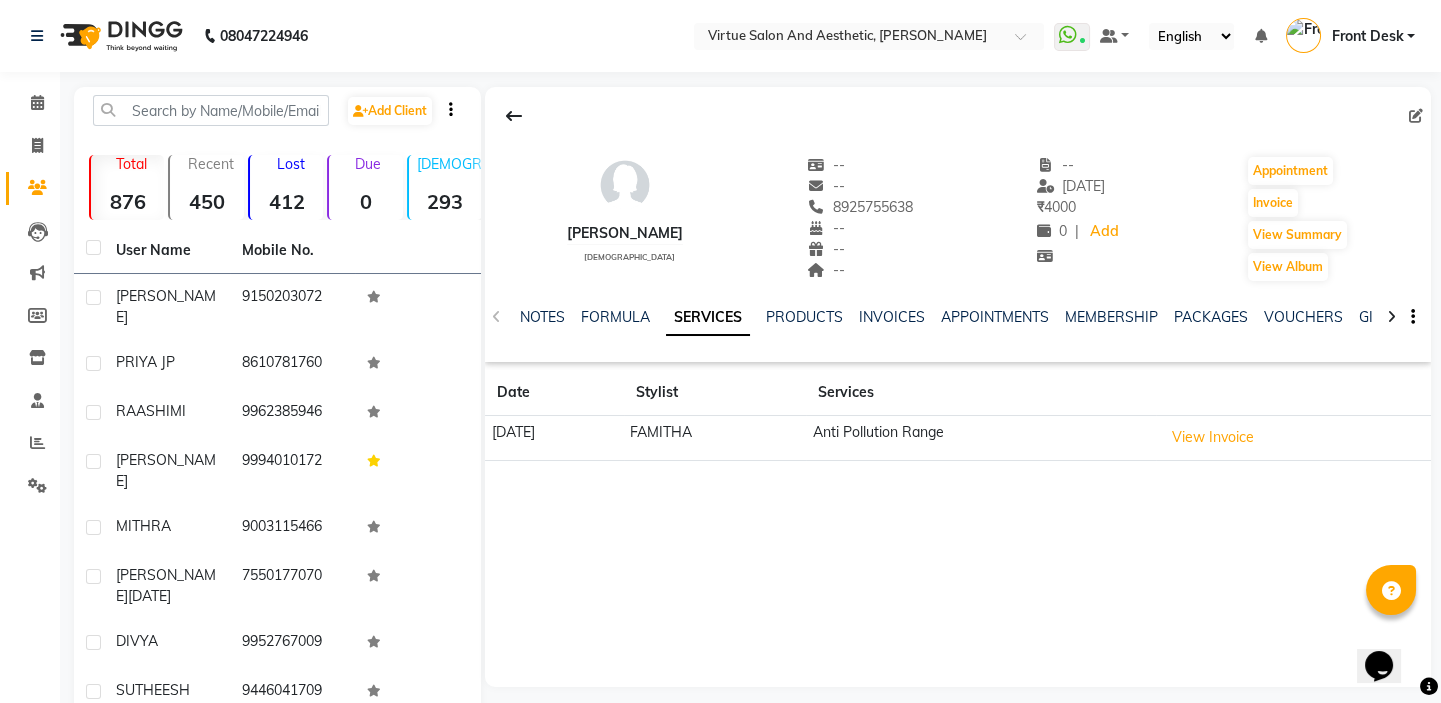 click on "Anti Pollution Range" 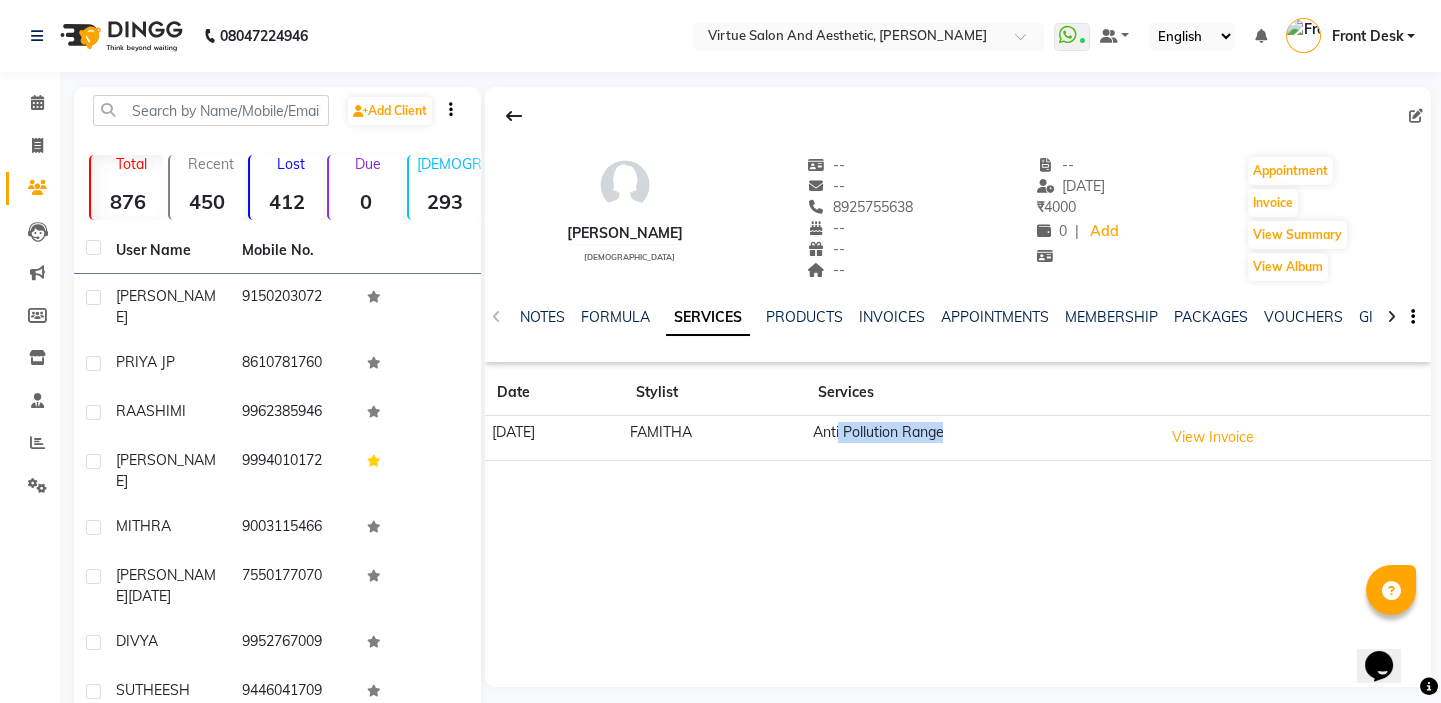 drag, startPoint x: 998, startPoint y: 430, endPoint x: 889, endPoint y: 431, distance: 109.004585 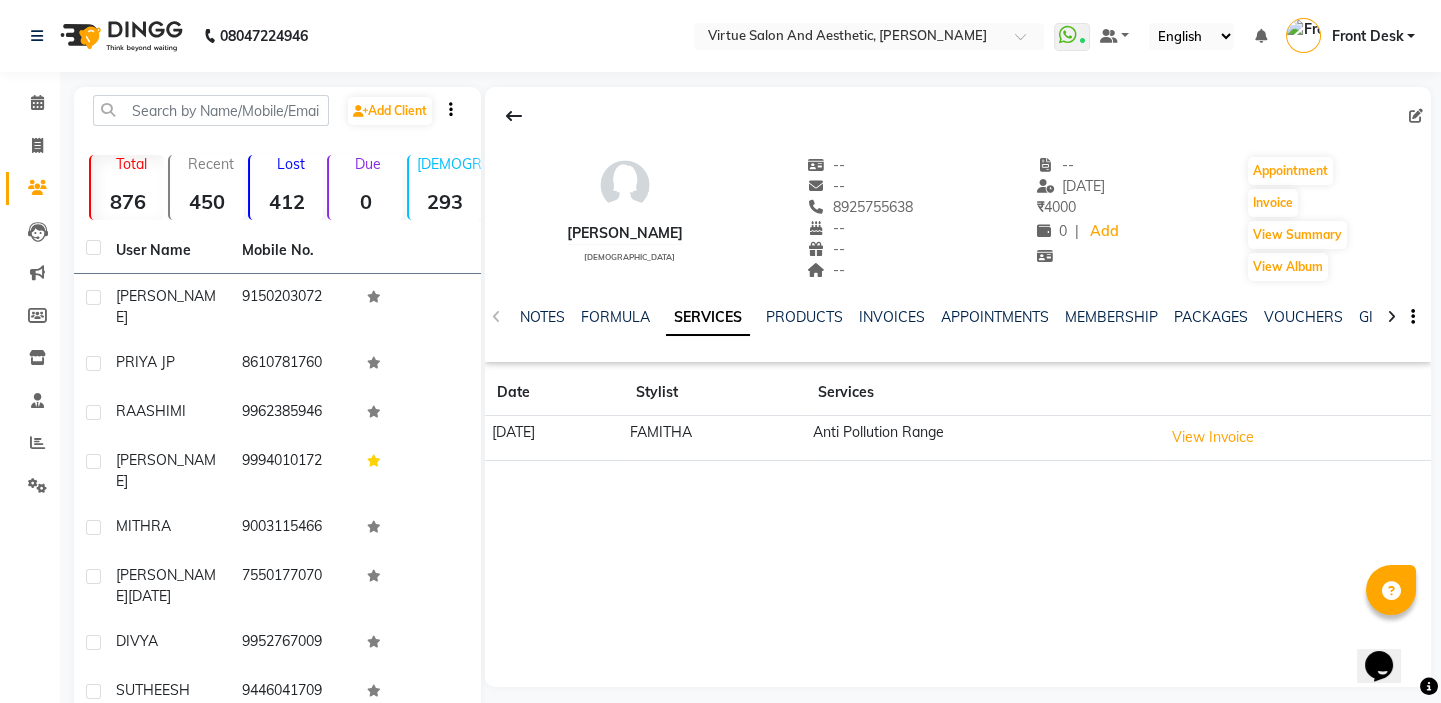 click on "BENISHA    female  --   --   8925755638  --  --  --  -- 31-05-2025 ₹    4000 0 |  Add   Appointment   Invoice  View Summary  View Album  NOTES FORMULA SERVICES PRODUCTS INVOICES APPOINTMENTS MEMBERSHIP PACKAGES VOUCHERS GIFTCARDS POINTS FORMS FAMILY CARDS WALLET Date Stylist Services 31-05-2025 FAMITHA Anti Pollution Range  View Invoice" 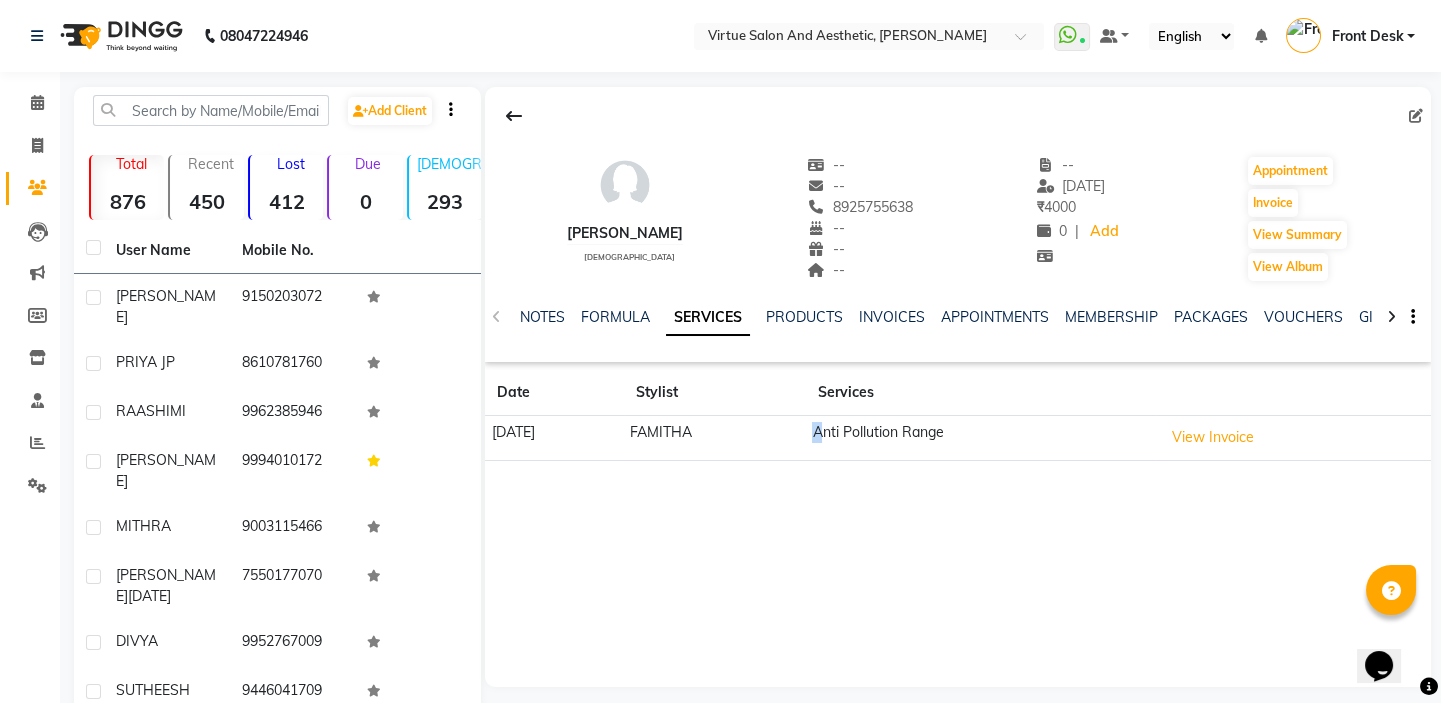drag, startPoint x: 867, startPoint y: 437, endPoint x: 915, endPoint y: 444, distance: 48.507732 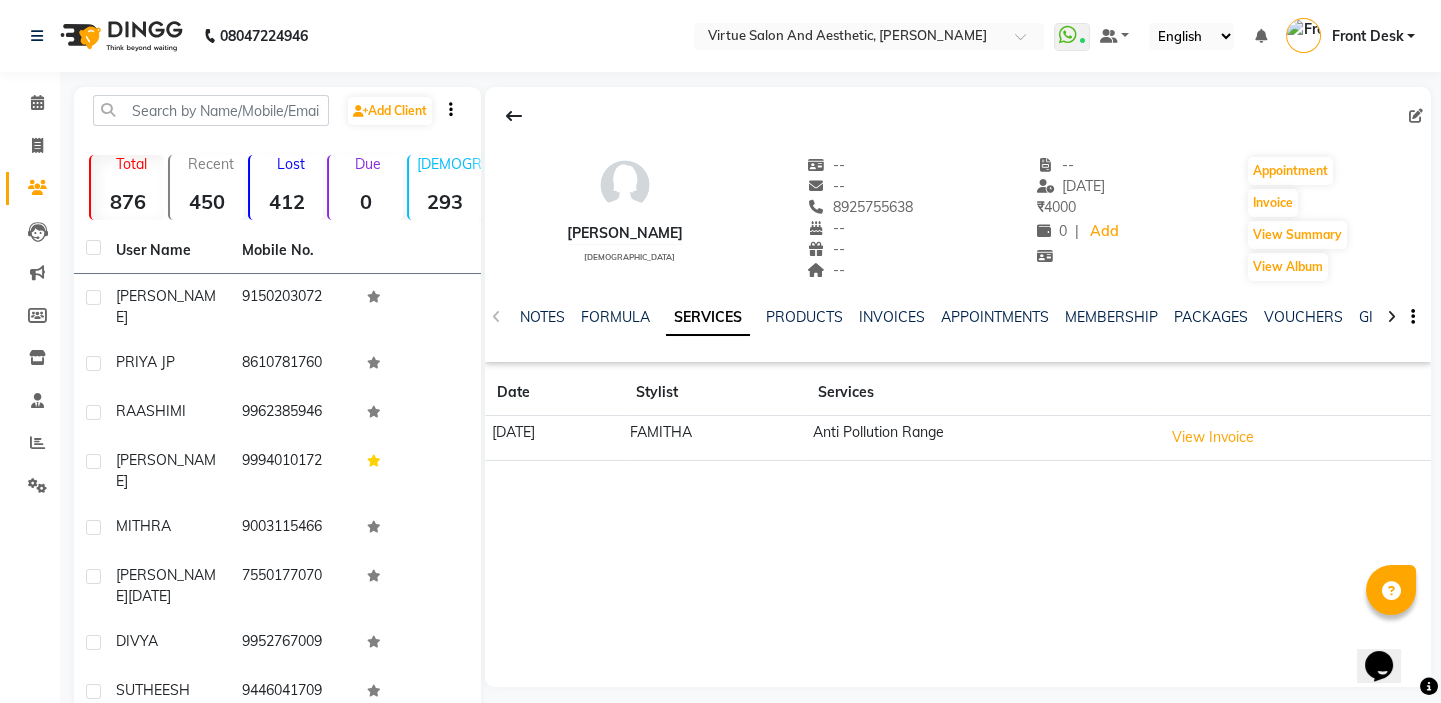 click on "Anti Pollution Range" 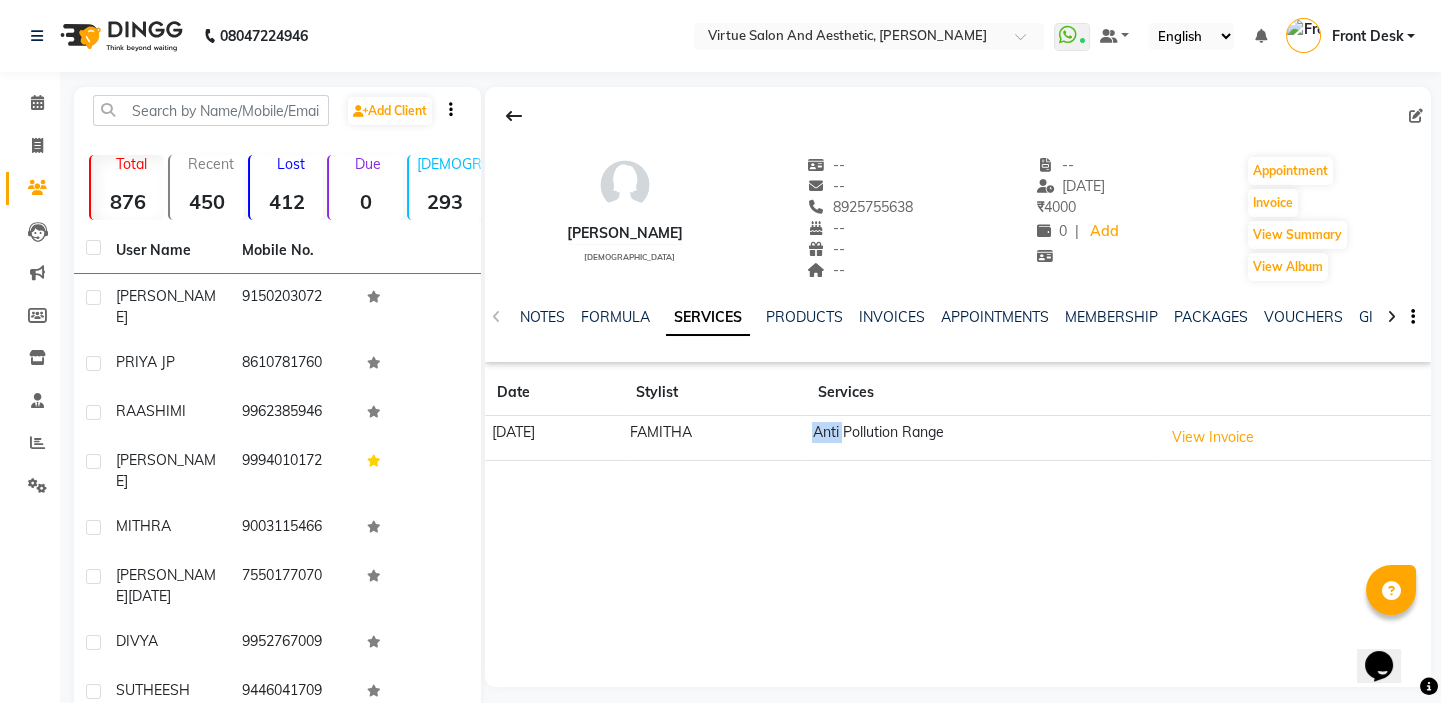 drag, startPoint x: 857, startPoint y: 436, endPoint x: 905, endPoint y: 440, distance: 48.166378 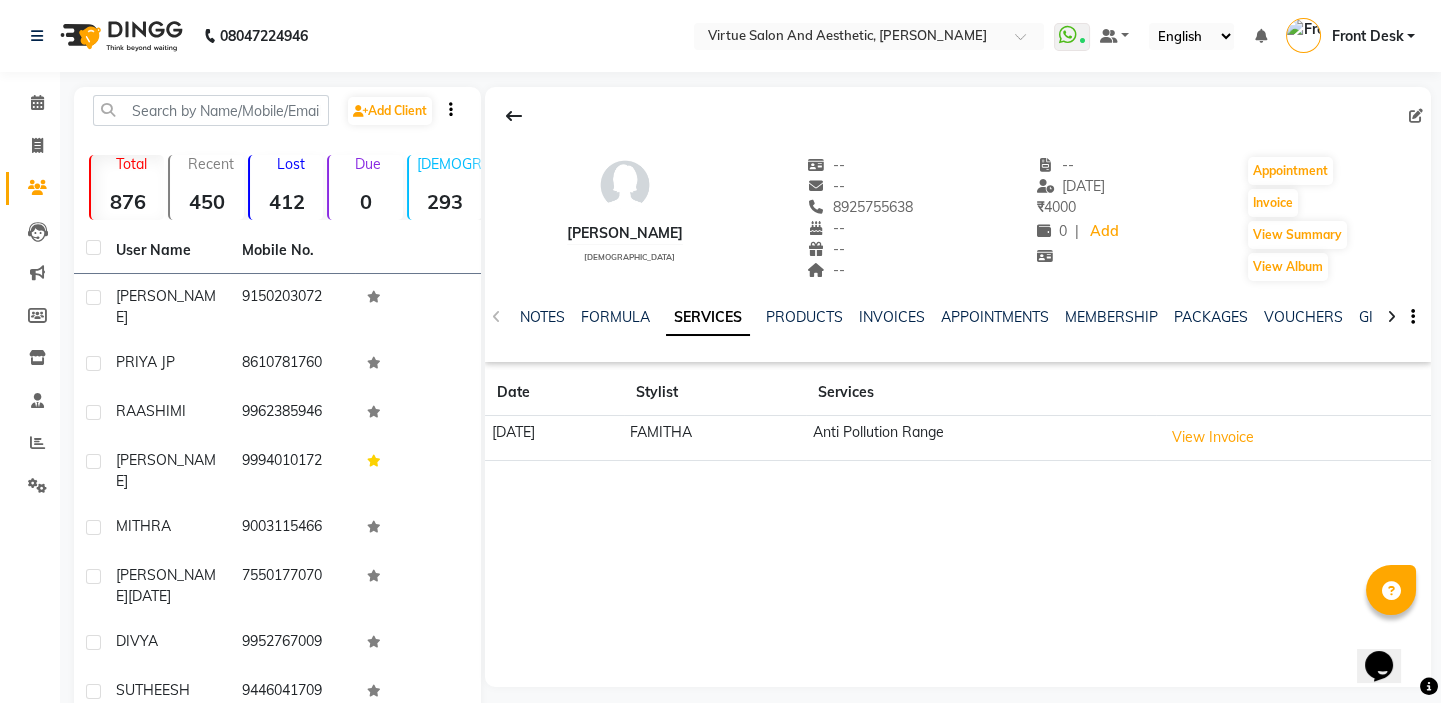drag, startPoint x: 925, startPoint y: 501, endPoint x: 897, endPoint y: 476, distance: 37.536648 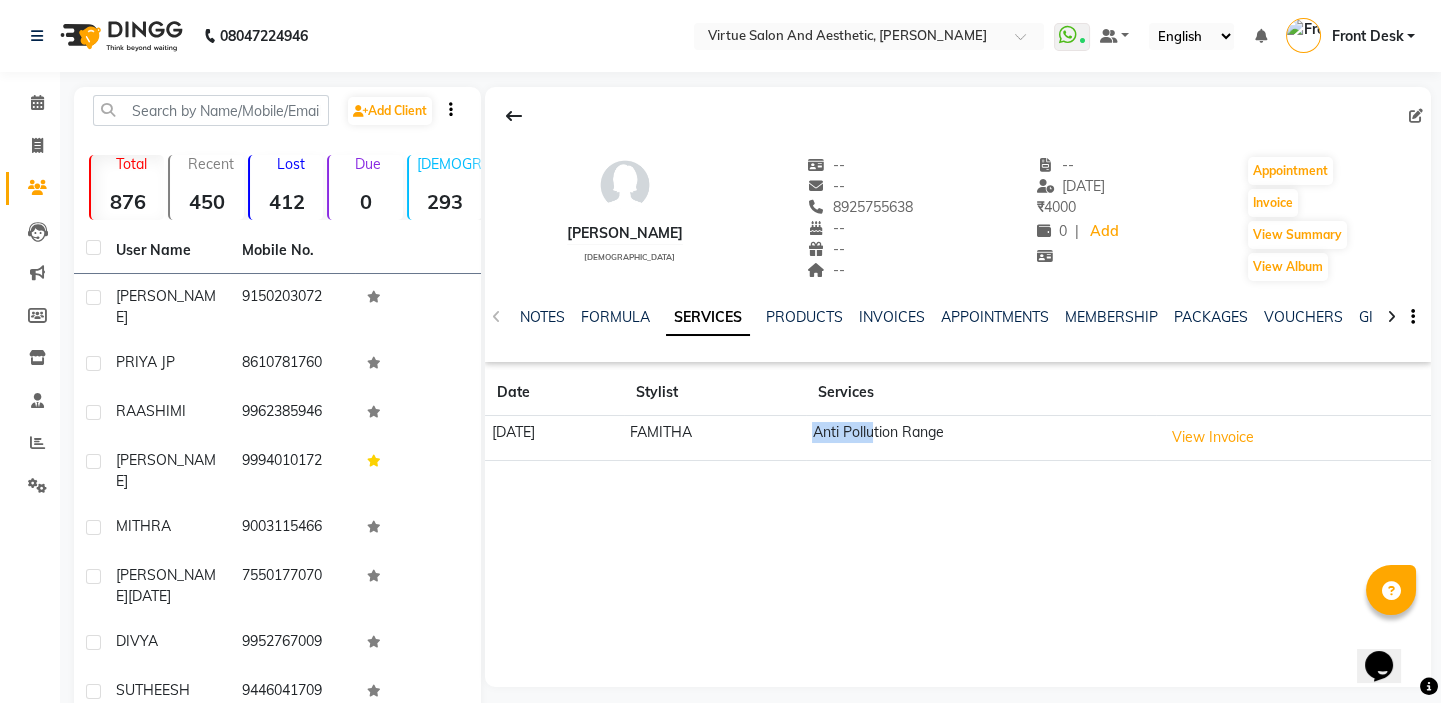 drag, startPoint x: 884, startPoint y: 439, endPoint x: 929, endPoint y: 439, distance: 45 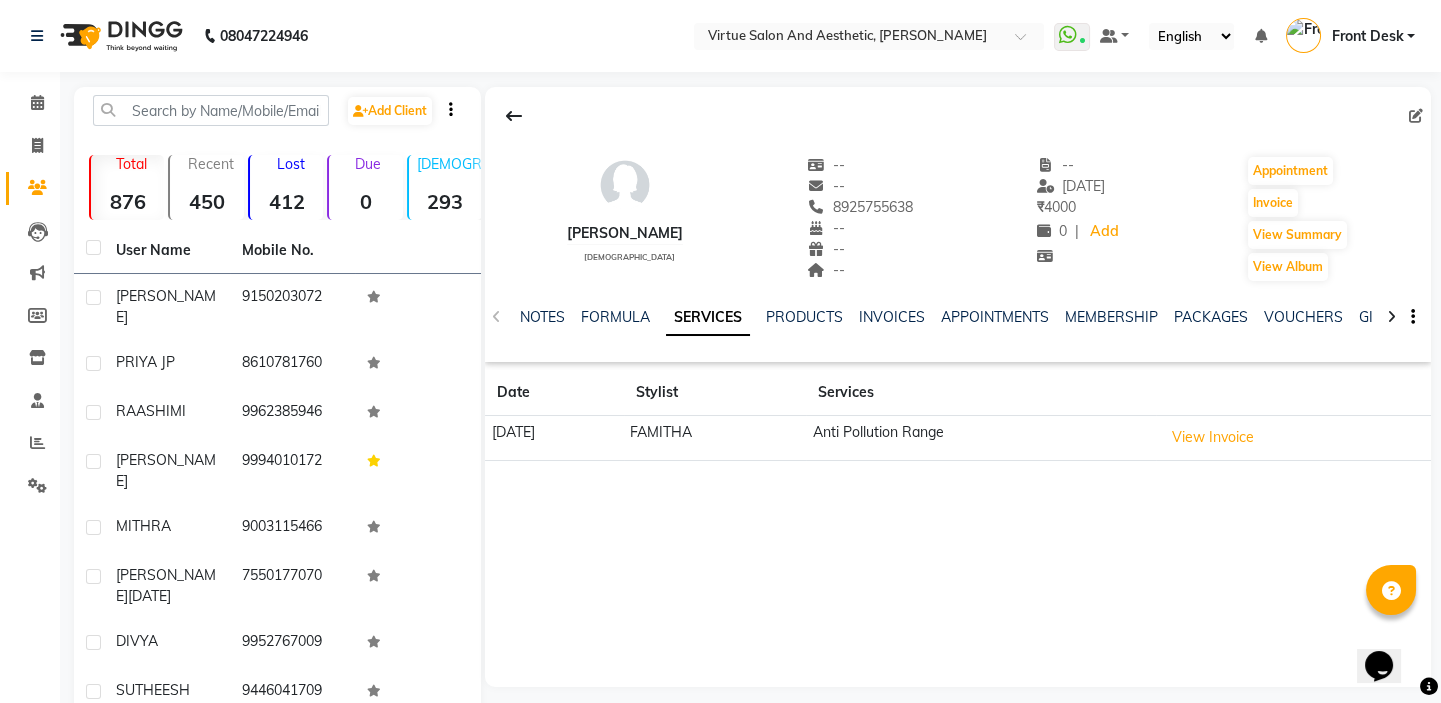 click on "BENISHA    female  --   --   8925755638  --  --  --  -- 31-05-2025 ₹    4000 0 |  Add   Appointment   Invoice  View Summary  View Album  NOTES FORMULA SERVICES PRODUCTS INVOICES APPOINTMENTS MEMBERSHIP PACKAGES VOUCHERS GIFTCARDS POINTS FORMS FAMILY CARDS WALLET Date Stylist Services 31-05-2025 FAMITHA Anti Pollution Range  View Invoice" 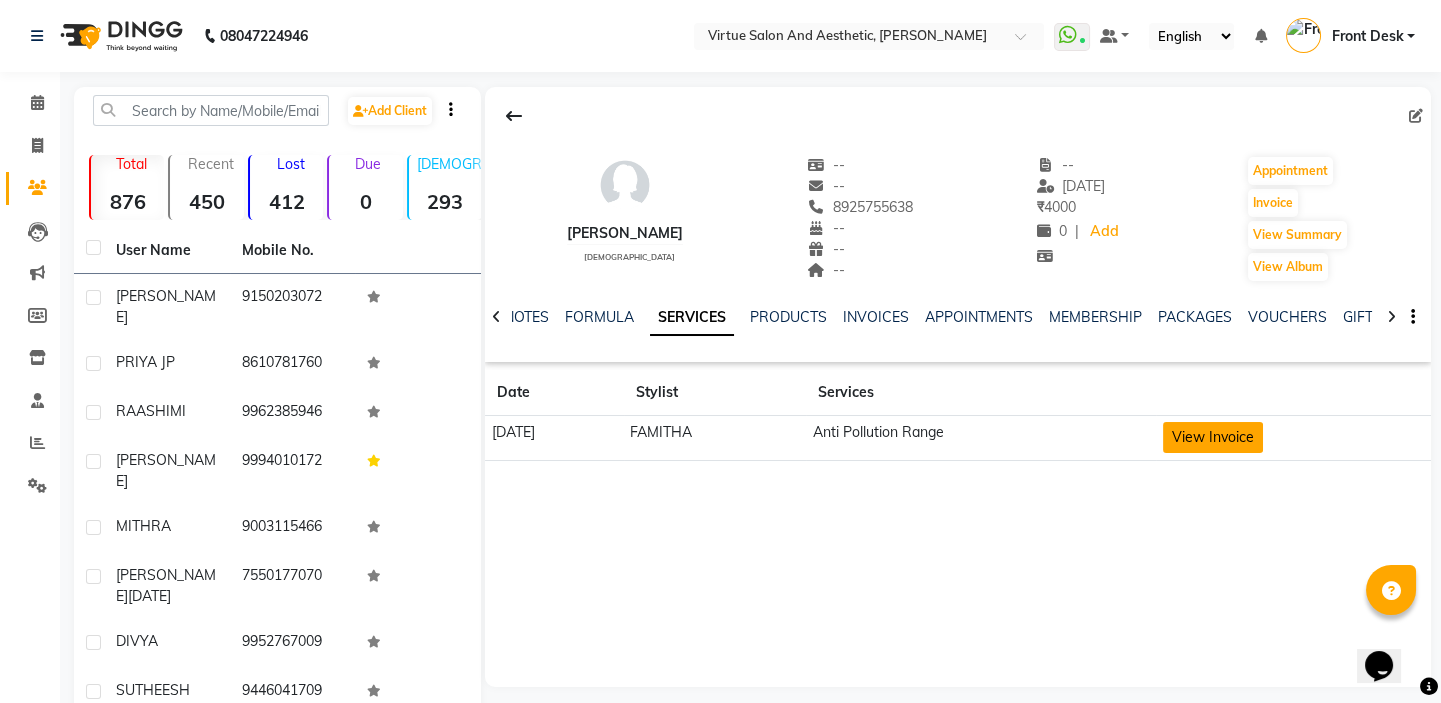 click on "View Invoice" 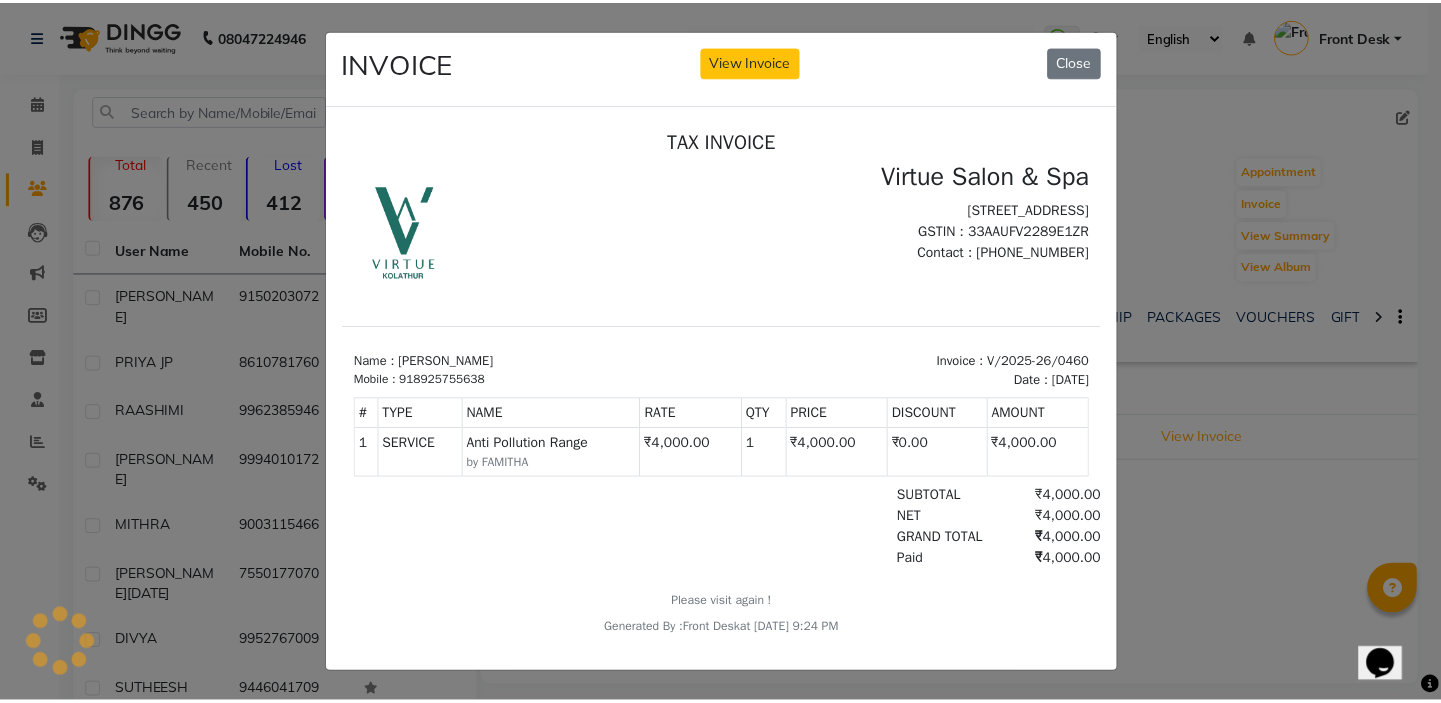 scroll, scrollTop: 0, scrollLeft: 0, axis: both 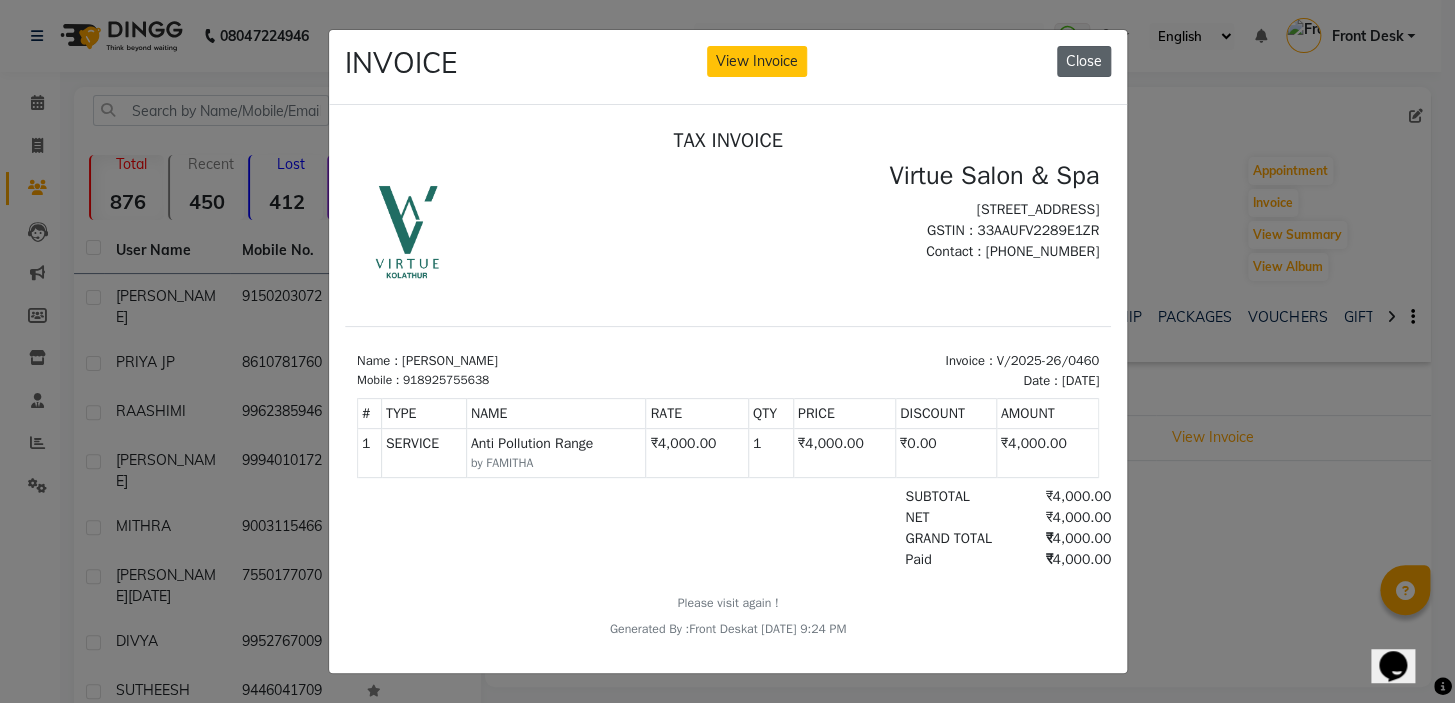 click on "Close" 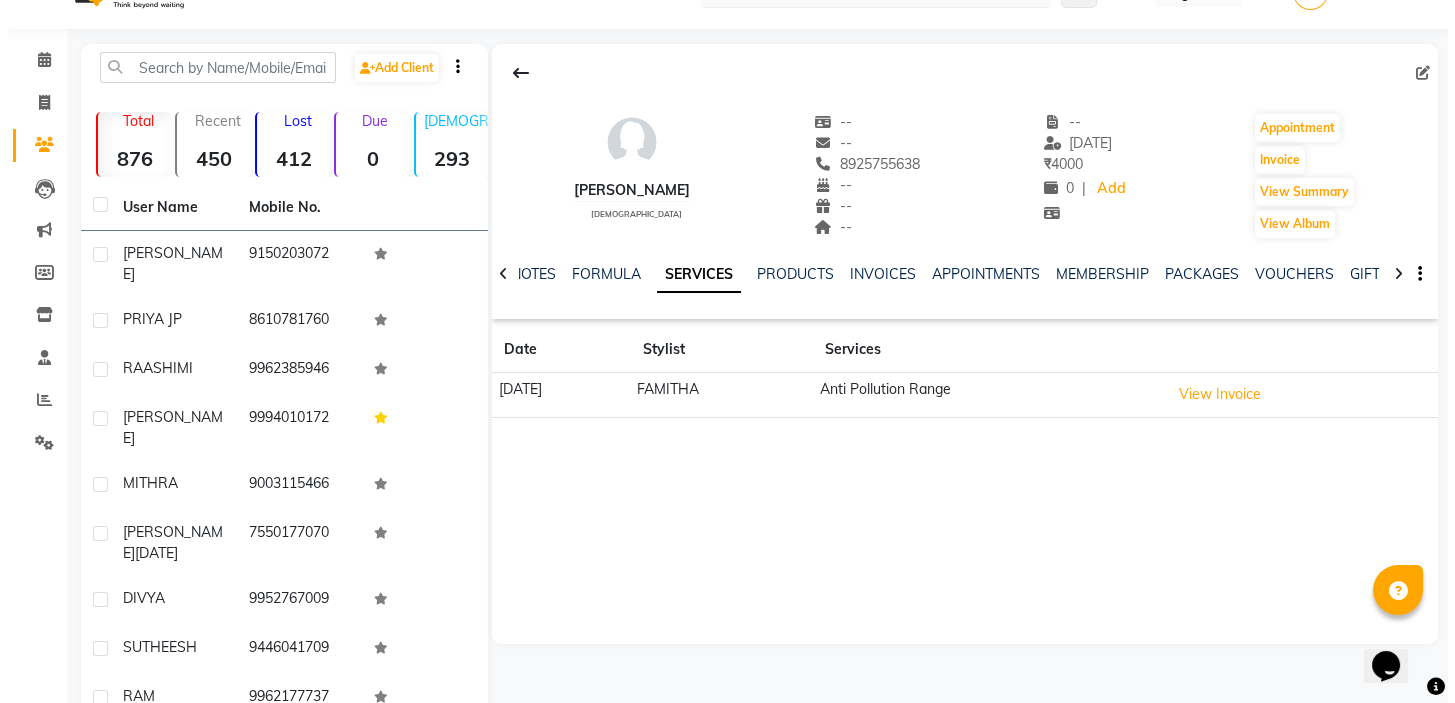 scroll, scrollTop: 0, scrollLeft: 0, axis: both 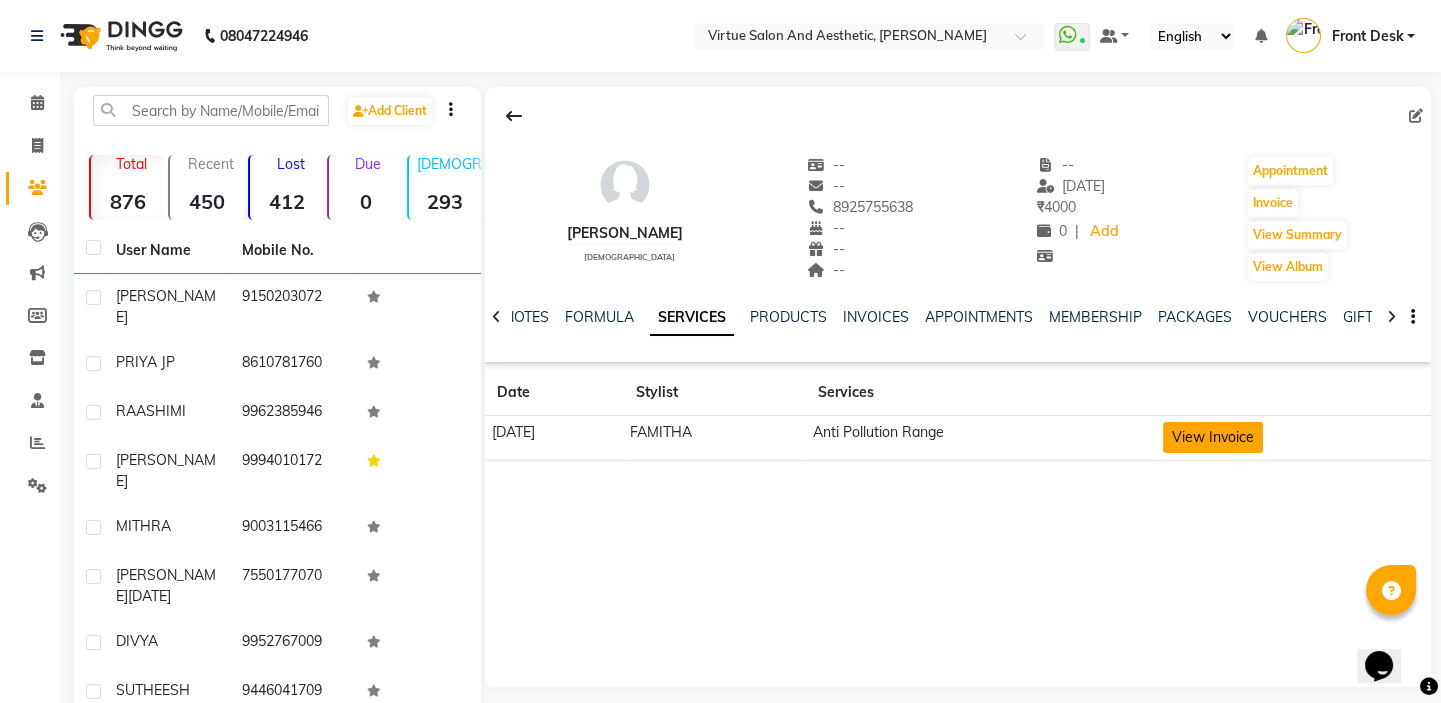 click on "View Invoice" 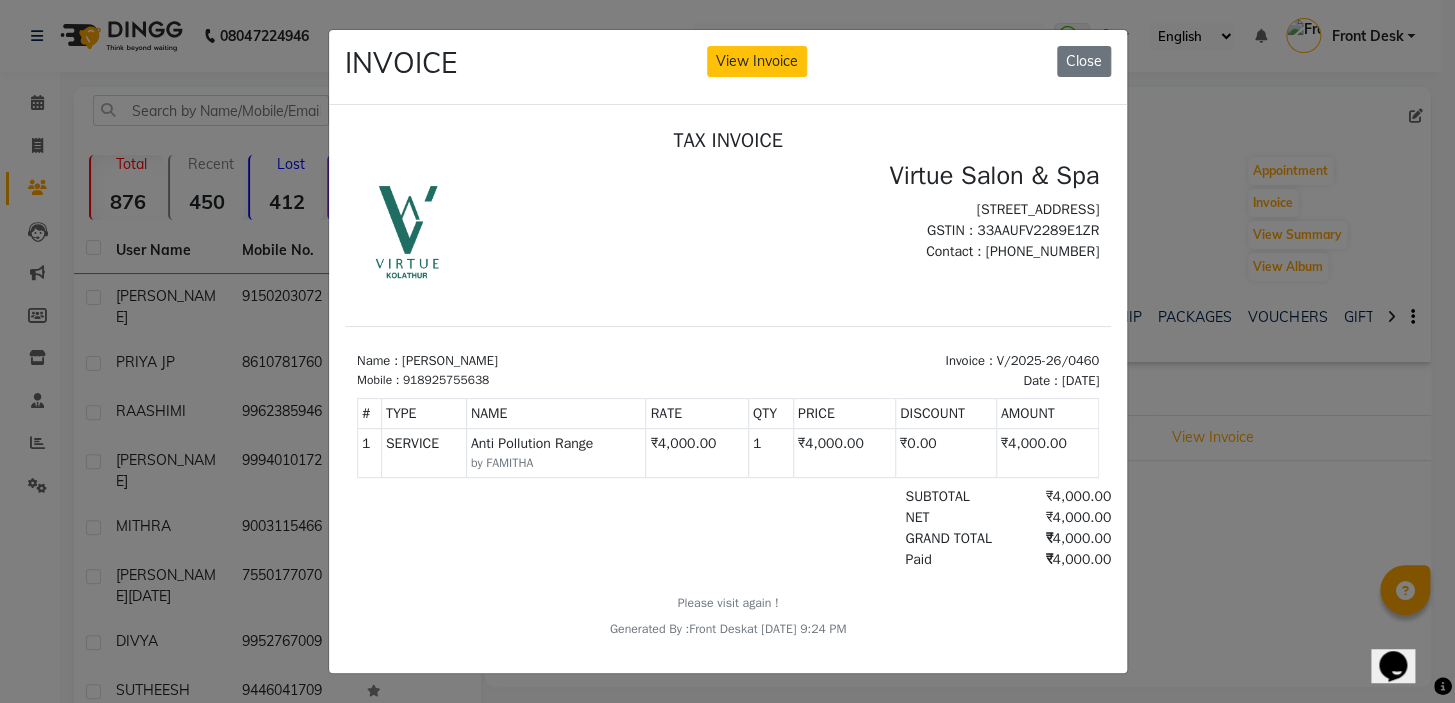 scroll, scrollTop: 16, scrollLeft: 0, axis: vertical 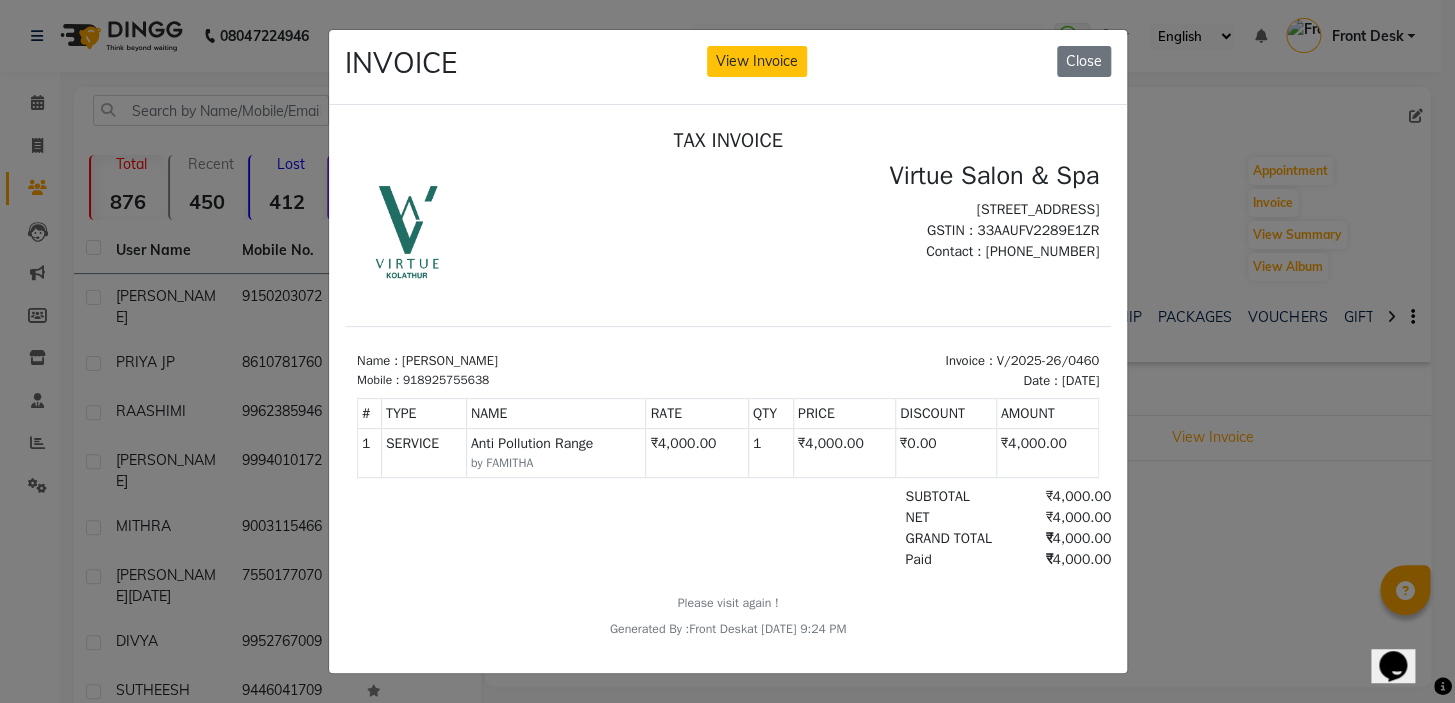 click on "TAX INVOICE
Virtue Salon & Spa
111/77, Ground Floor,  Perambur Red Hills Rd, Vinayakapuram , Kolathur, Chennai, 600099
GSTIN : 33AAUFV2289E1ZR
Name  : BENISHA  Mobile : #" at bounding box center [727, 382] 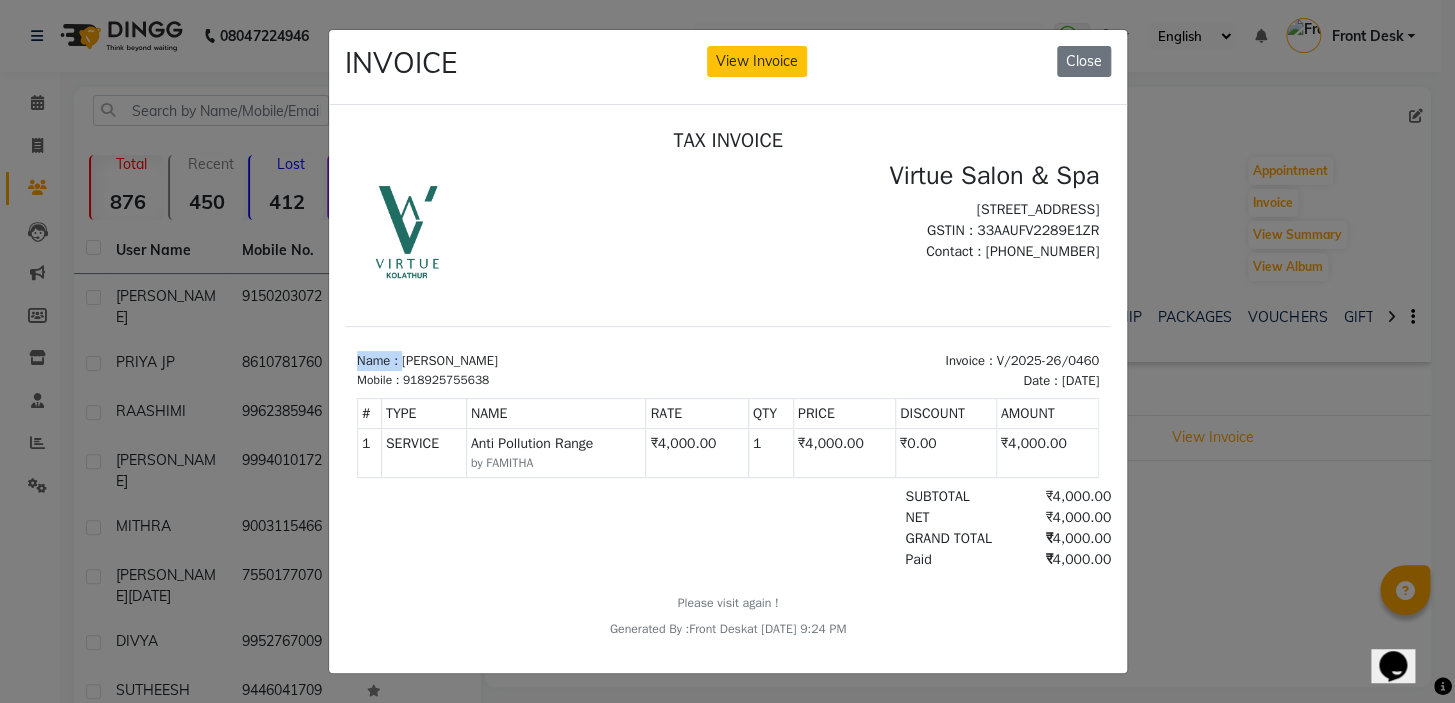 drag, startPoint x: 353, startPoint y: 347, endPoint x: 419, endPoint y: 340, distance: 66.37017 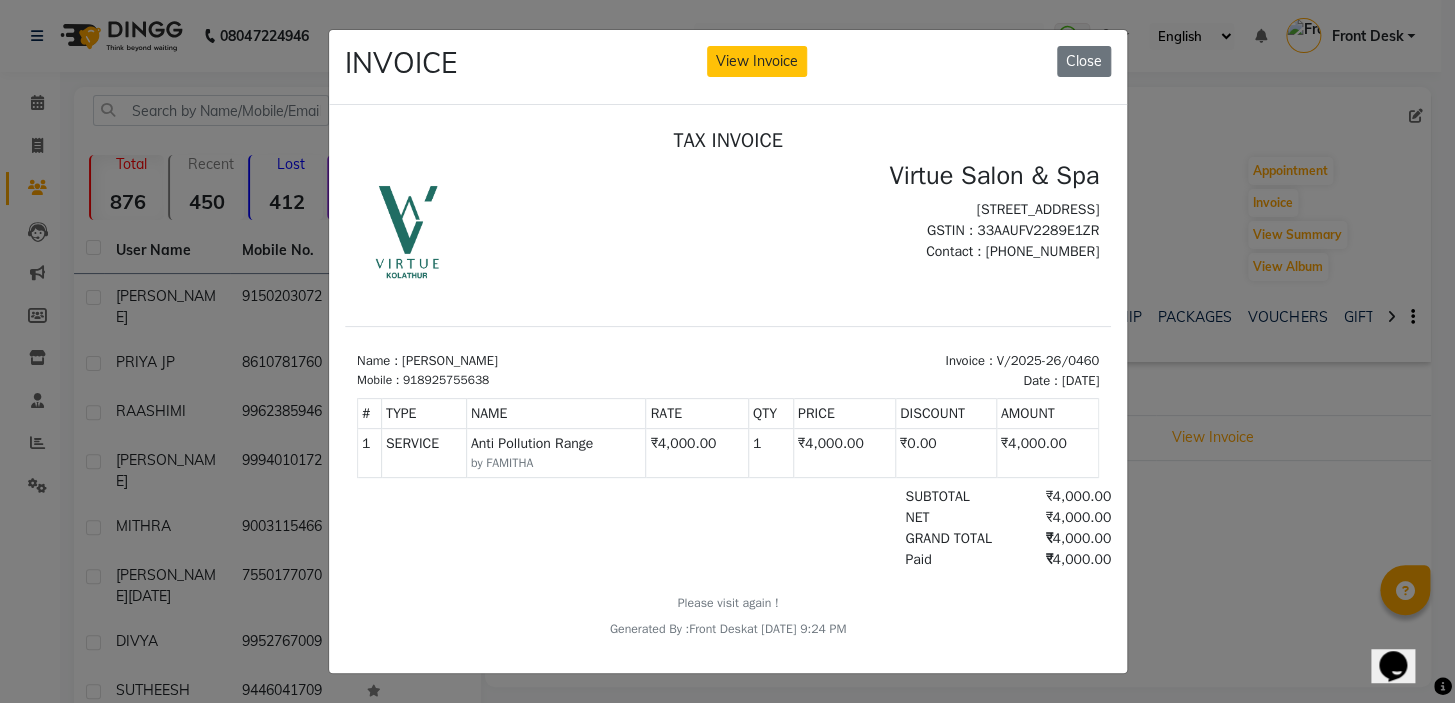 click on "Name  : BENISHA" at bounding box center (535, 360) 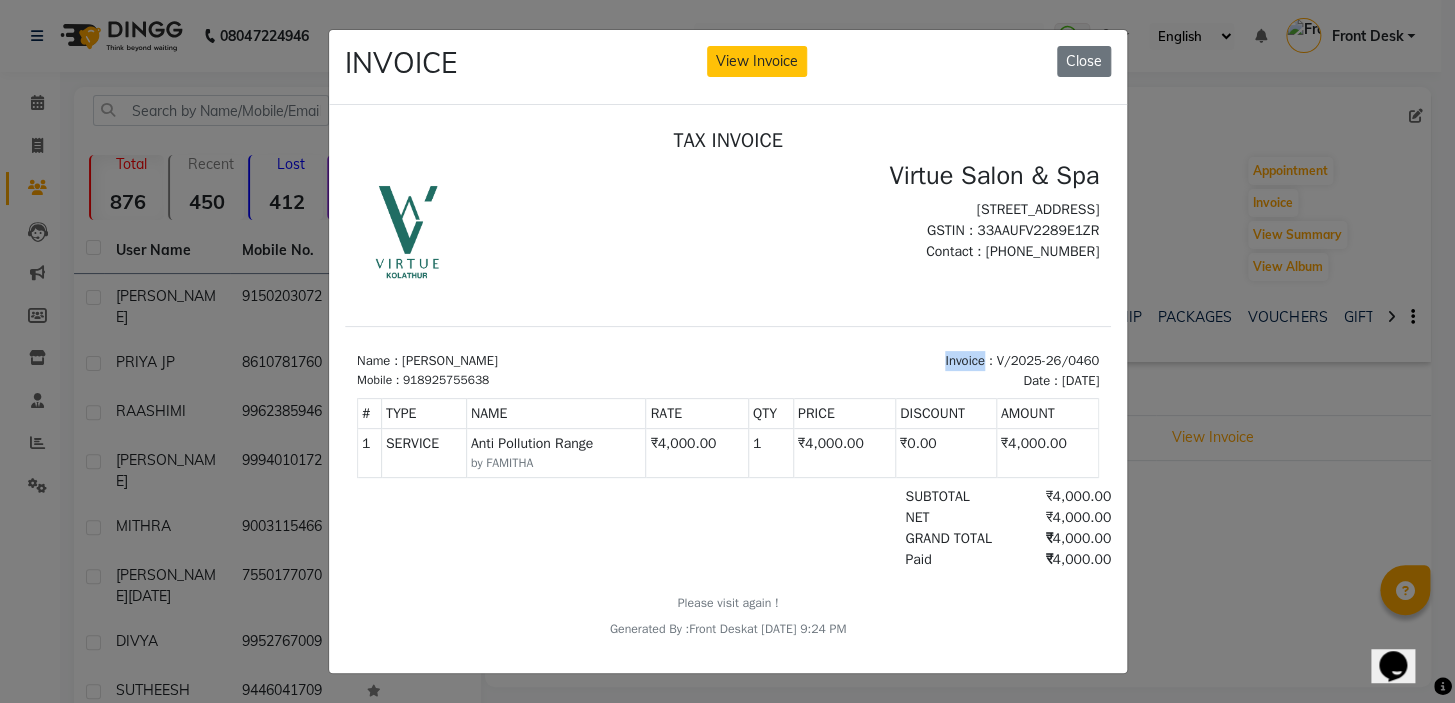 drag, startPoint x: 913, startPoint y: 346, endPoint x: 960, endPoint y: 336, distance: 48.052055 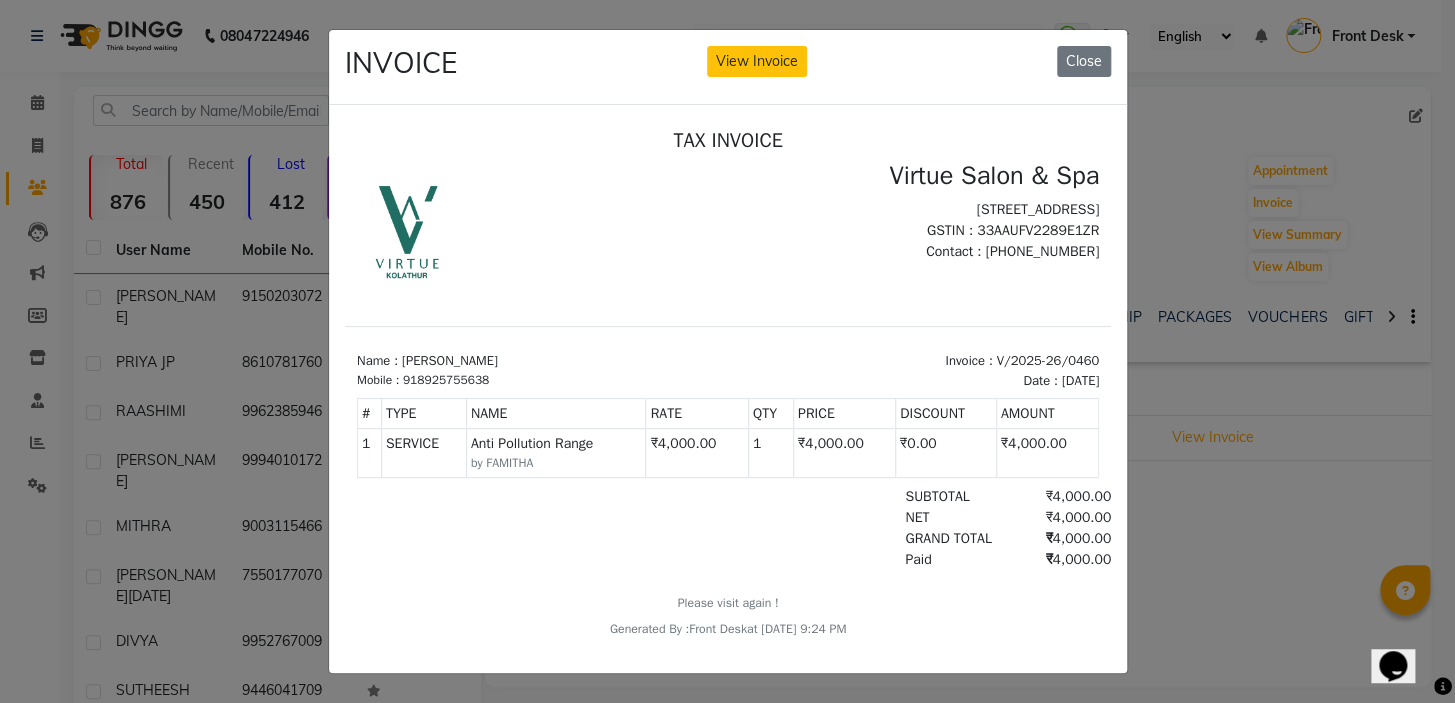 click on "Name  : BENISHA
Mobile :
918925755638
Invoice : V/2025-26/0460
Date : May 31, 2025" at bounding box center [727, 357] 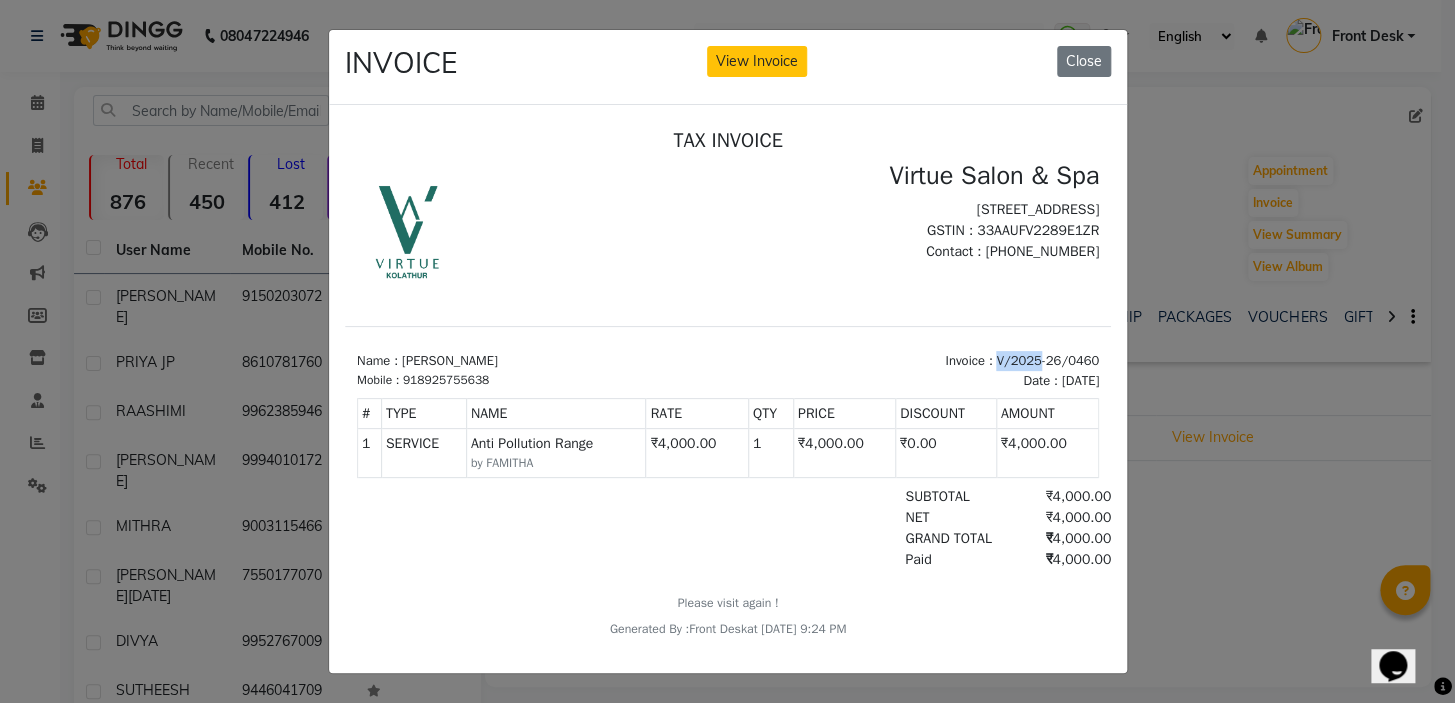 drag, startPoint x: 971, startPoint y: 346, endPoint x: 1013, endPoint y: 352, distance: 42.426407 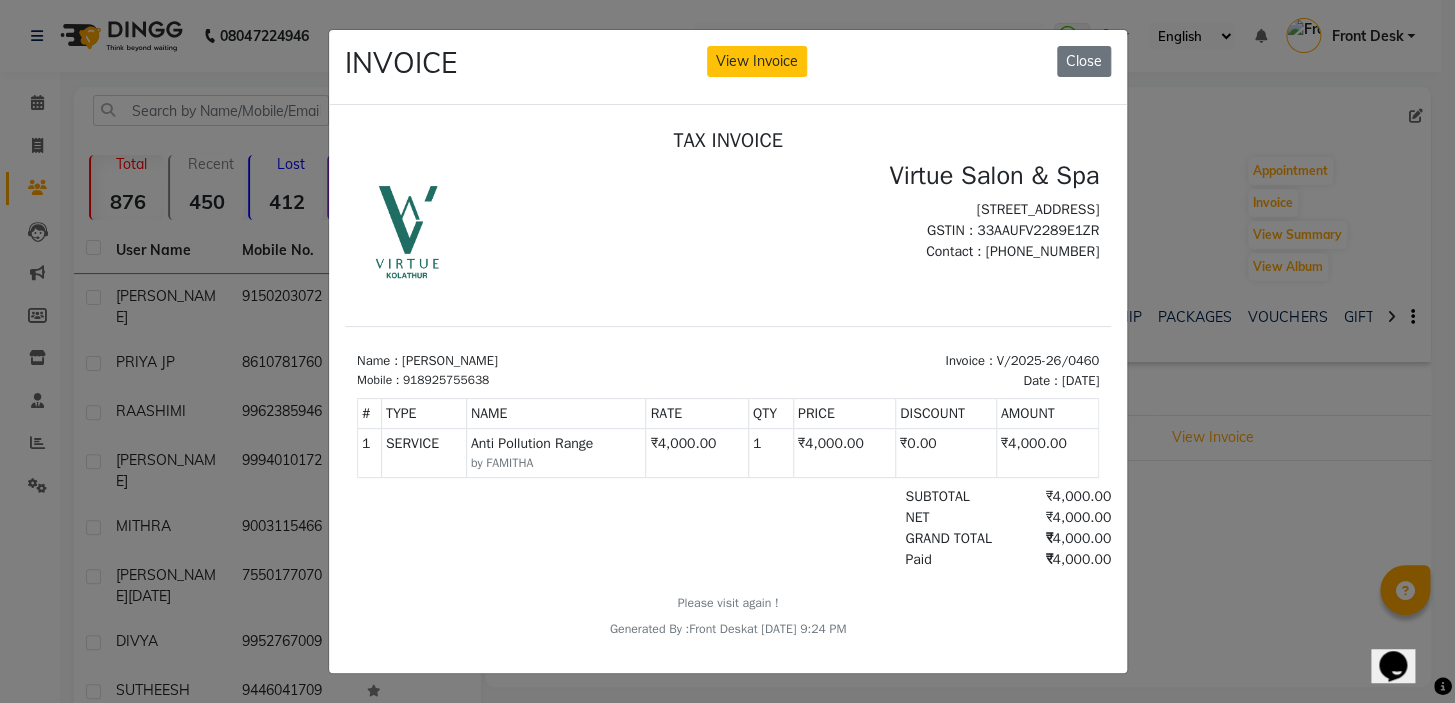 click on "Invoice : V/2025-26/0460" at bounding box center [918, 360] 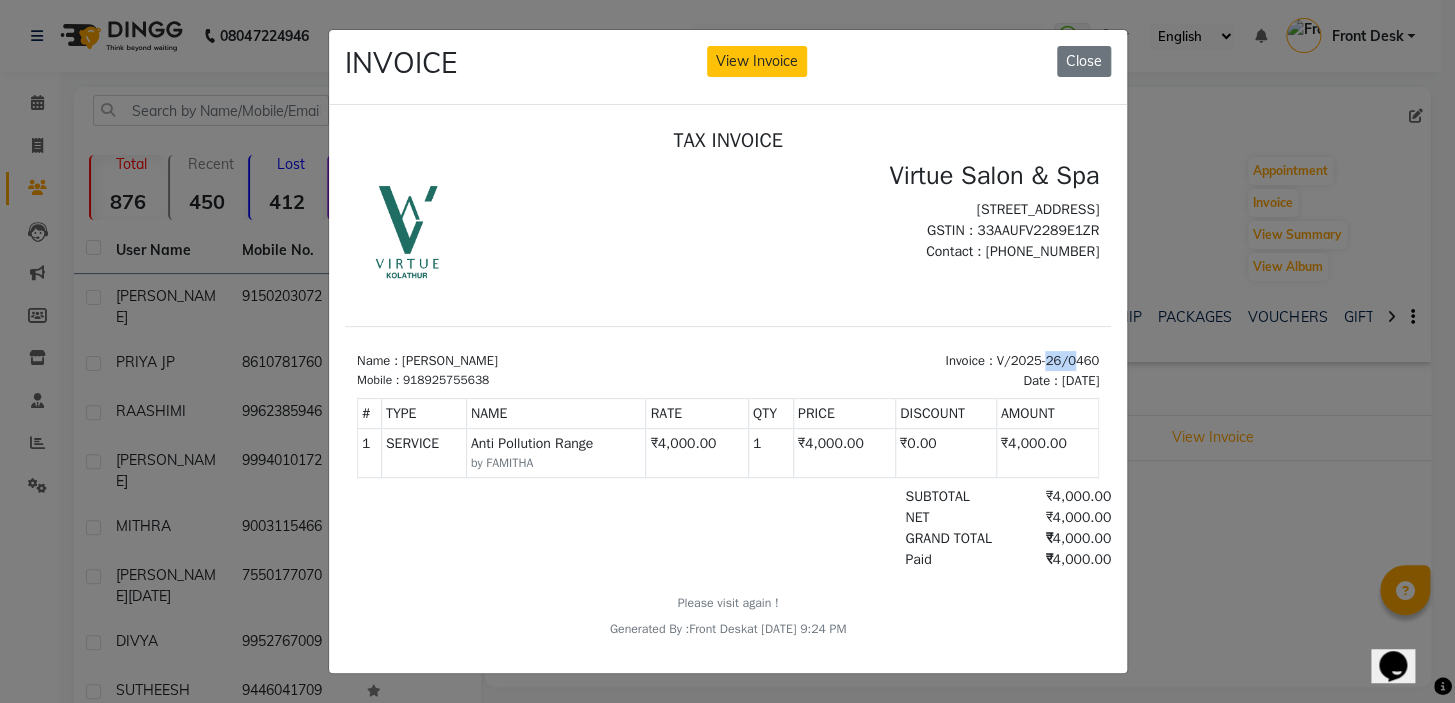 click on "TAX INVOICE
Virtue Salon & Spa
111/77, Ground Floor,  Perambur Red Hills Rd, Vinayakapuram , Kolathur, Chennai, 600099
GSTIN : 33AAUFV2289E1ZR
Name  : BENISHA  Mobile : #" at bounding box center (727, 382) 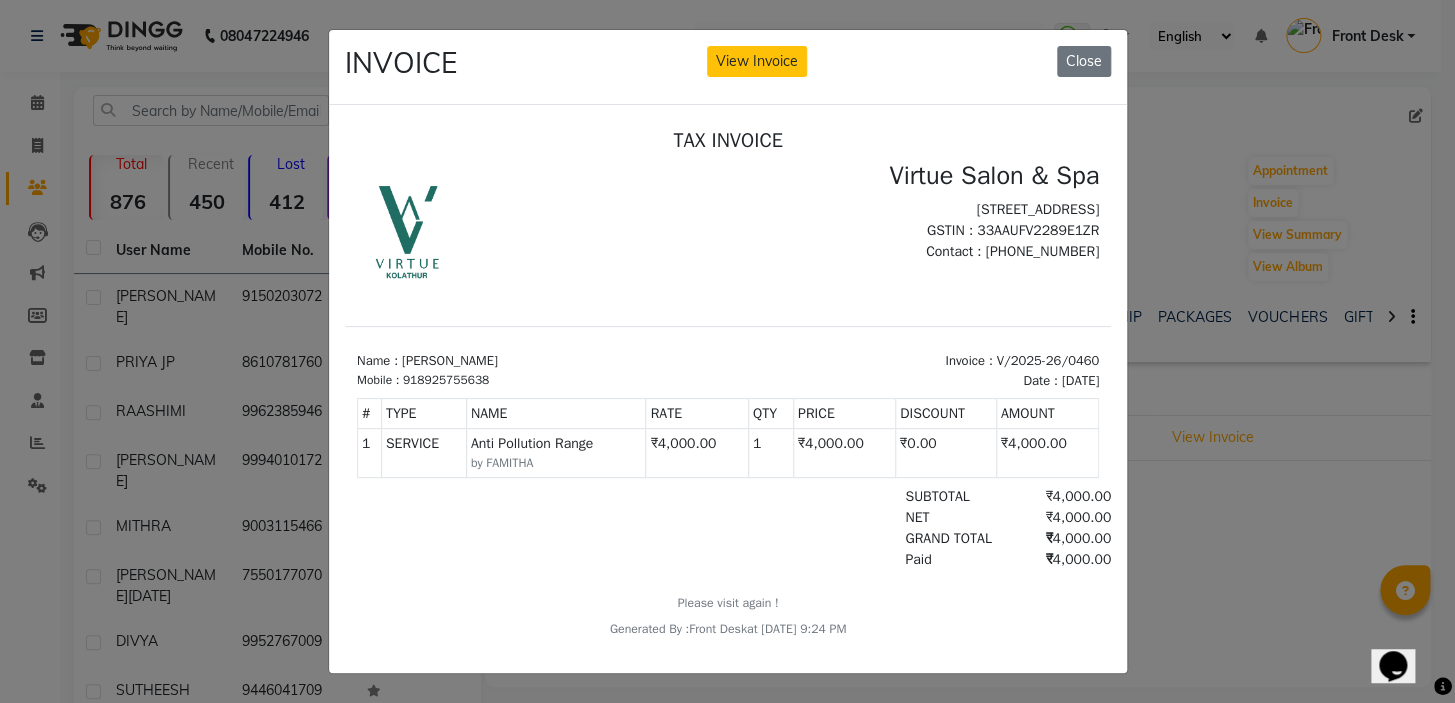 drag, startPoint x: 1023, startPoint y: 336, endPoint x: 1062, endPoint y: 323, distance: 41.109608 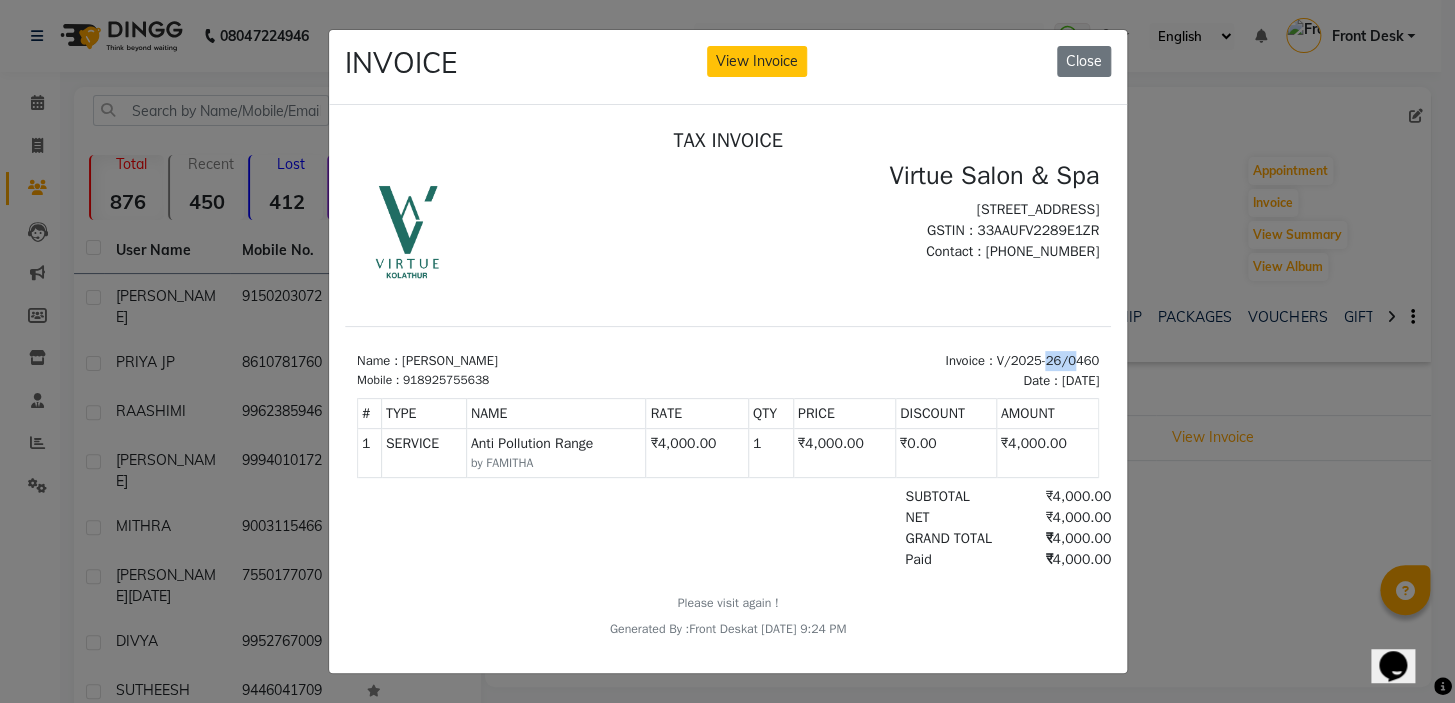 drag, startPoint x: 1051, startPoint y: 291, endPoint x: 1042, endPoint y: 324, distance: 34.20526 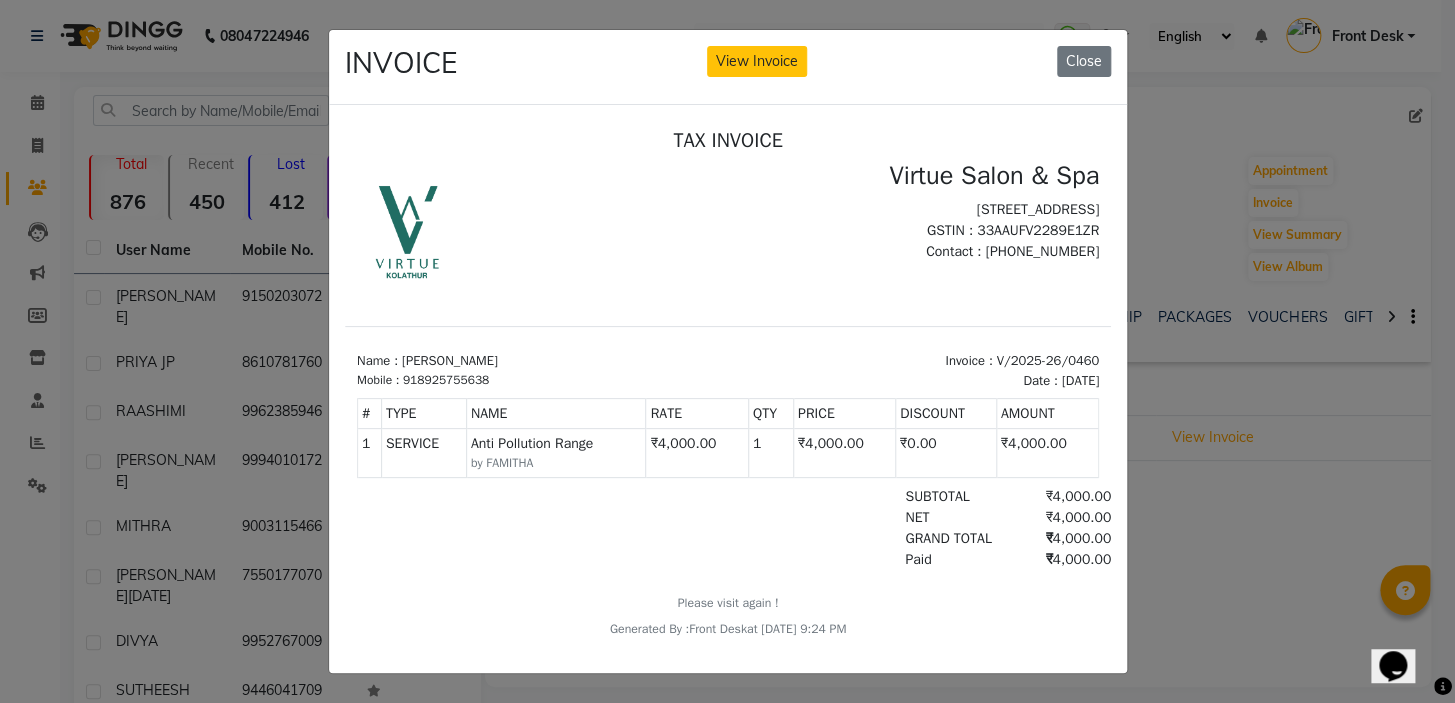 click on "Invoice : V/2025-26/0460" at bounding box center (918, 360) 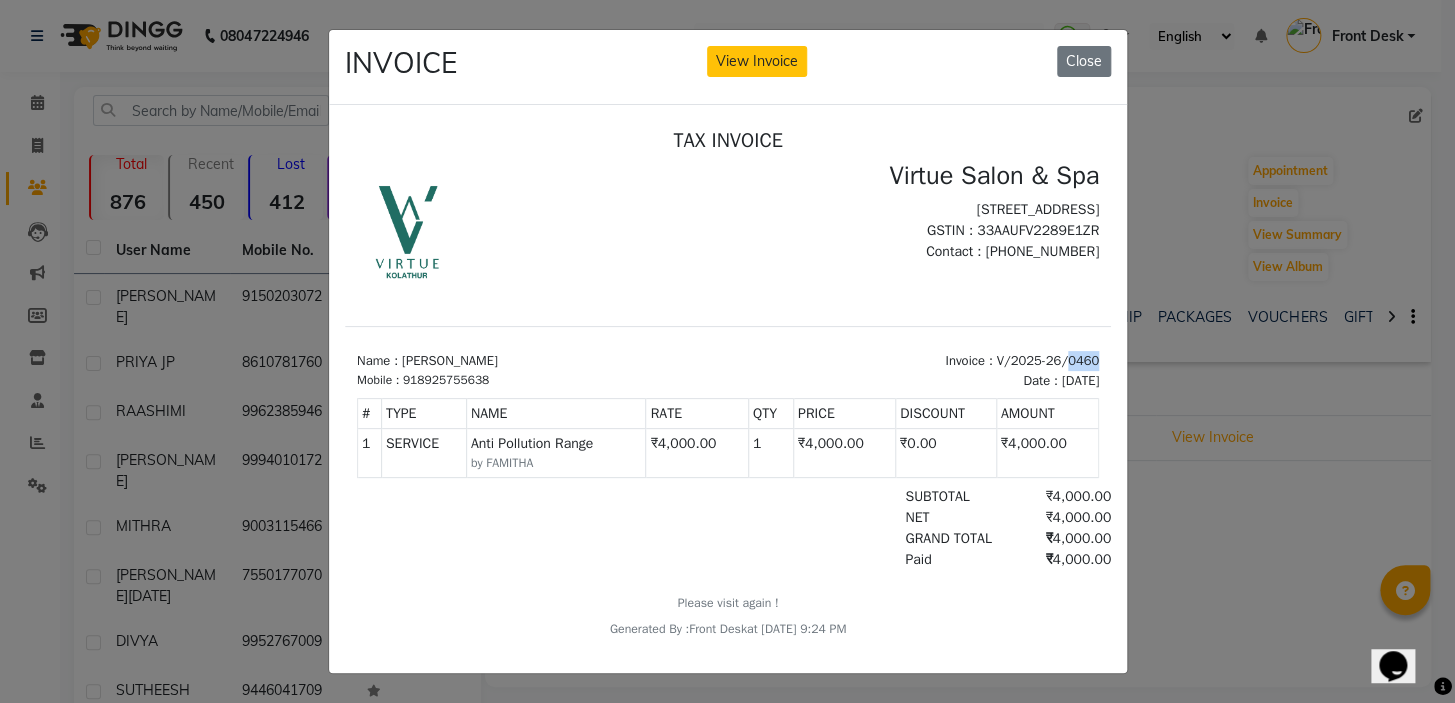 click on "TAX INVOICE
Virtue Salon & Spa
111/77, Ground Floor,  Perambur Red Hills Rd, Vinayakapuram , Kolathur, Chennai, 600099
GSTIN : 33AAUFV2289E1ZR
Mobile : #" at bounding box center (727, 382) 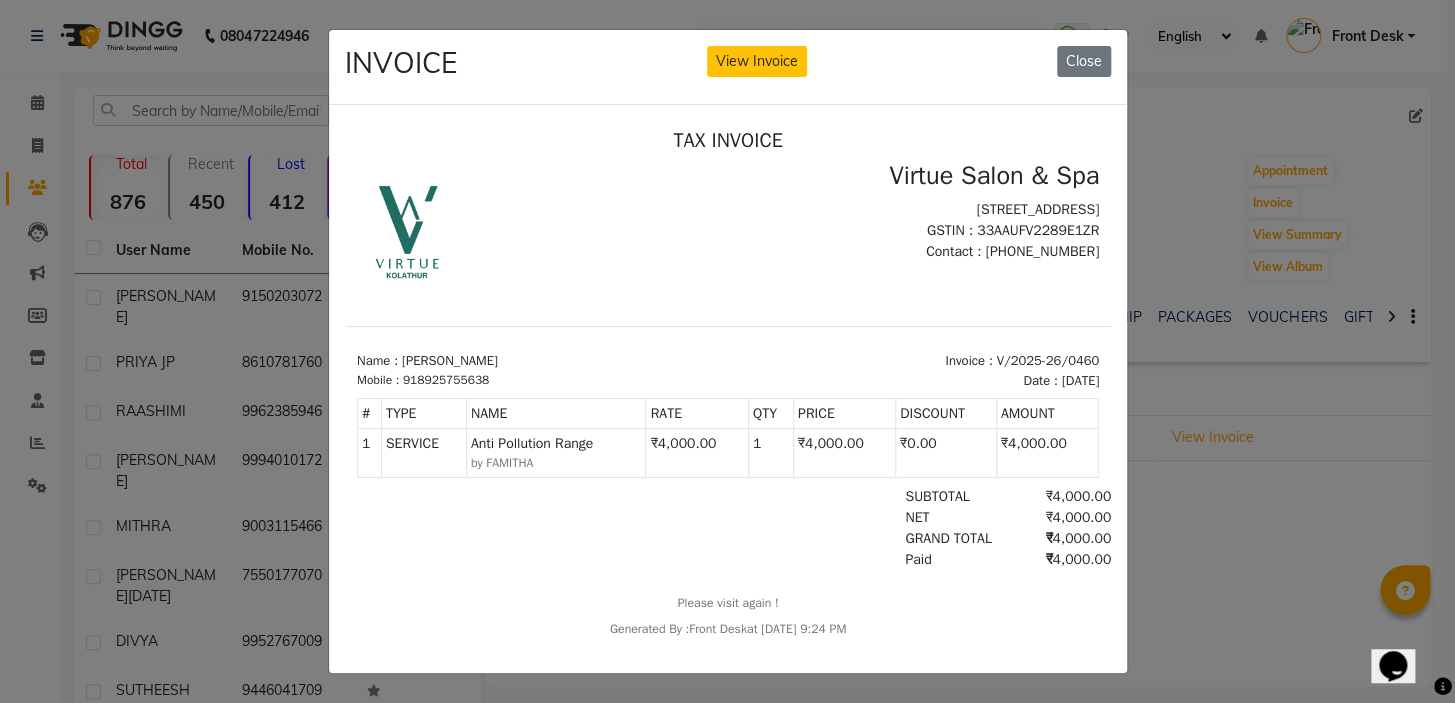 drag, startPoint x: 1040, startPoint y: 364, endPoint x: 1080, endPoint y: 344, distance: 44.72136 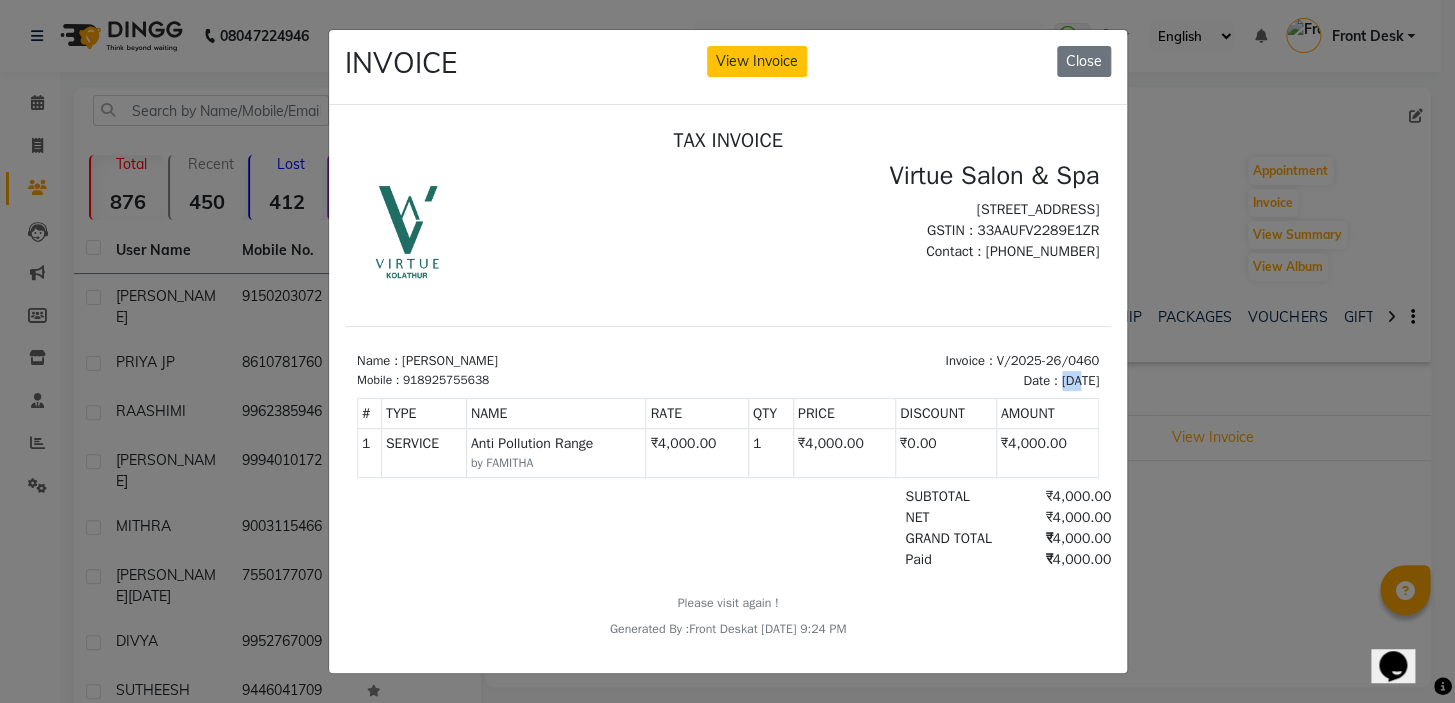 drag, startPoint x: 992, startPoint y: 362, endPoint x: 1026, endPoint y: 344, distance: 38.470768 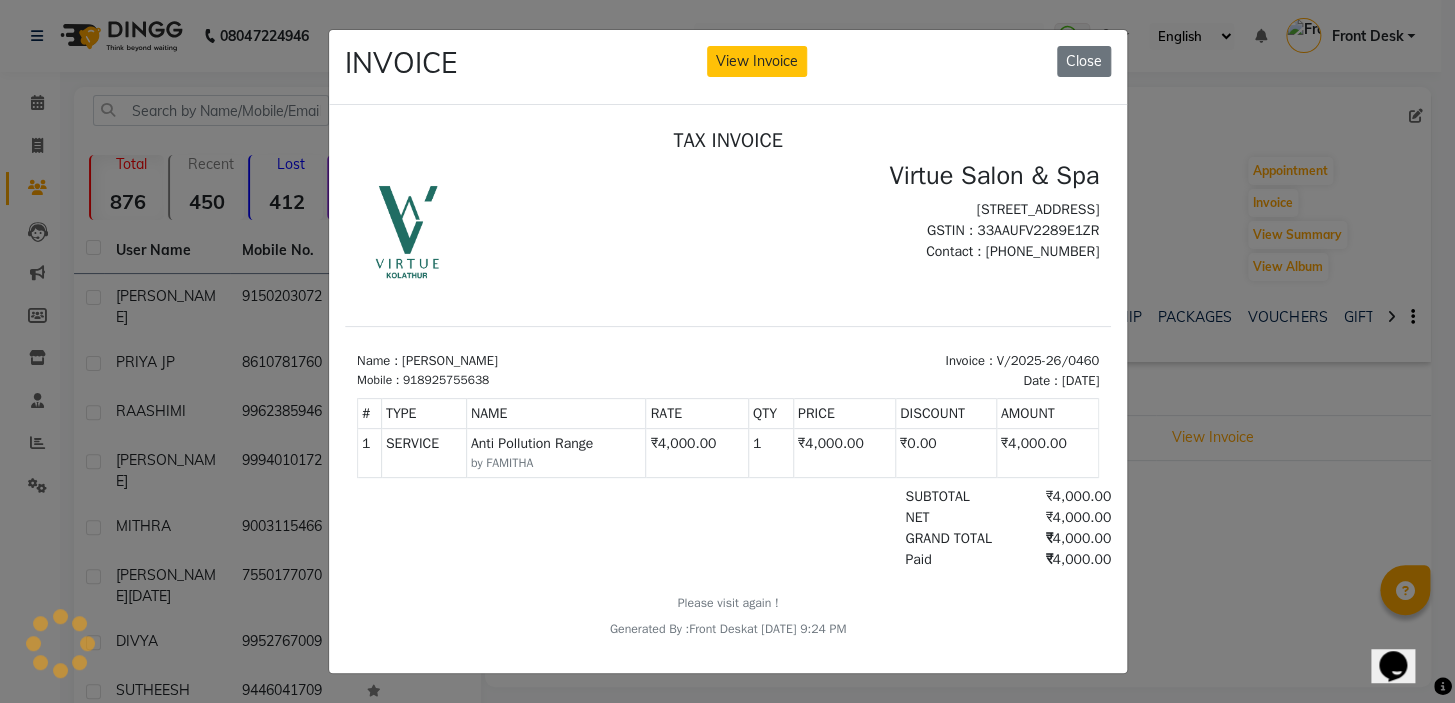 click on "Name  : BENISHA
Mobile :
918925755638
Invoice : V/2025-26/0460
Date : May 31, 2025" at bounding box center (727, 357) 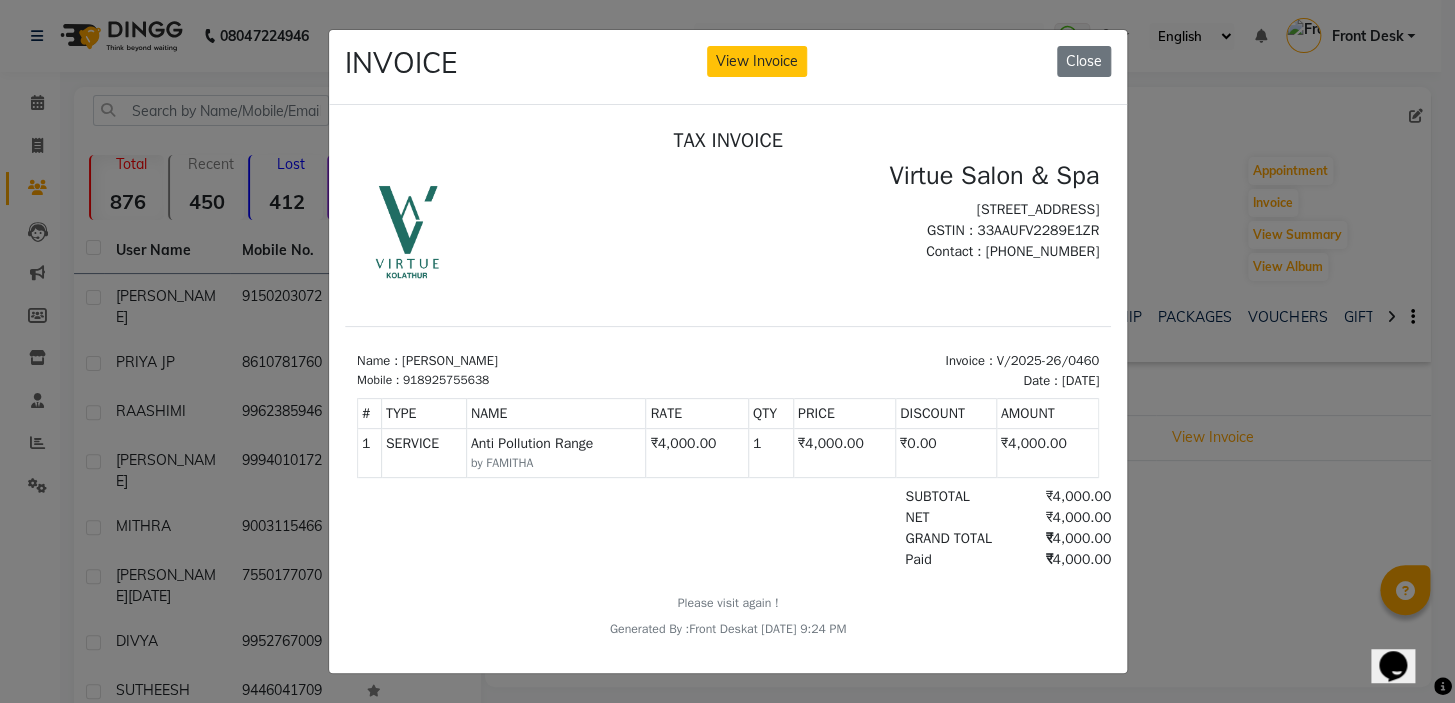 drag, startPoint x: 908, startPoint y: 335, endPoint x: 1069, endPoint y: 365, distance: 163.77118 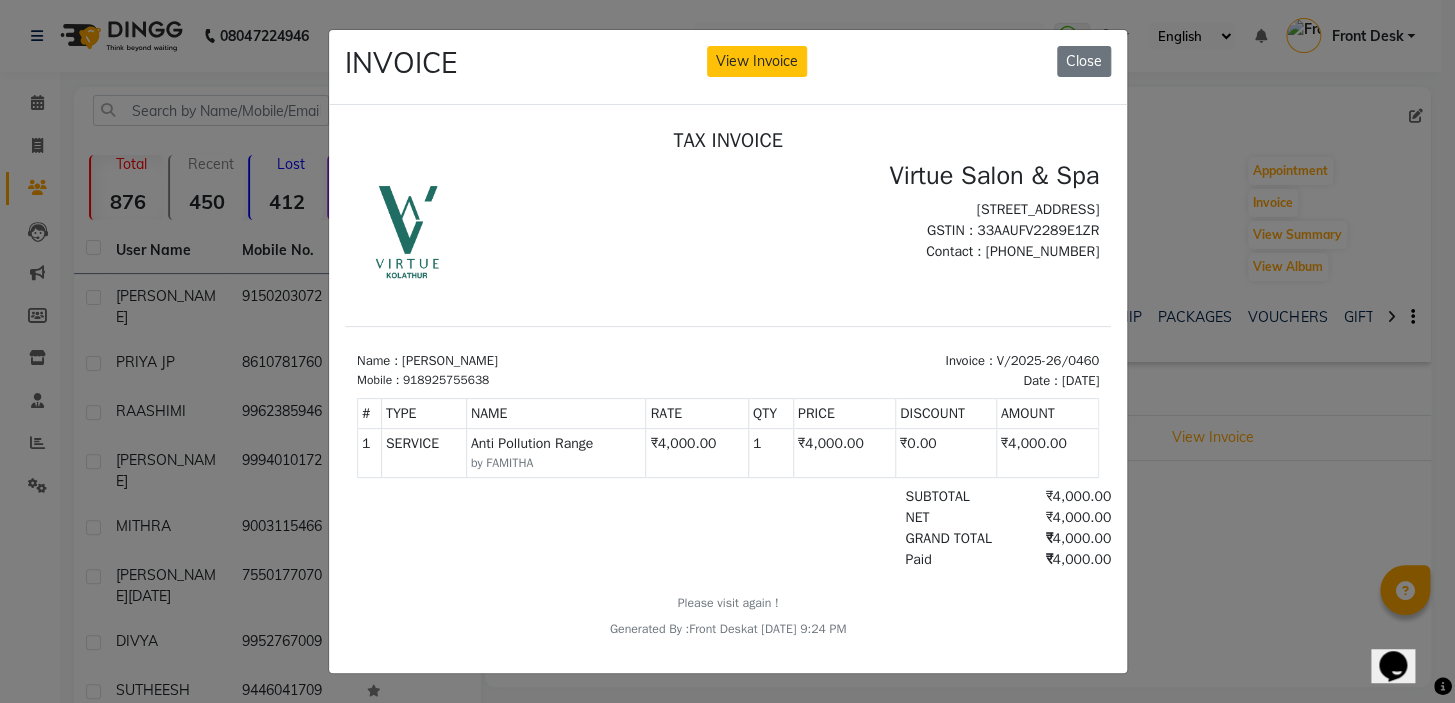 click on "TAX INVOICE
Virtue Salon & Spa
111/77, Ground Floor,  Perambur Red Hills Rd, Vinayakapuram , Kolathur, Chennai, 600099
GSTIN : 33AAUFV2289E1ZR
Name  : BENISHA  Mobile : #" at bounding box center (727, 382) 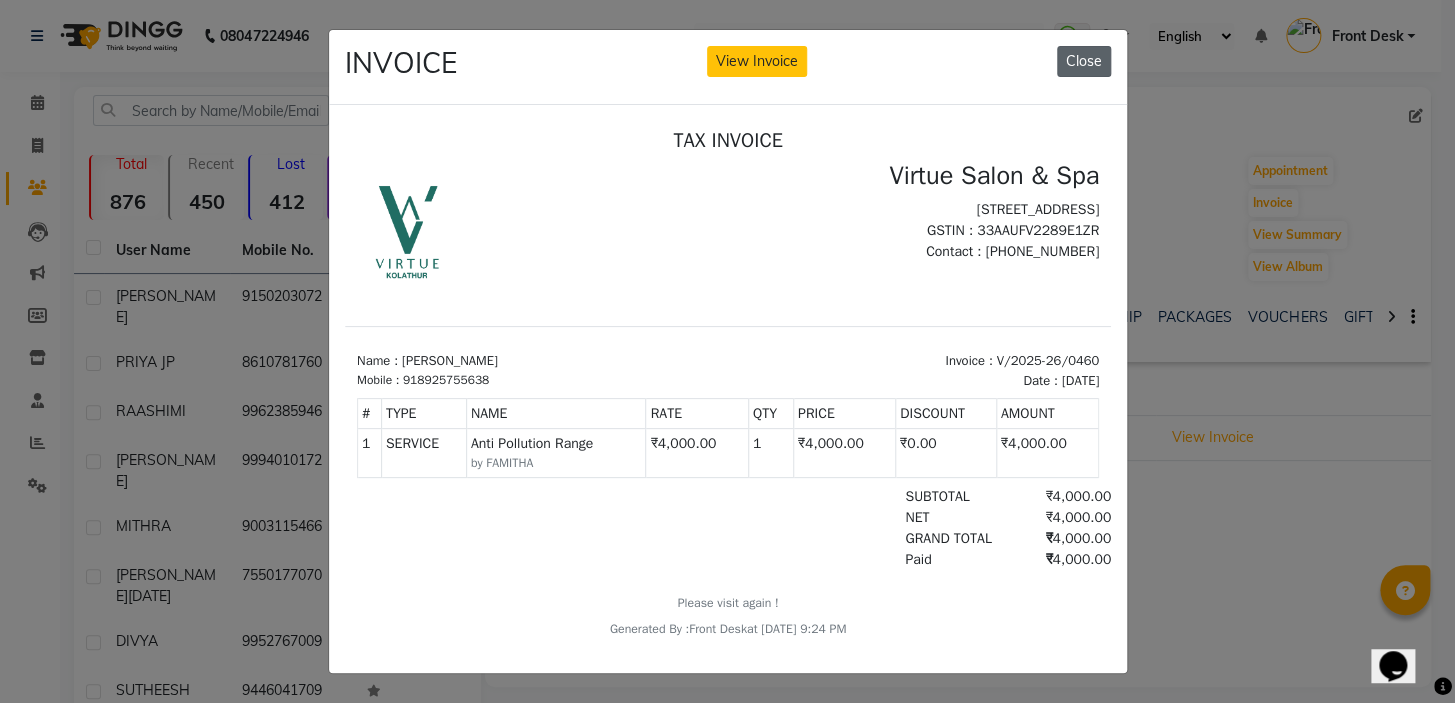 click on "Close" 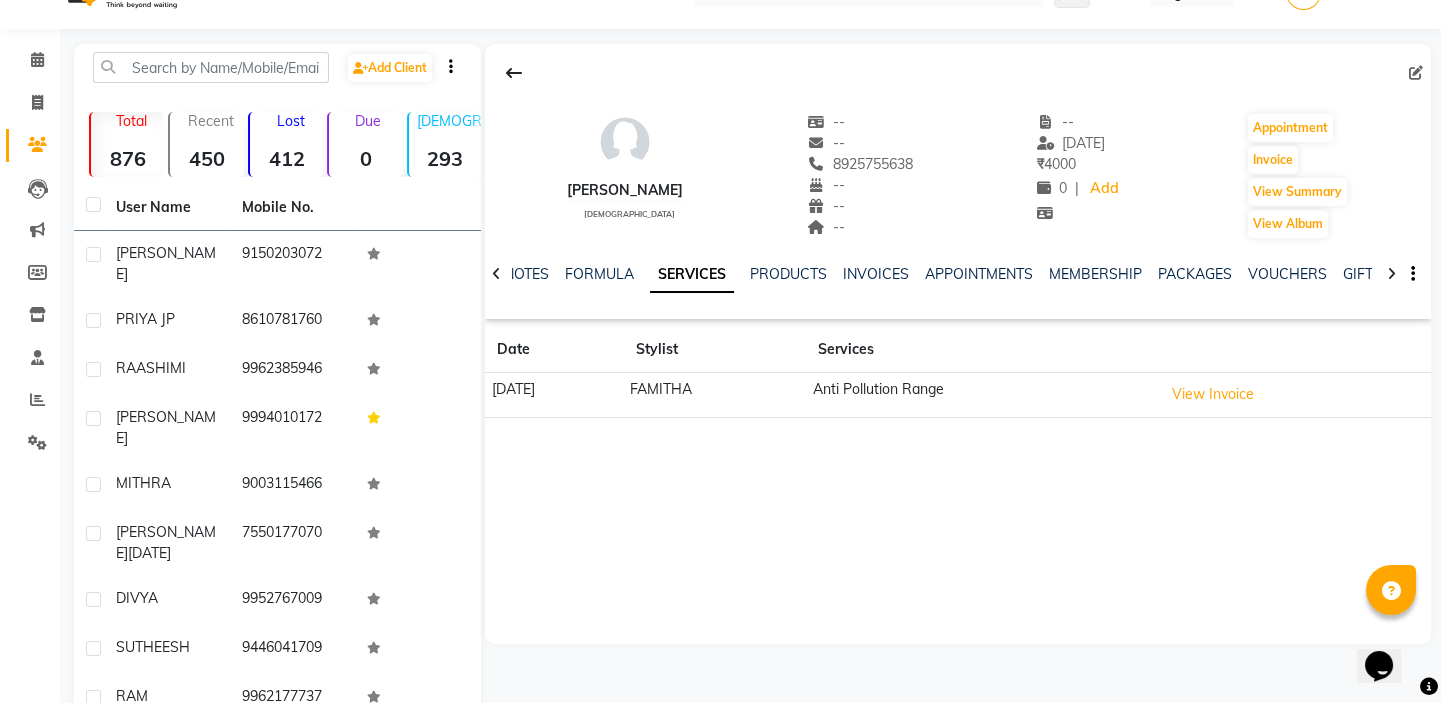 scroll, scrollTop: 0, scrollLeft: 0, axis: both 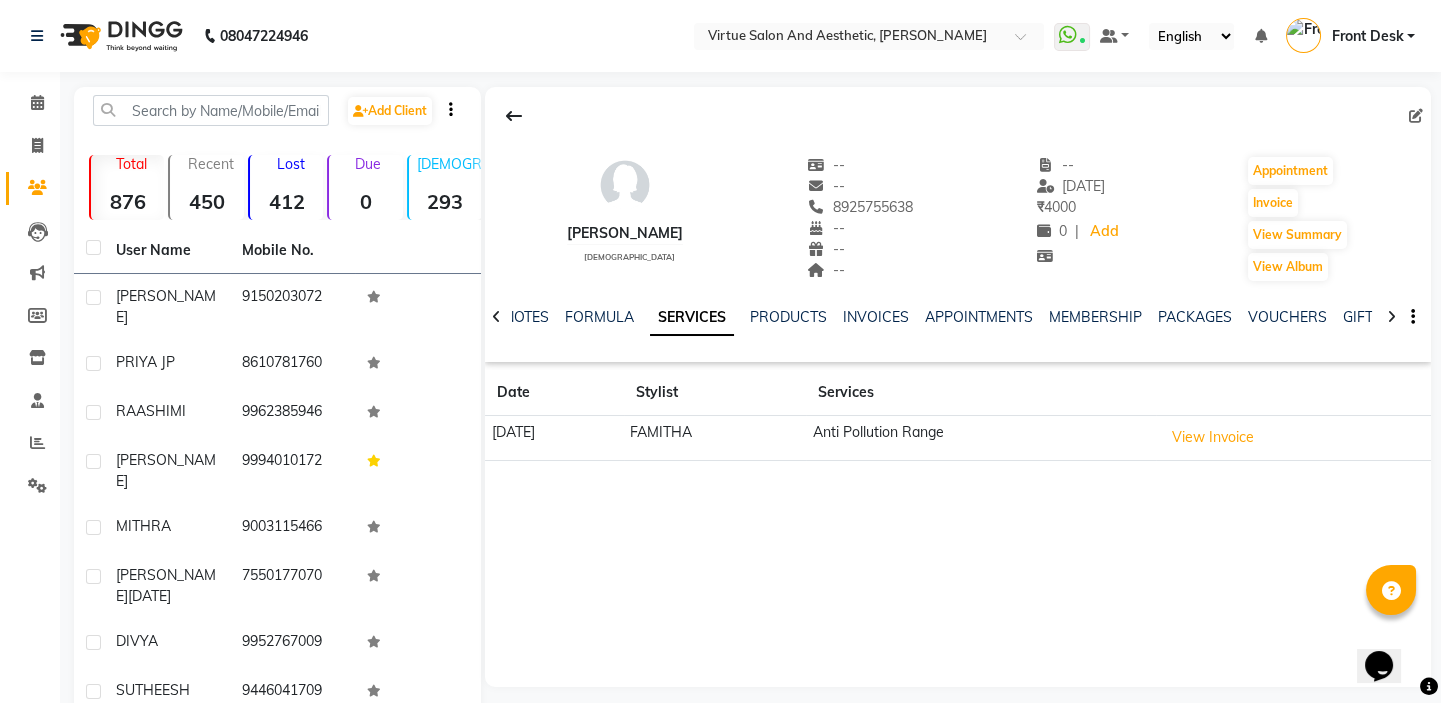 click 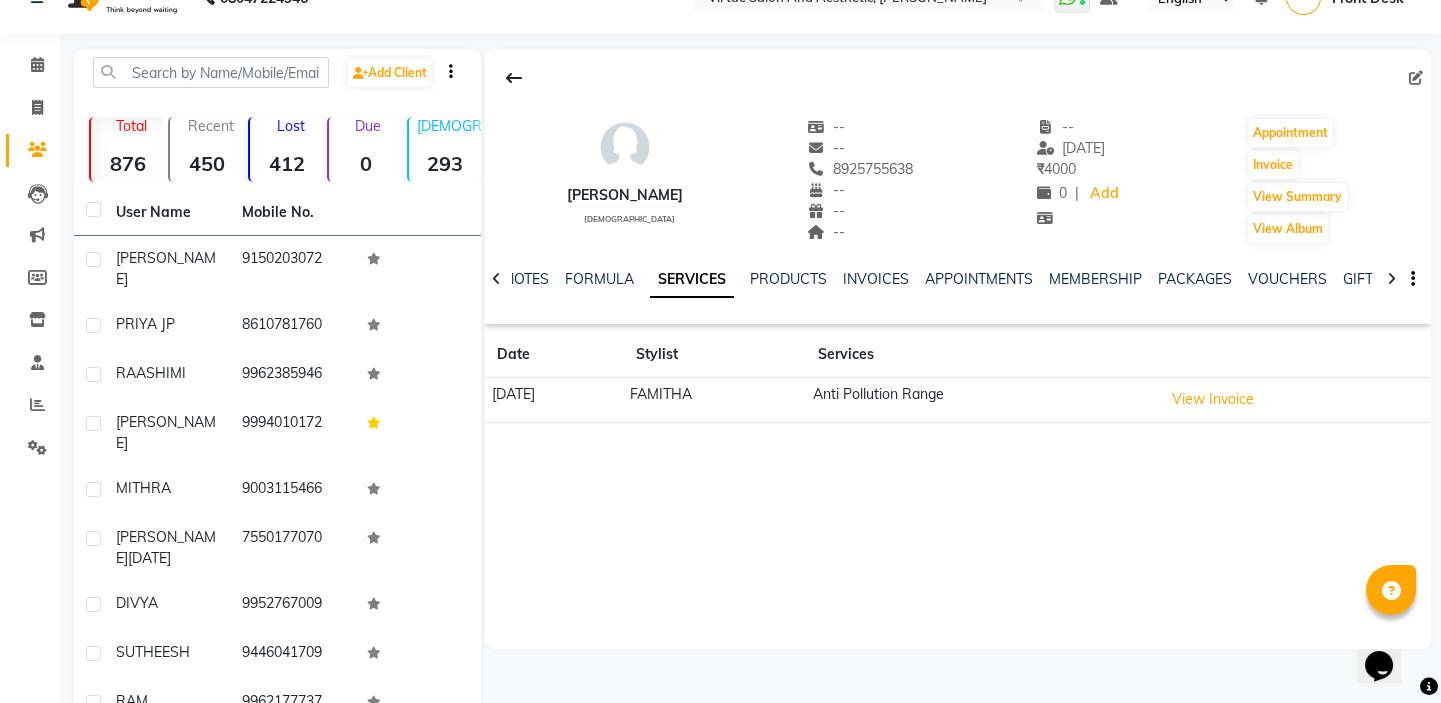 scroll, scrollTop: 0, scrollLeft: 0, axis: both 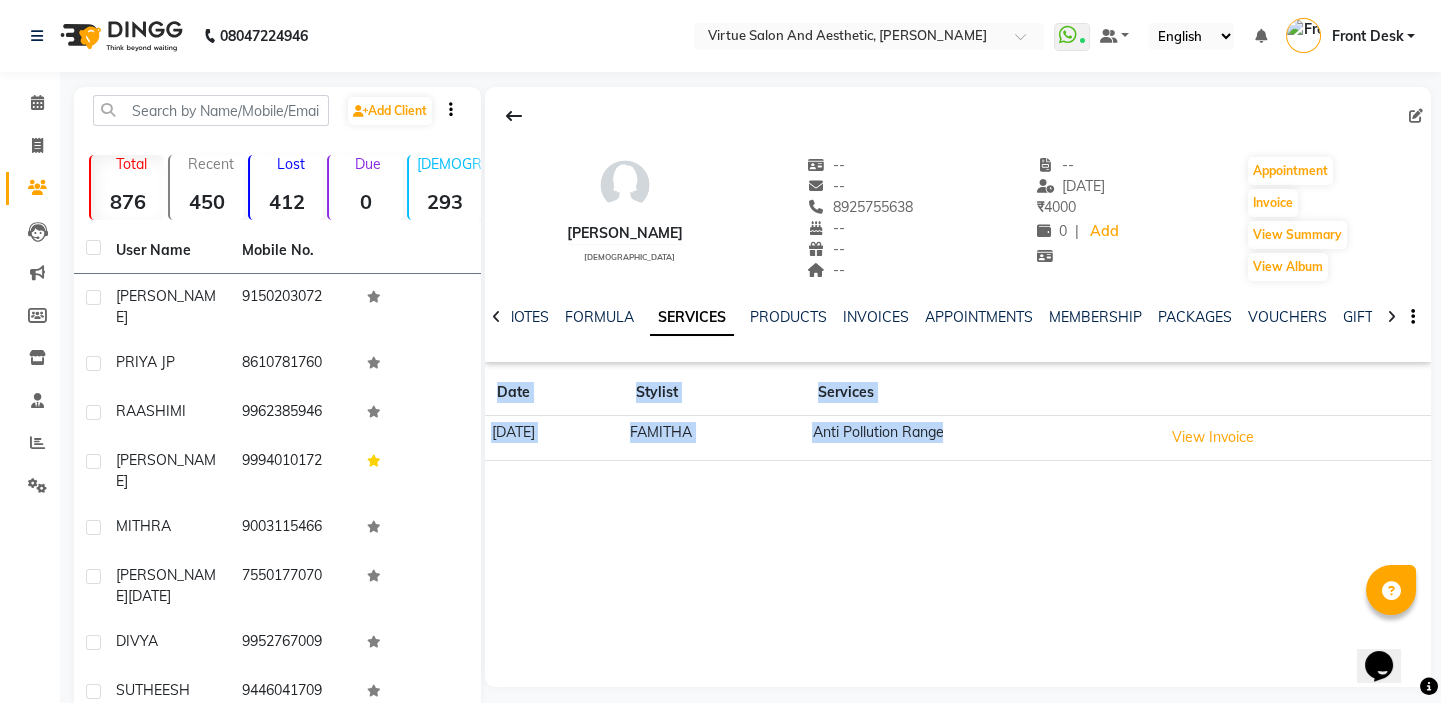 drag, startPoint x: 1010, startPoint y: 449, endPoint x: 804, endPoint y: 463, distance: 206.47517 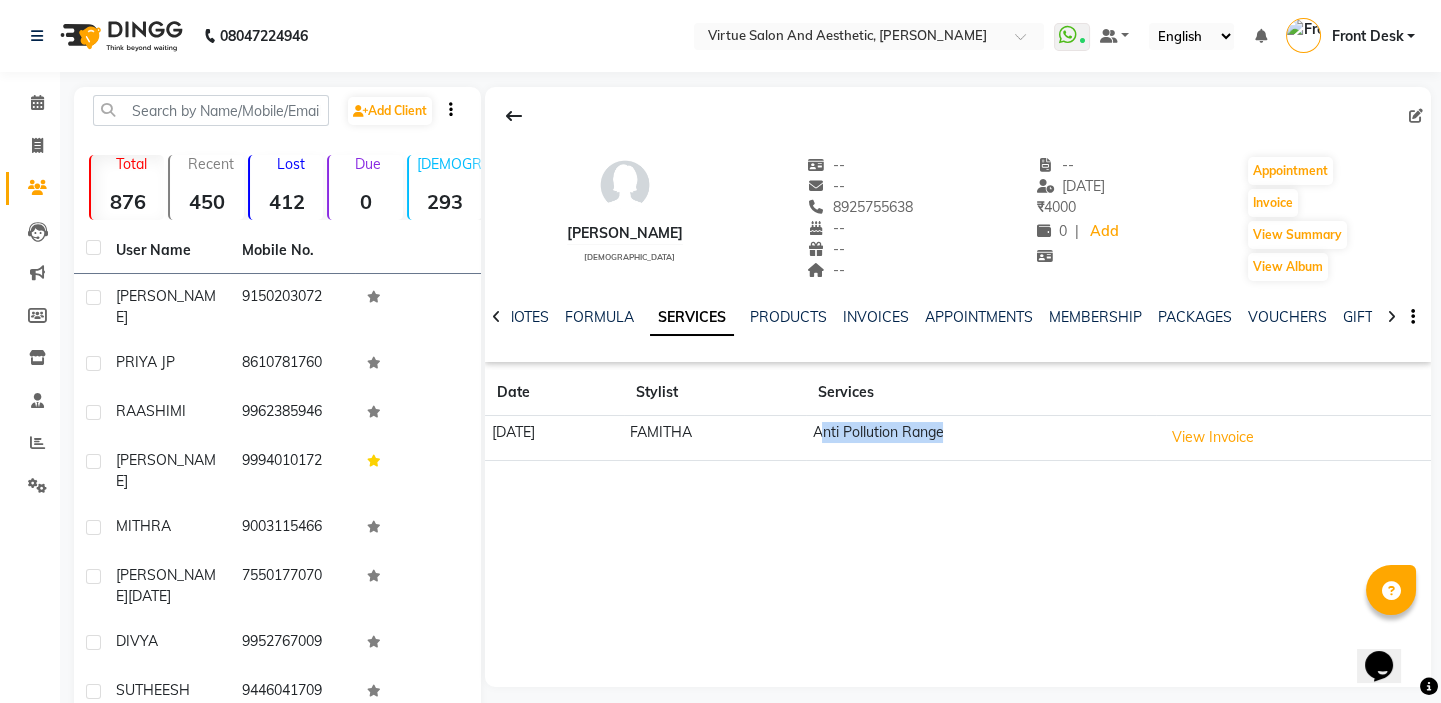 drag, startPoint x: 999, startPoint y: 445, endPoint x: 845, endPoint y: 443, distance: 154.01299 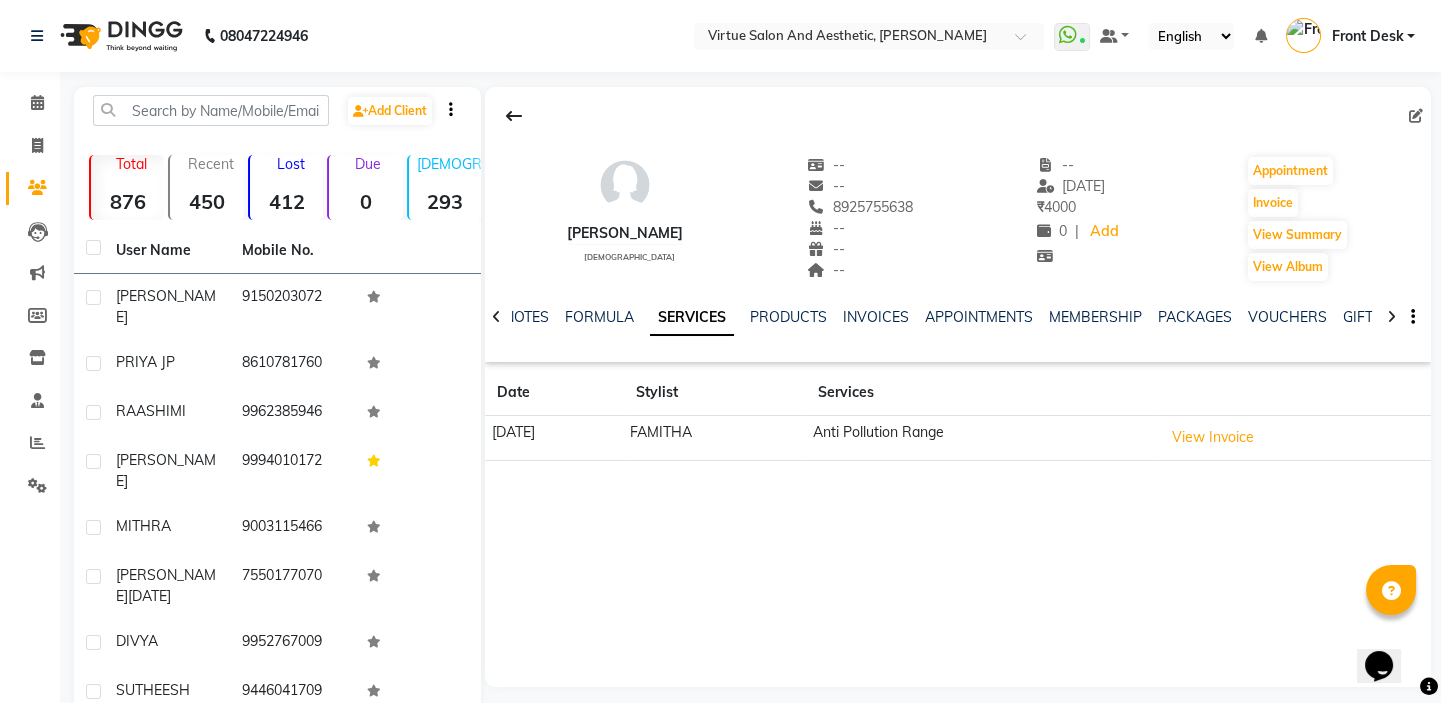 click on "BENISHA    female  --   --   8925755638  --  --  --  -- 31-05-2025 ₹    4000 0 |  Add   Appointment   Invoice  View Summary  View Album  NOTES FORMULA SERVICES PRODUCTS INVOICES APPOINTMENTS MEMBERSHIP PACKAGES VOUCHERS GIFTCARDS POINTS FORMS FAMILY CARDS WALLET Date Stylist Services 31-05-2025 FAMITHA Anti Pollution Range  View Invoice" 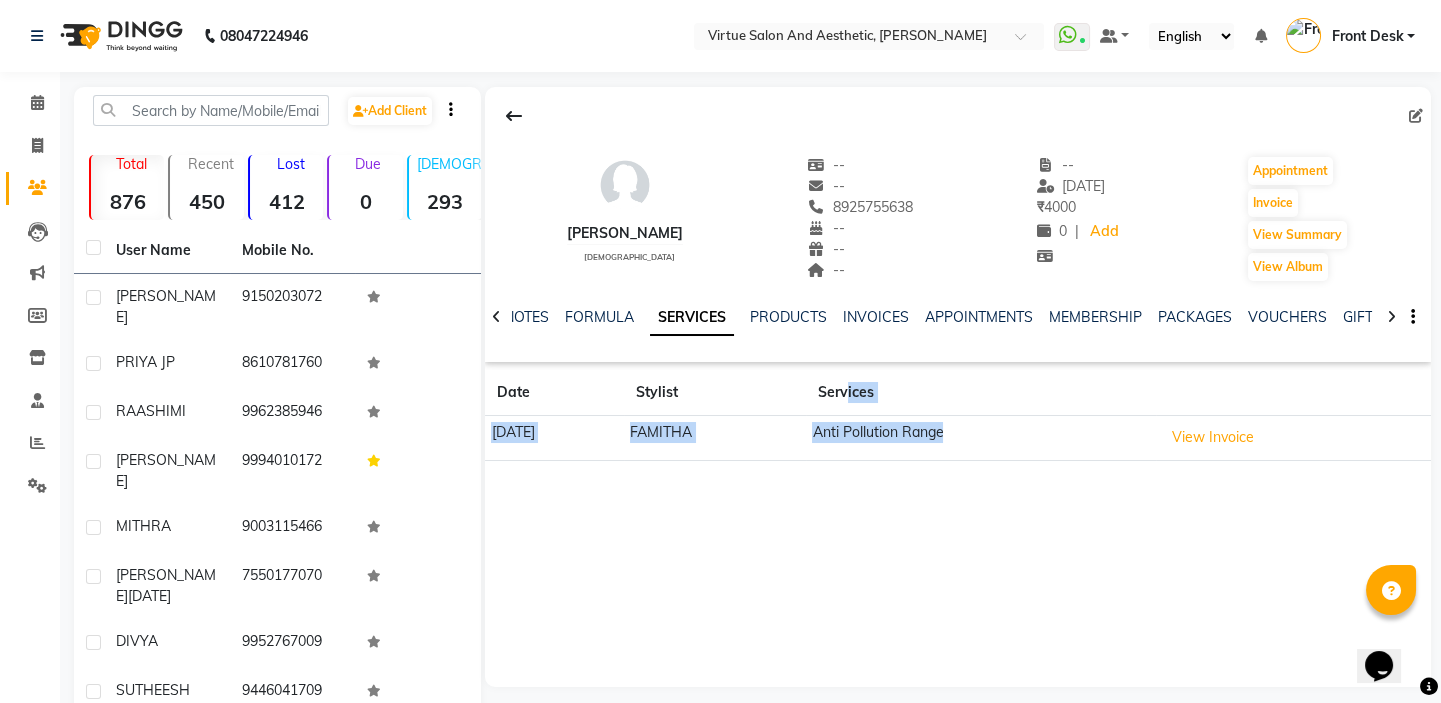 drag, startPoint x: 1013, startPoint y: 431, endPoint x: 864, endPoint y: 397, distance: 152.82997 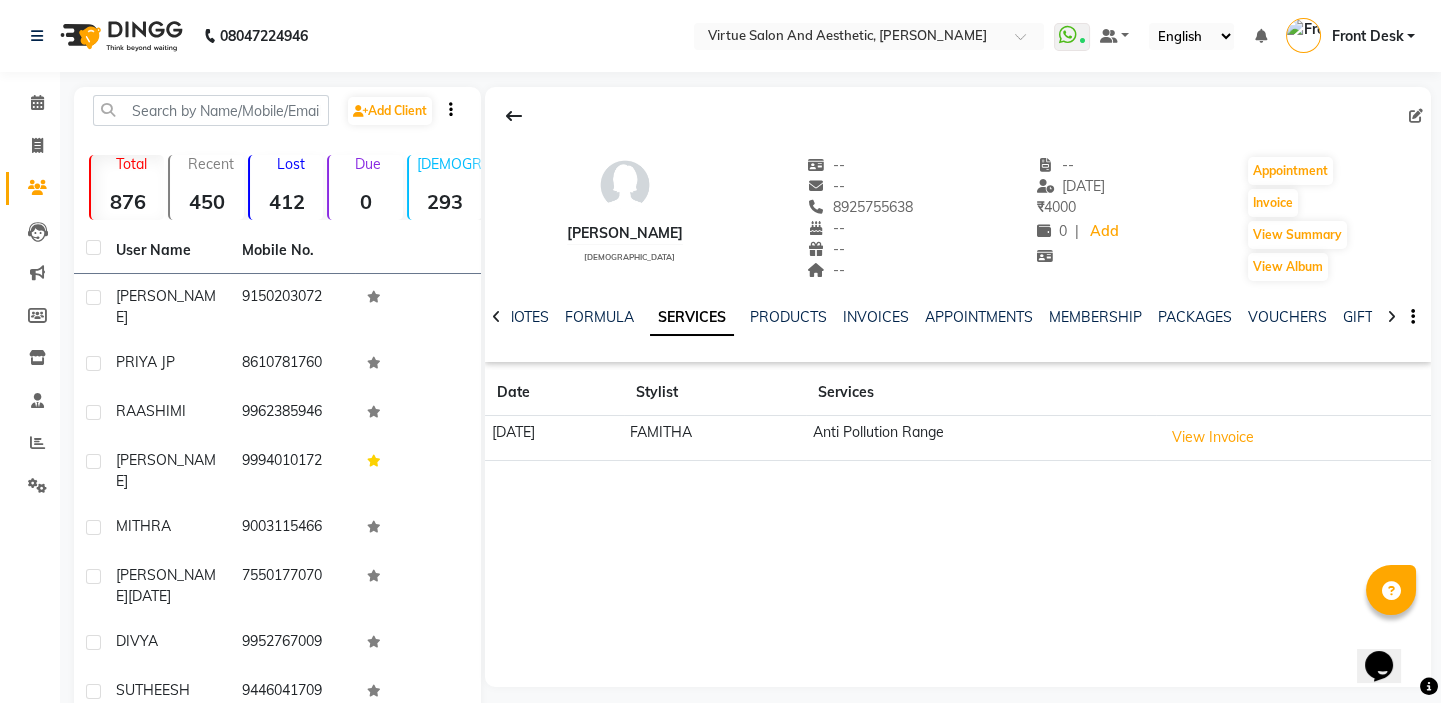 click on "BENISHA    female  --   --   8925755638  --  --  --  -- 31-05-2025 ₹    4000 0 |  Add   Appointment   Invoice  View Summary  View Album  NOTES FORMULA SERVICES PRODUCTS INVOICES APPOINTMENTS MEMBERSHIP PACKAGES VOUCHERS GIFTCARDS POINTS FORMS FAMILY CARDS WALLET Date Stylist Services 31-05-2025 FAMITHA Anti Pollution Range  View Invoice" 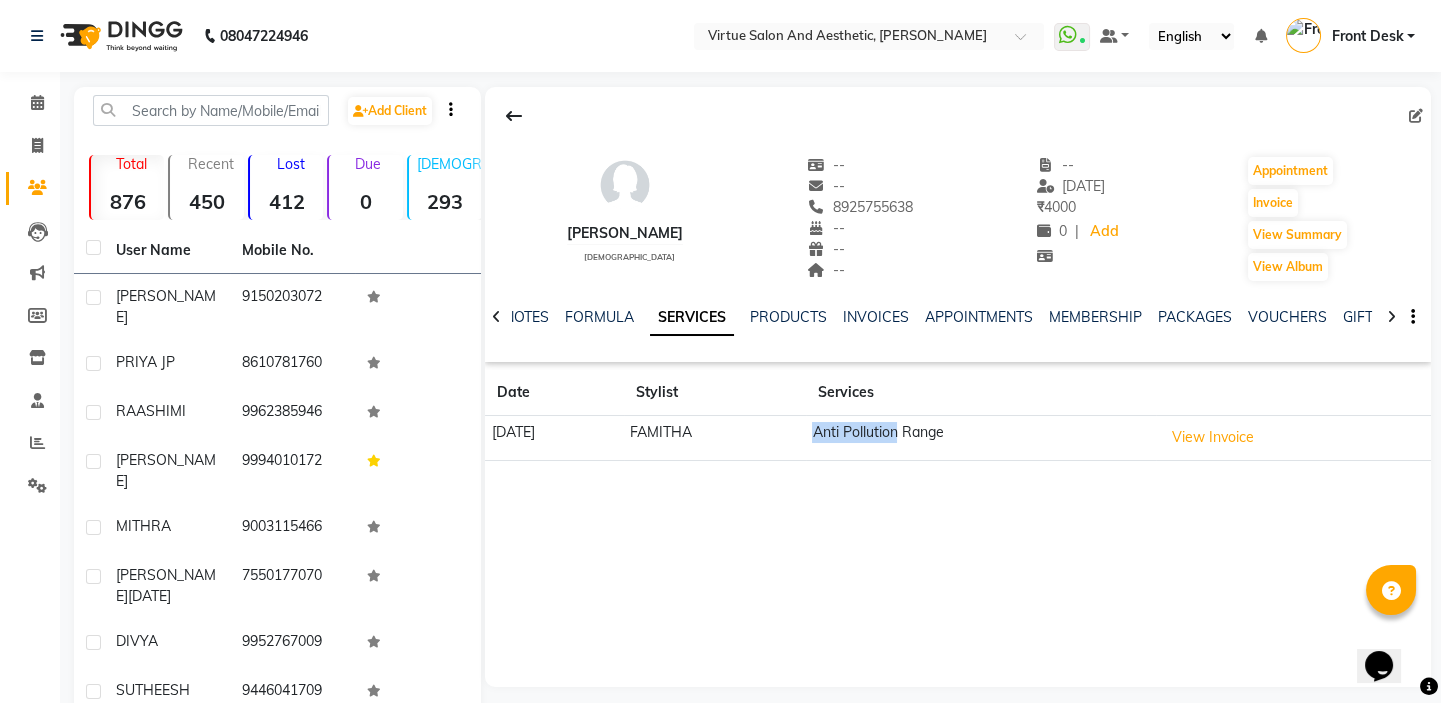 drag, startPoint x: 946, startPoint y: 432, endPoint x: 798, endPoint y: 430, distance: 148.01352 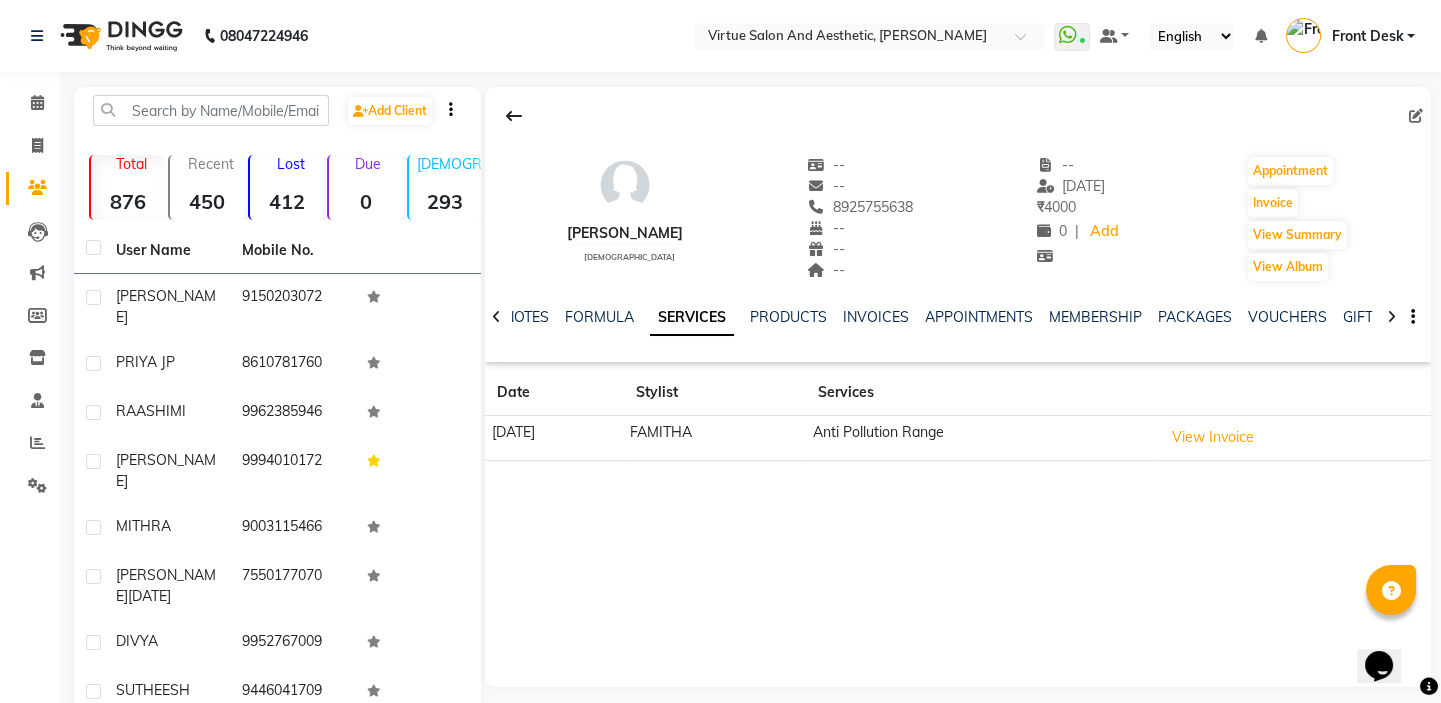 click on "BENISHA    female  --   --   8925755638  --  --  --  -- 31-05-2025 ₹    4000 0 |  Add   Appointment   Invoice  View Summary  View Album  NOTES FORMULA SERVICES PRODUCTS INVOICES APPOINTMENTS MEMBERSHIP PACKAGES VOUCHERS GIFTCARDS POINTS FORMS FAMILY CARDS WALLET Date Stylist Services 31-05-2025 FAMITHA Anti Pollution Range  View Invoice" 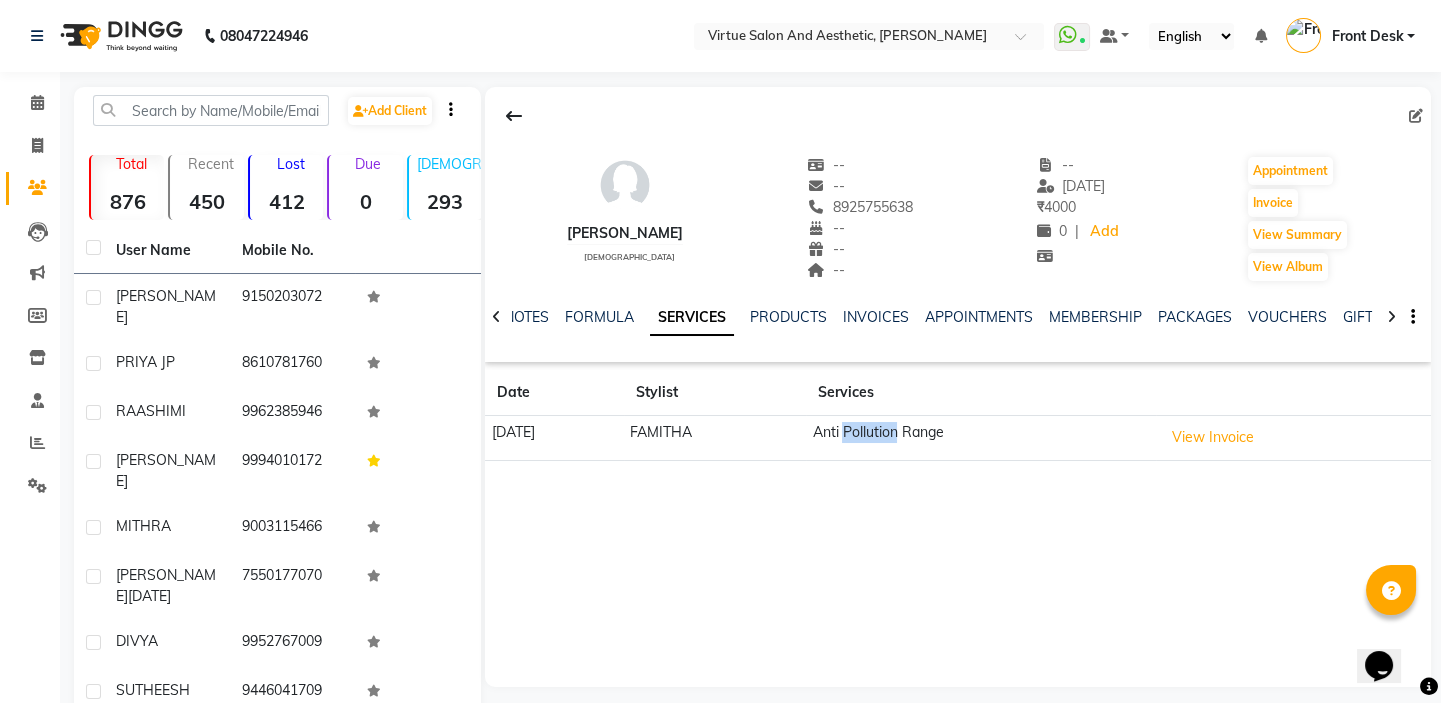 drag, startPoint x: 901, startPoint y: 429, endPoint x: 972, endPoint y: 433, distance: 71.11259 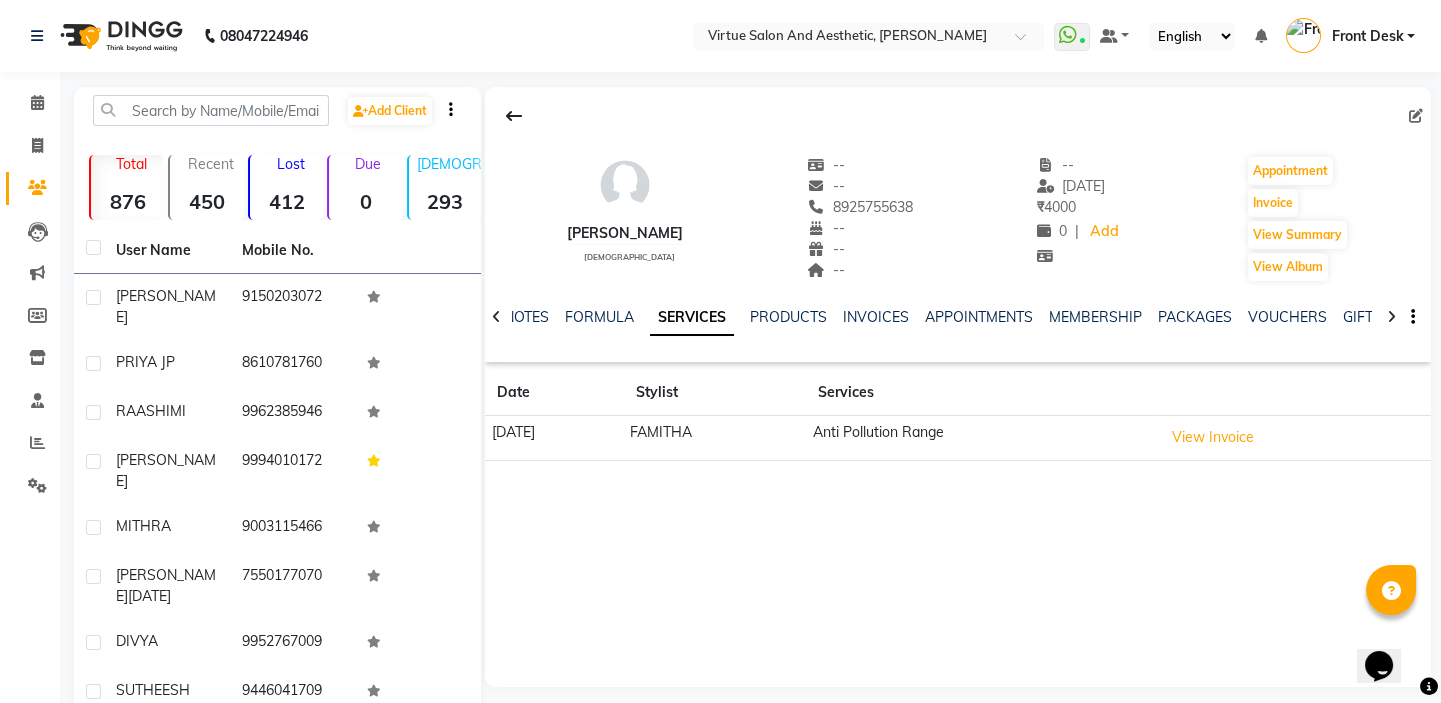 click on "BENISHA    female  --   --   8925755638  --  --  --  -- 31-05-2025 ₹    4000 0 |  Add   Appointment   Invoice  View Summary  View Album  NOTES FORMULA SERVICES PRODUCTS INVOICES APPOINTMENTS MEMBERSHIP PACKAGES VOUCHERS GIFTCARDS POINTS FORMS FAMILY CARDS WALLET Date Stylist Services 31-05-2025 FAMITHA Anti Pollution Range  View Invoice" 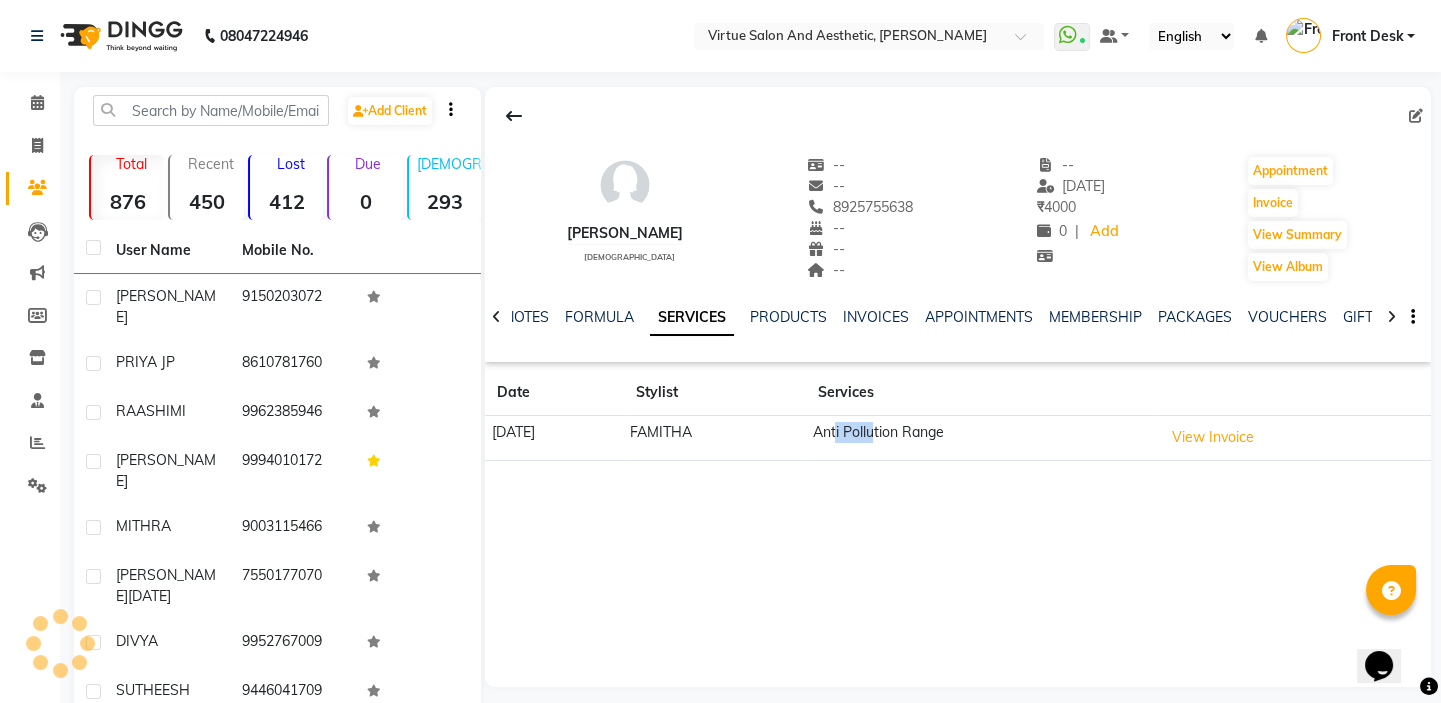 drag, startPoint x: 887, startPoint y: 428, endPoint x: 958, endPoint y: 444, distance: 72.780495 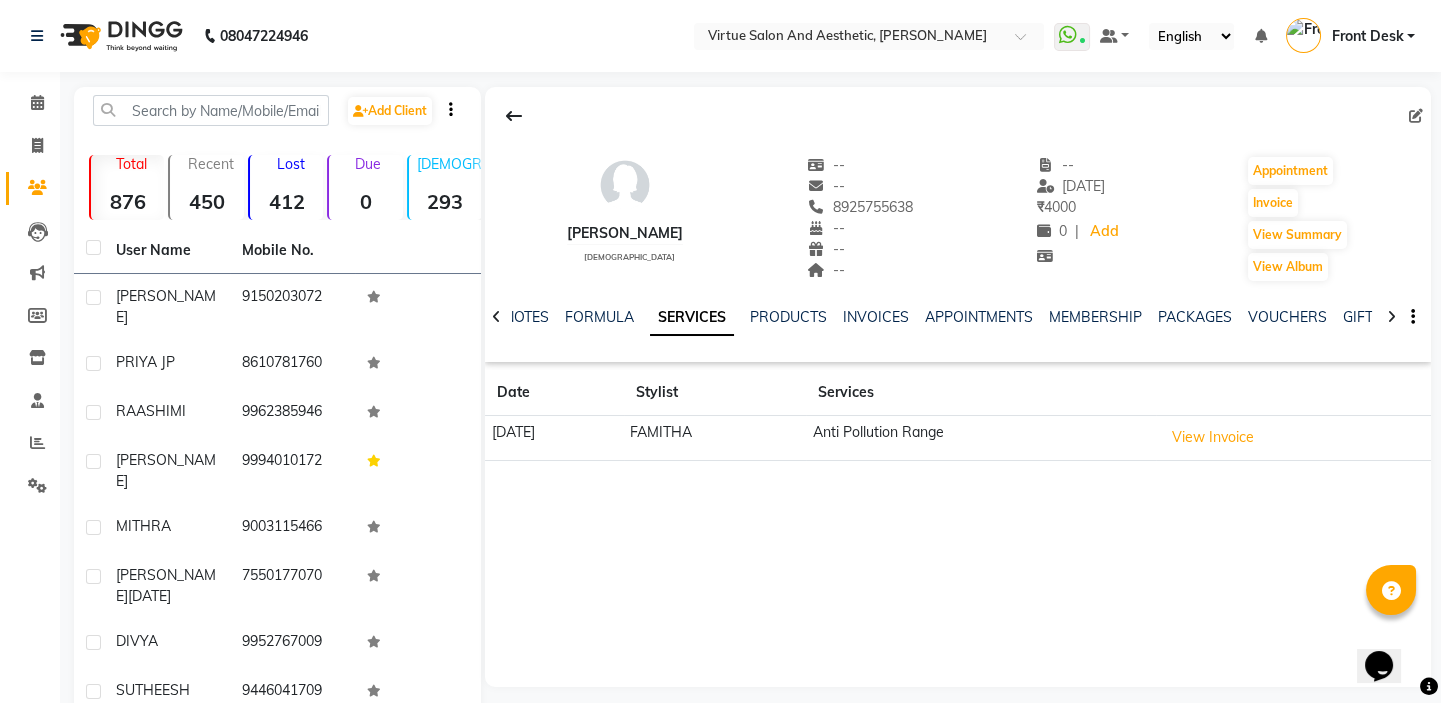 drag, startPoint x: 952, startPoint y: 482, endPoint x: 914, endPoint y: 455, distance: 46.615448 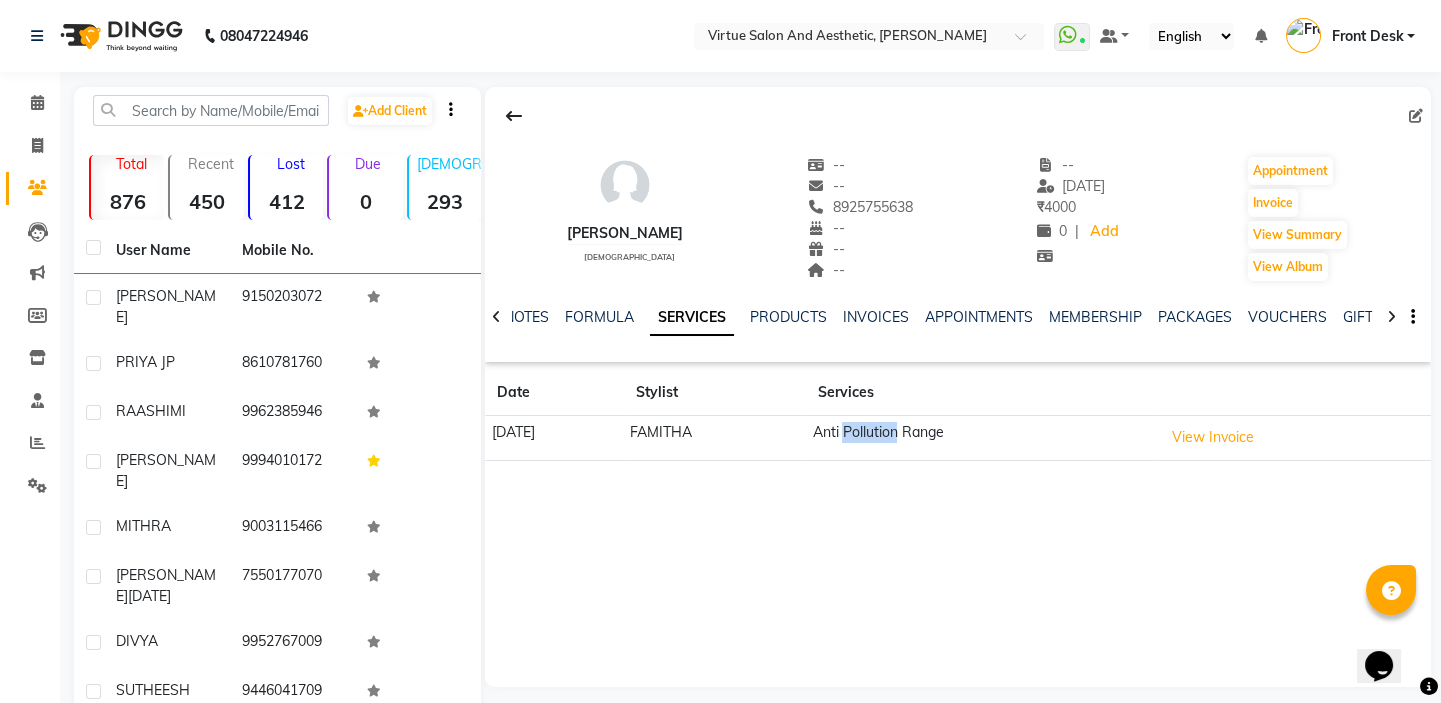 drag, startPoint x: 896, startPoint y: 432, endPoint x: 939, endPoint y: 444, distance: 44.64303 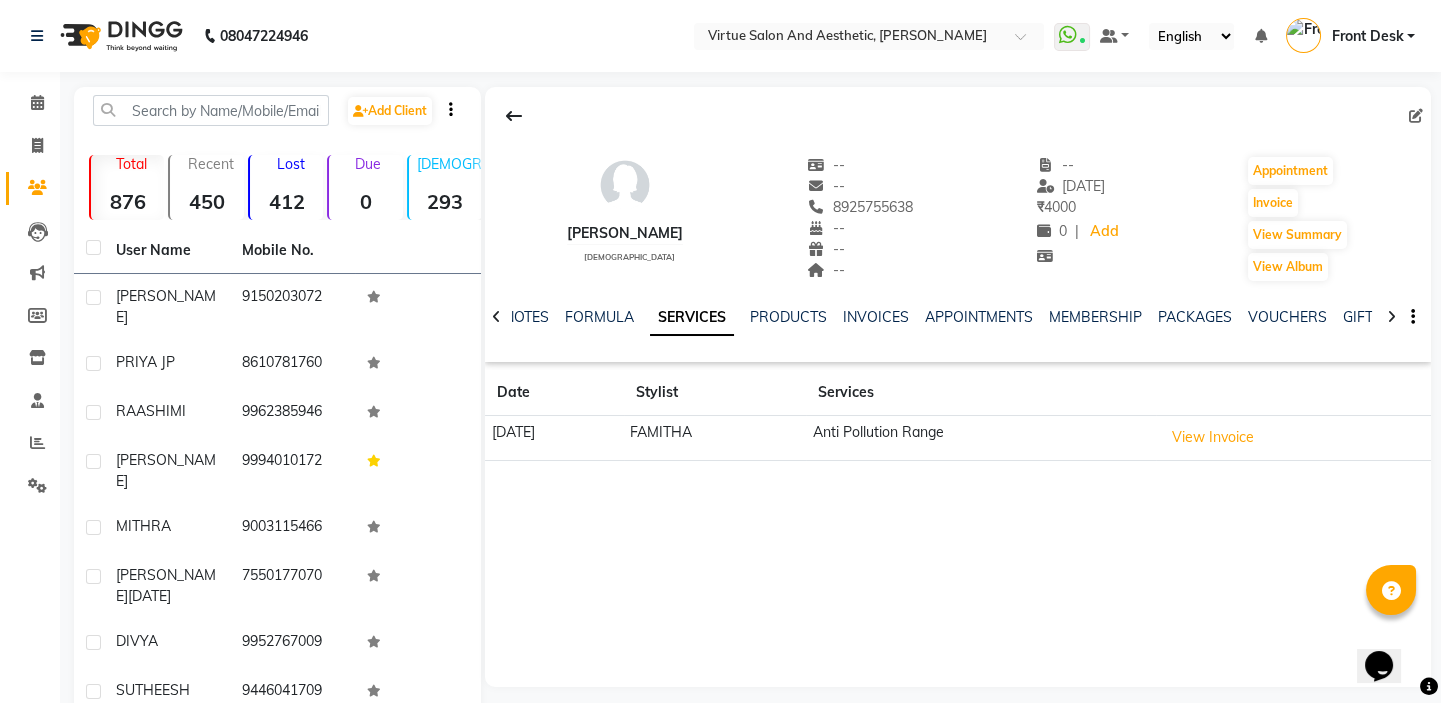 drag, startPoint x: 944, startPoint y: 499, endPoint x: 939, endPoint y: 468, distance: 31.400637 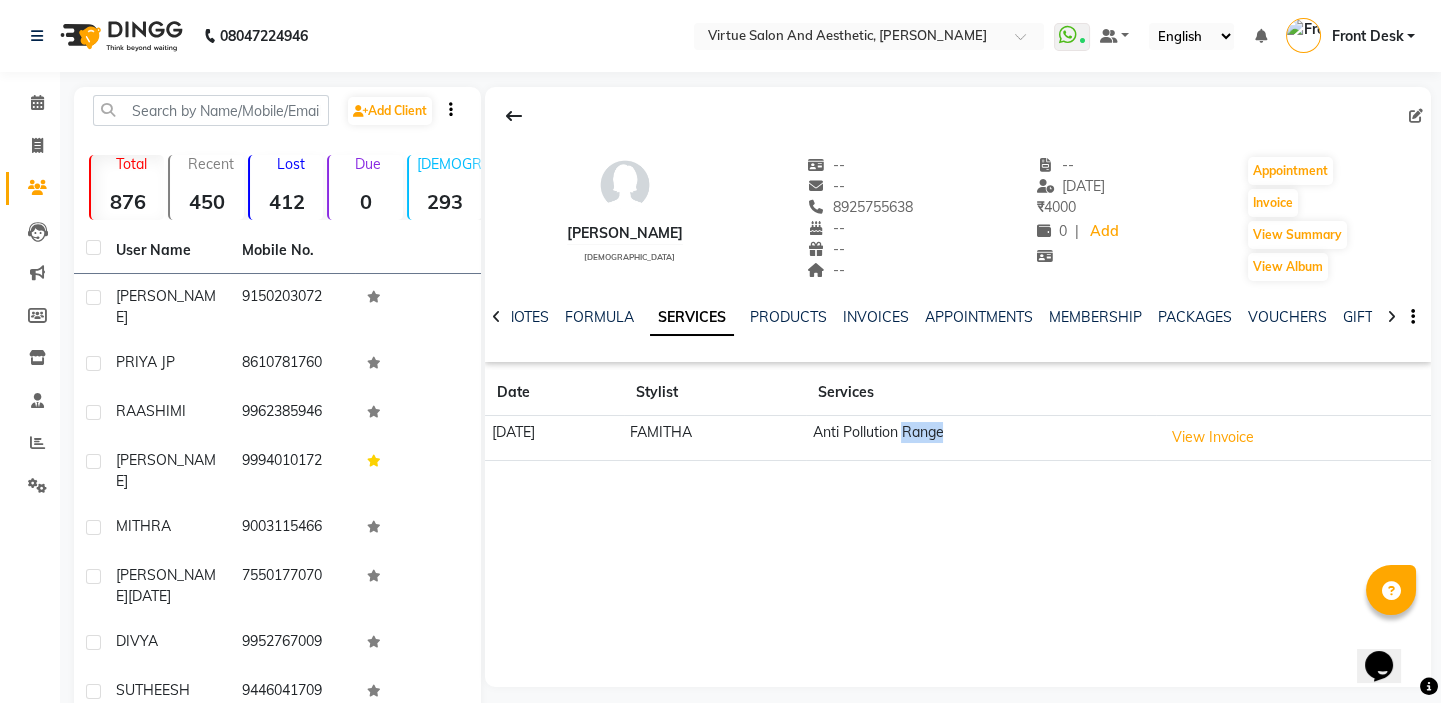 click on "Anti Pollution Range" 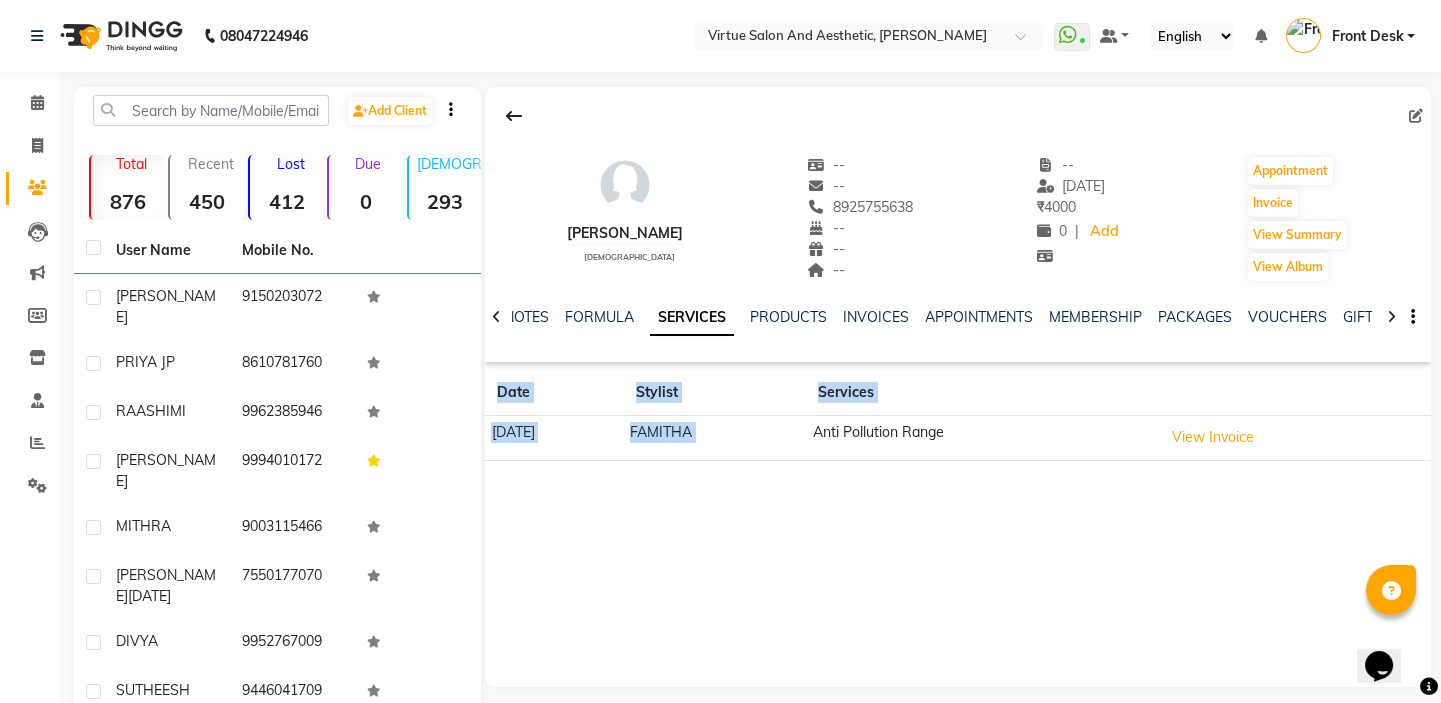 click on "Anti Pollution Range" 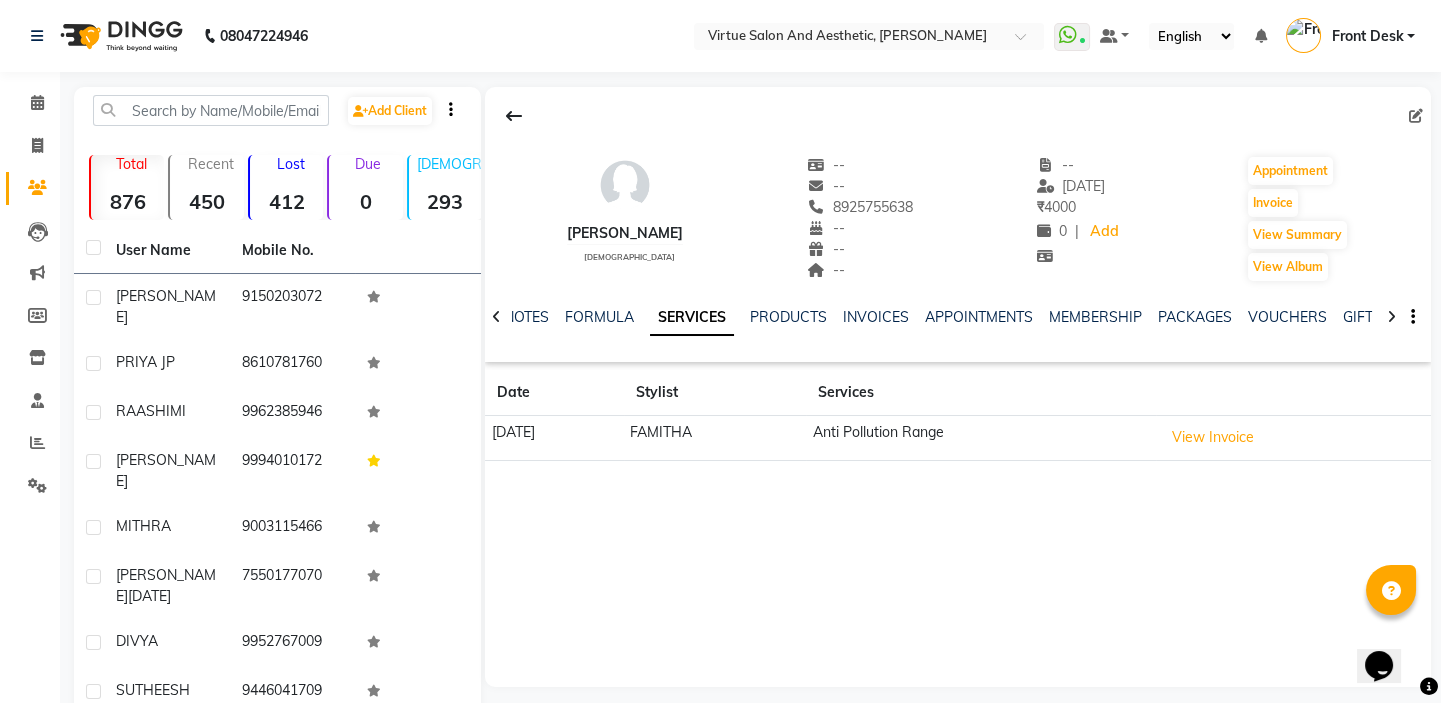 click on "FAMITHA" 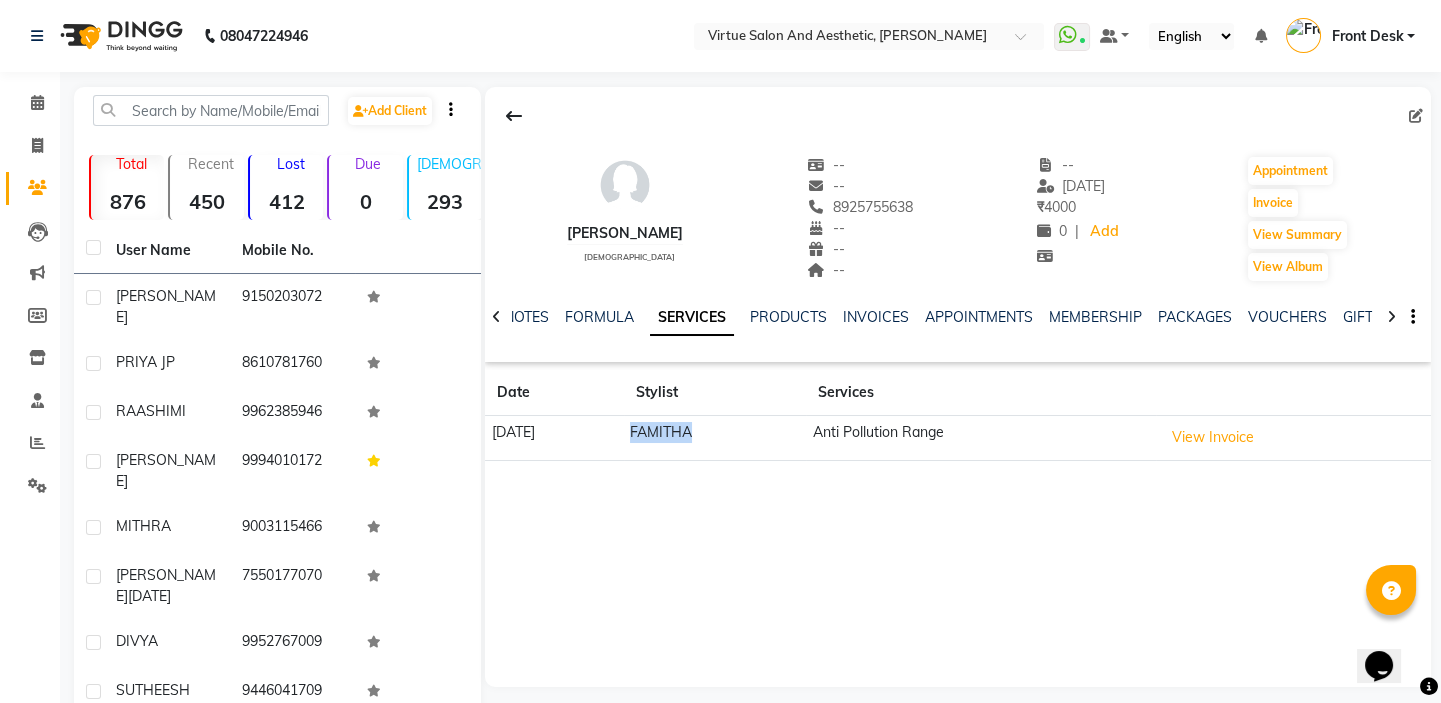 click on "FAMITHA" 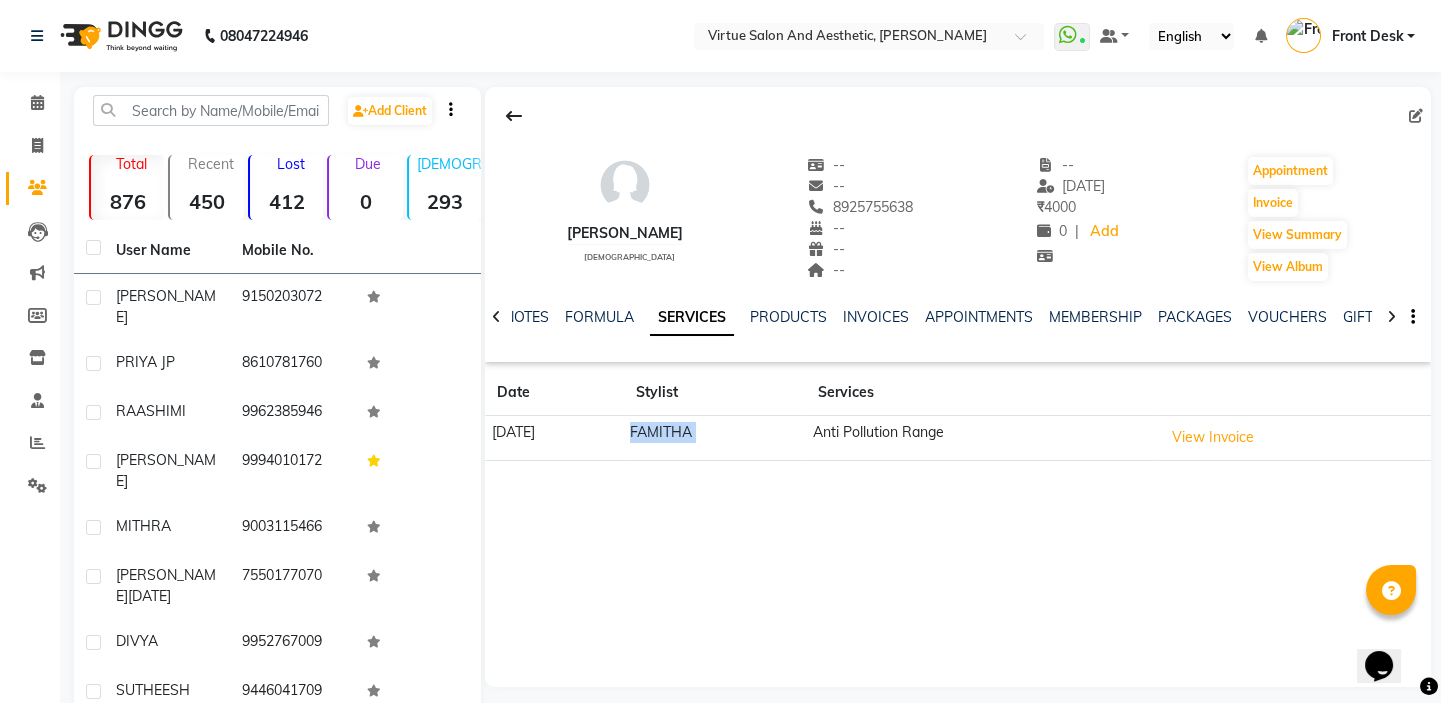 click on "FAMITHA" 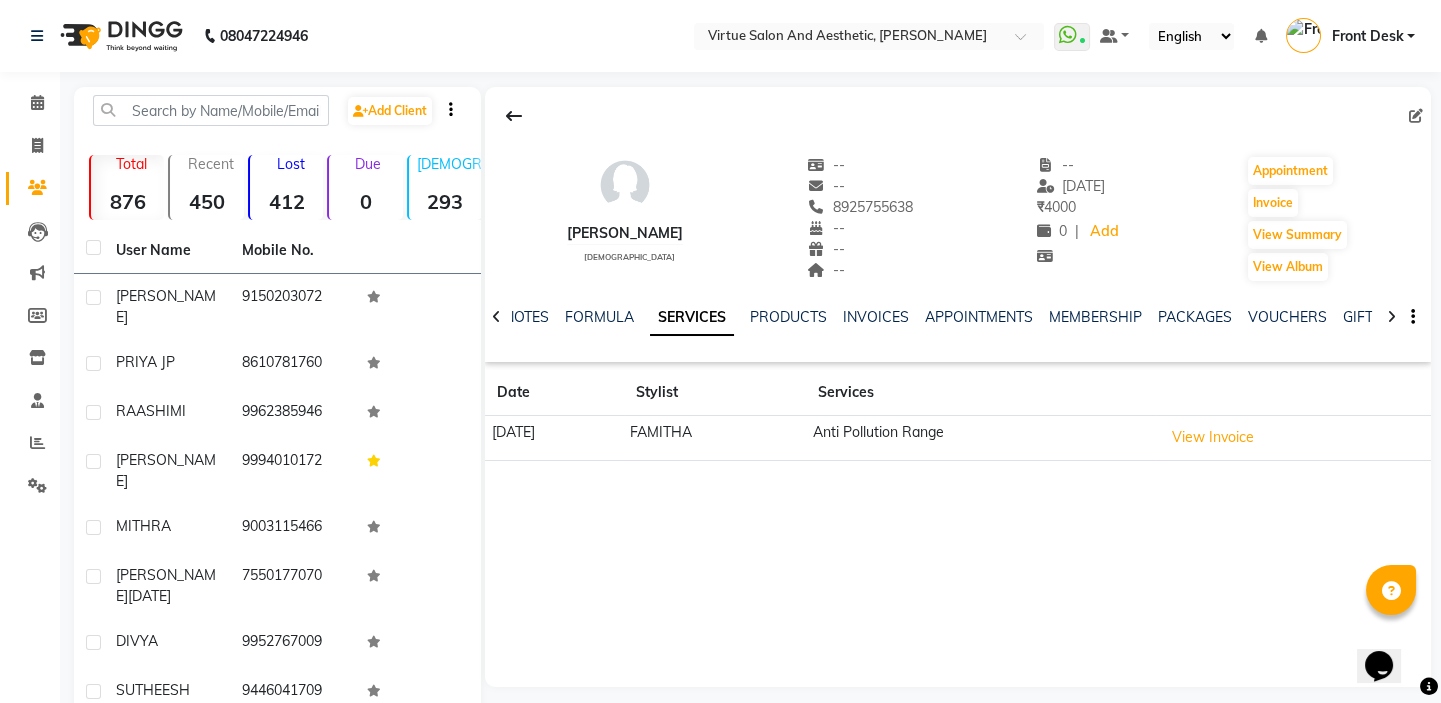 drag, startPoint x: 716, startPoint y: 507, endPoint x: 551, endPoint y: 450, distance: 174.56804 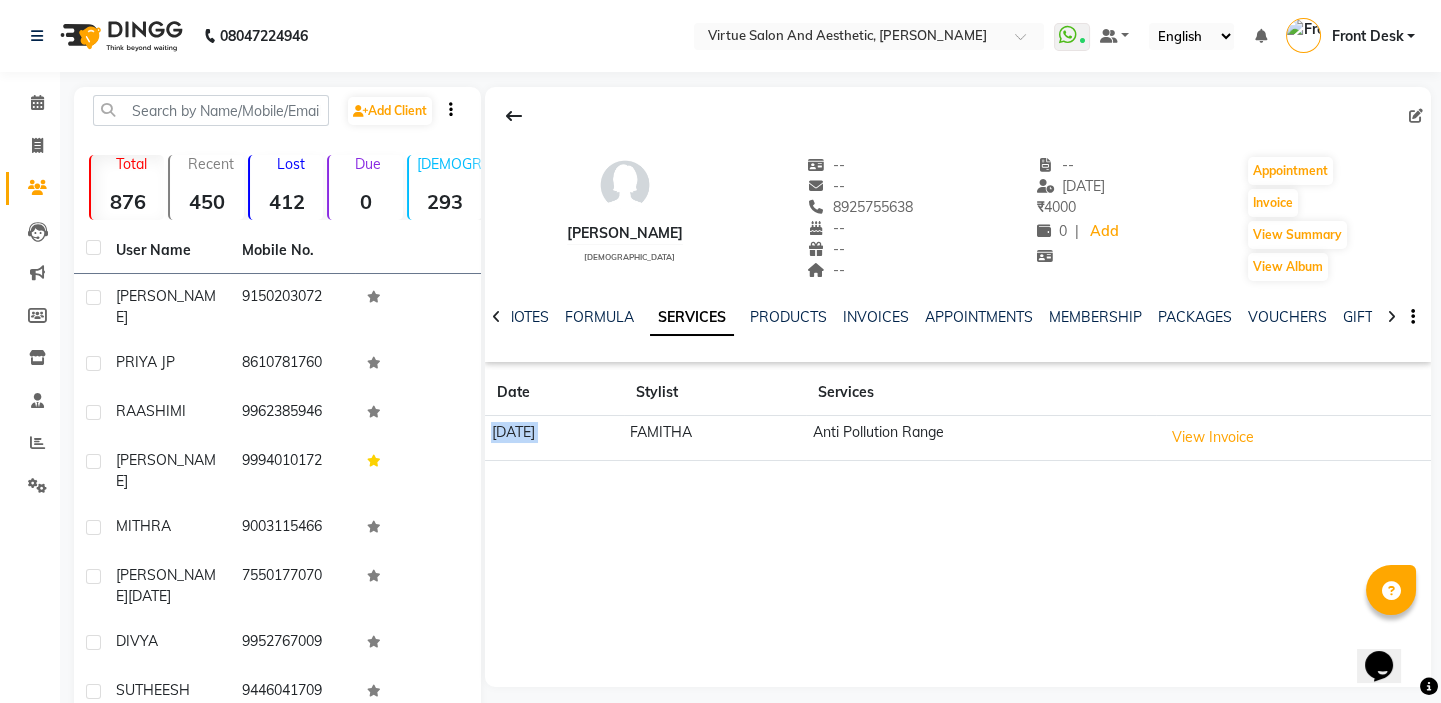 click on "[DATE]" 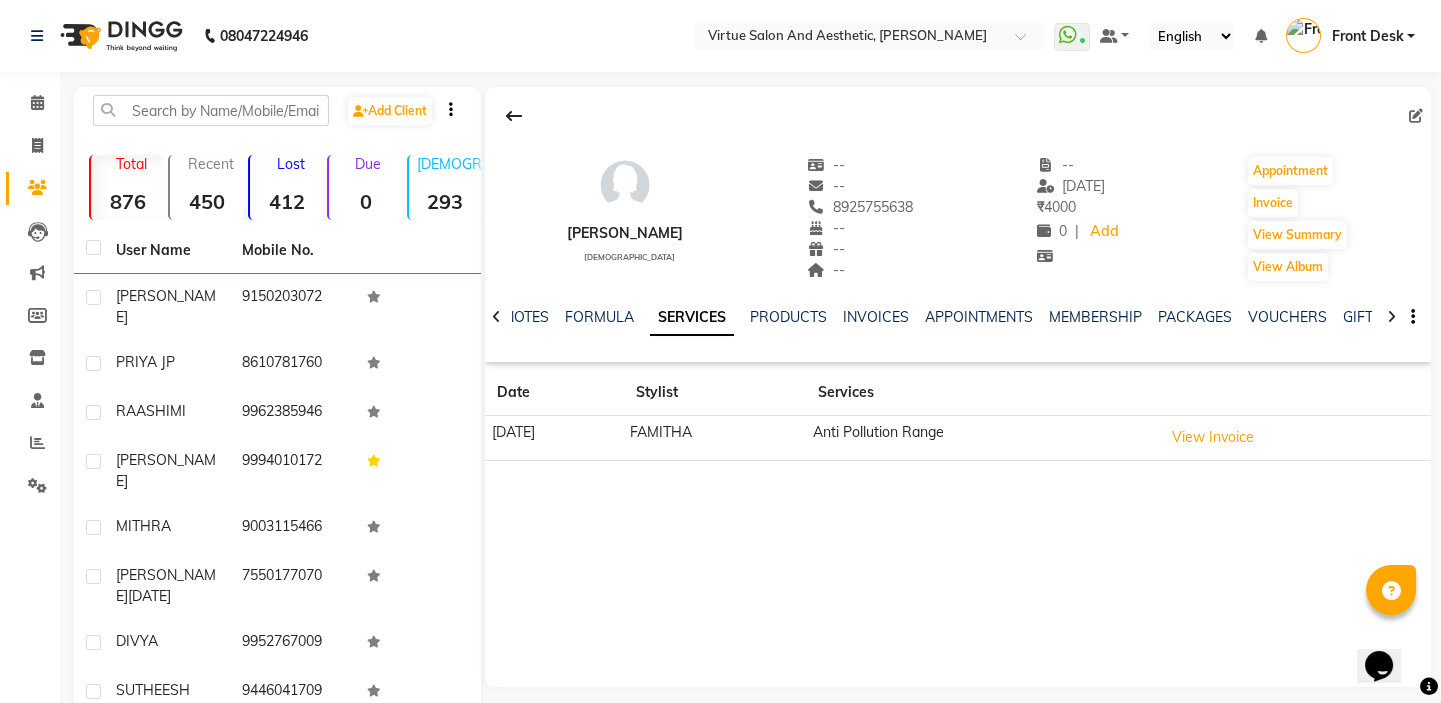 drag, startPoint x: 585, startPoint y: 508, endPoint x: 713, endPoint y: 454, distance: 138.92444 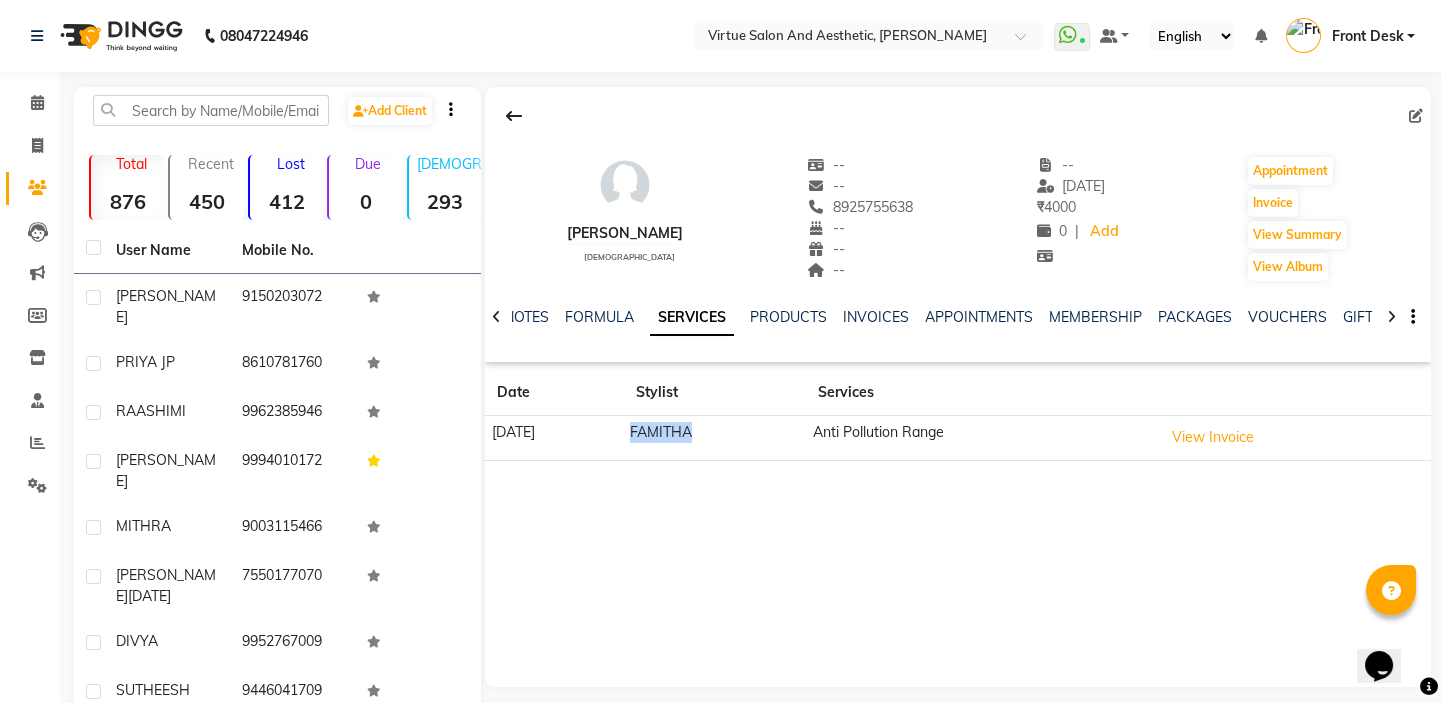 click on "FAMITHA" 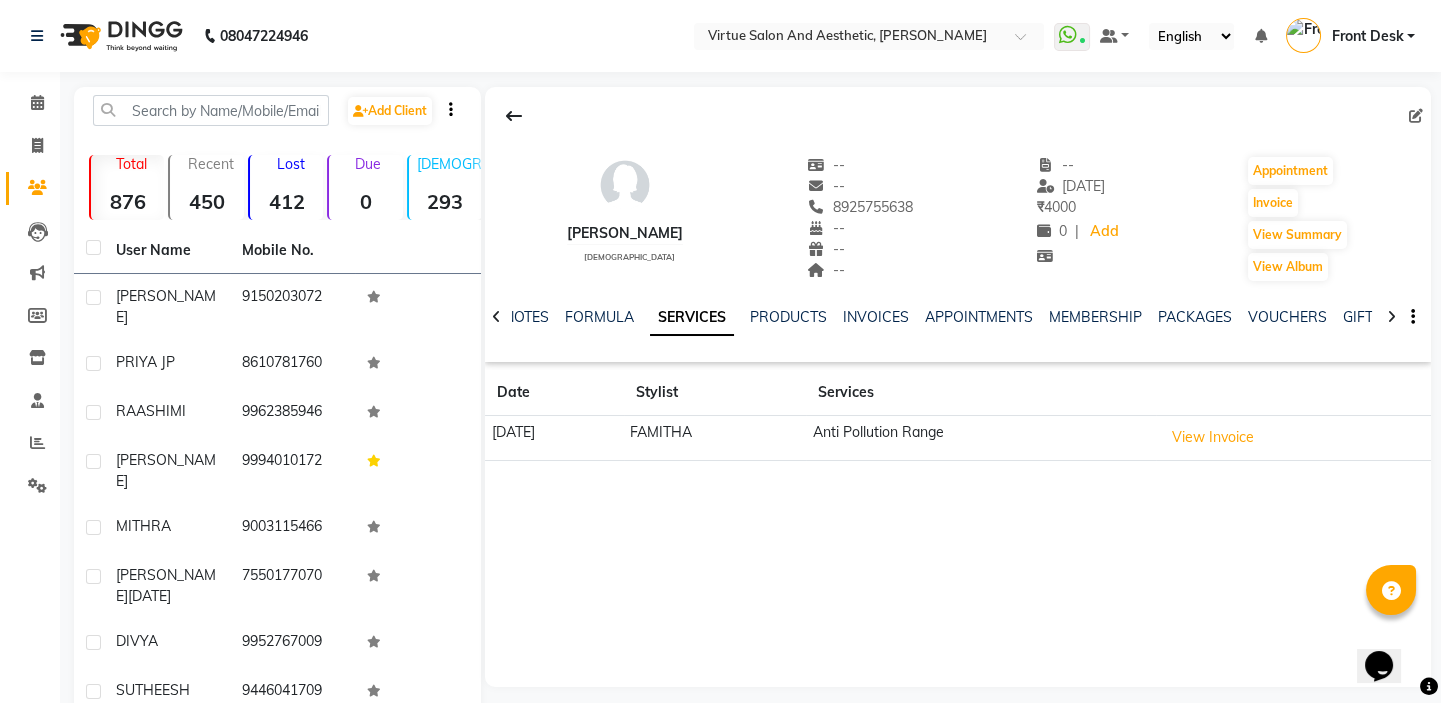 click on "BENISHA    female  --   --   8925755638  --  --  --  -- 31-05-2025 ₹    4000 0 |  Add   Appointment   Invoice  View Summary  View Album  NOTES FORMULA SERVICES PRODUCTS INVOICES APPOINTMENTS MEMBERSHIP PACKAGES VOUCHERS GIFTCARDS POINTS FORMS FAMILY CARDS WALLET Date Stylist Services 31-05-2025 FAMITHA Anti Pollution Range  View Invoice" 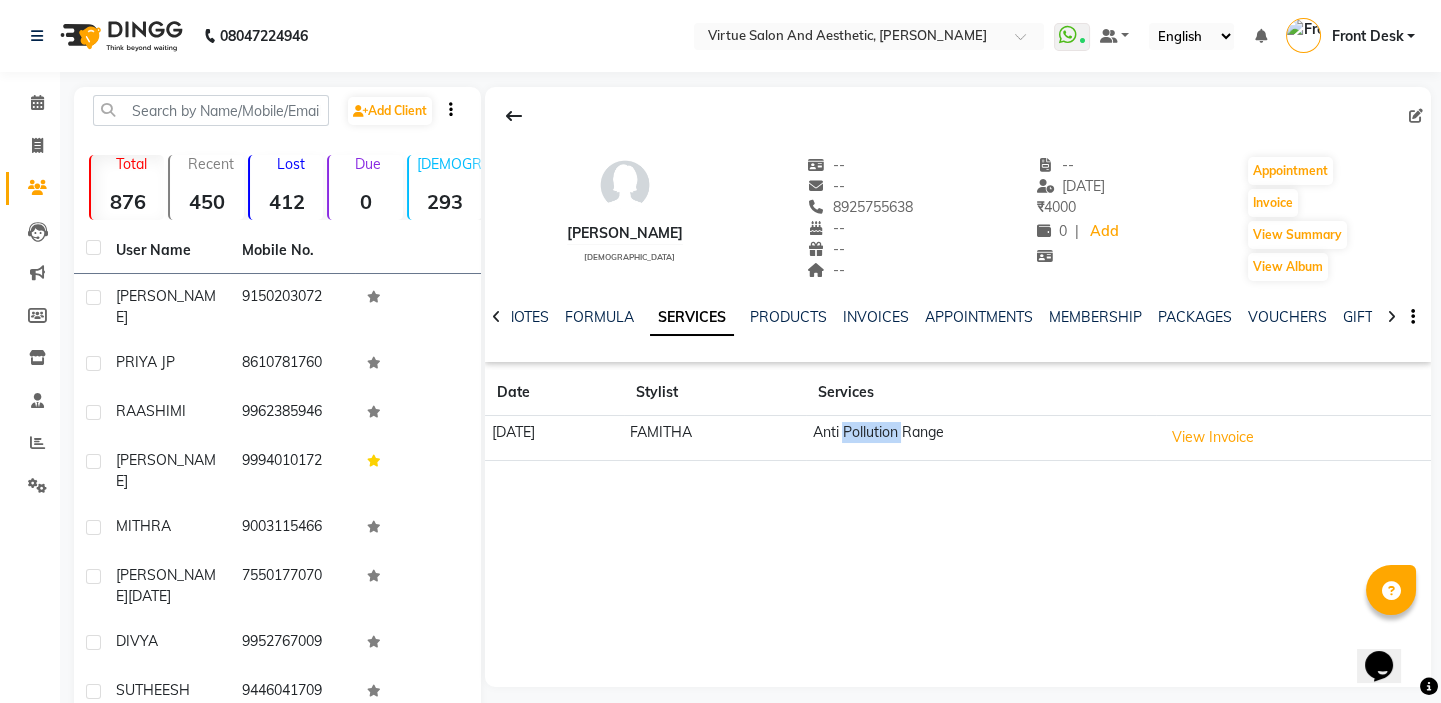 click on "Anti Pollution Range" 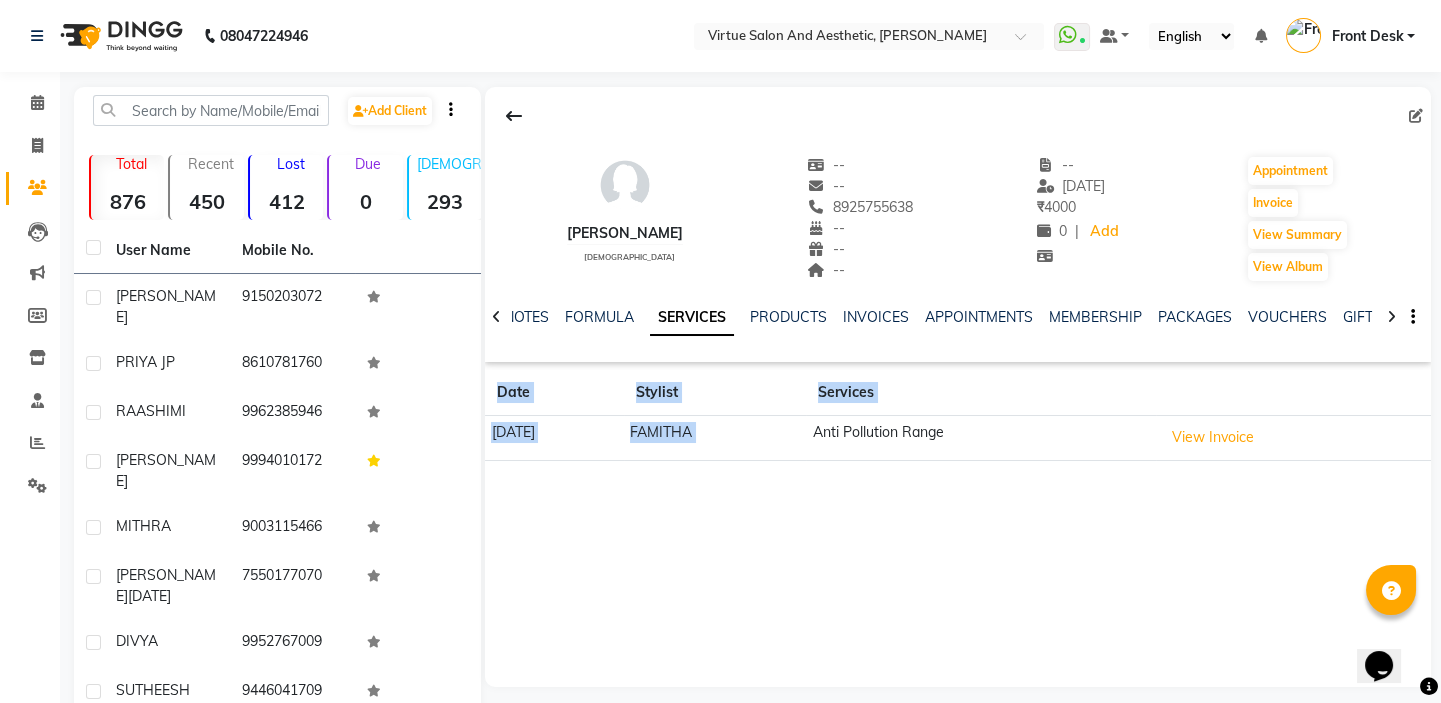 click on "Anti Pollution Range" 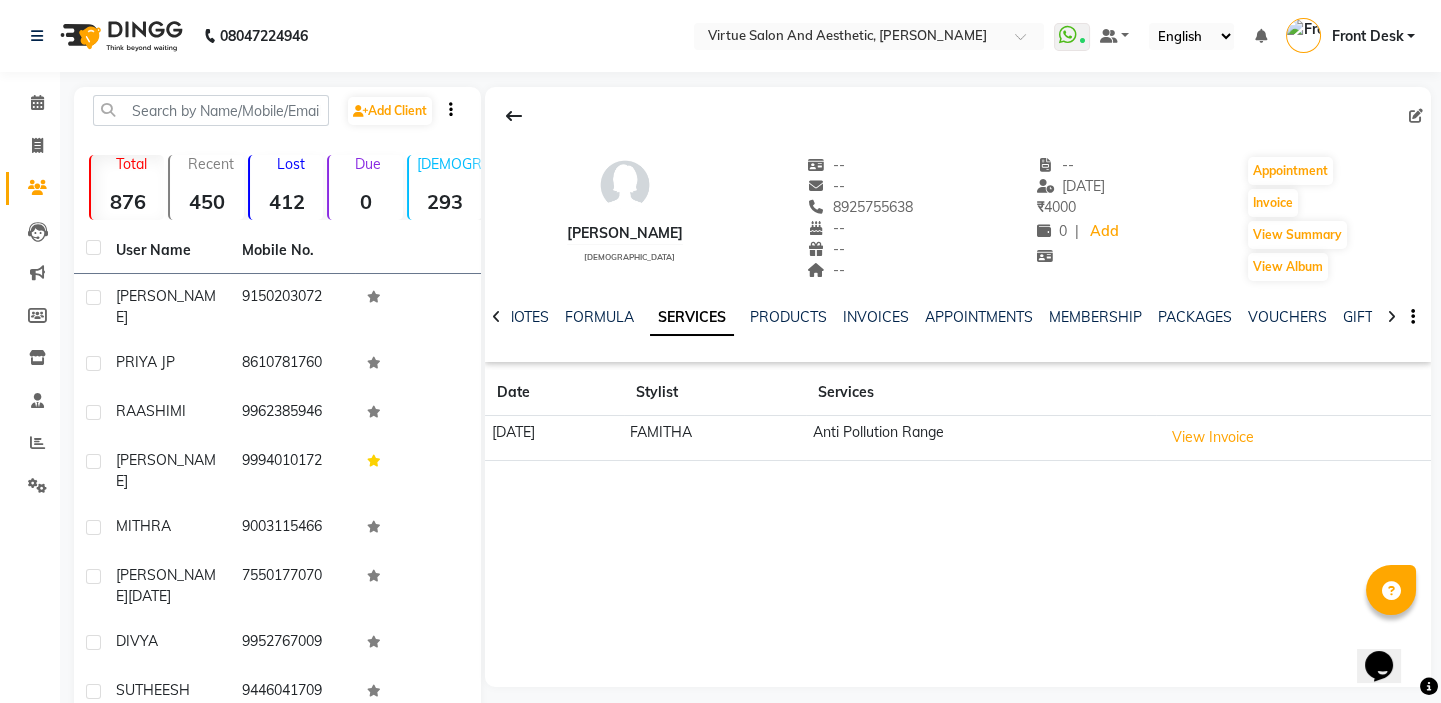 click on "BENISHA    female  --   --   8925755638  --  --  --  -- 31-05-2025 ₹    4000 0 |  Add   Appointment   Invoice  View Summary  View Album  NOTES FORMULA SERVICES PRODUCTS INVOICES APPOINTMENTS MEMBERSHIP PACKAGES VOUCHERS GIFTCARDS POINTS FORMS FAMILY CARDS WALLET Date Stylist Services 31-05-2025 FAMITHA Anti Pollution Range  View Invoice" 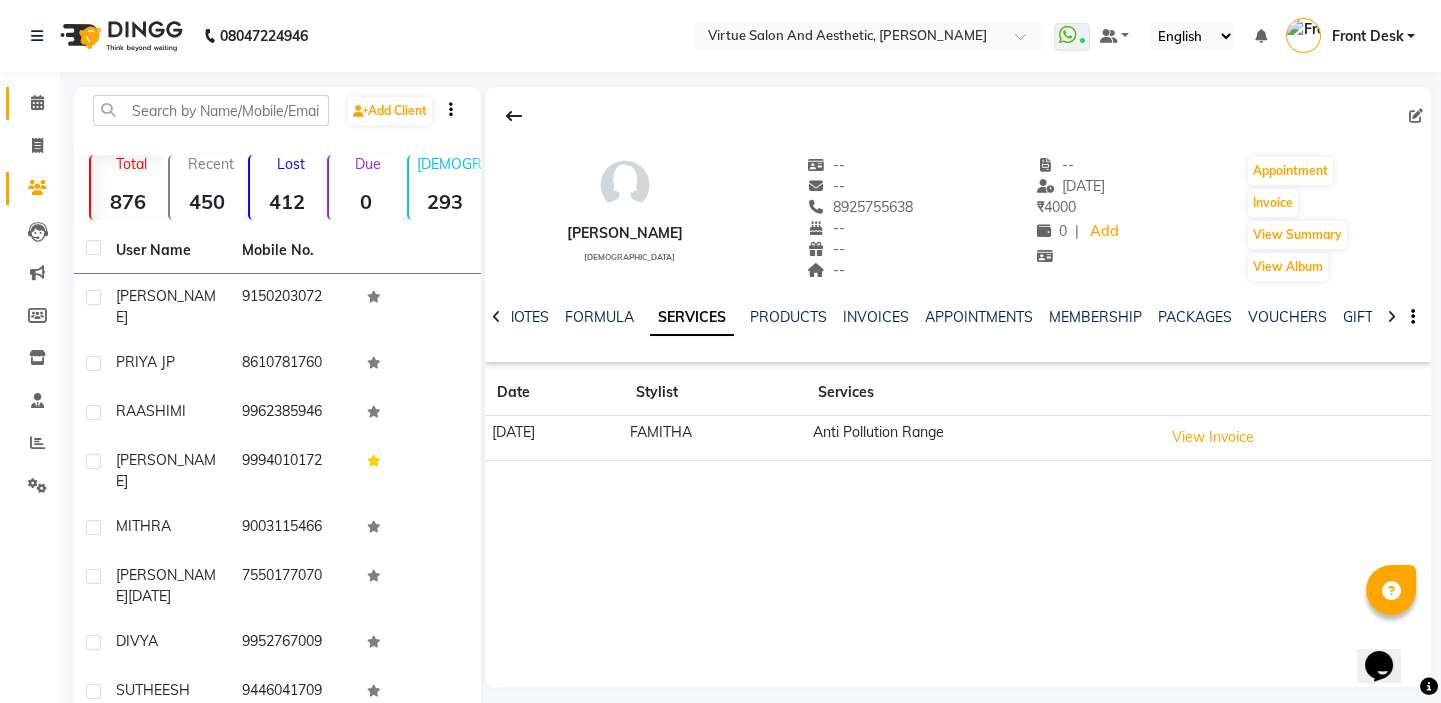 click on "Calendar" 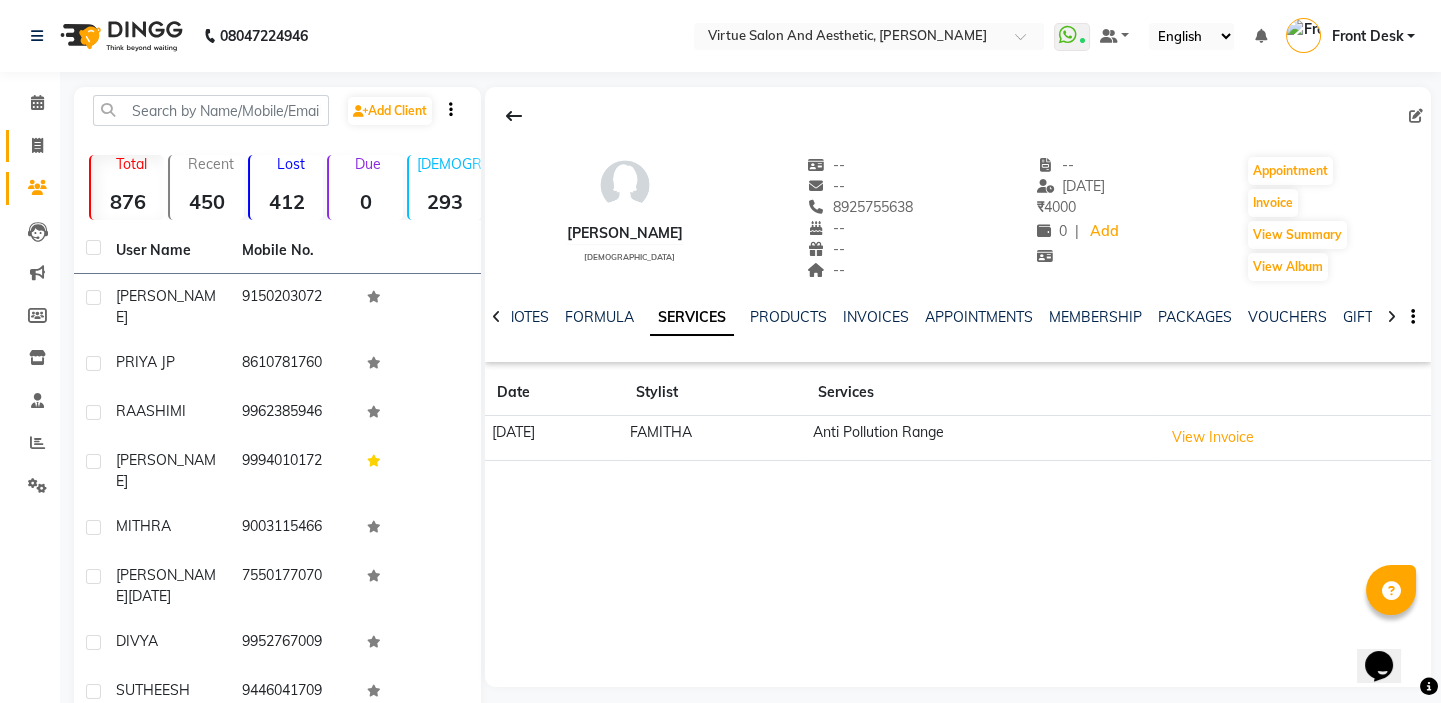 click 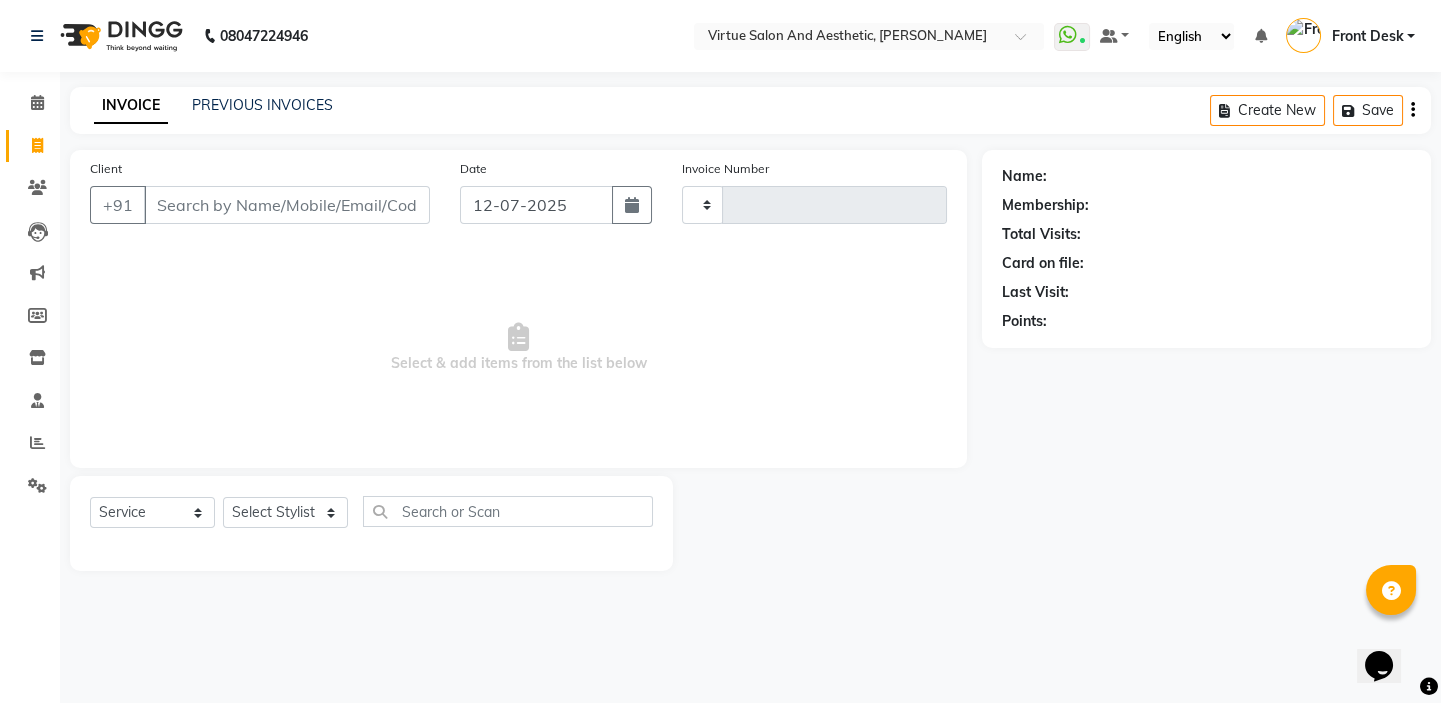type on "0777" 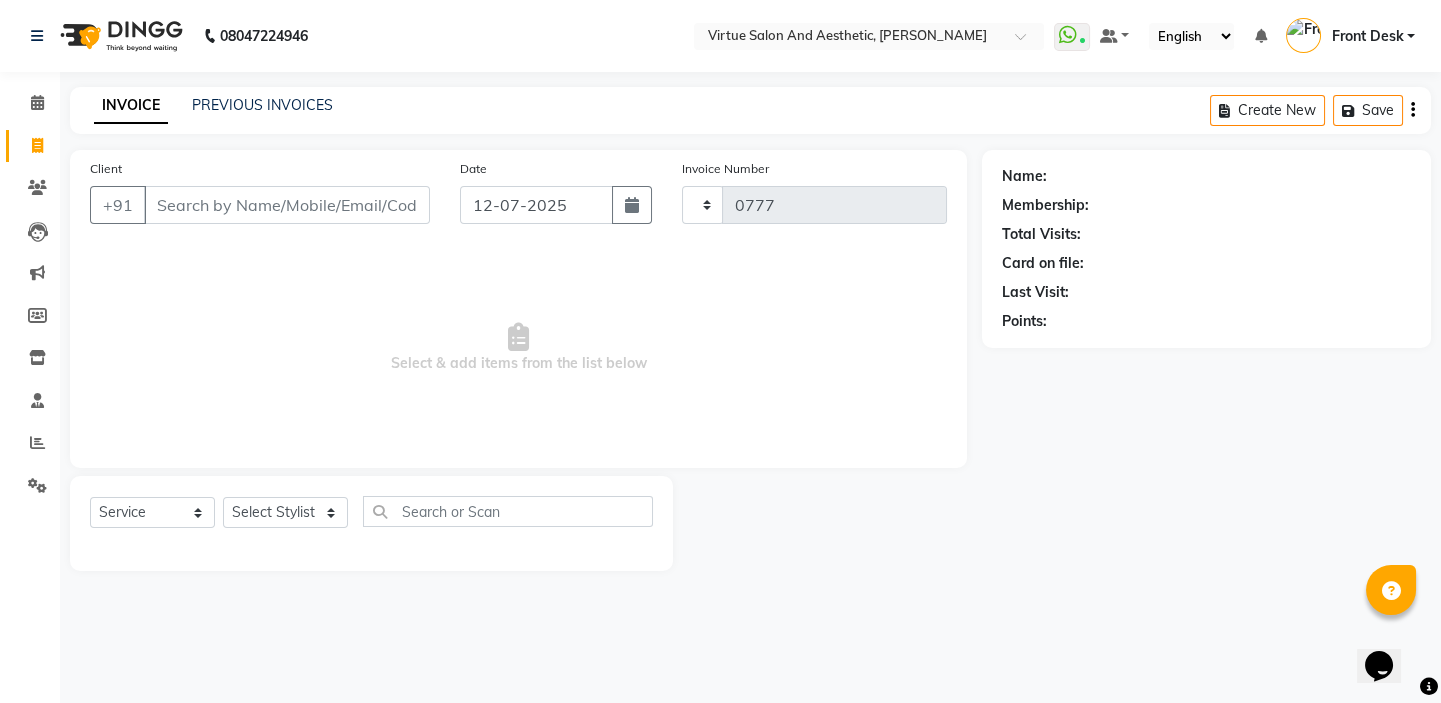 click on "Client" at bounding box center (287, 205) 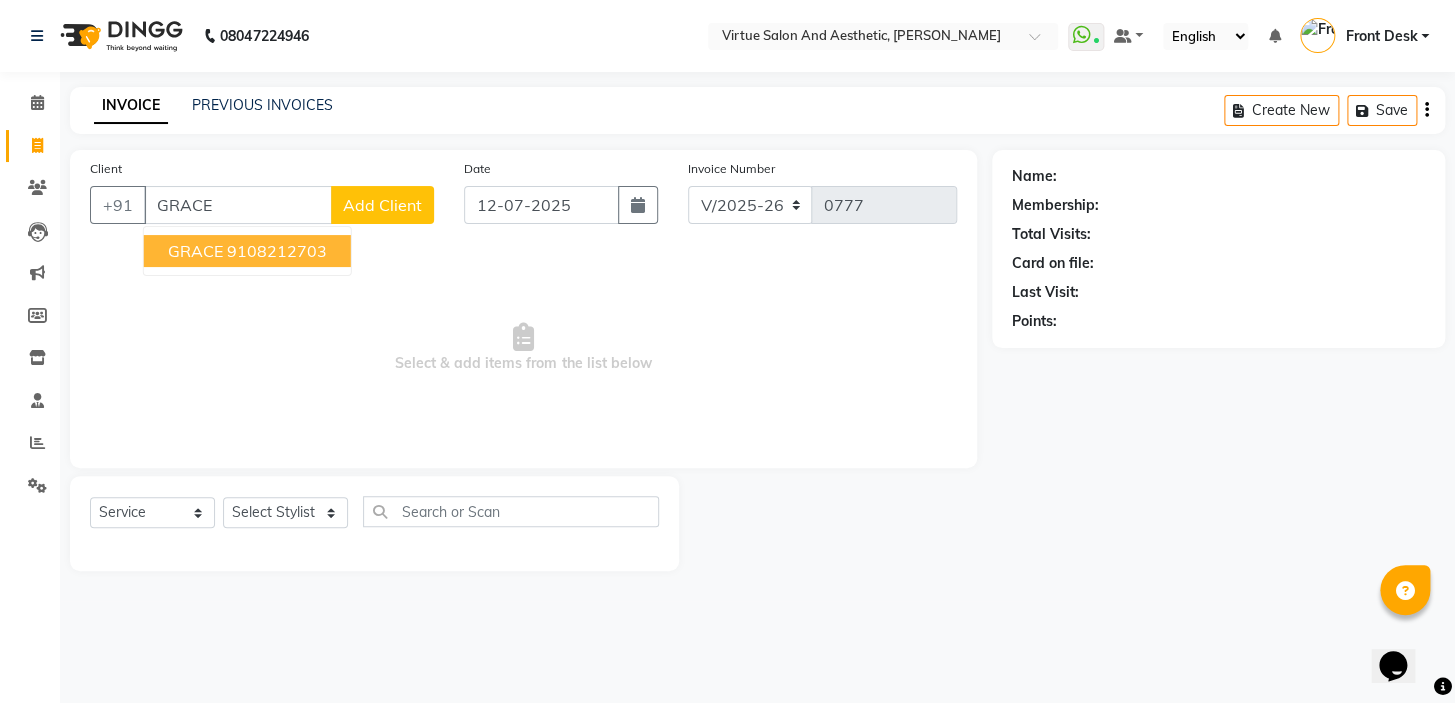 click on "9108212703" at bounding box center (277, 251) 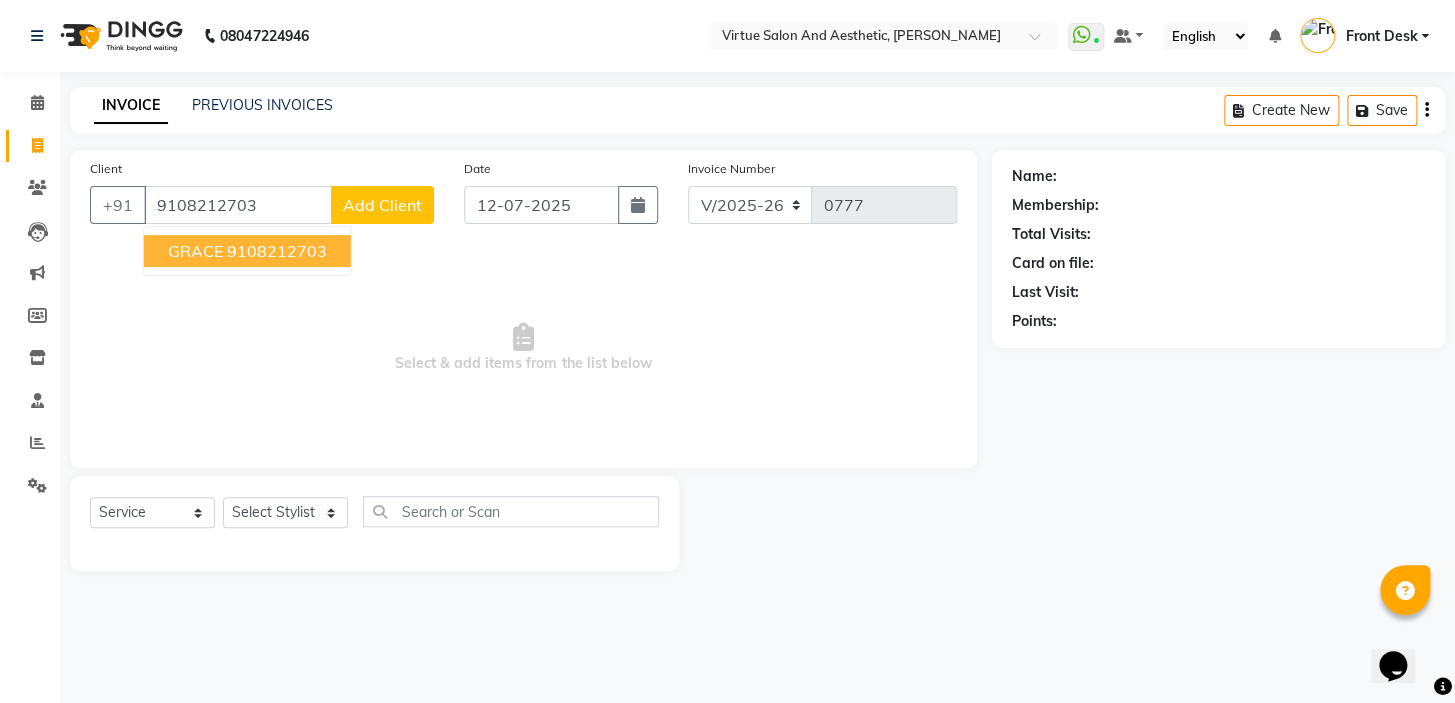 type on "9108212703" 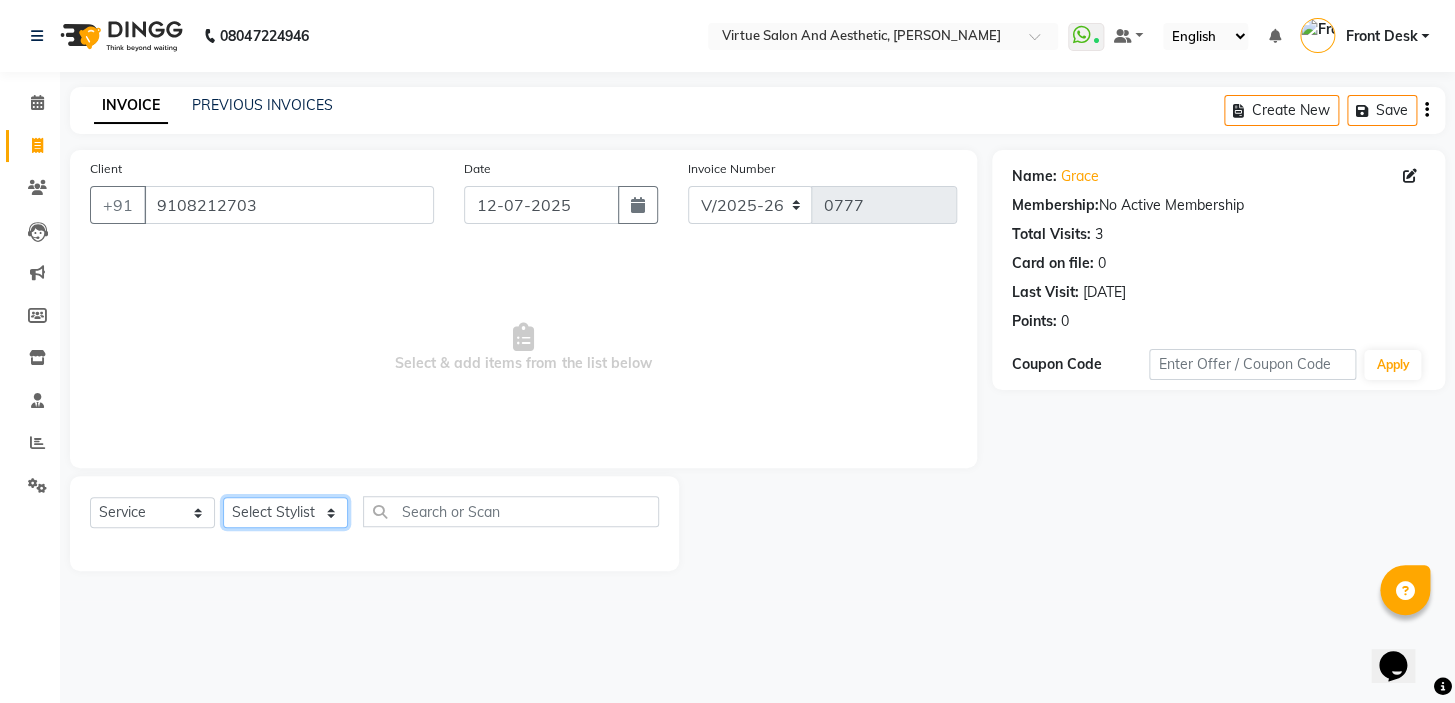 click on "Select Stylist BALAJI DIVYA FAMITHA Front Desk ILAKKIYA ISHWARYA MANISHA MILLI RAJAN RAMESH" 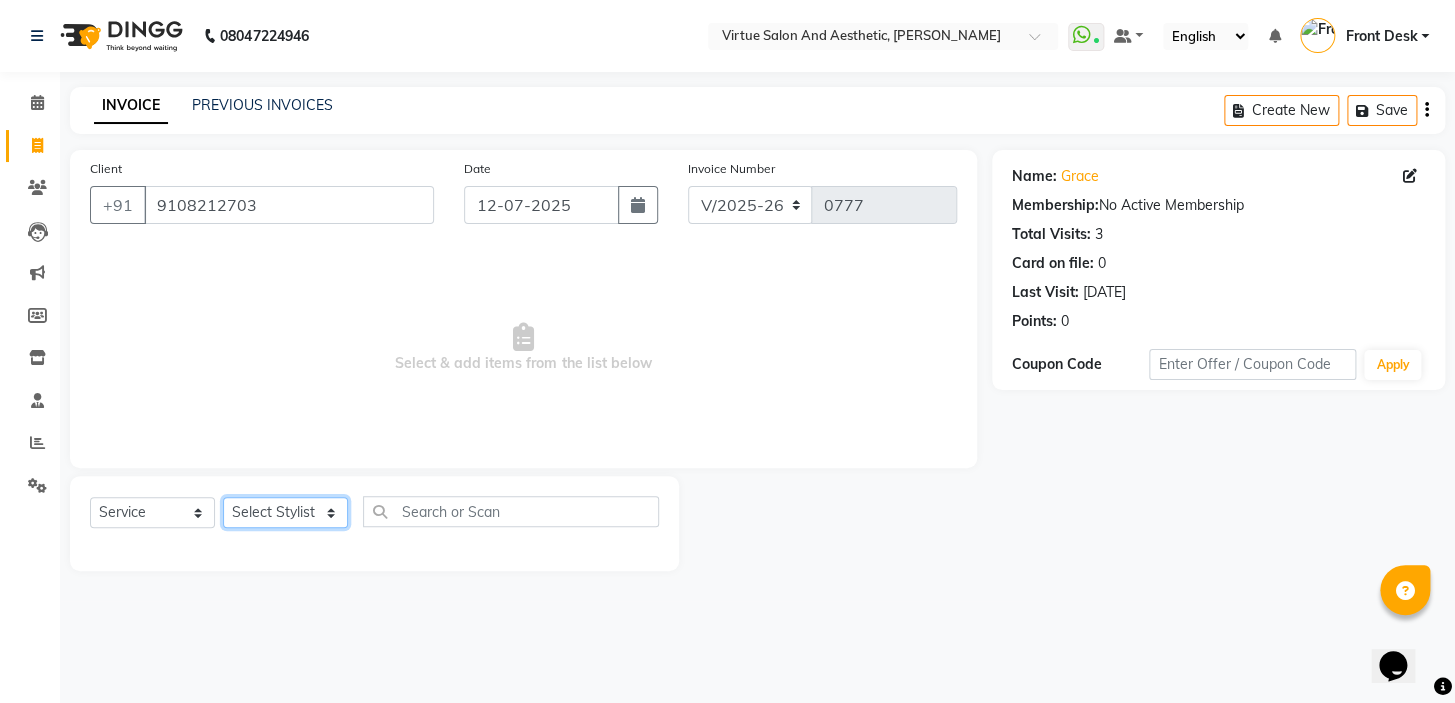 select on "85219" 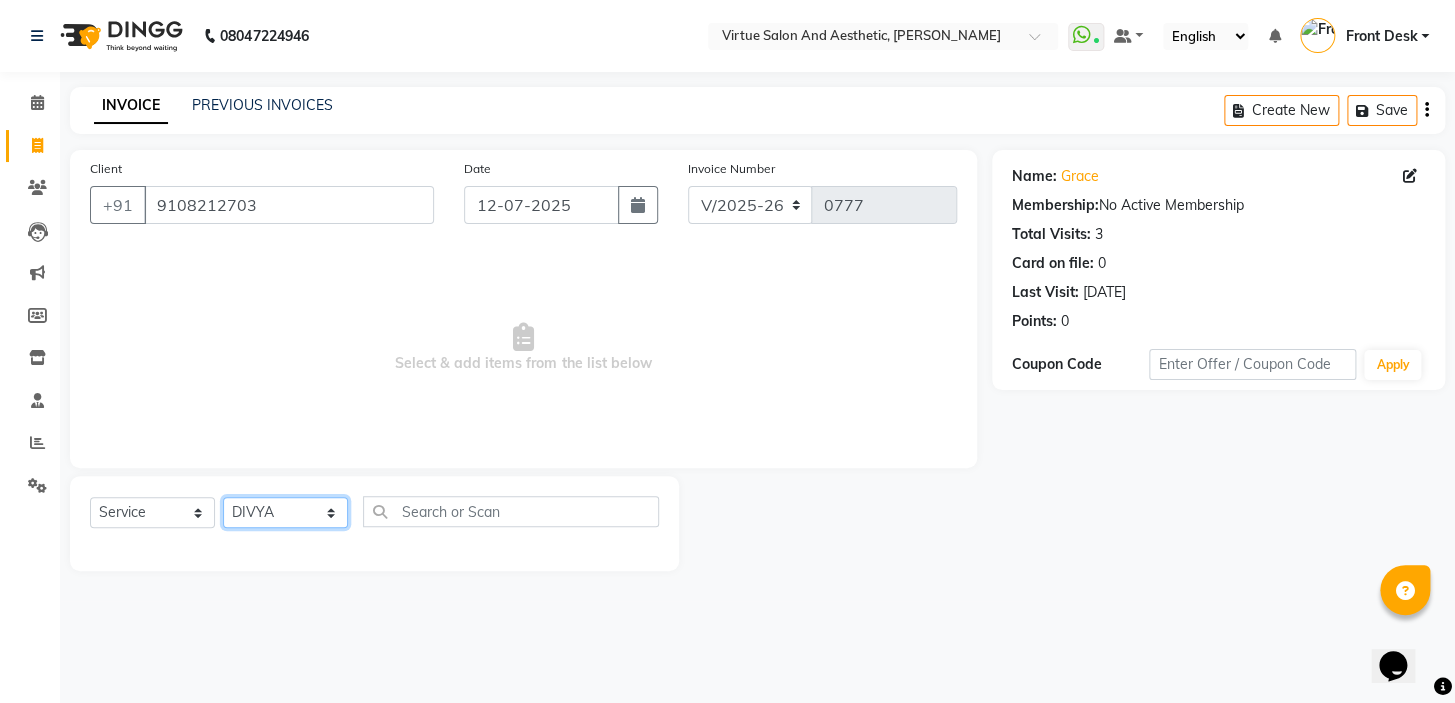 click on "Select Stylist BALAJI DIVYA FAMITHA Front Desk ILAKKIYA ISHWARYA MANISHA MILLI RAJAN RAMESH" 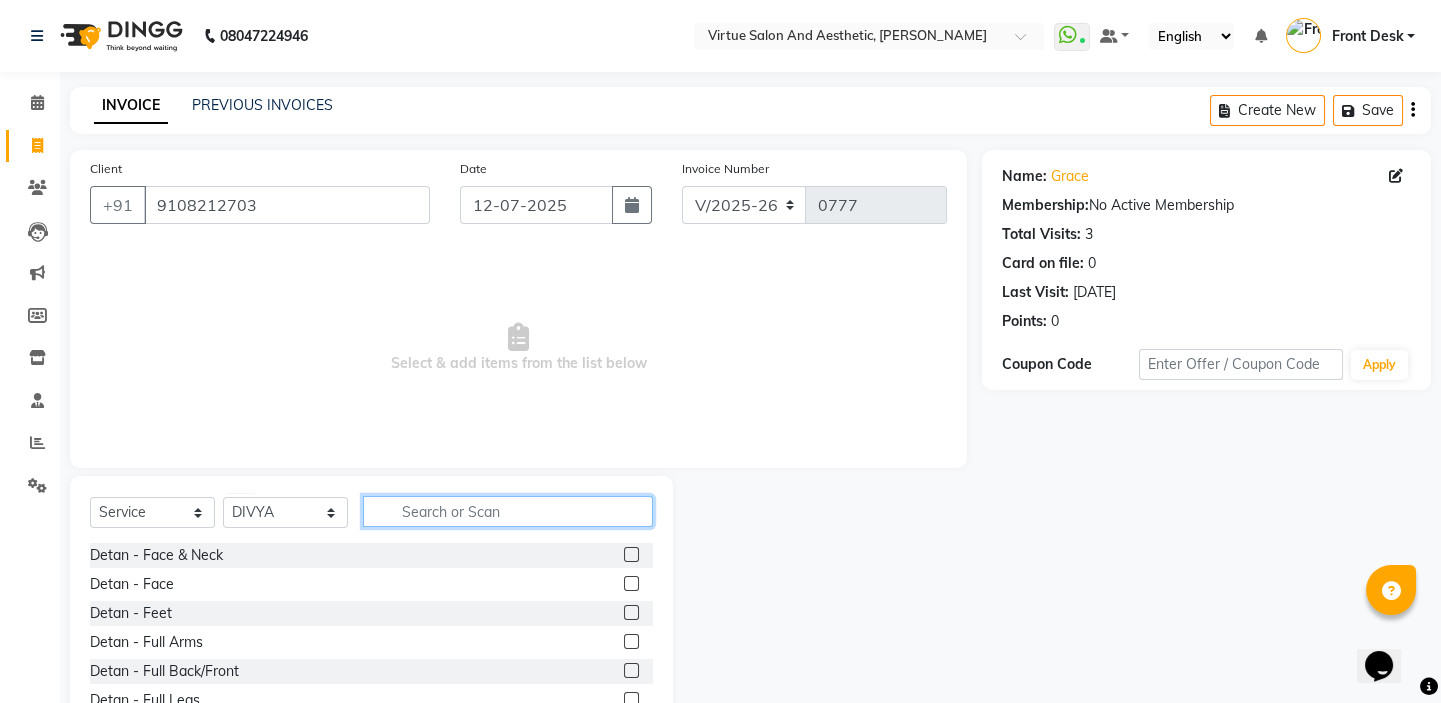 click 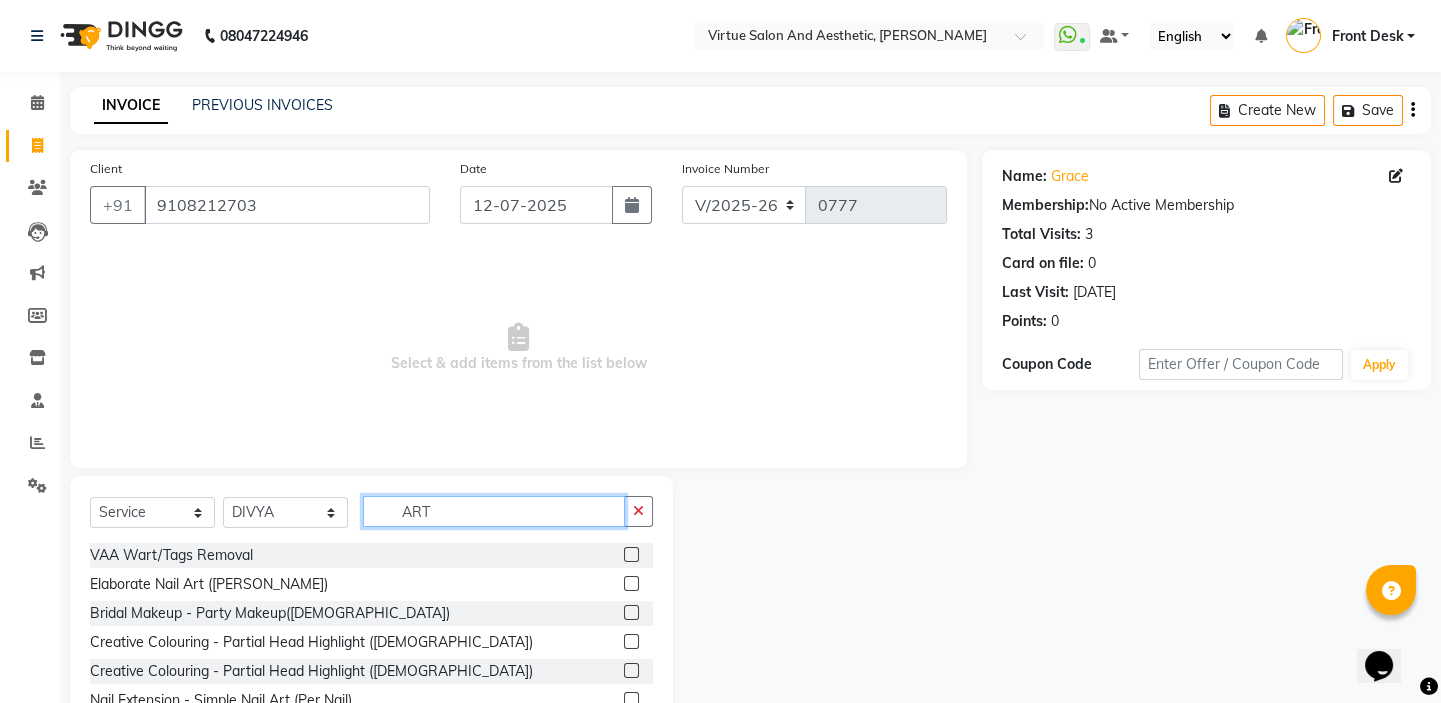 scroll, scrollTop: 72, scrollLeft: 0, axis: vertical 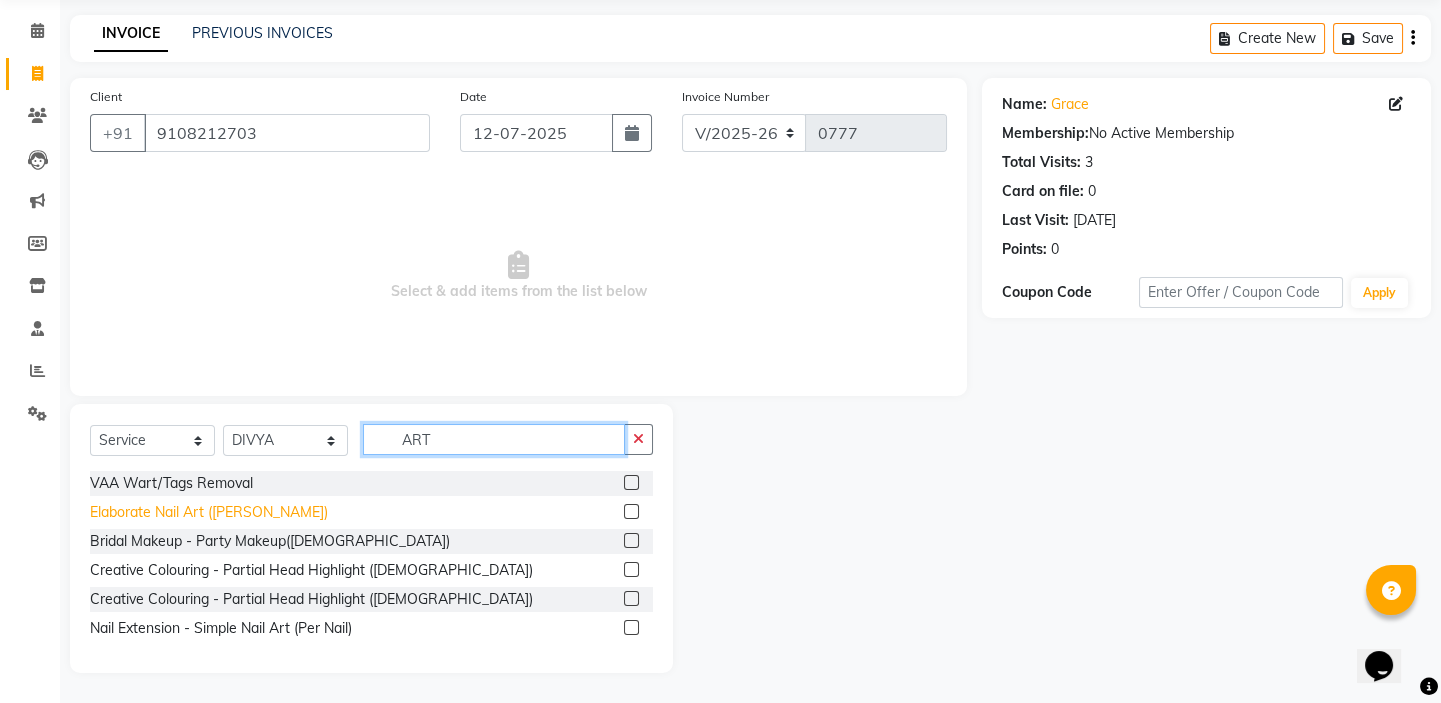 type on "ART" 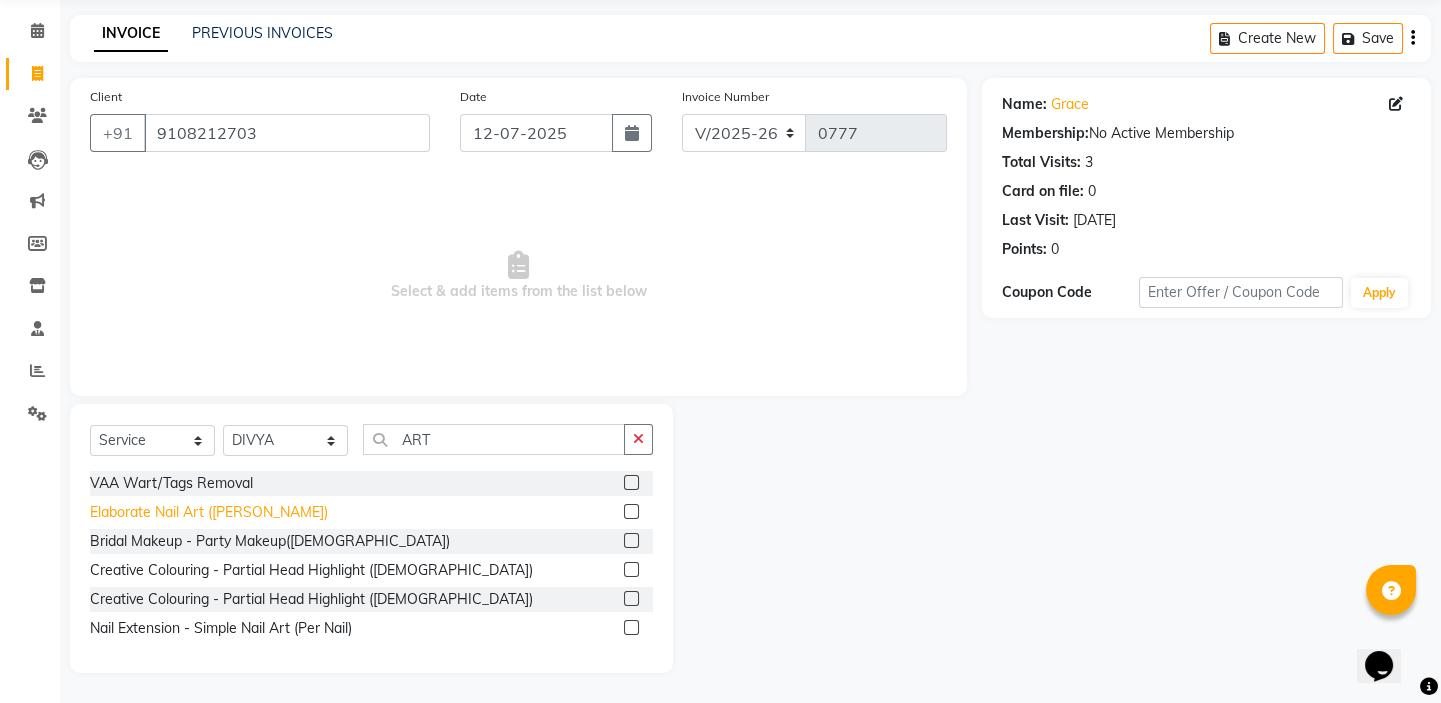 click on "Elaborate Nail Art (Per Nail)" 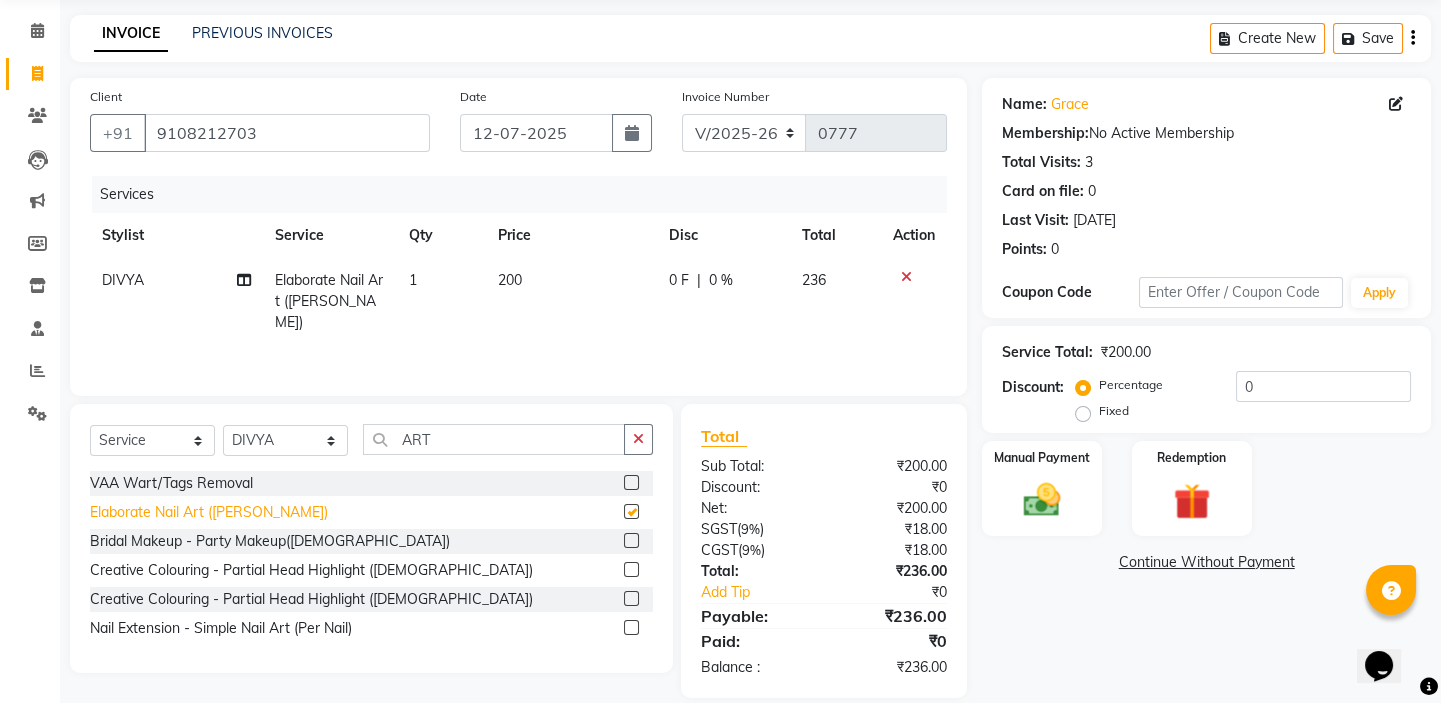 checkbox on "false" 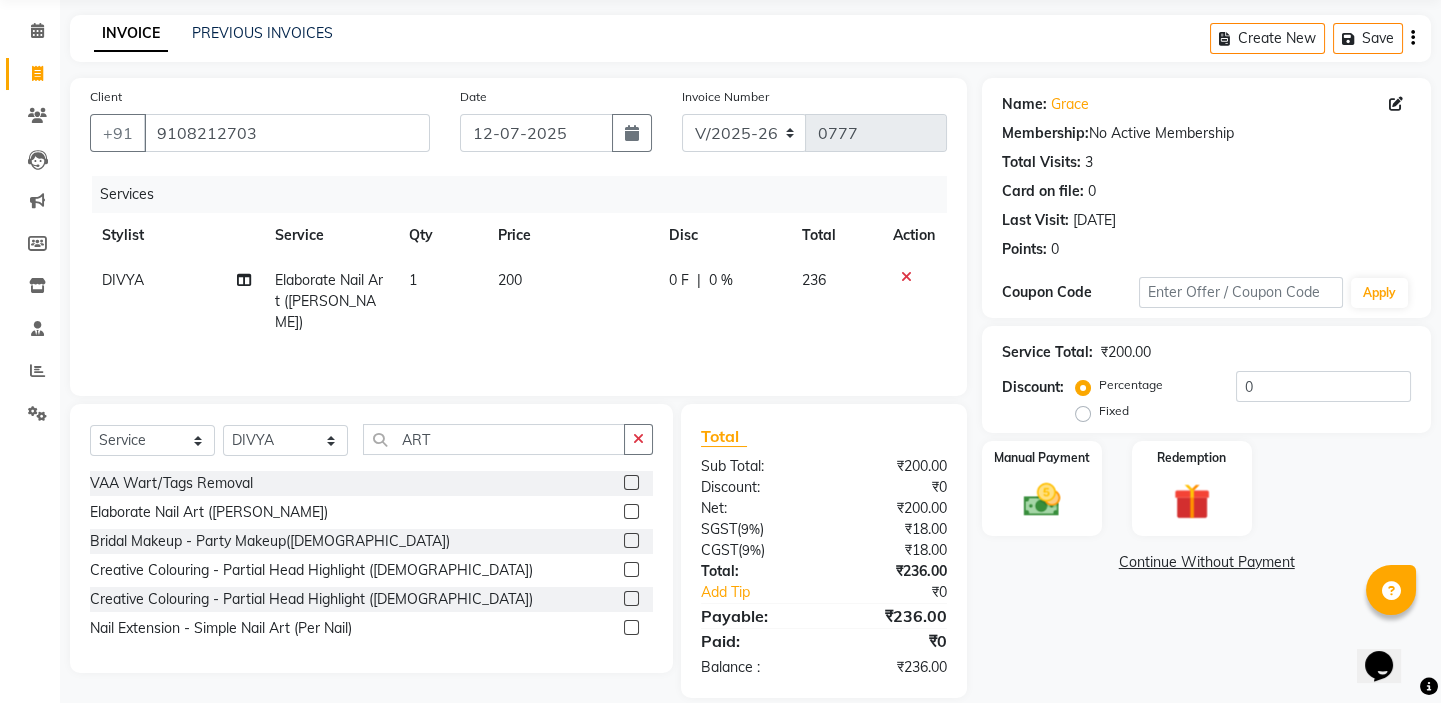 click on "200" 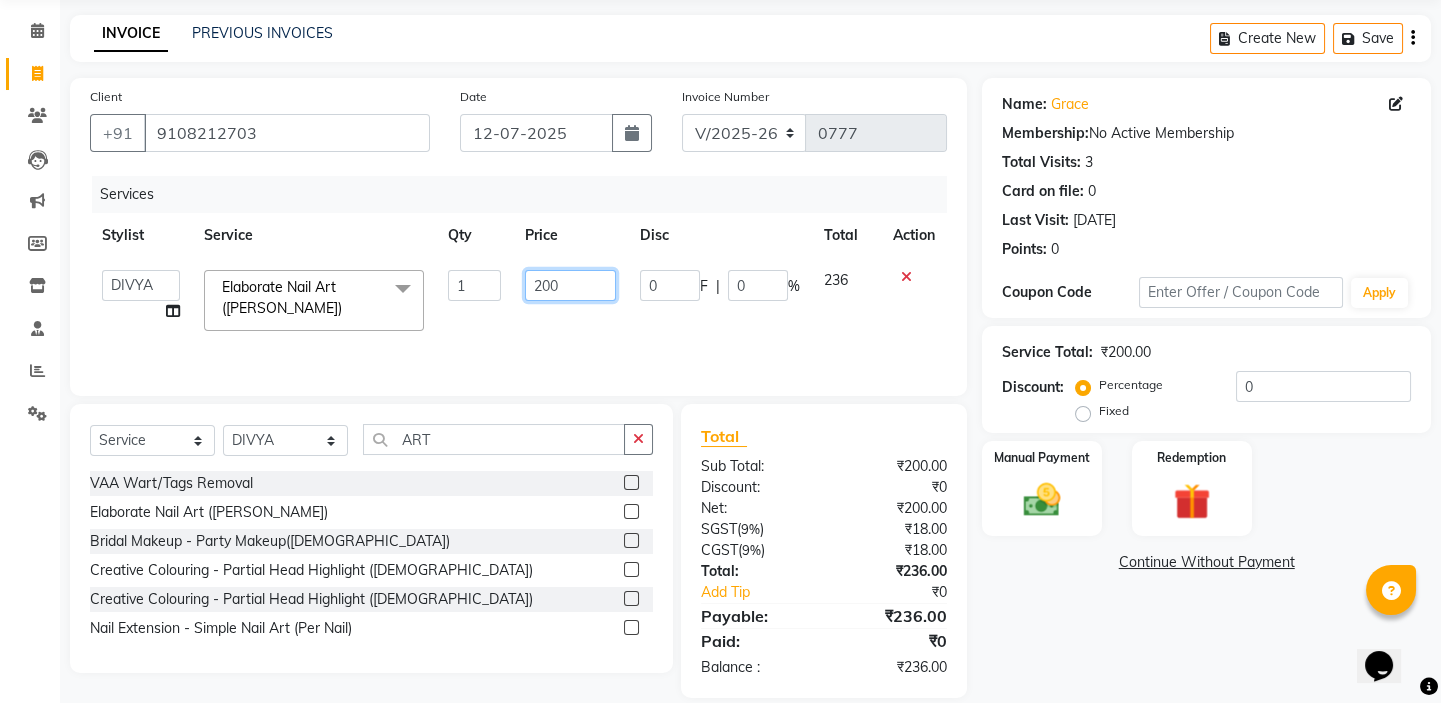 drag, startPoint x: 576, startPoint y: 287, endPoint x: 502, endPoint y: 266, distance: 76.922035 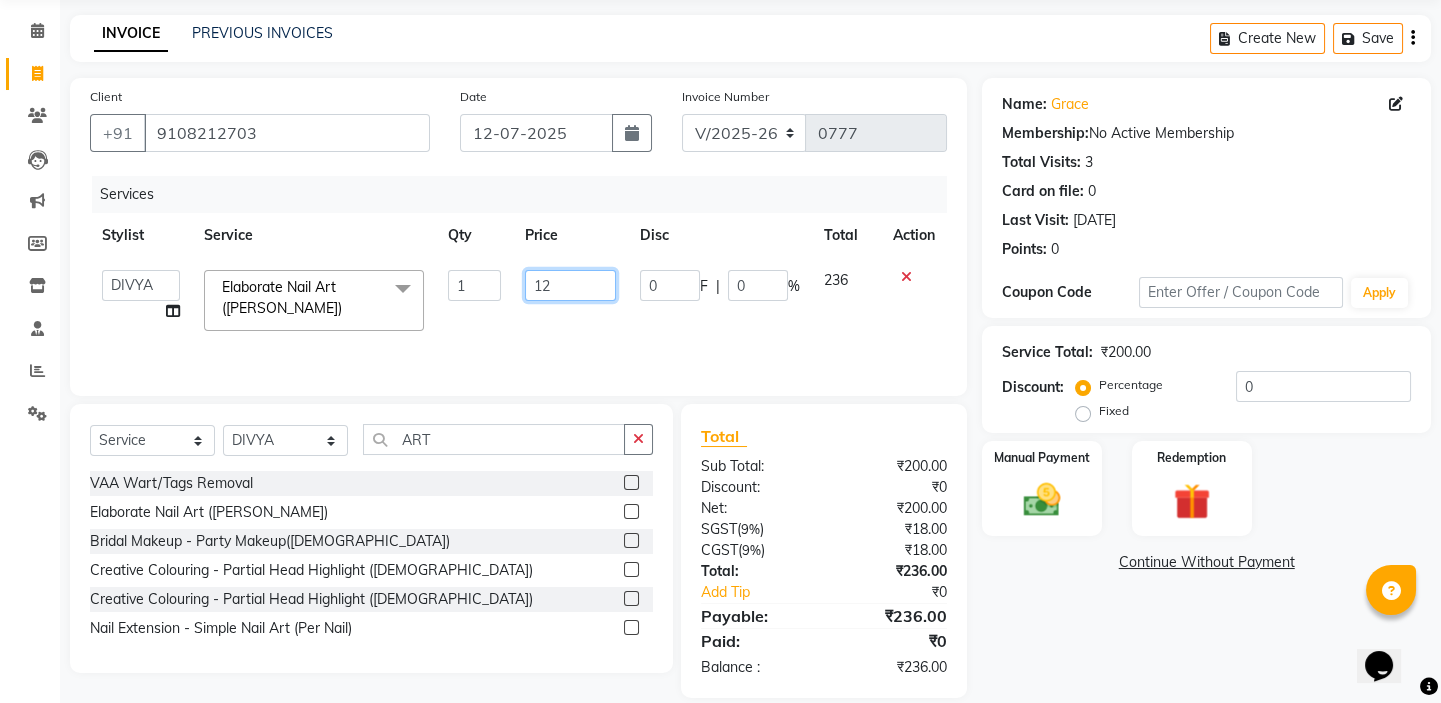 type on "120" 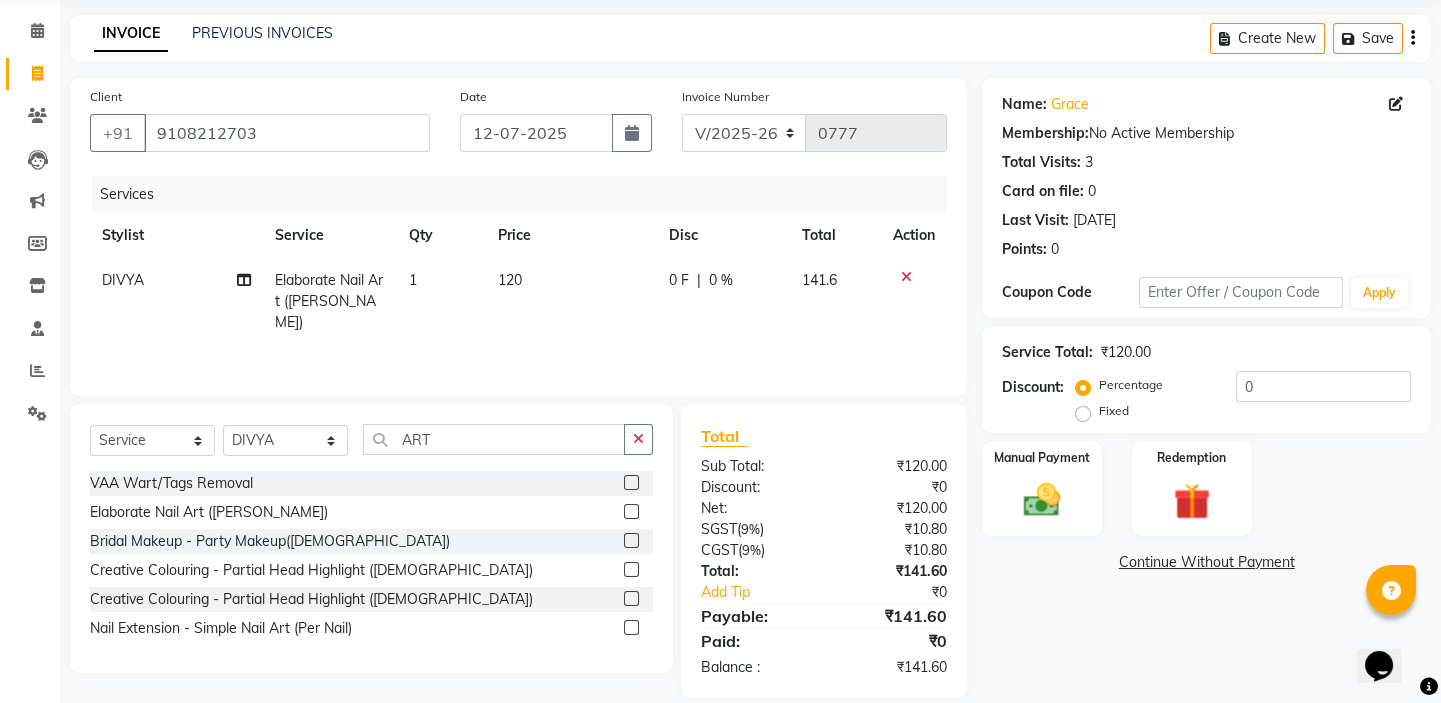 click on "1" 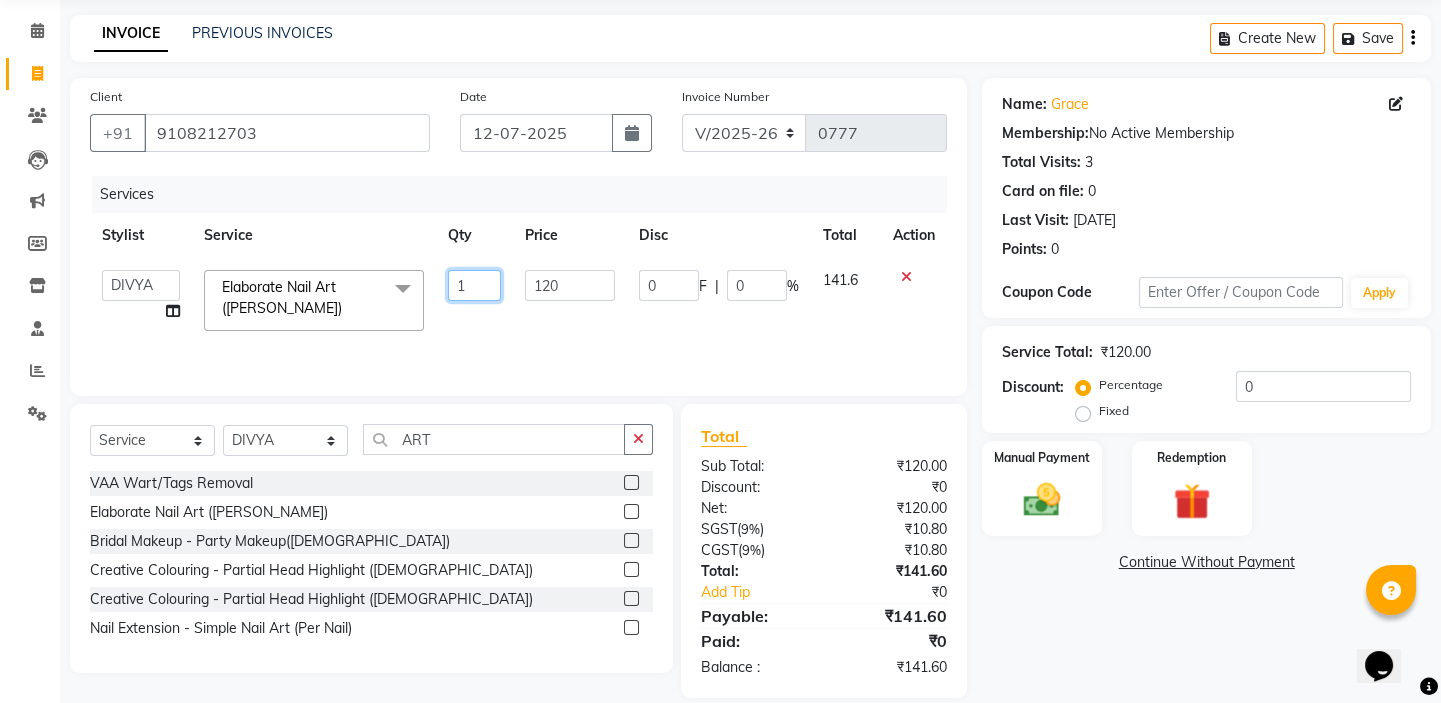 drag, startPoint x: 470, startPoint y: 284, endPoint x: 439, endPoint y: 271, distance: 33.61547 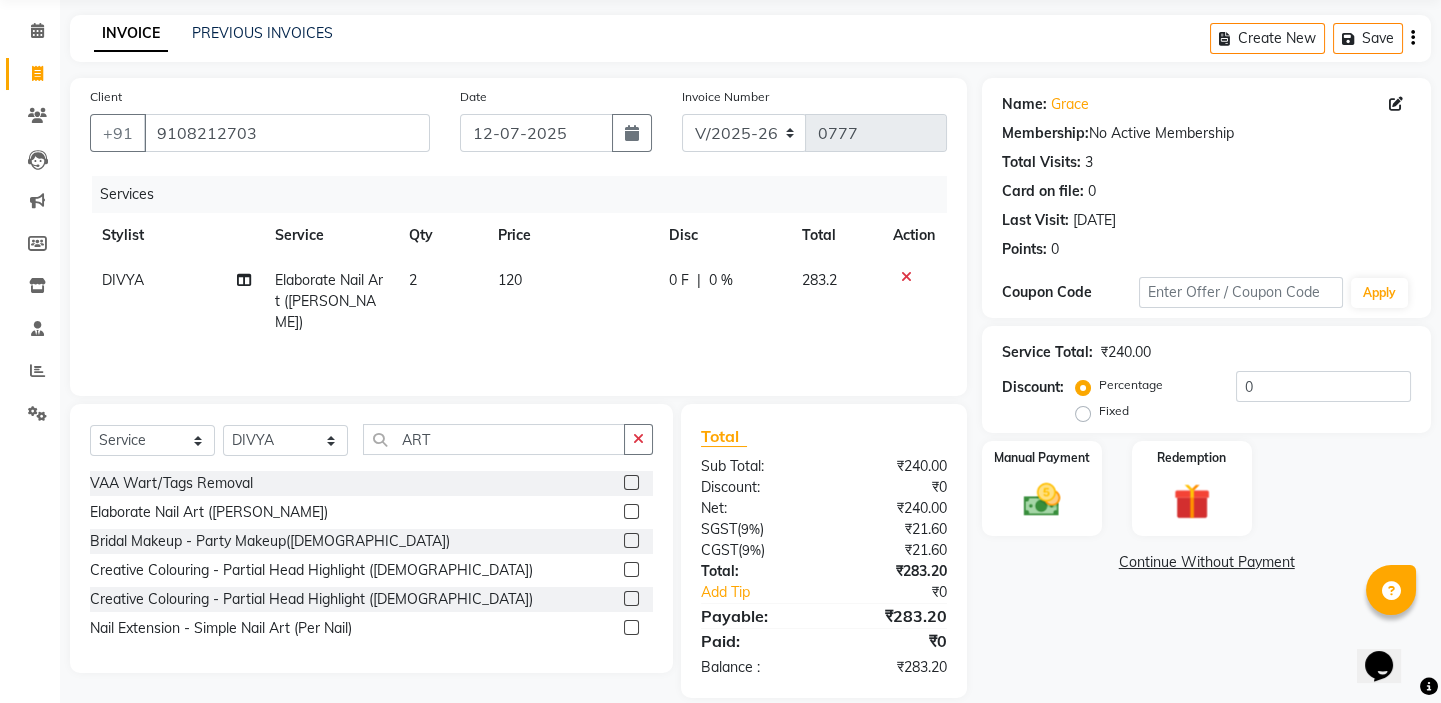 click on "Services" 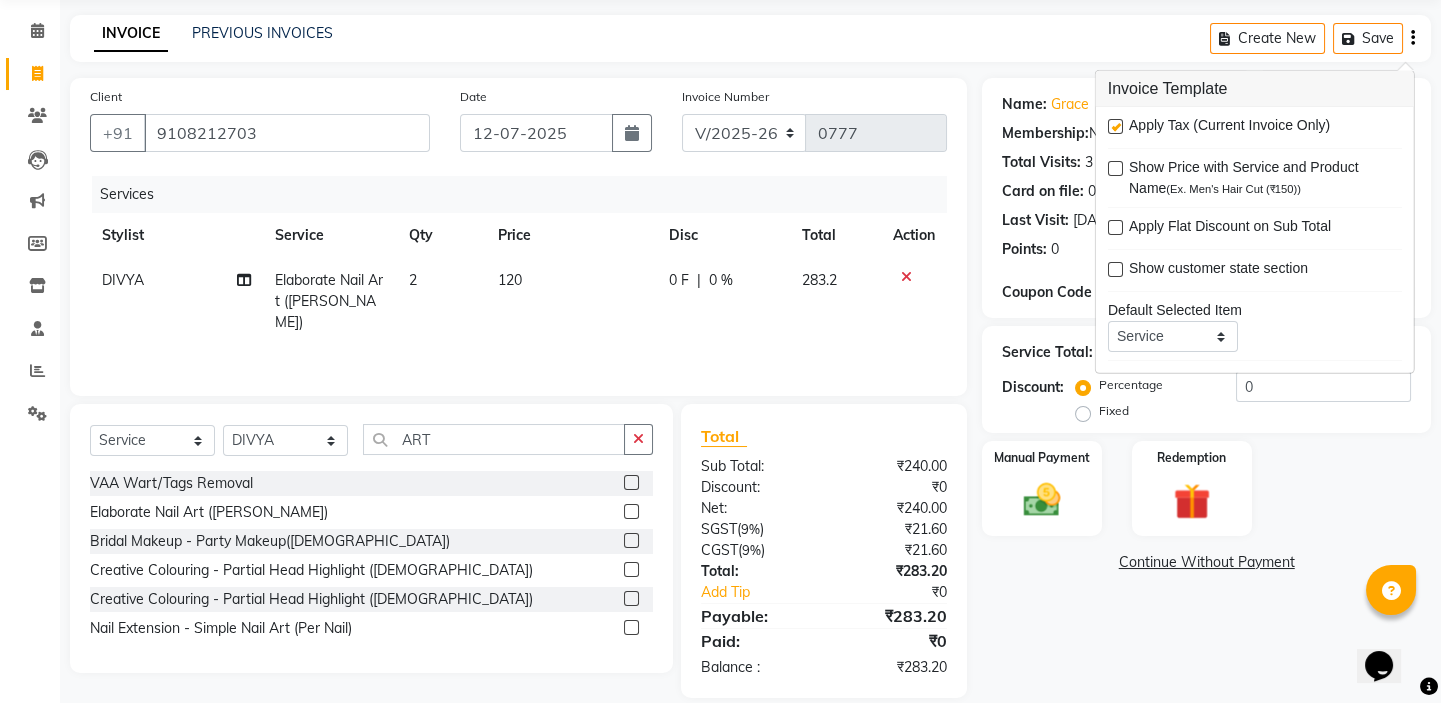 click at bounding box center [1115, 126] 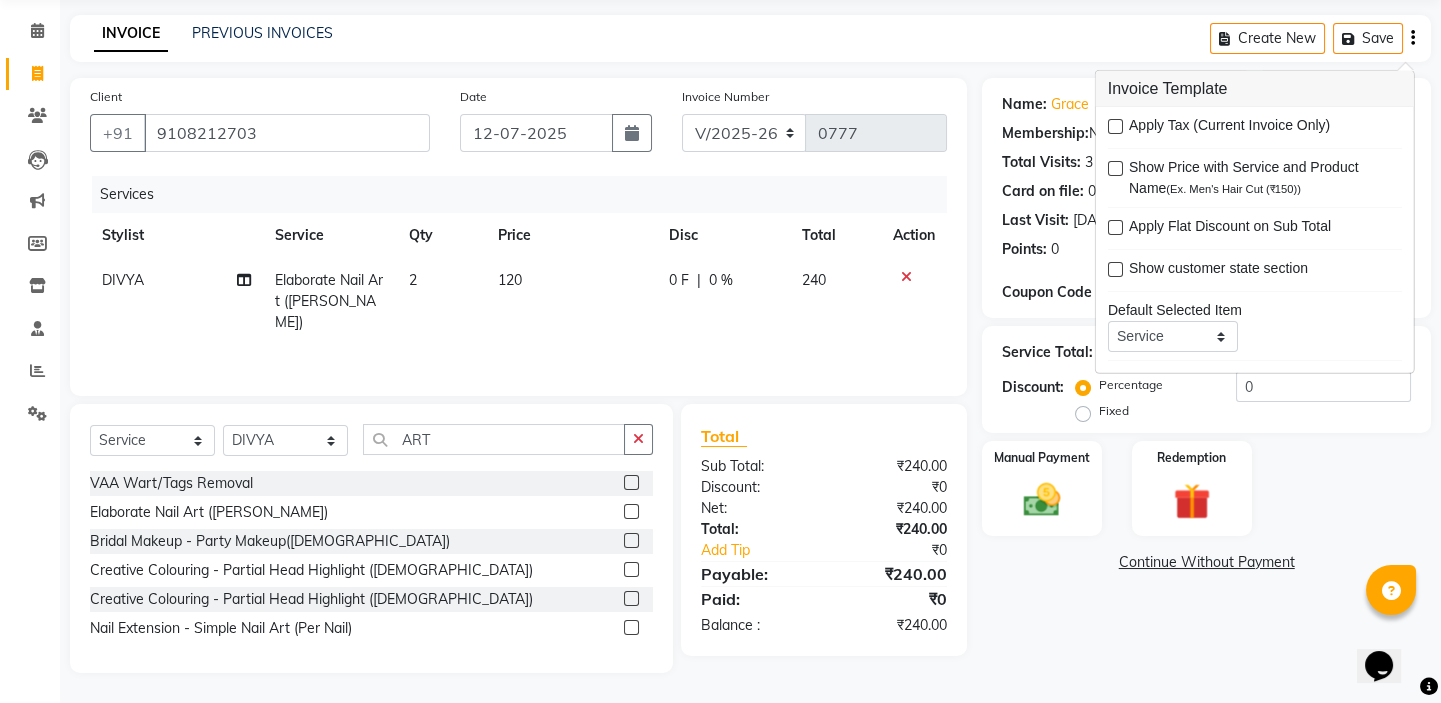 click on "INVOICE PREVIOUS INVOICES Create New   Save" 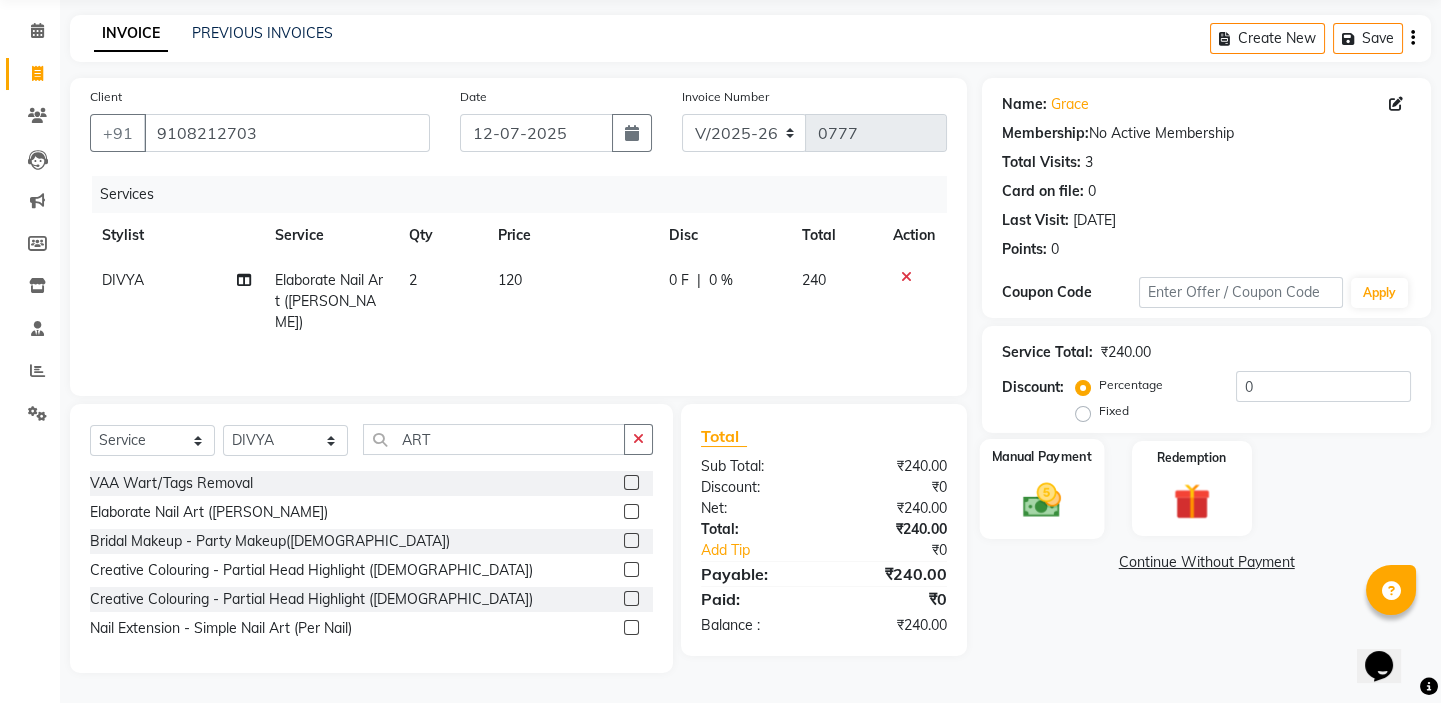 click on "Manual Payment" 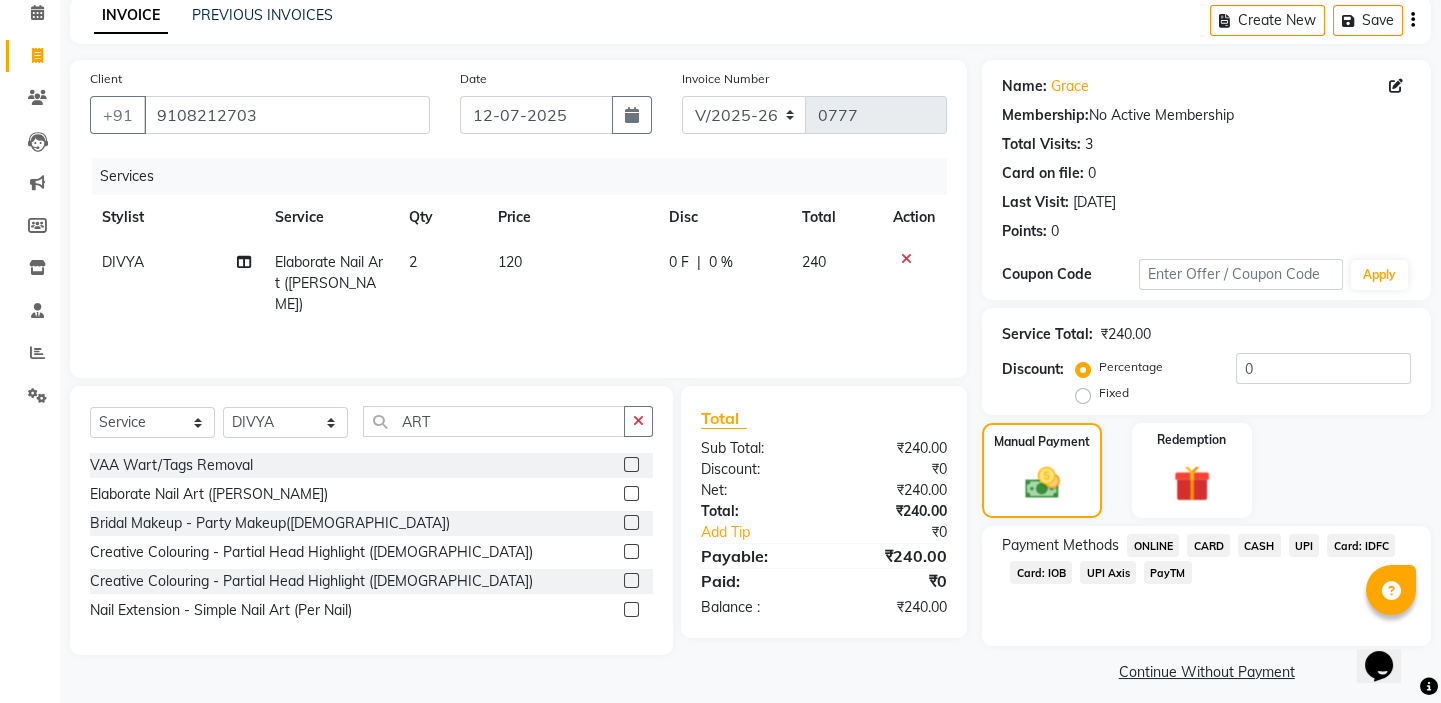 scroll, scrollTop: 104, scrollLeft: 0, axis: vertical 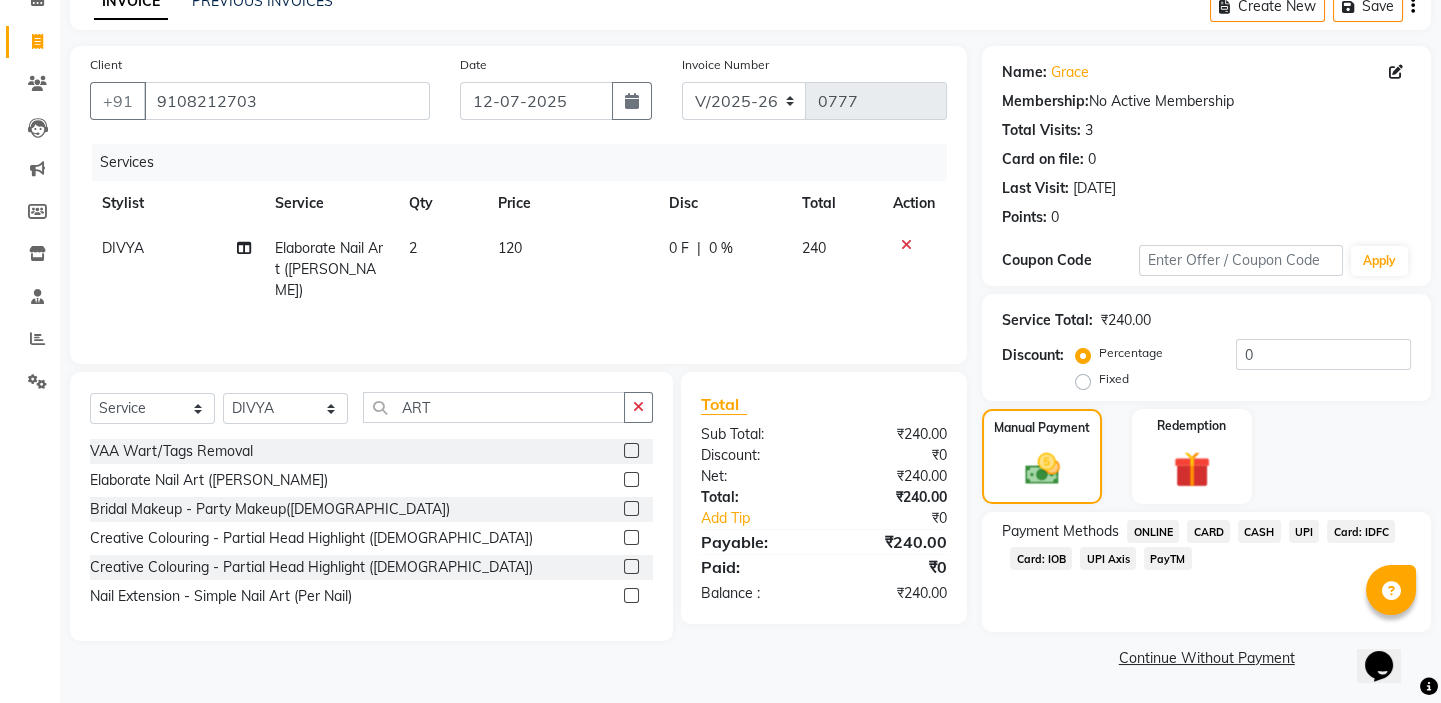 click on "UPI" 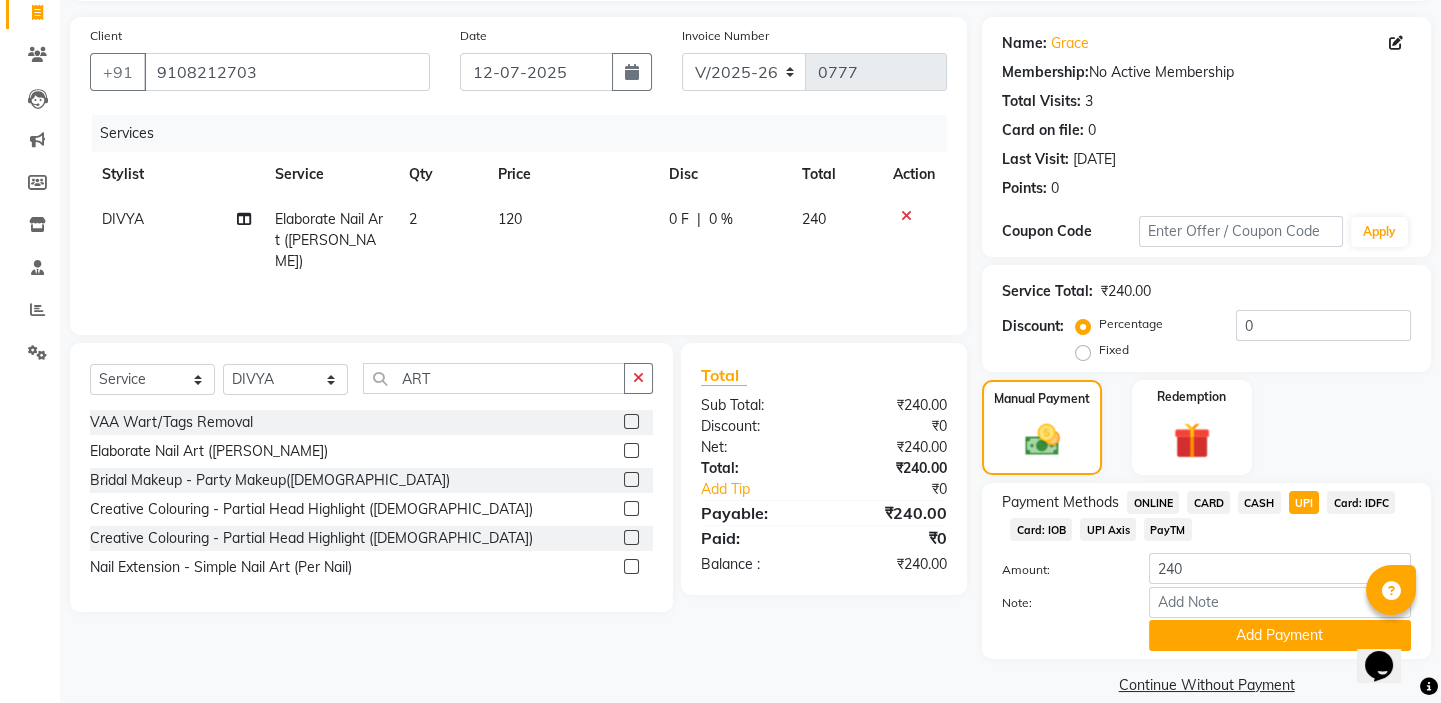 scroll, scrollTop: 160, scrollLeft: 0, axis: vertical 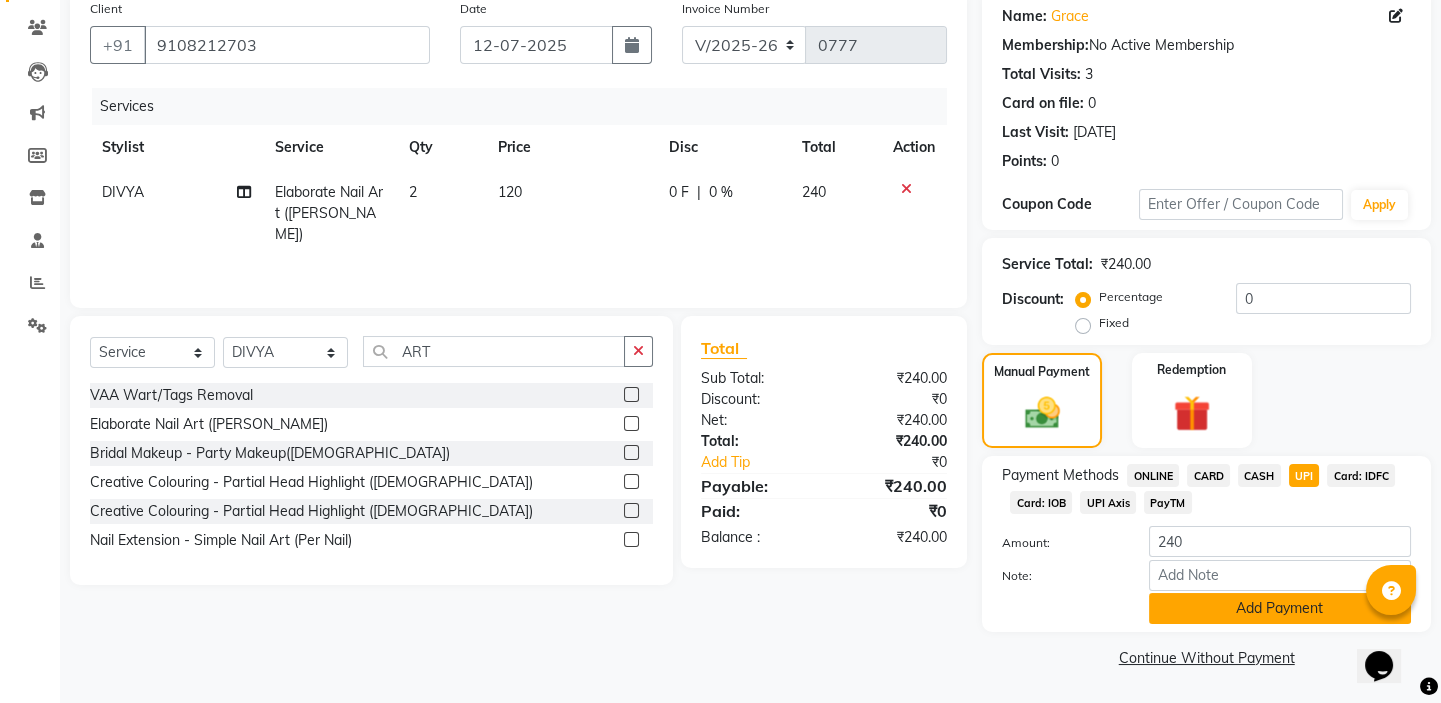 click on "Add Payment" 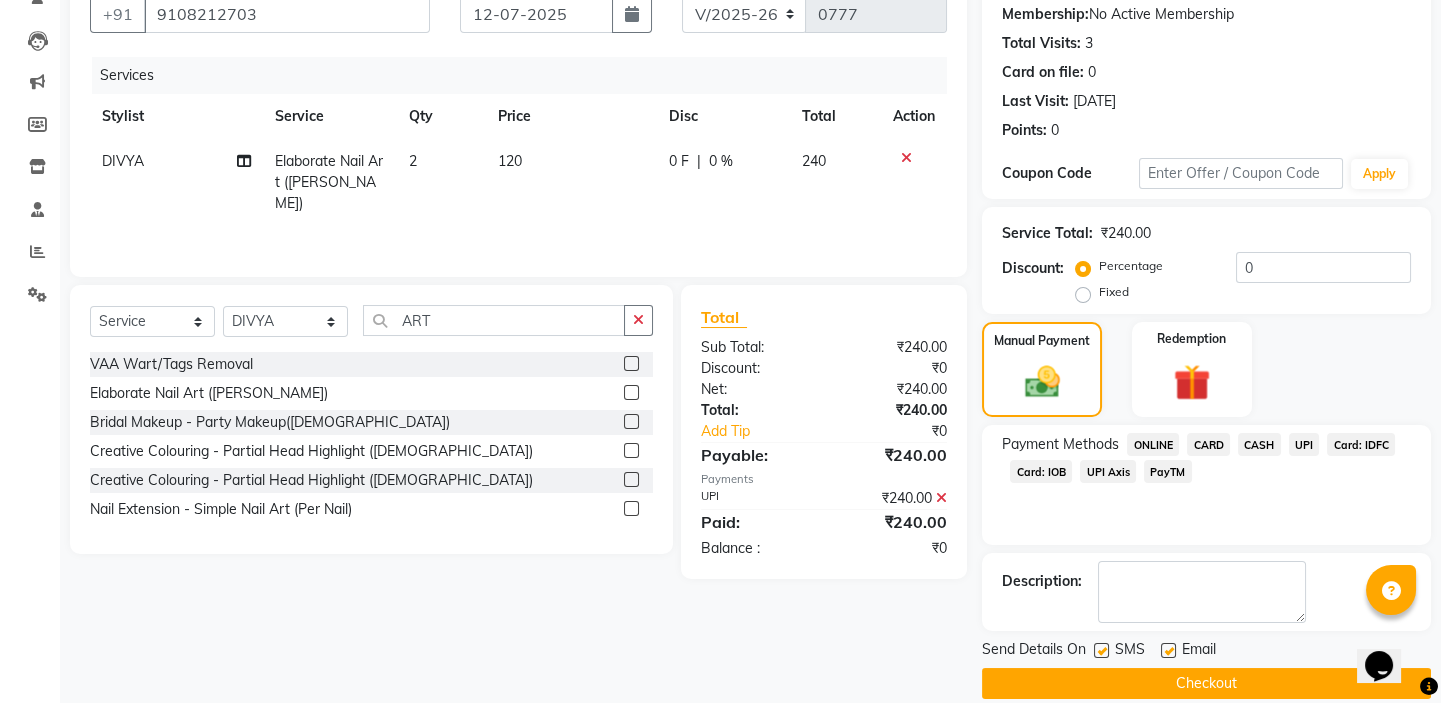 scroll, scrollTop: 216, scrollLeft: 0, axis: vertical 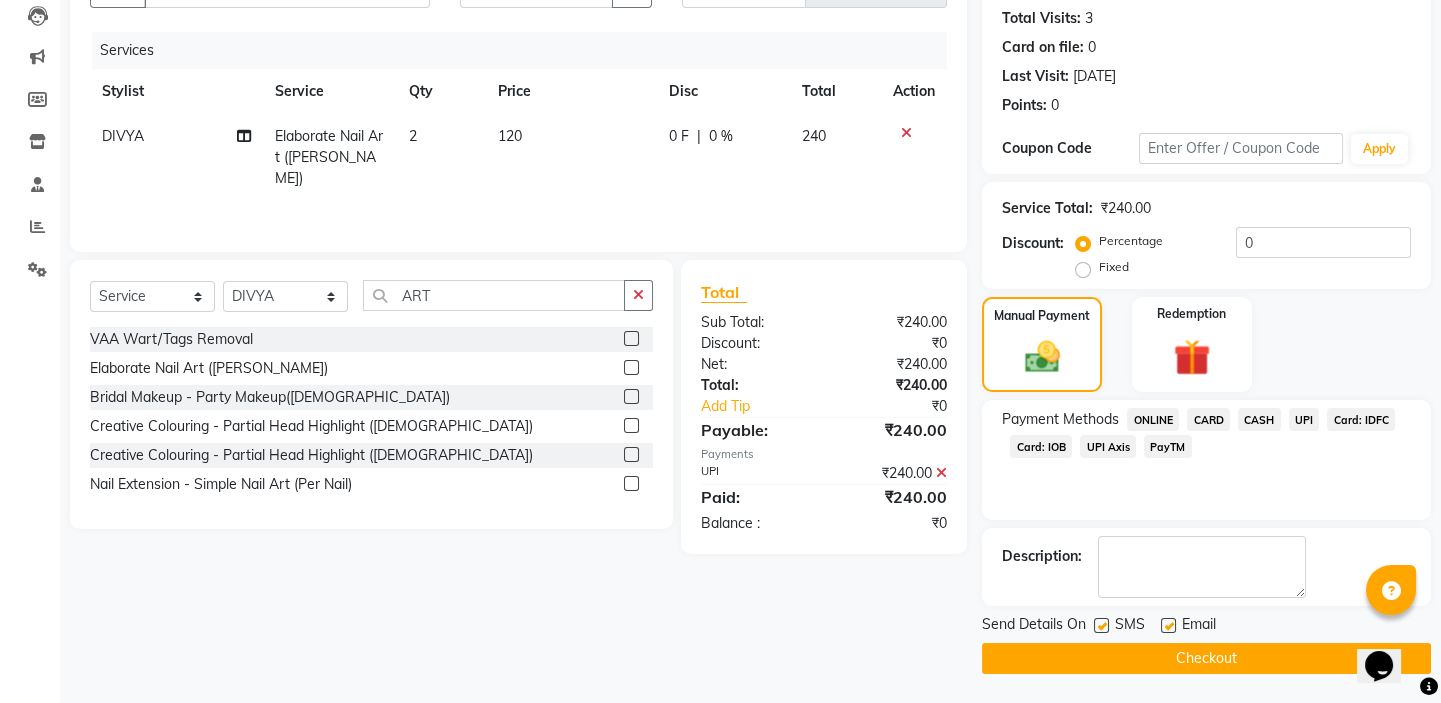 click on "Checkout" 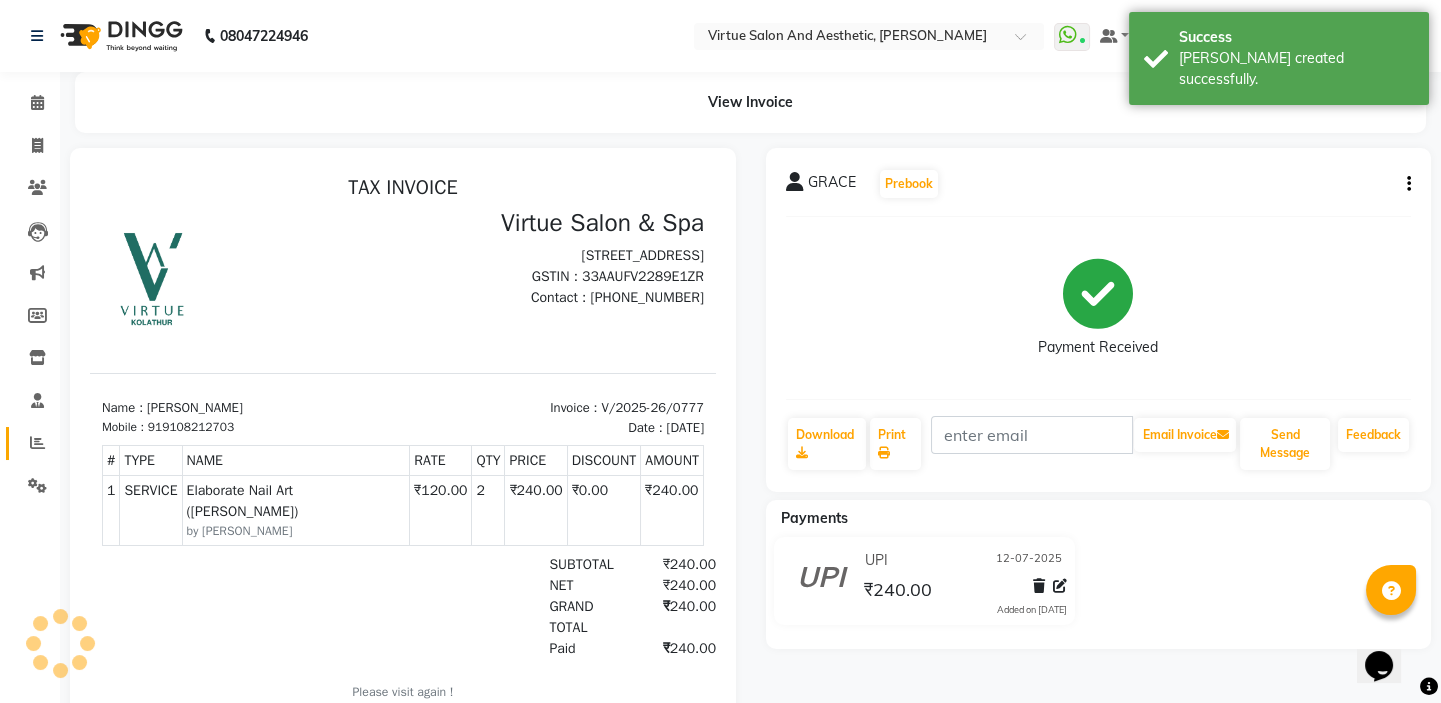 scroll, scrollTop: 0, scrollLeft: 0, axis: both 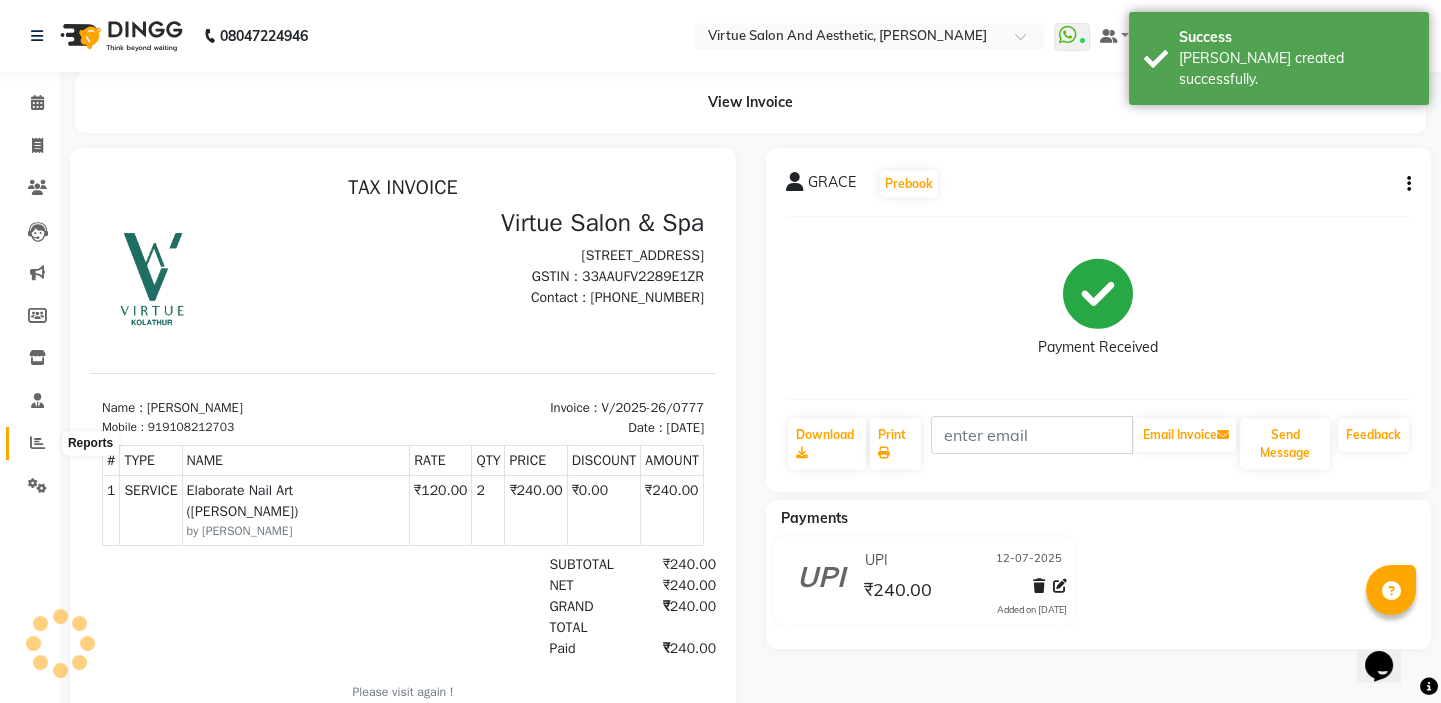 click 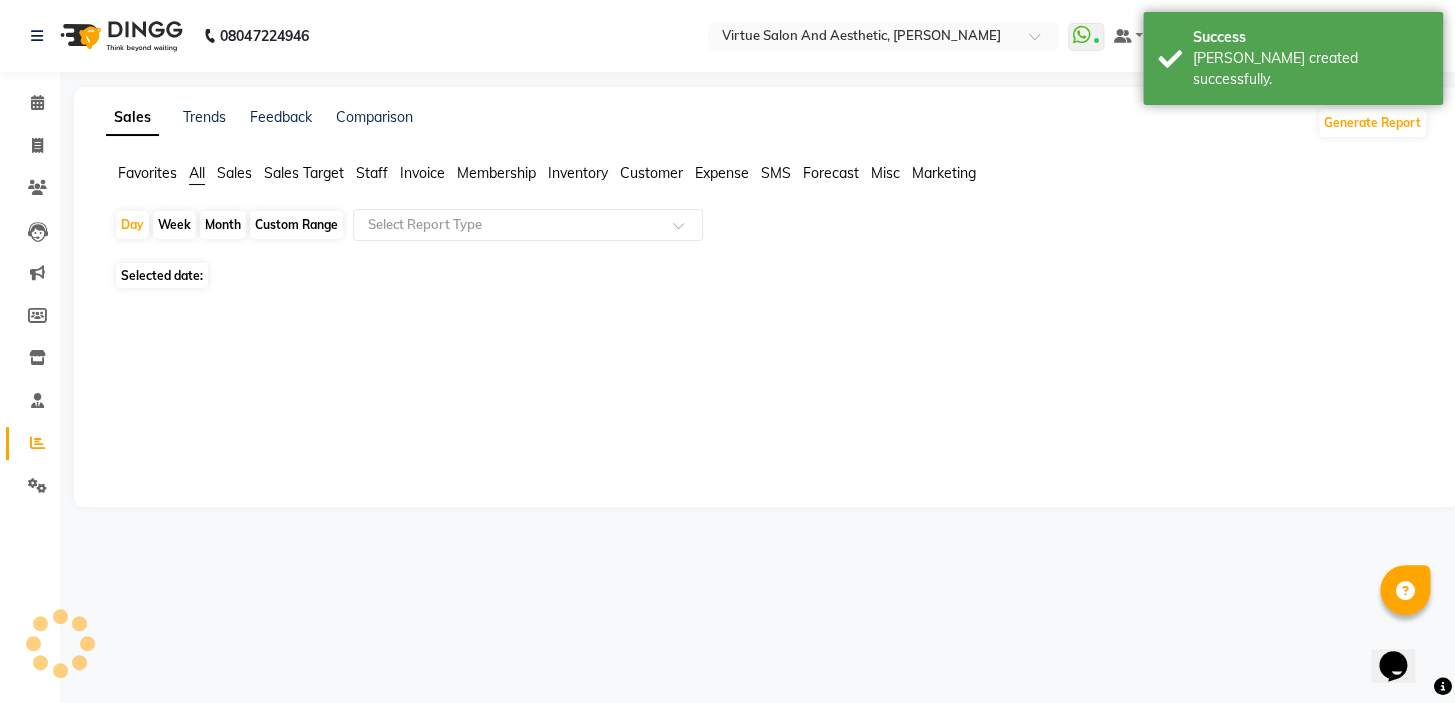 click on "Sales" 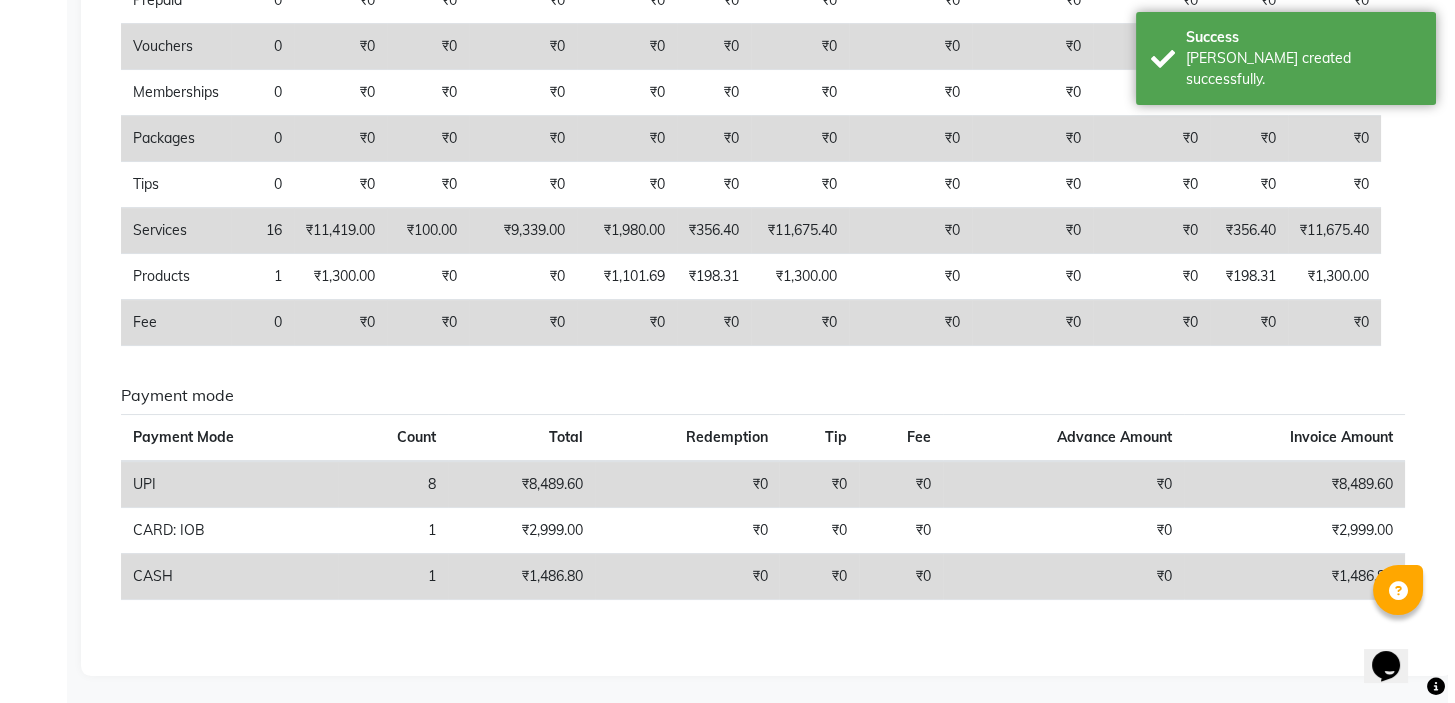 scroll, scrollTop: 0, scrollLeft: 0, axis: both 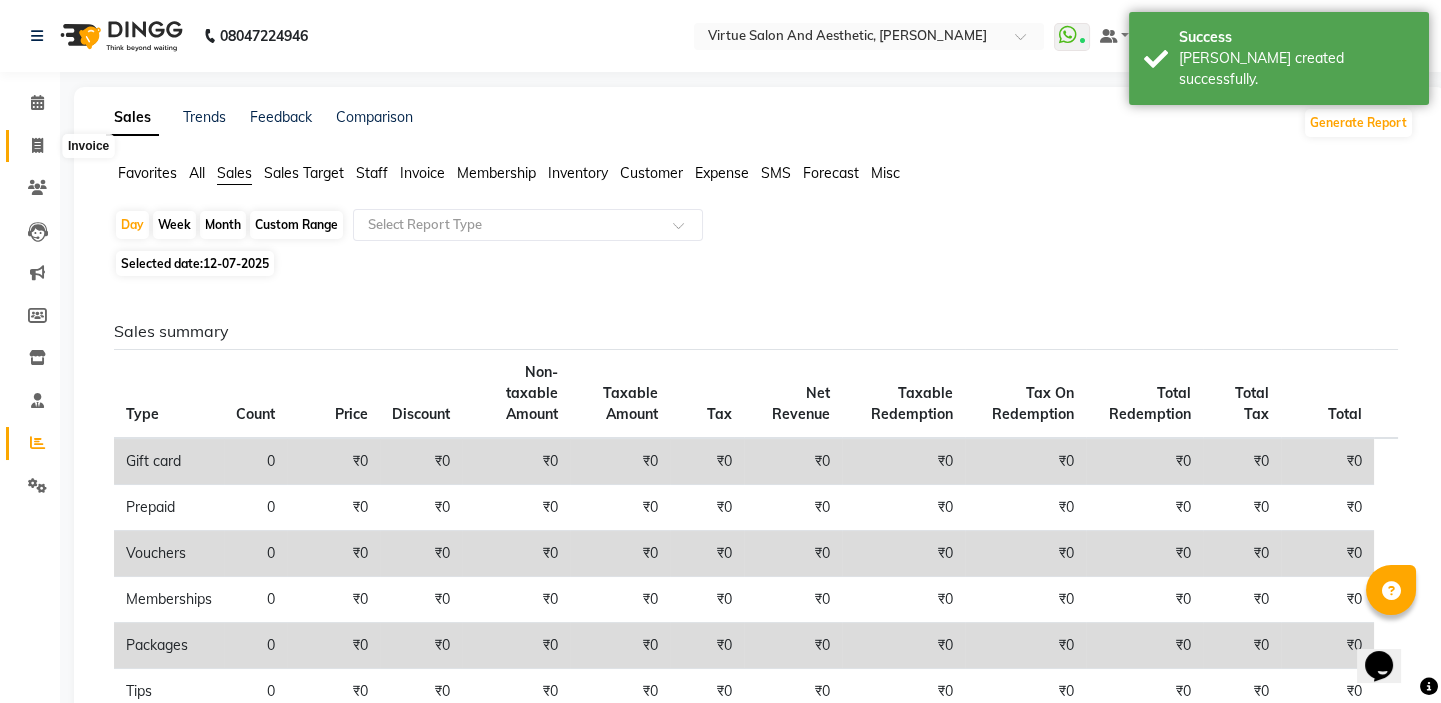 click 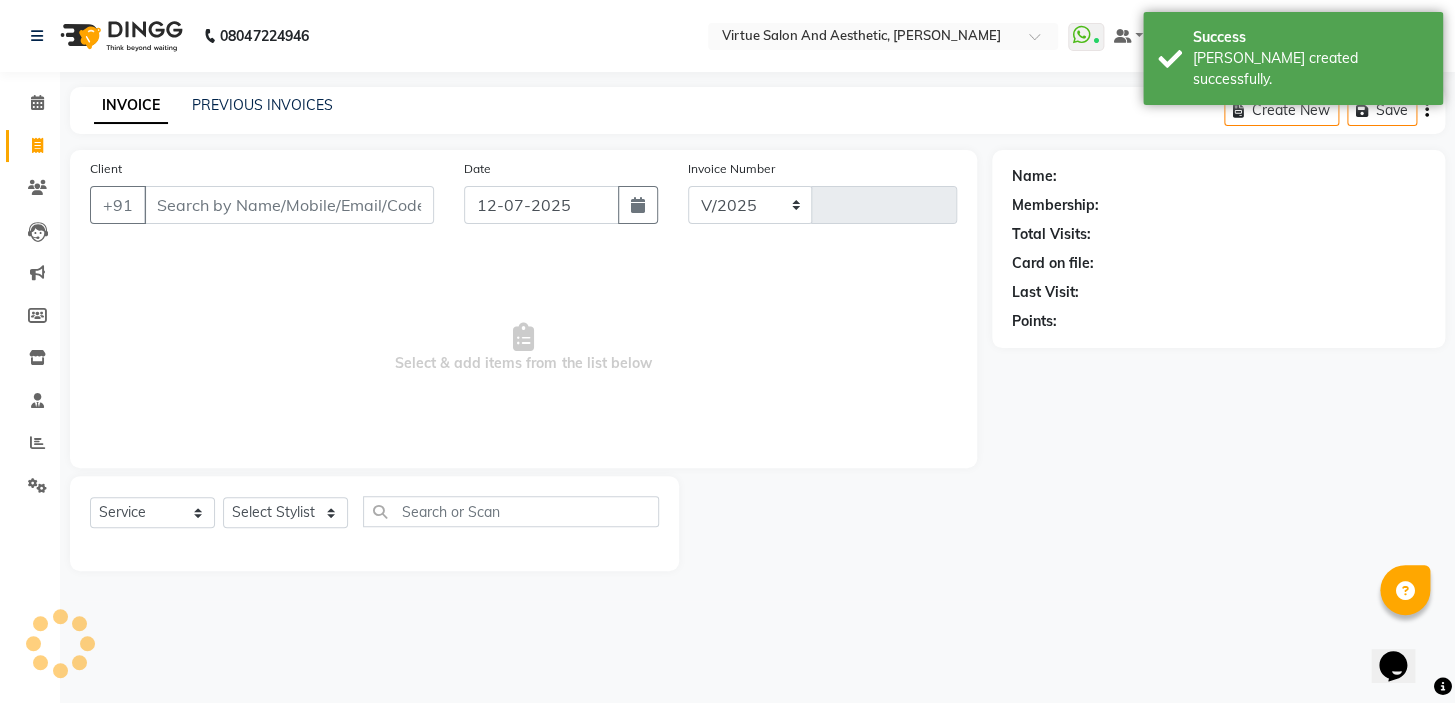 select on "7053" 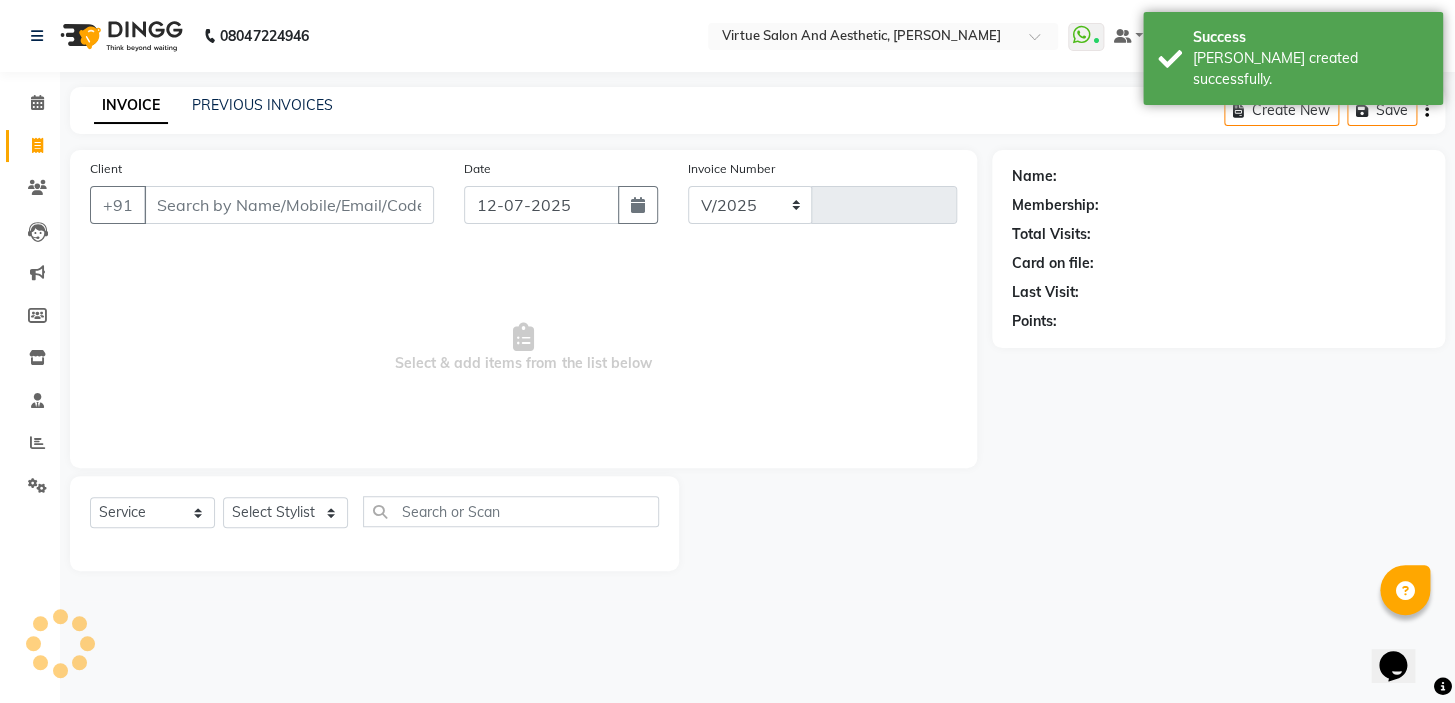 type on "0778" 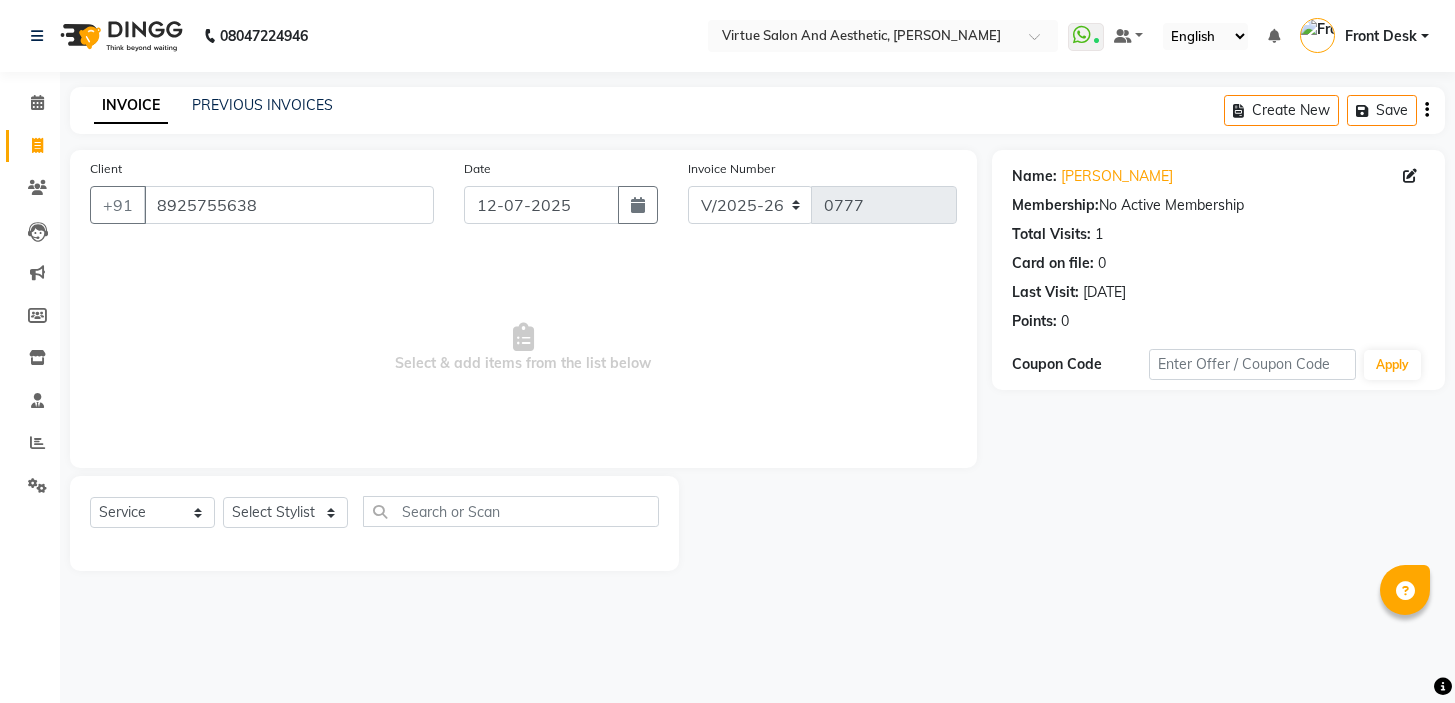 select on "7053" 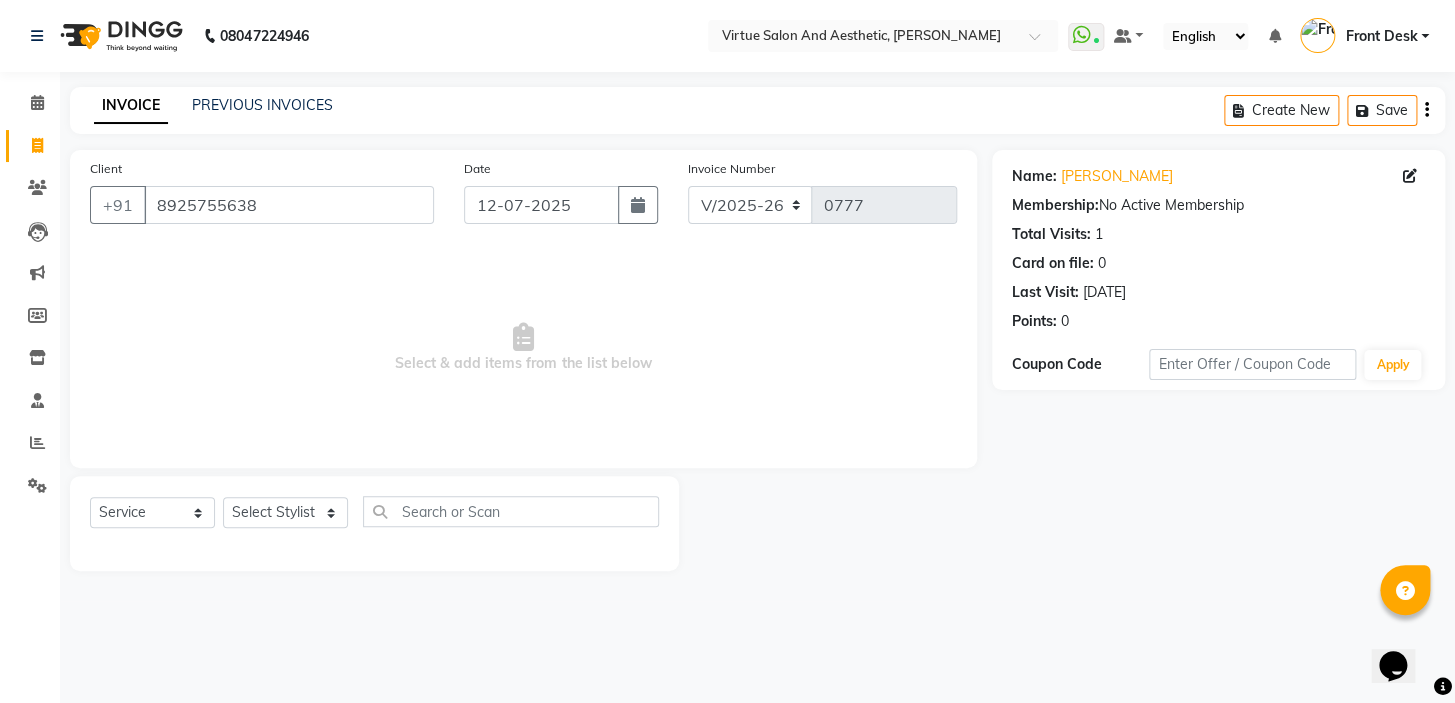 scroll, scrollTop: 0, scrollLeft: 0, axis: both 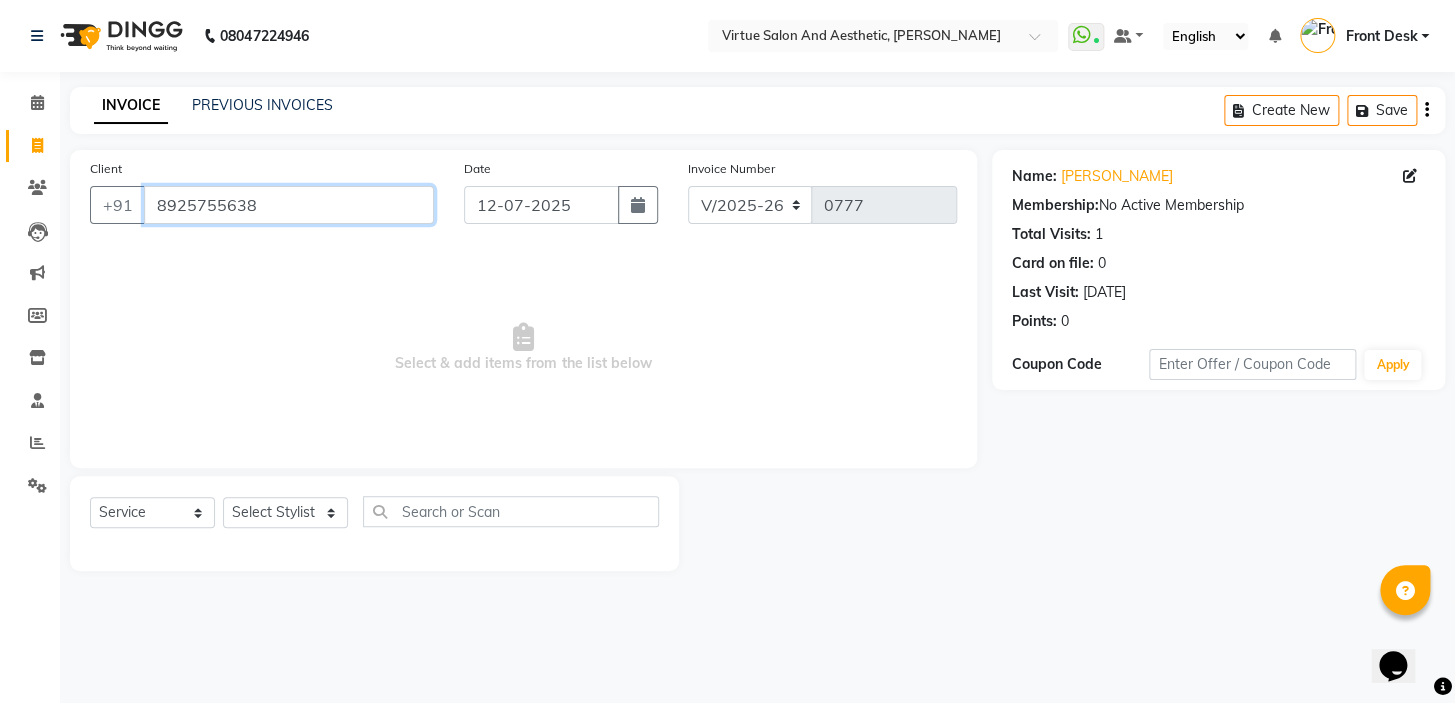 click on "8925755638" at bounding box center [289, 205] 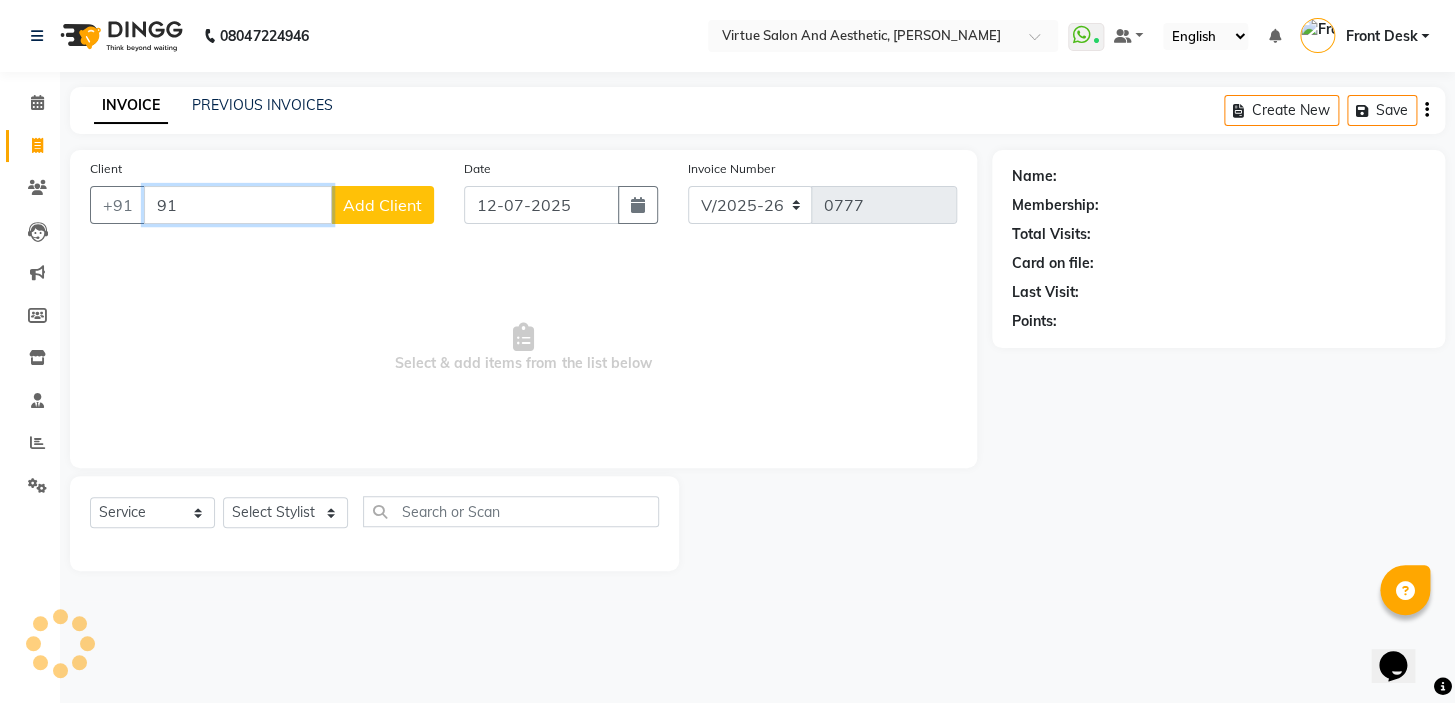 type on "9" 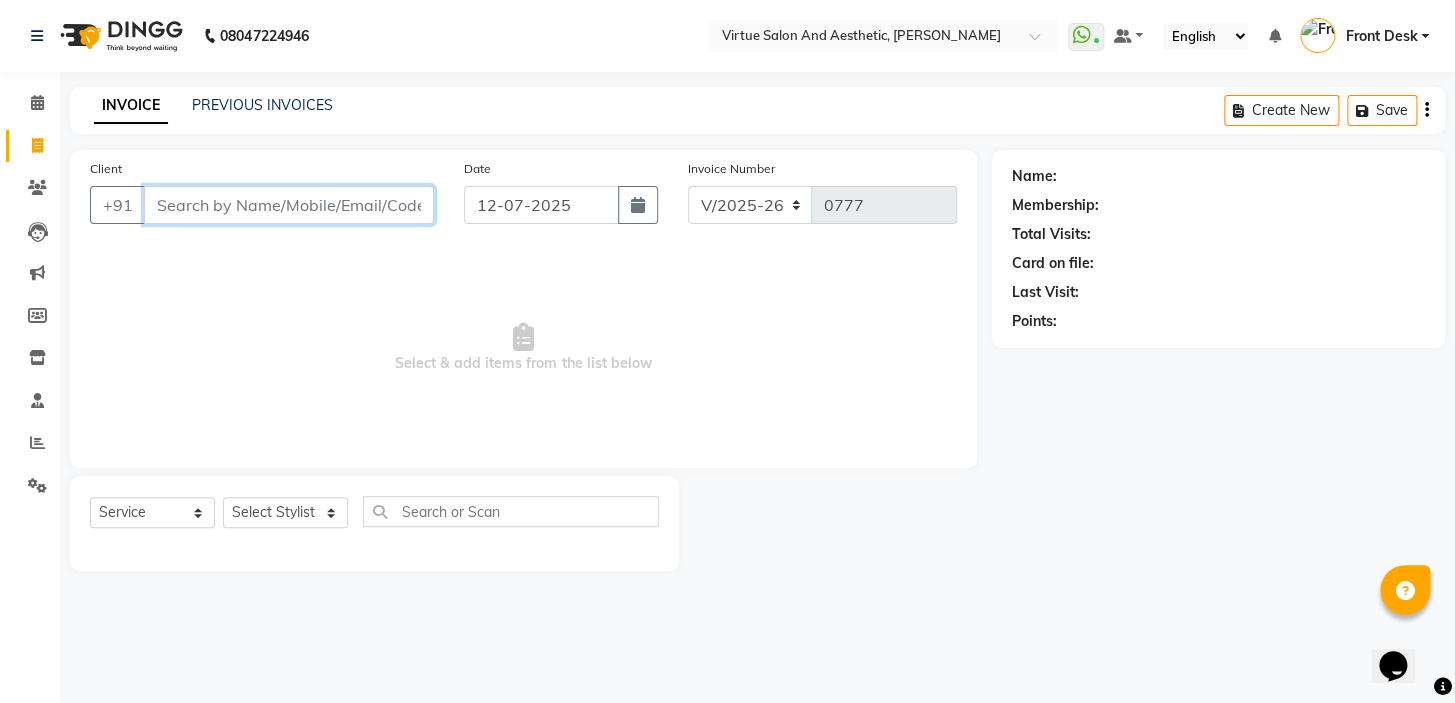 type 